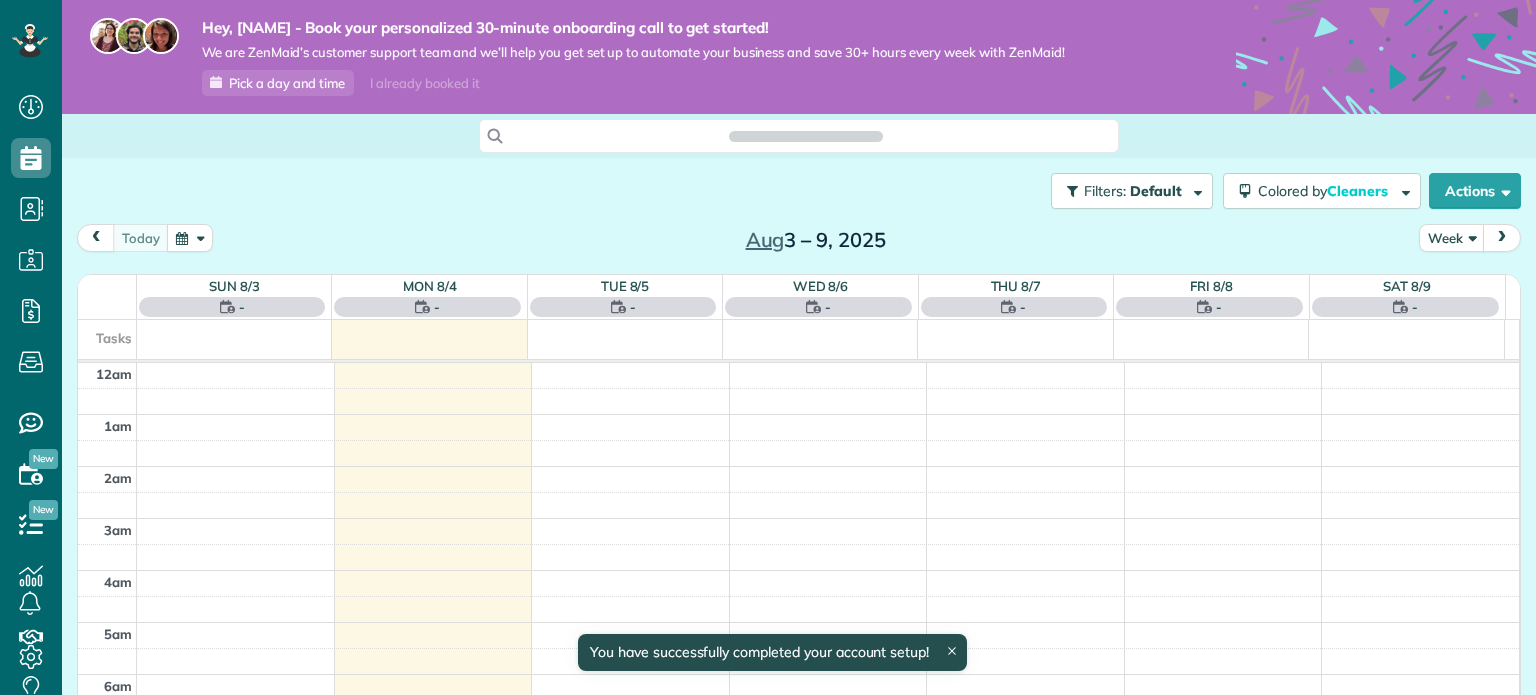 scroll, scrollTop: 0, scrollLeft: 0, axis: both 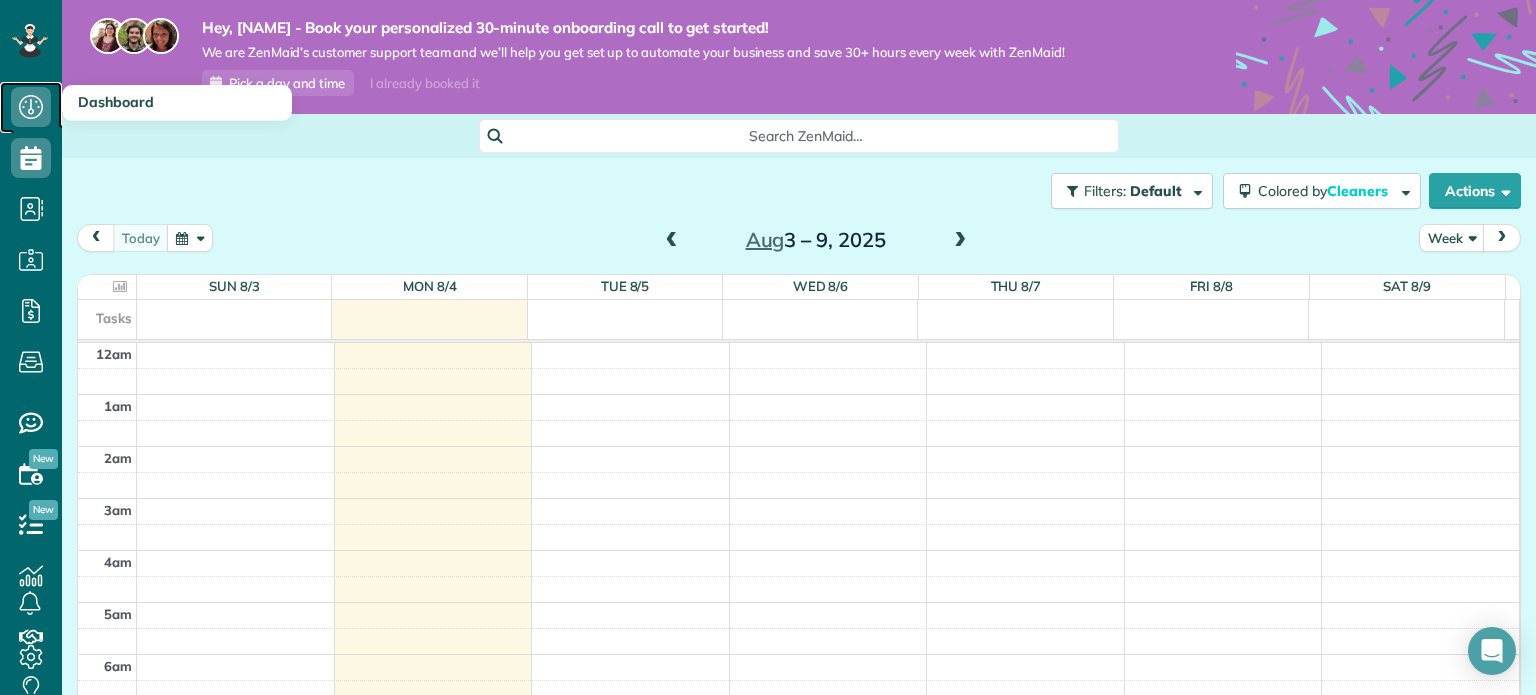 click 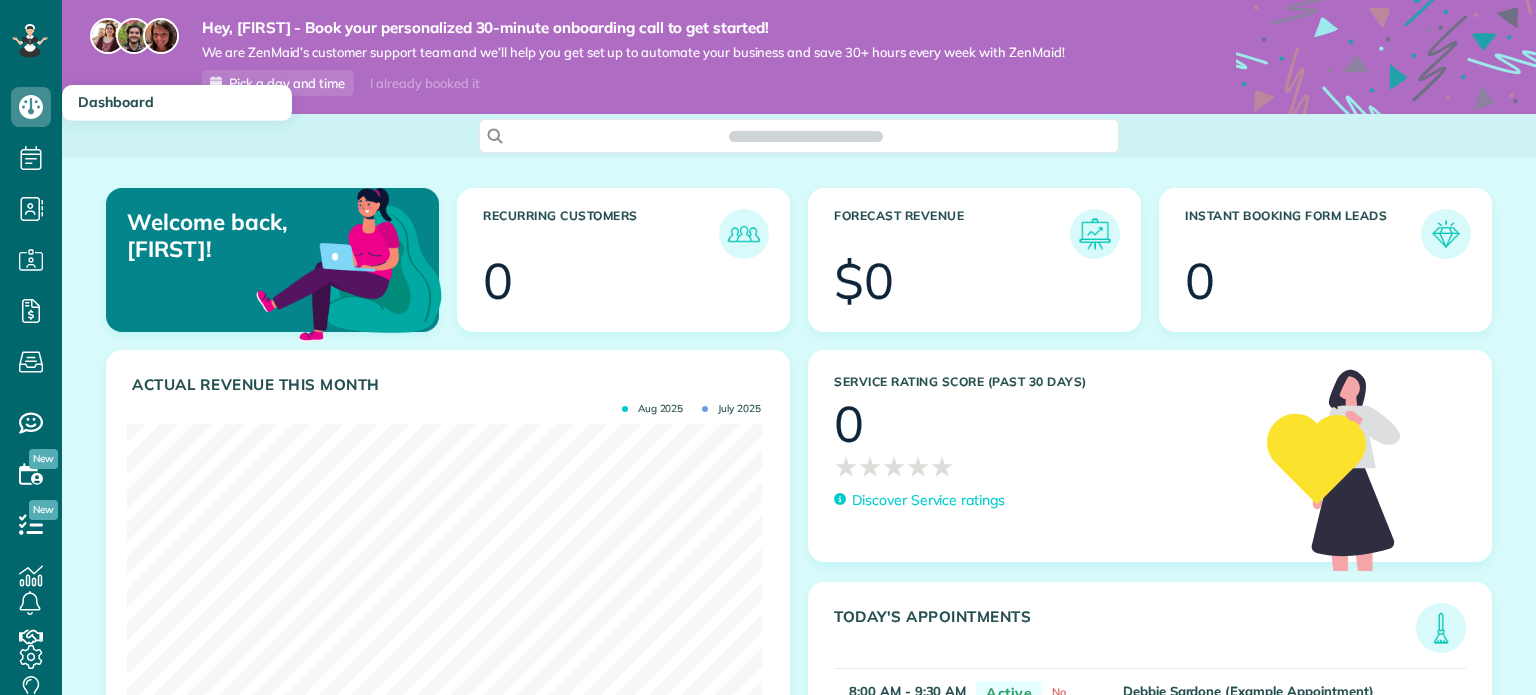scroll, scrollTop: 0, scrollLeft: 0, axis: both 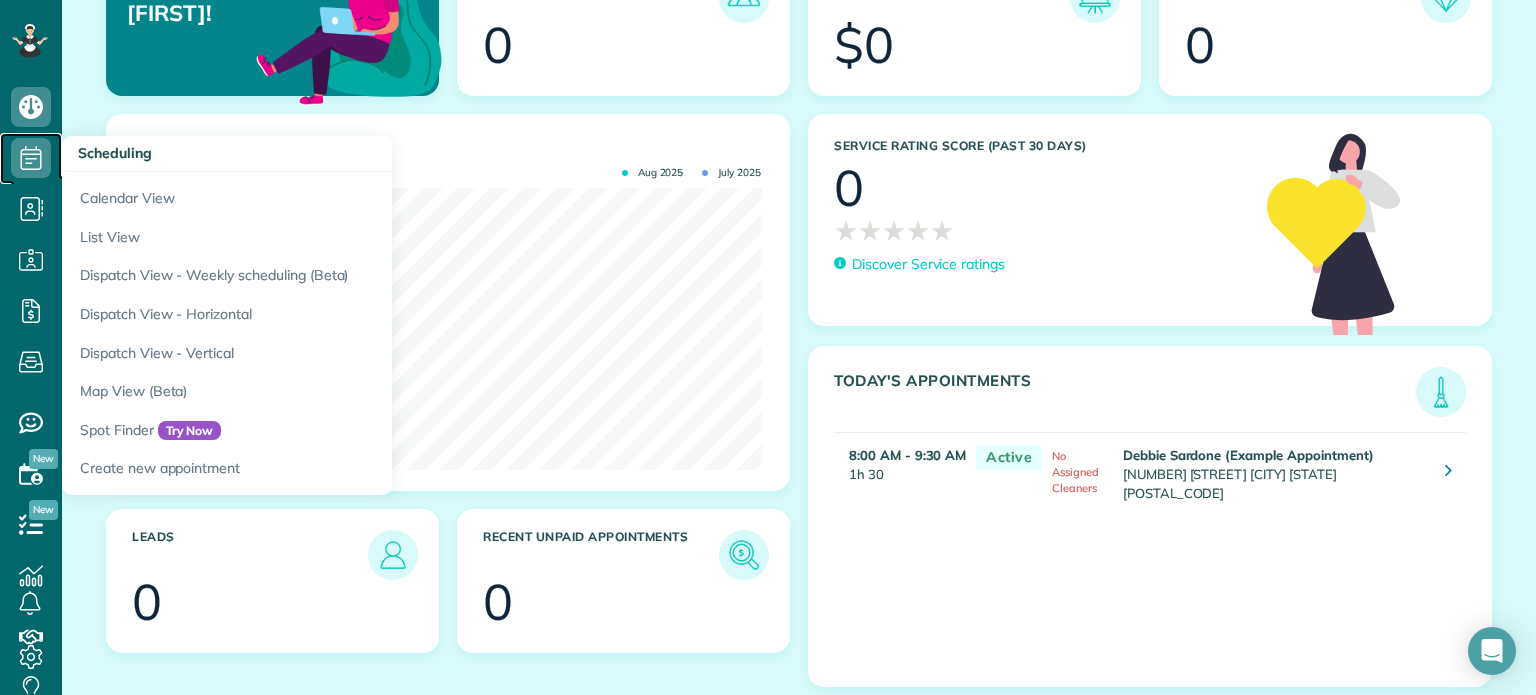 click 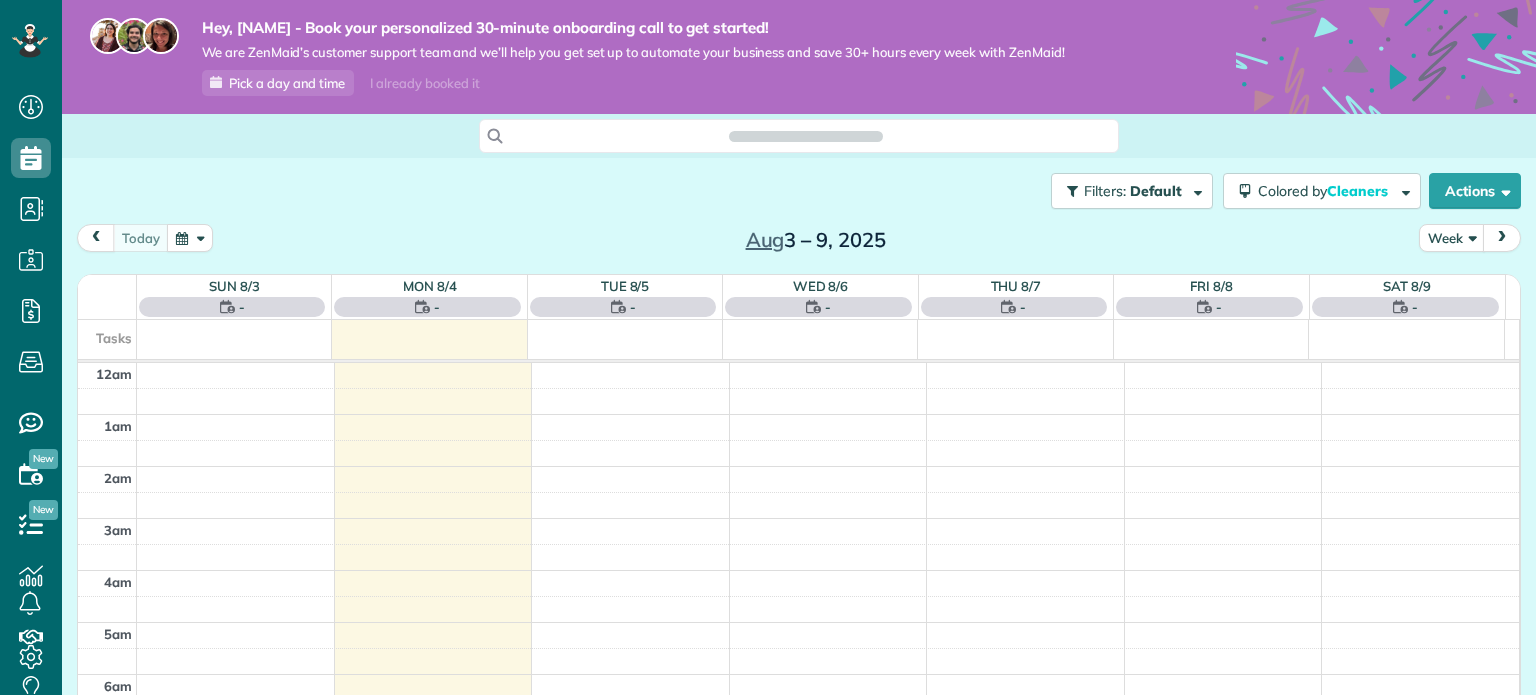 scroll, scrollTop: 0, scrollLeft: 0, axis: both 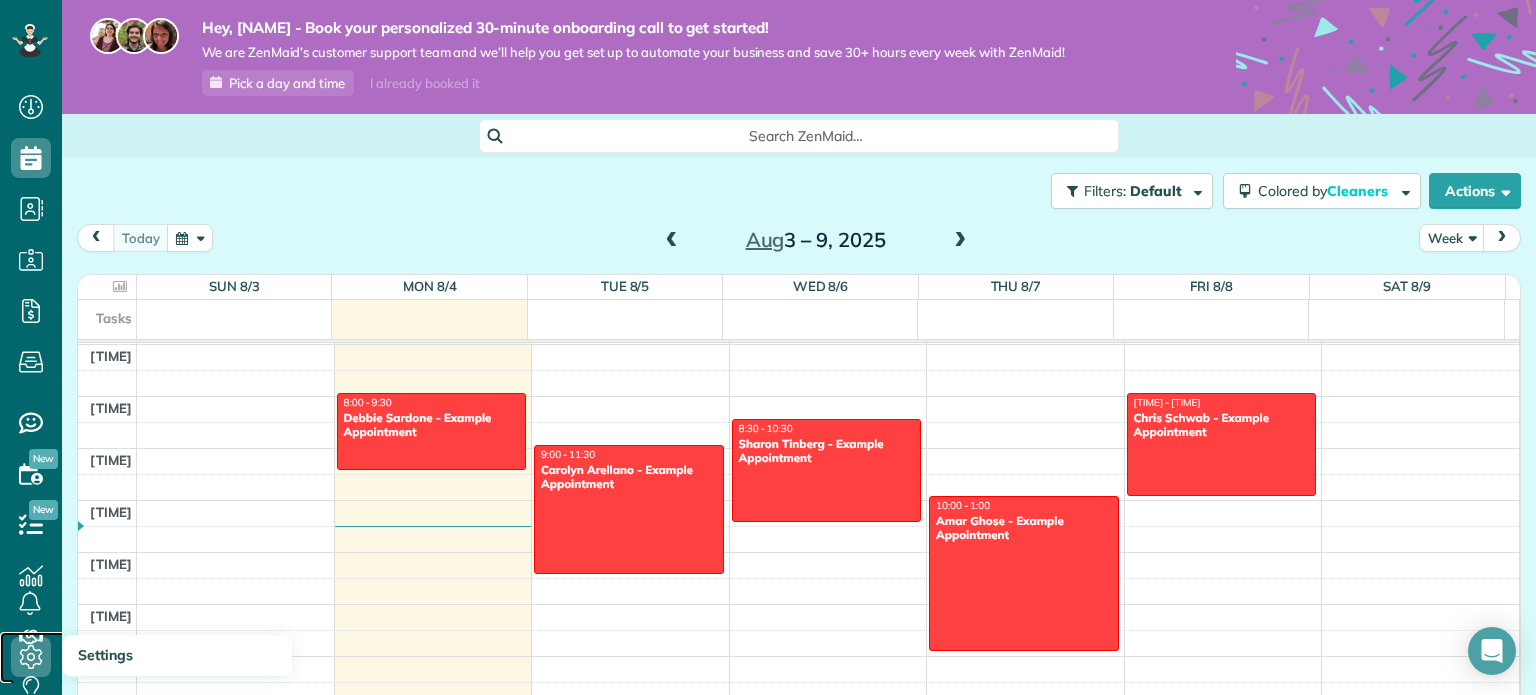 click 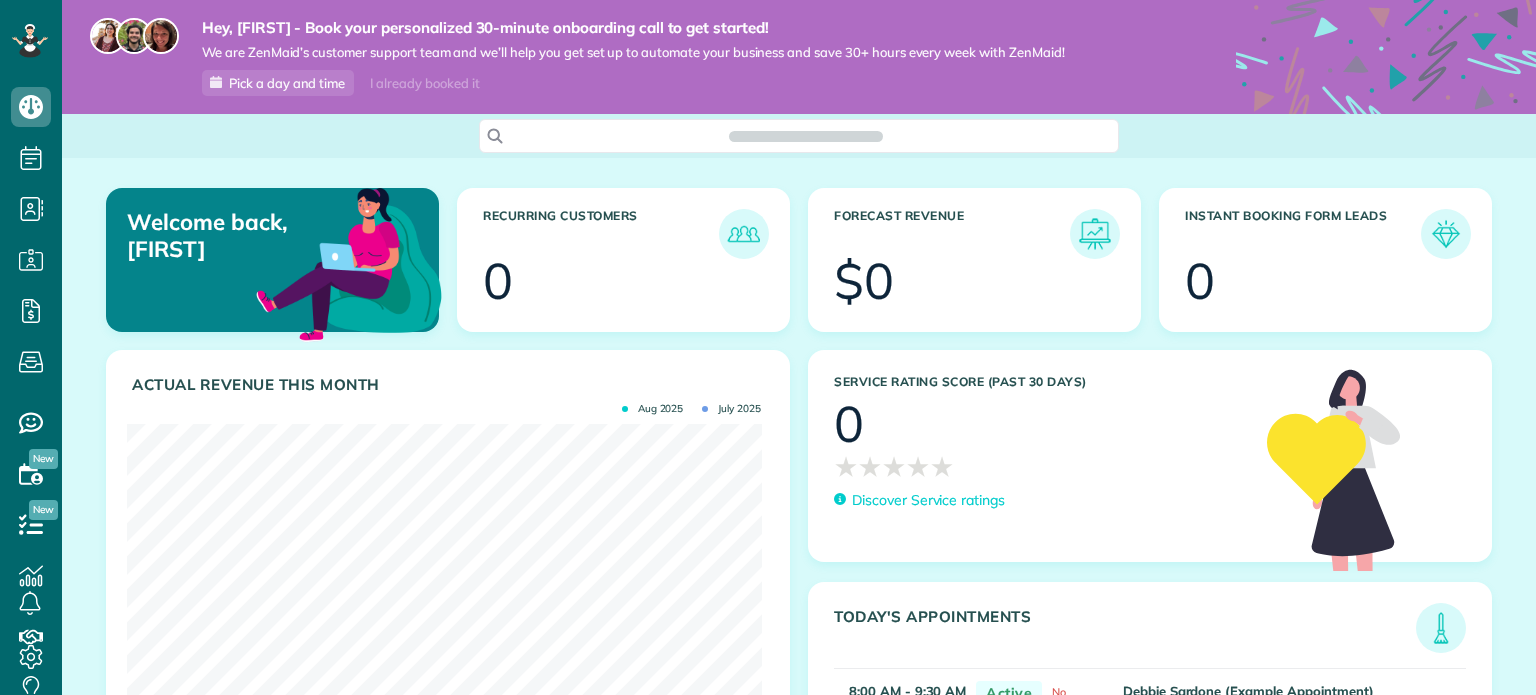 scroll, scrollTop: 0, scrollLeft: 0, axis: both 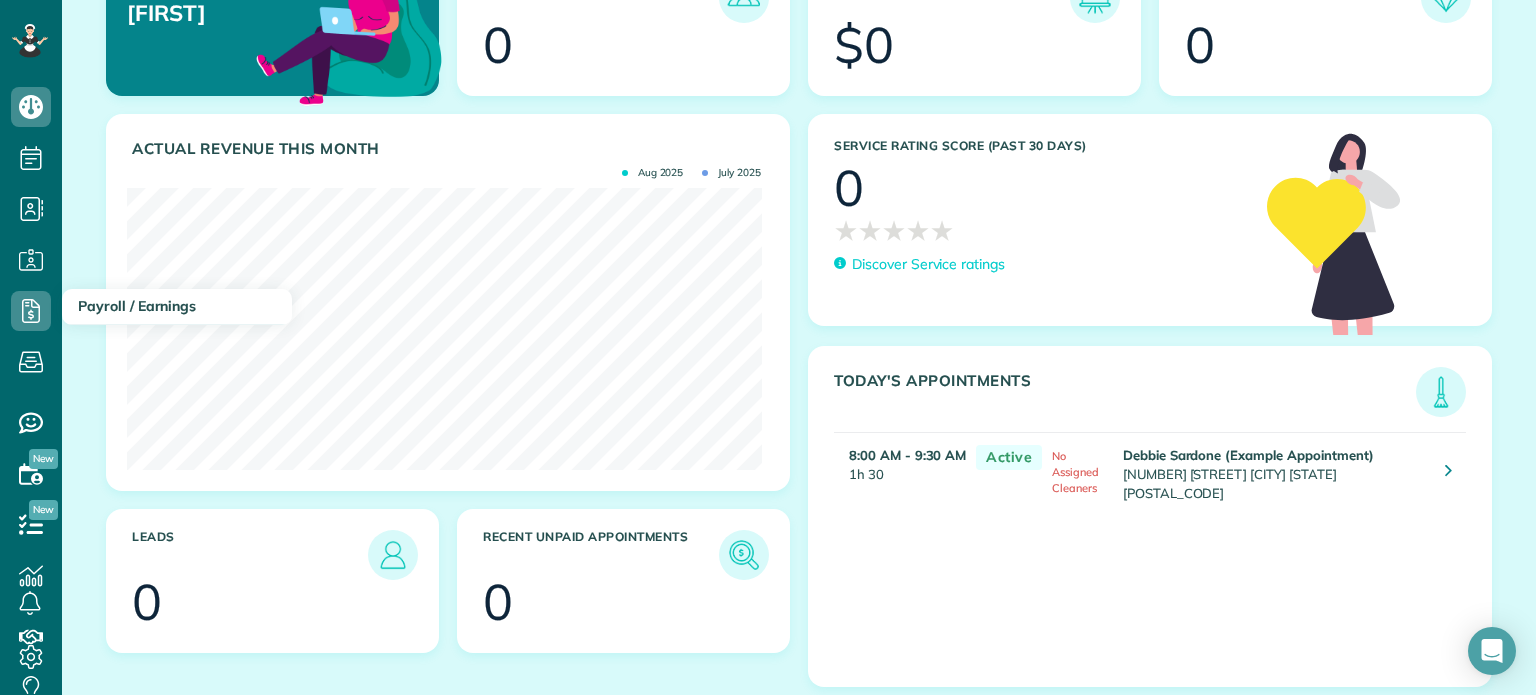 click on "Payroll / Earnings" at bounding box center (137, 306) 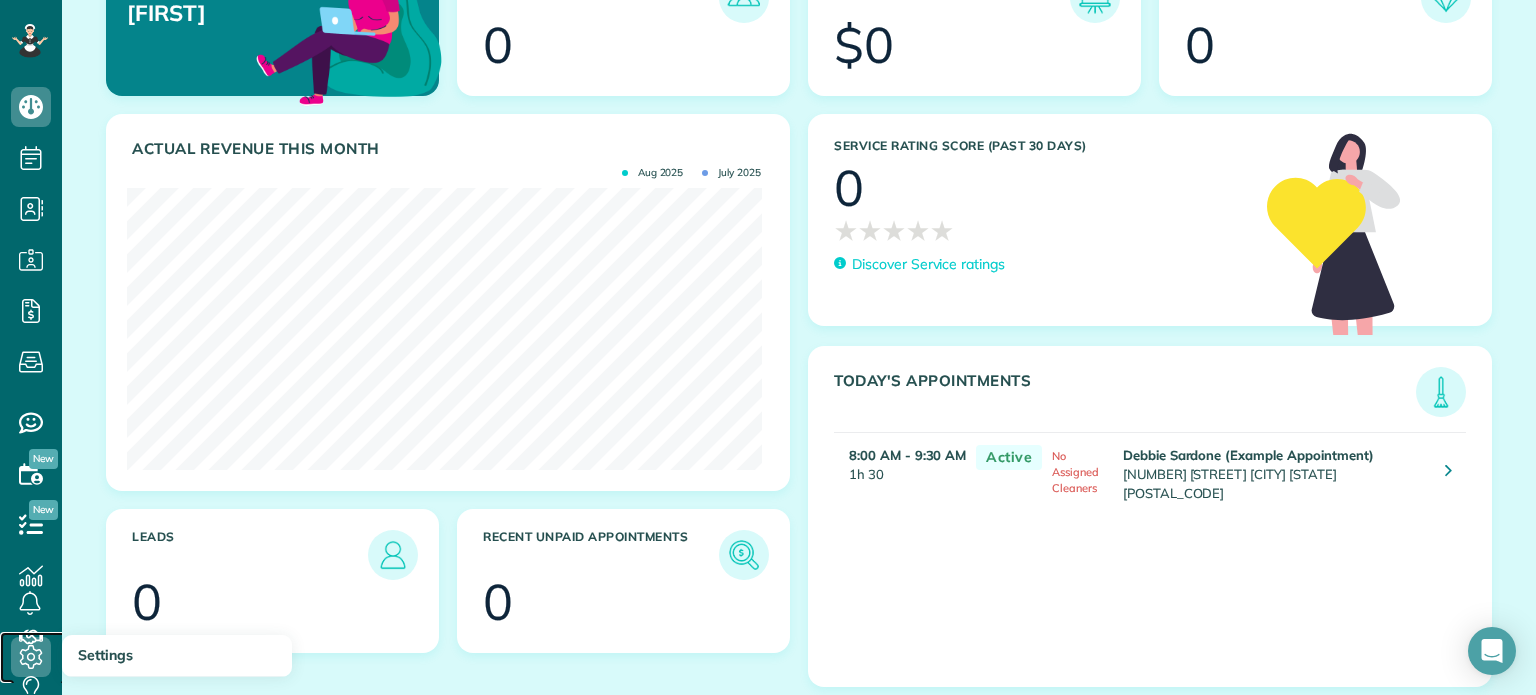 click 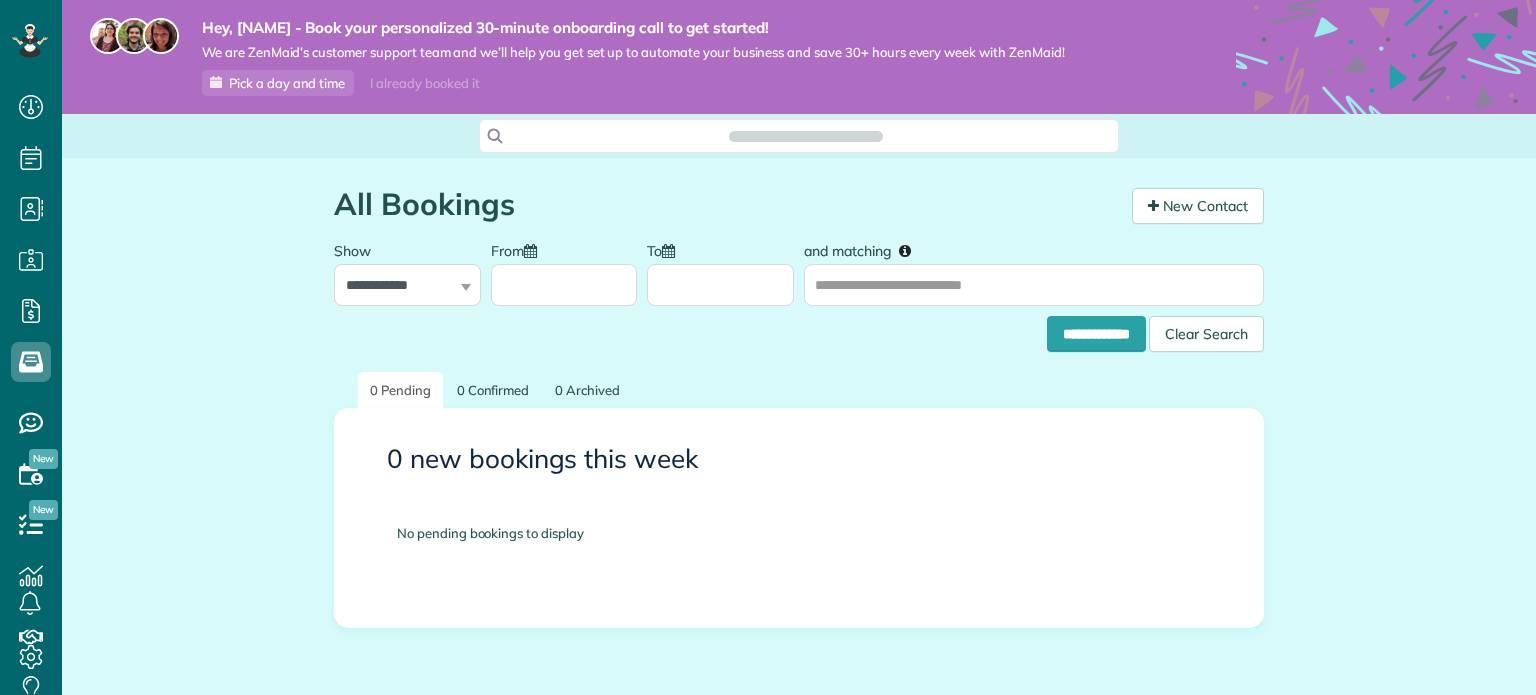 scroll, scrollTop: 0, scrollLeft: 0, axis: both 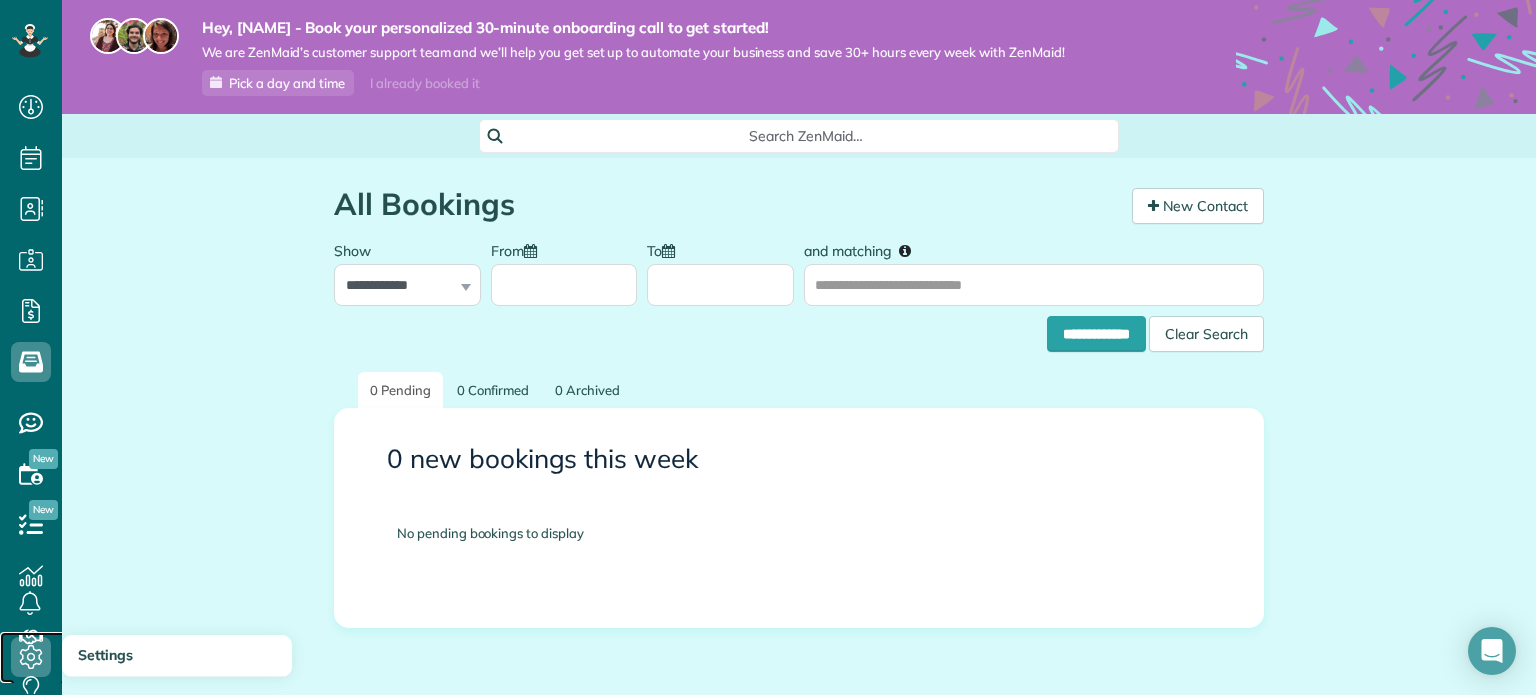 click 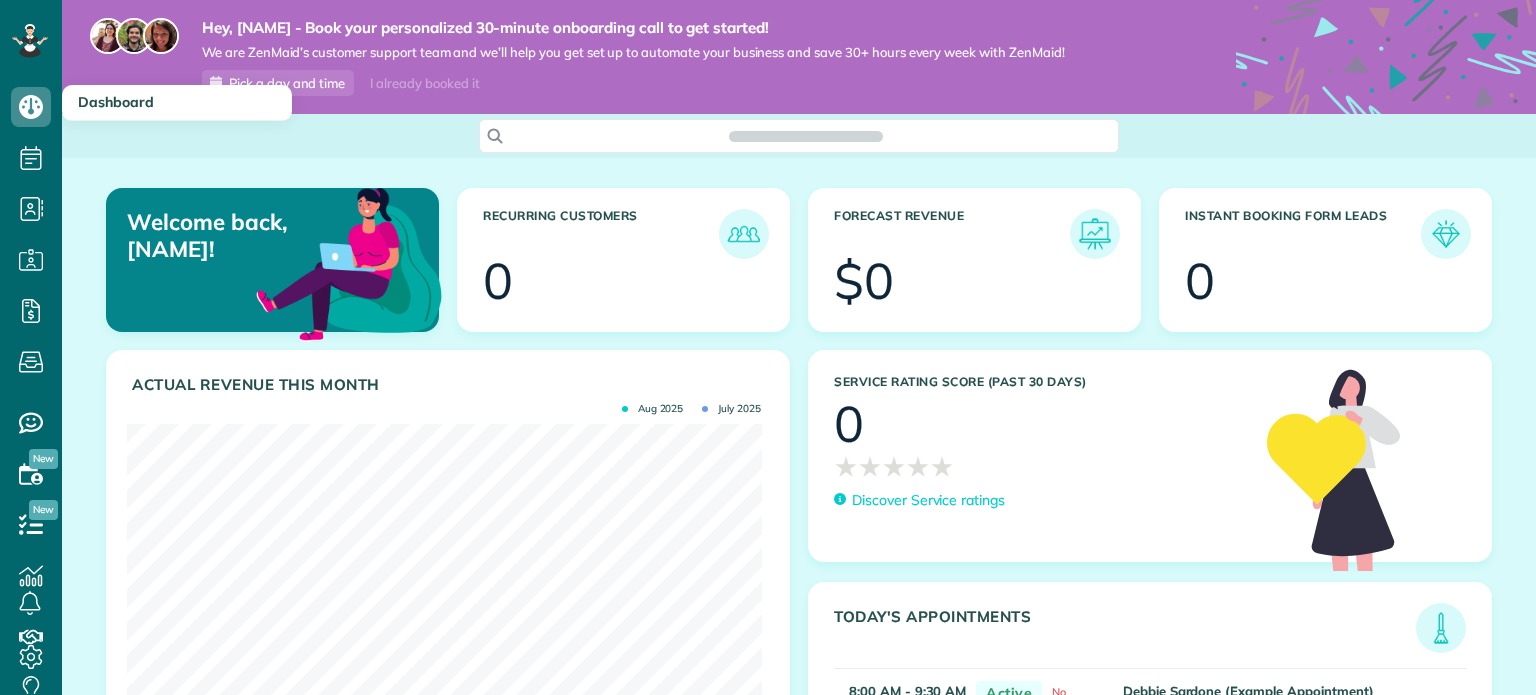 scroll, scrollTop: 0, scrollLeft: 0, axis: both 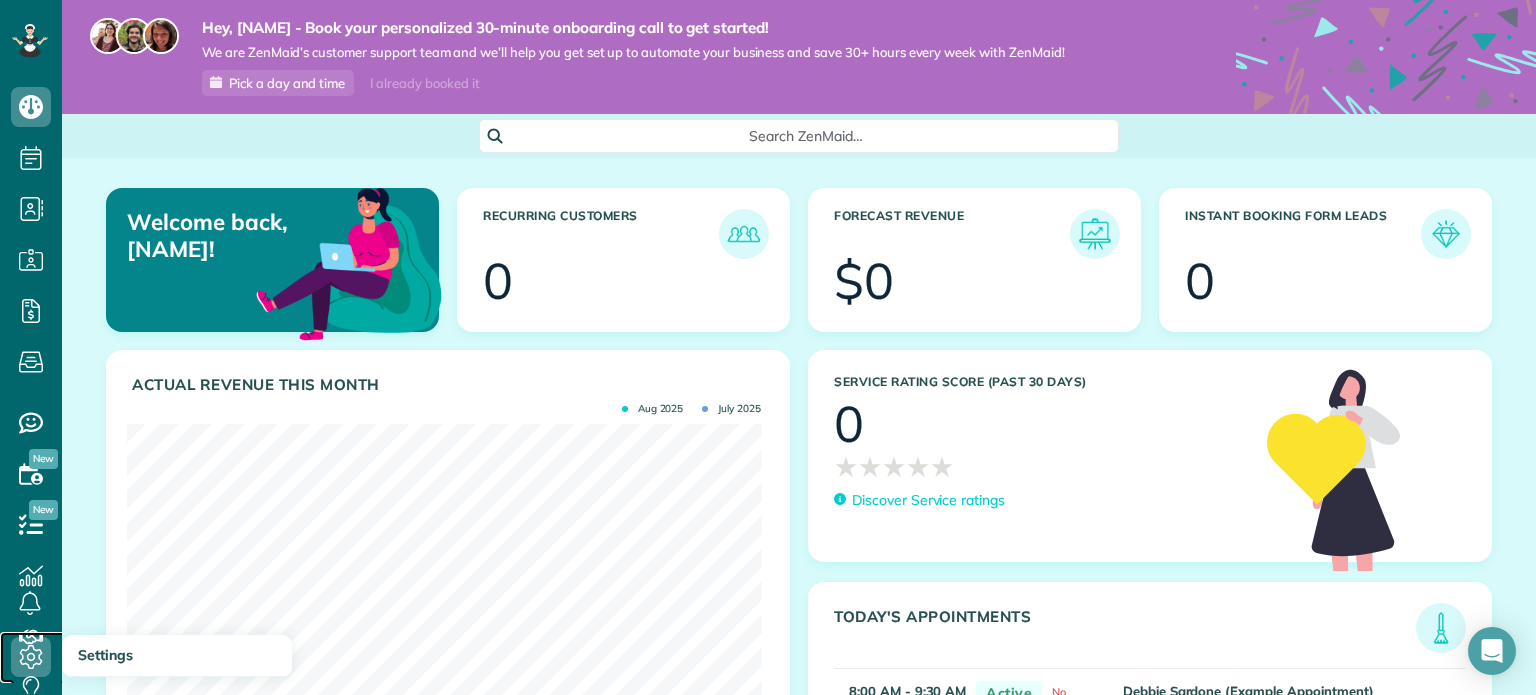 click 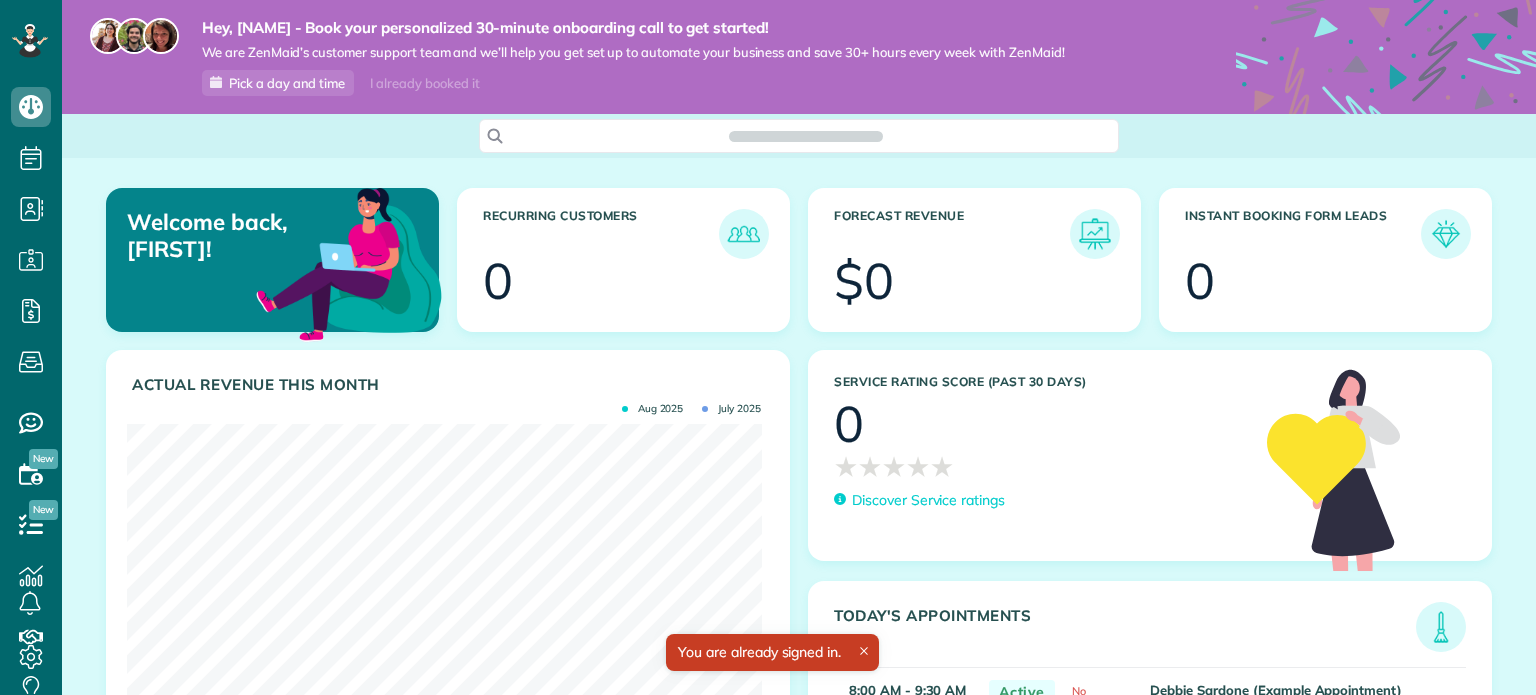 scroll, scrollTop: 0, scrollLeft: 0, axis: both 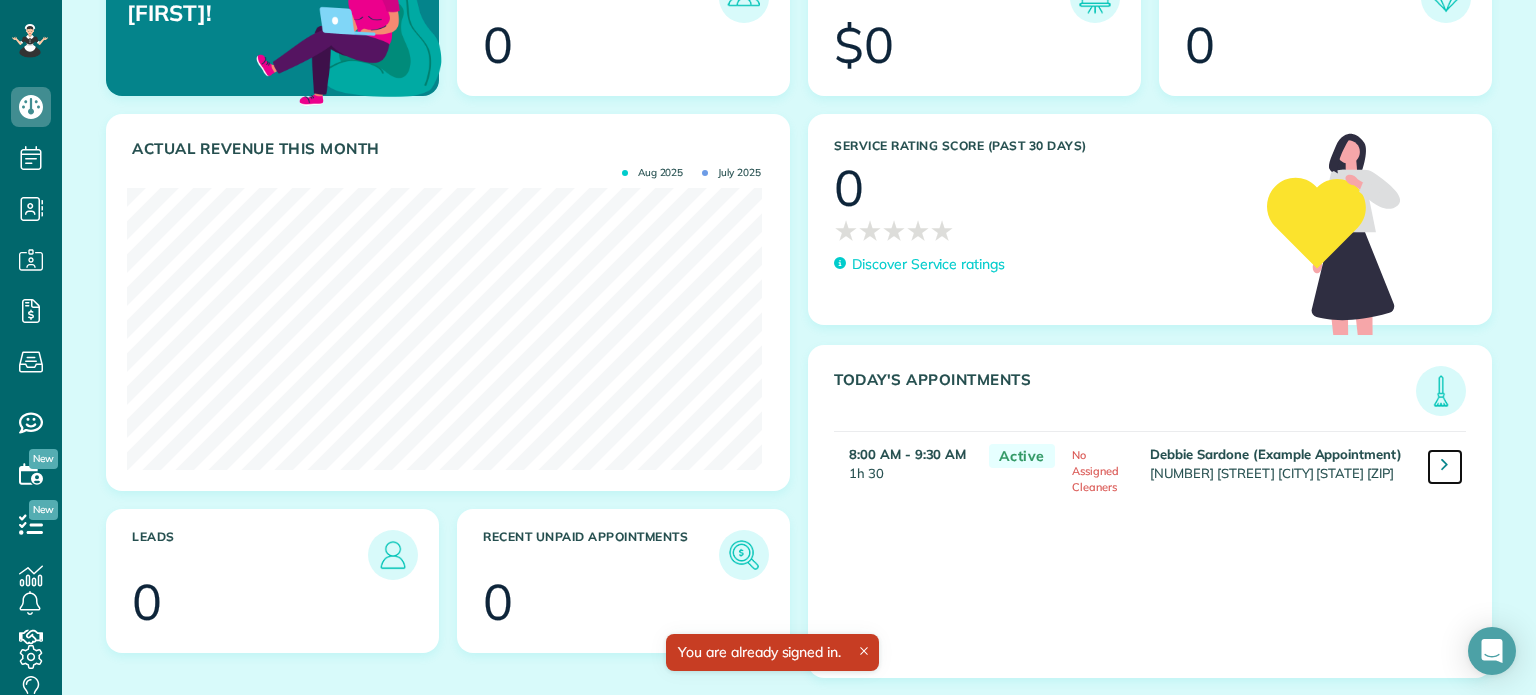 click at bounding box center [1445, 467] 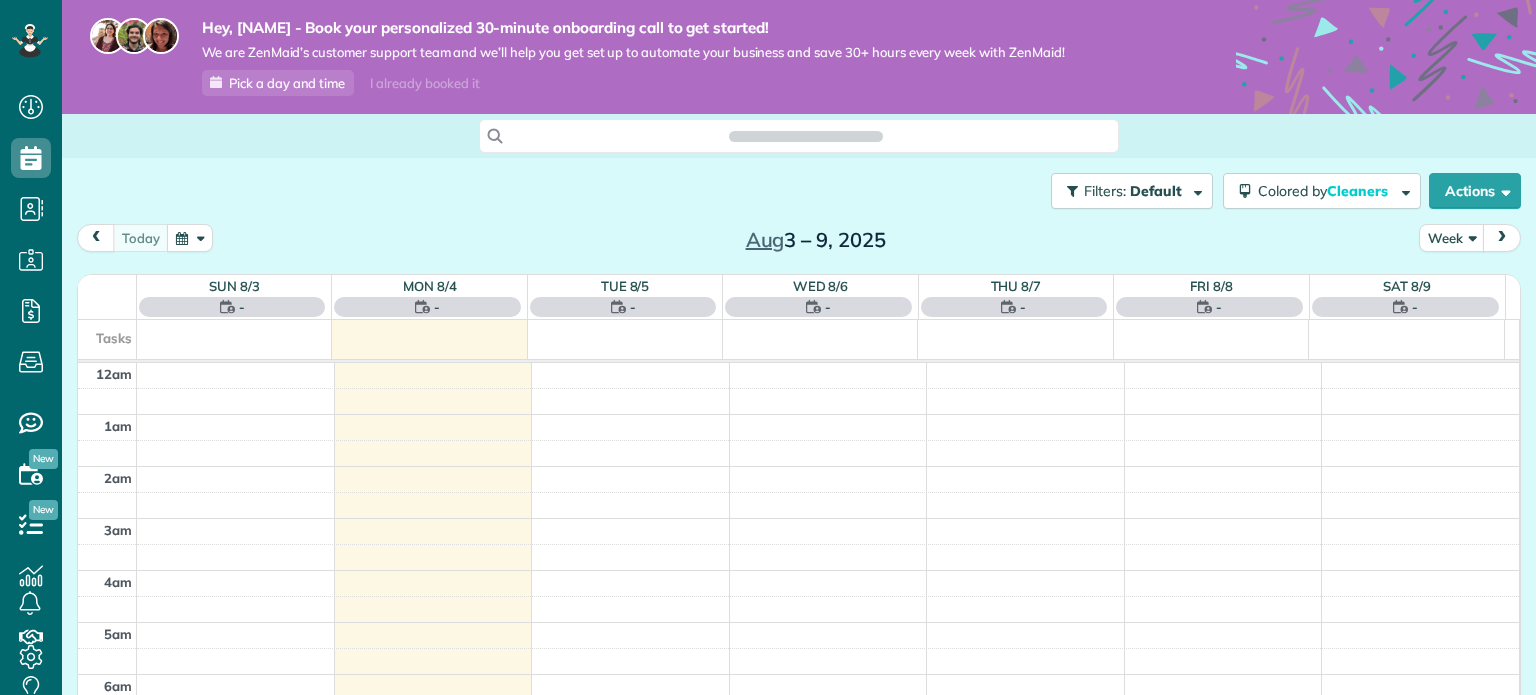 scroll, scrollTop: 0, scrollLeft: 0, axis: both 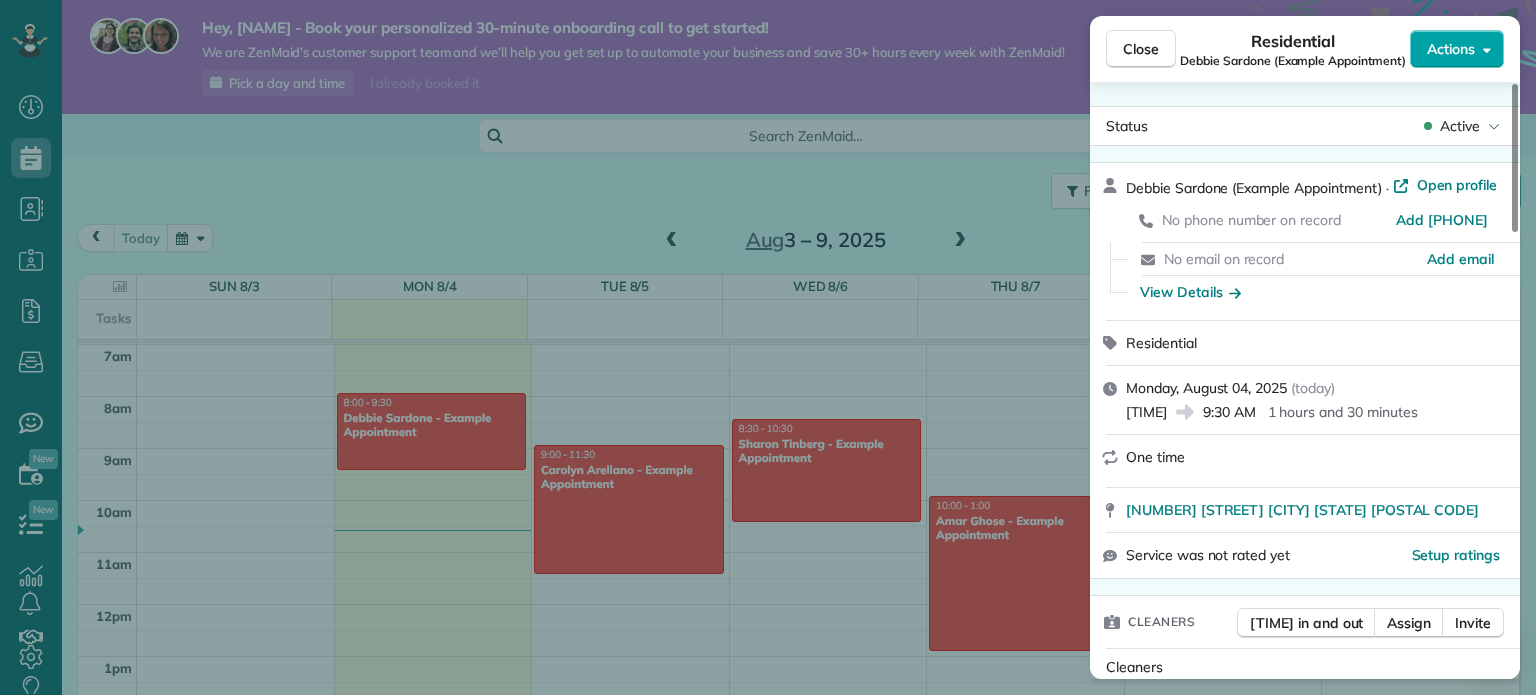 click on "Actions" at bounding box center [1457, 49] 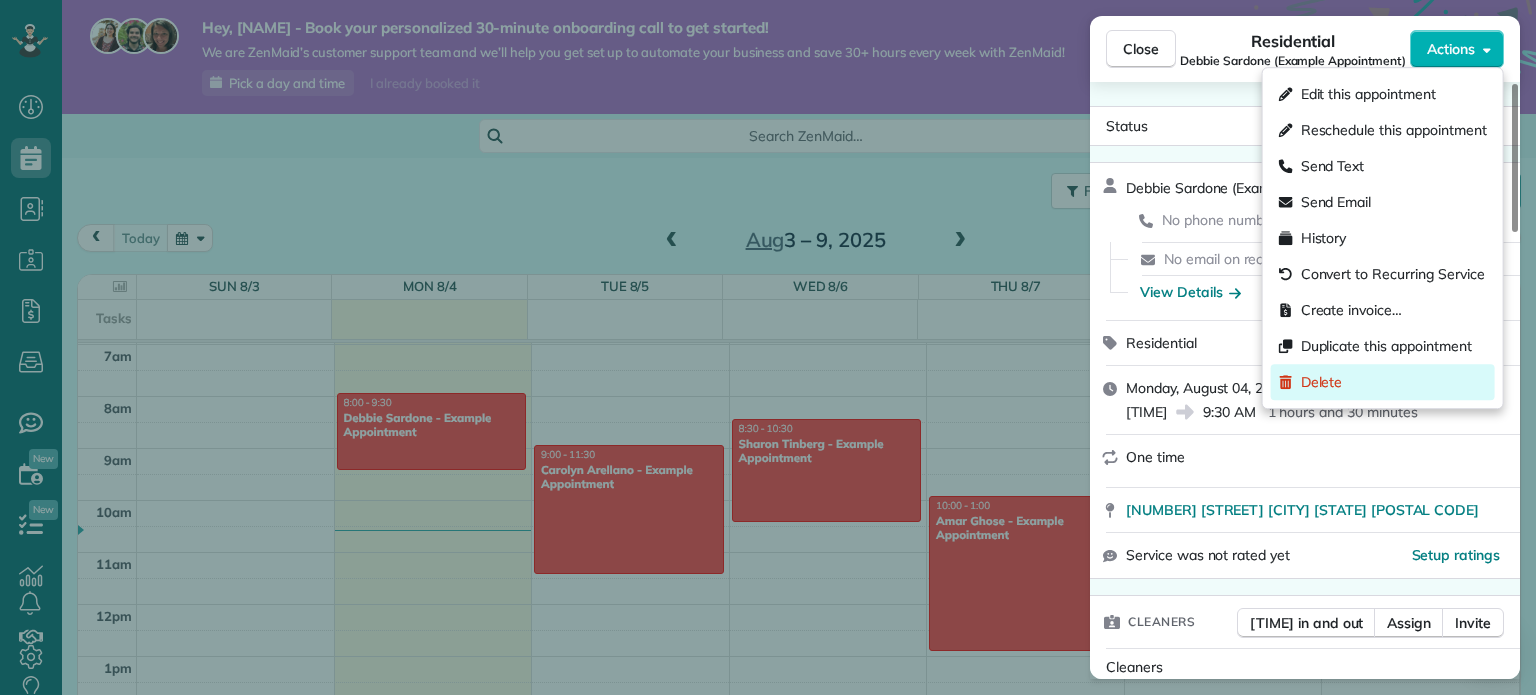 click on "Delete" at bounding box center [1383, 382] 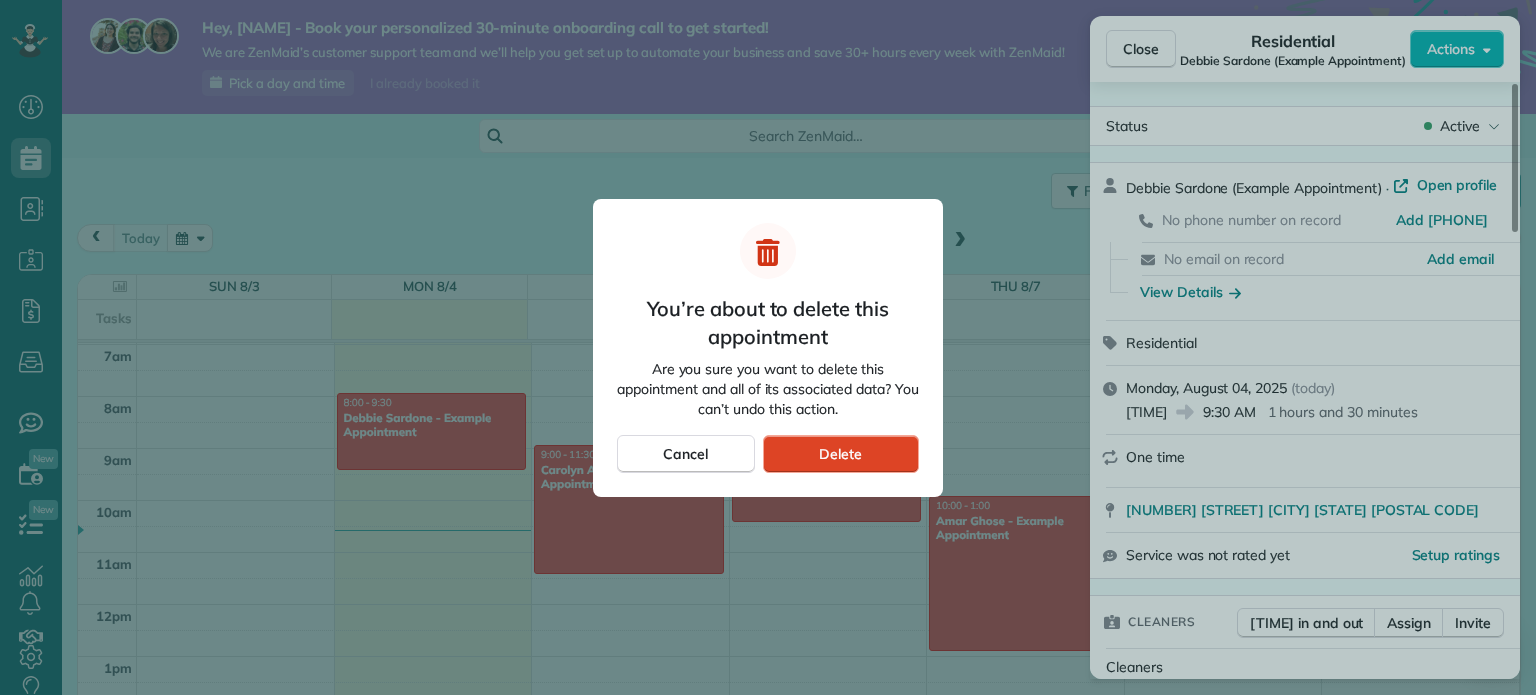 click on "Delete" at bounding box center [841, 454] 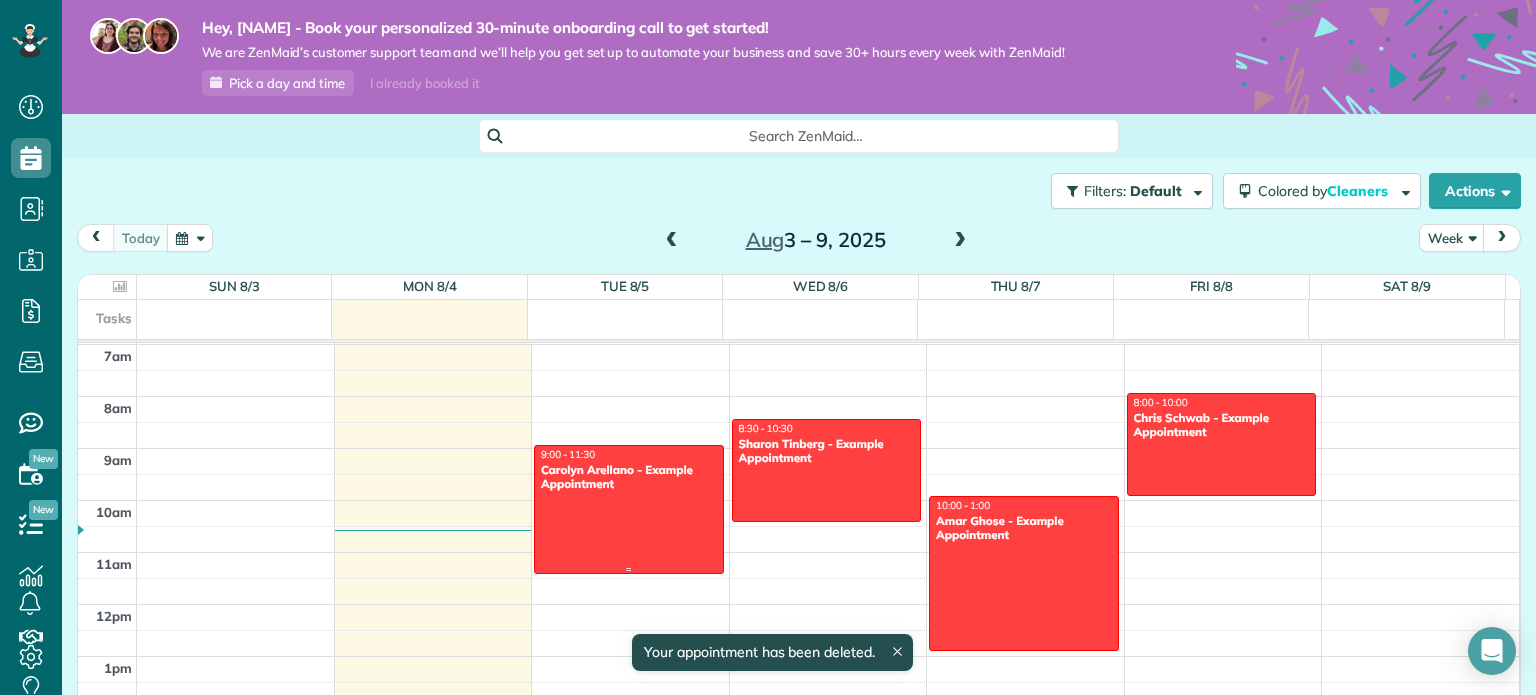 click on "9:00 - 11:30" at bounding box center [629, 454] 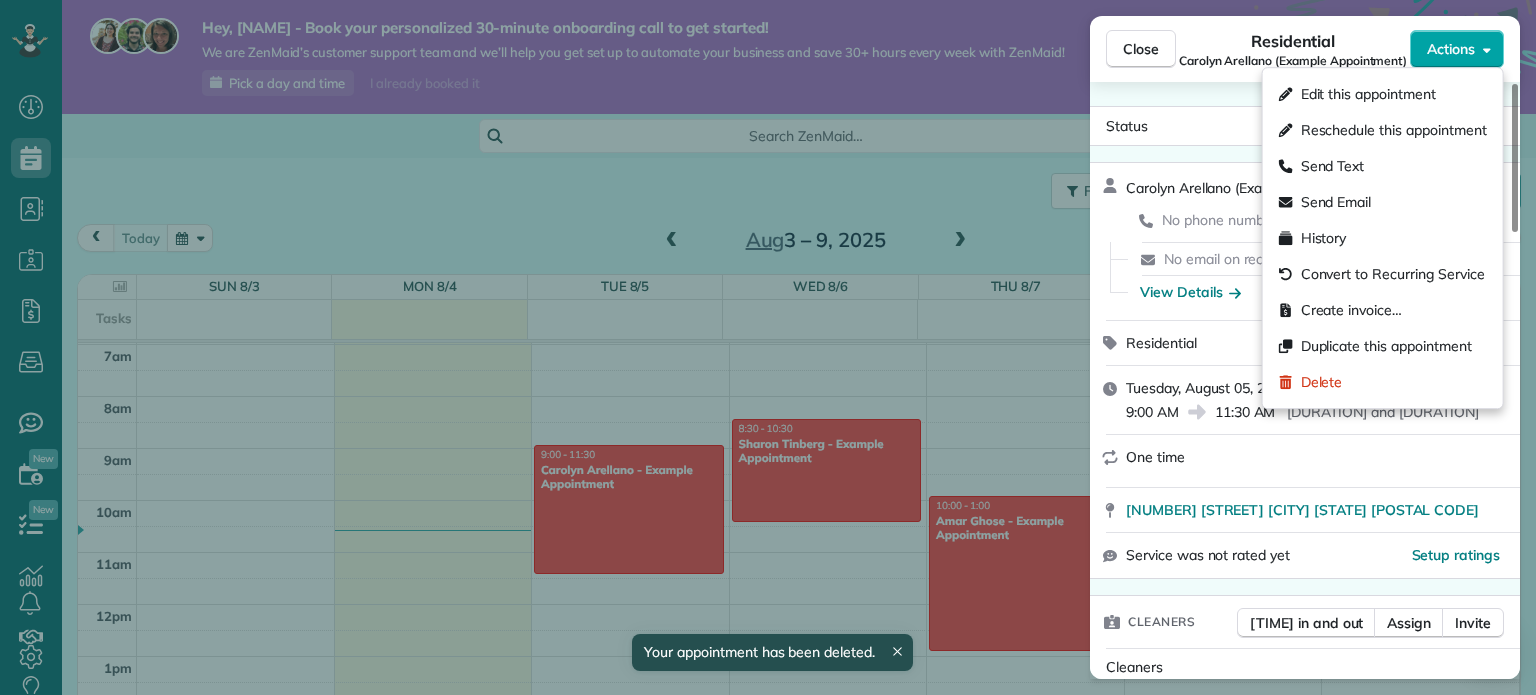 click on "Actions" at bounding box center (1457, 49) 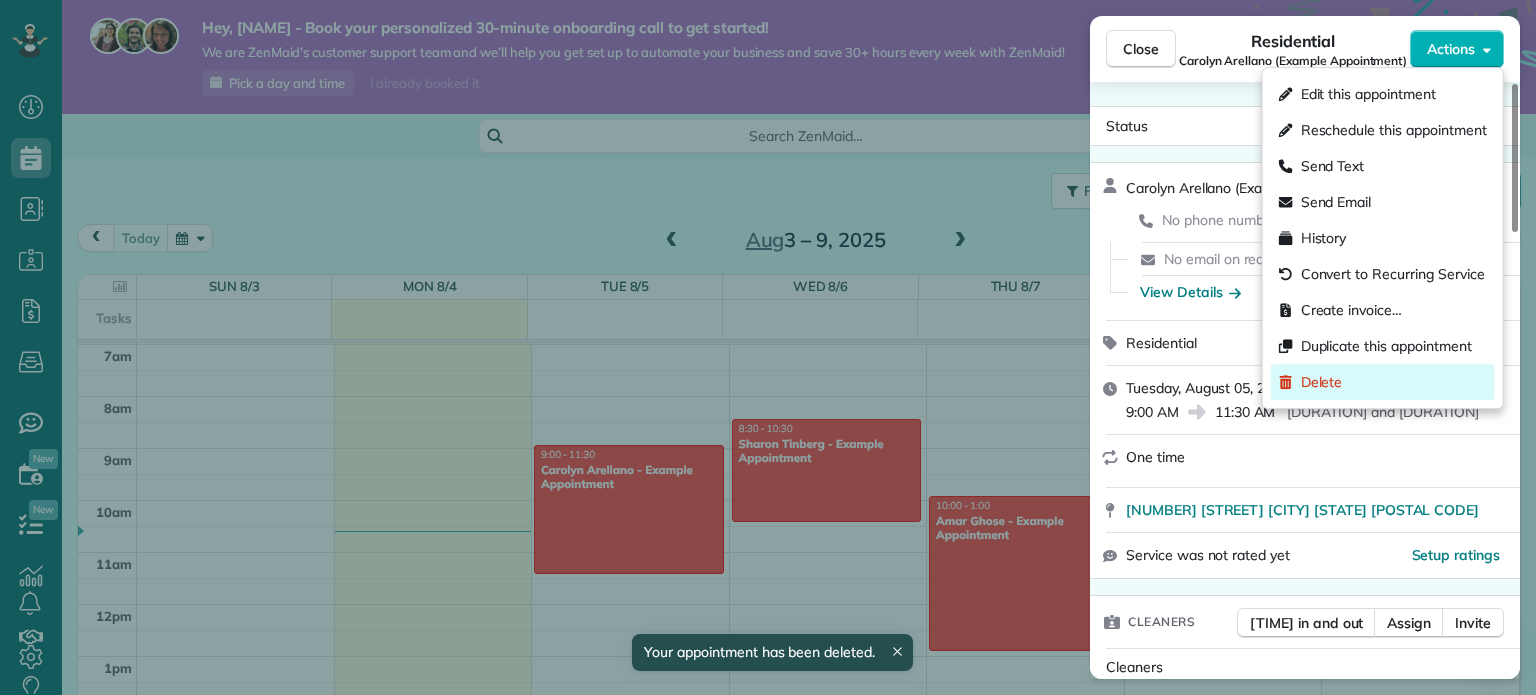 click on "Delete" at bounding box center [1383, 382] 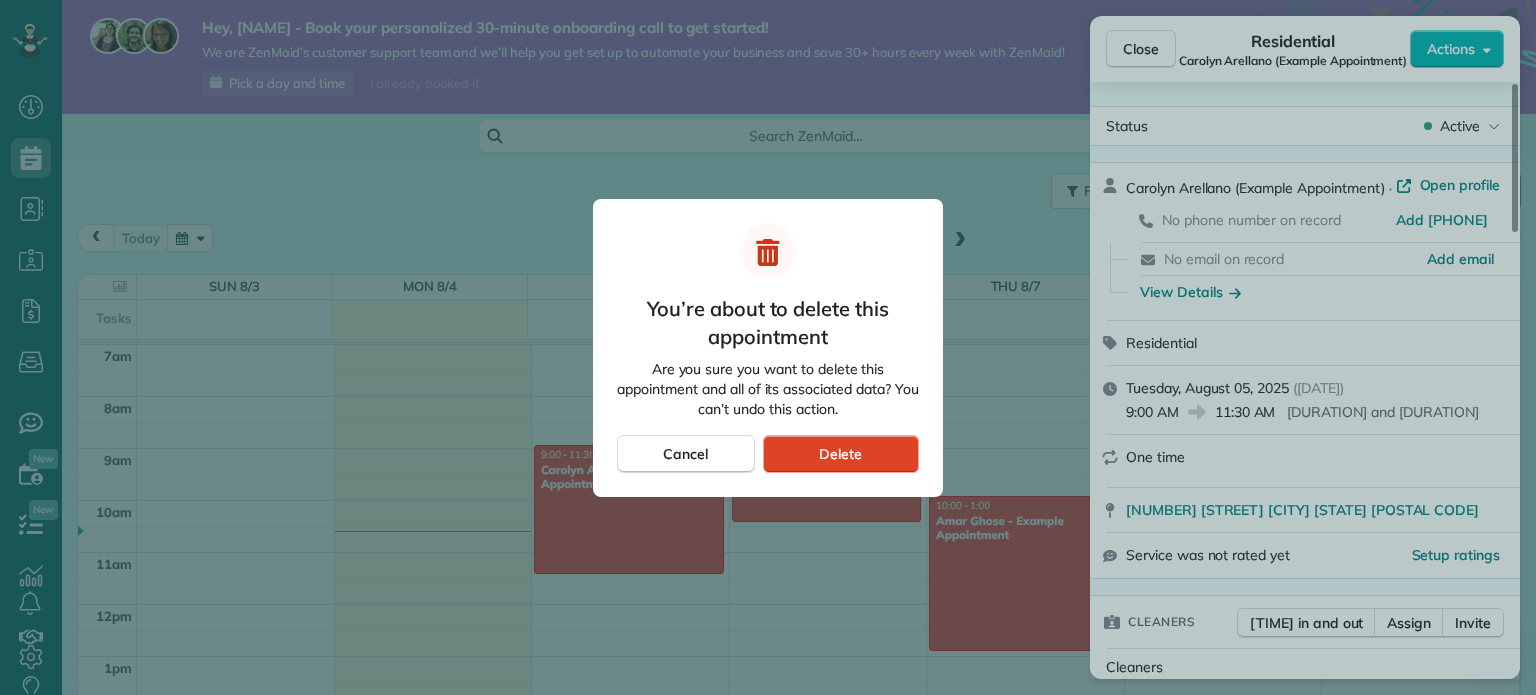 click on "Delete" at bounding box center (841, 454) 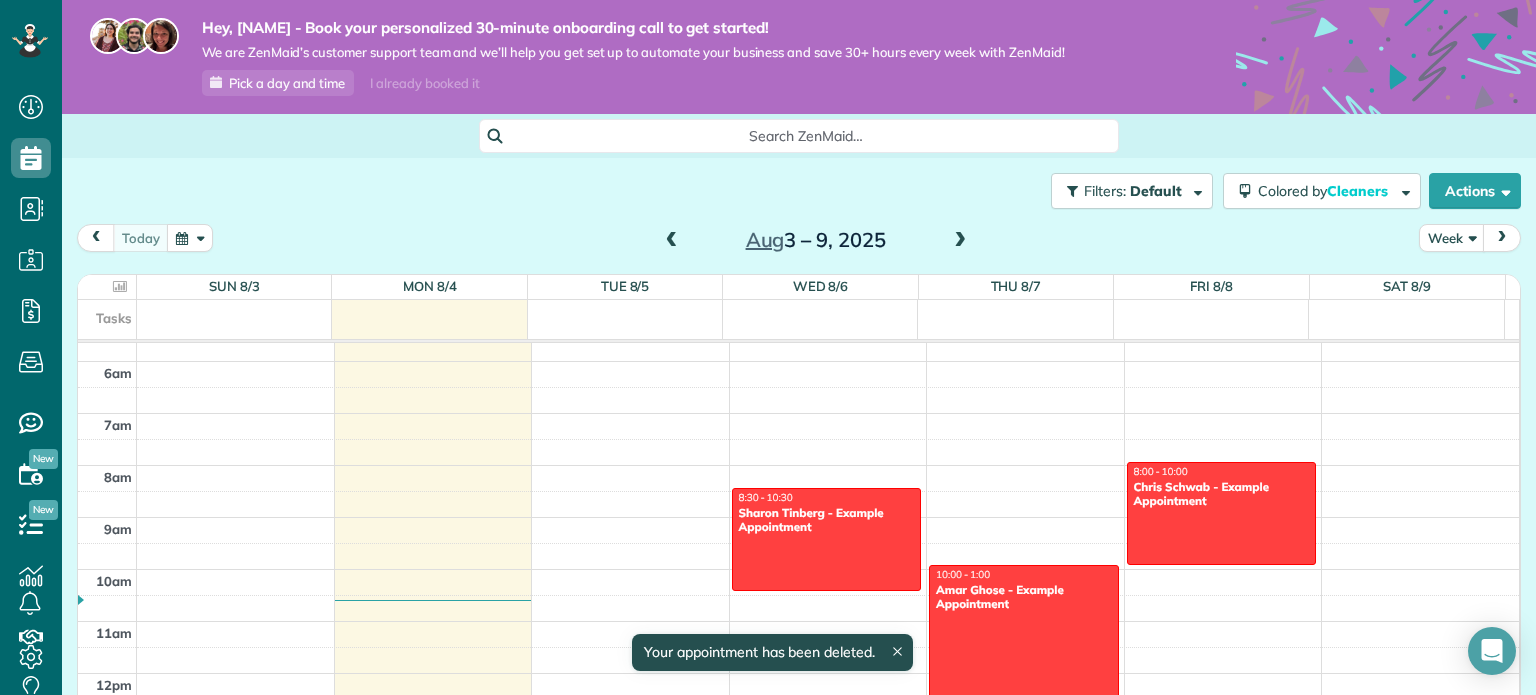 scroll, scrollTop: 290, scrollLeft: 0, axis: vertical 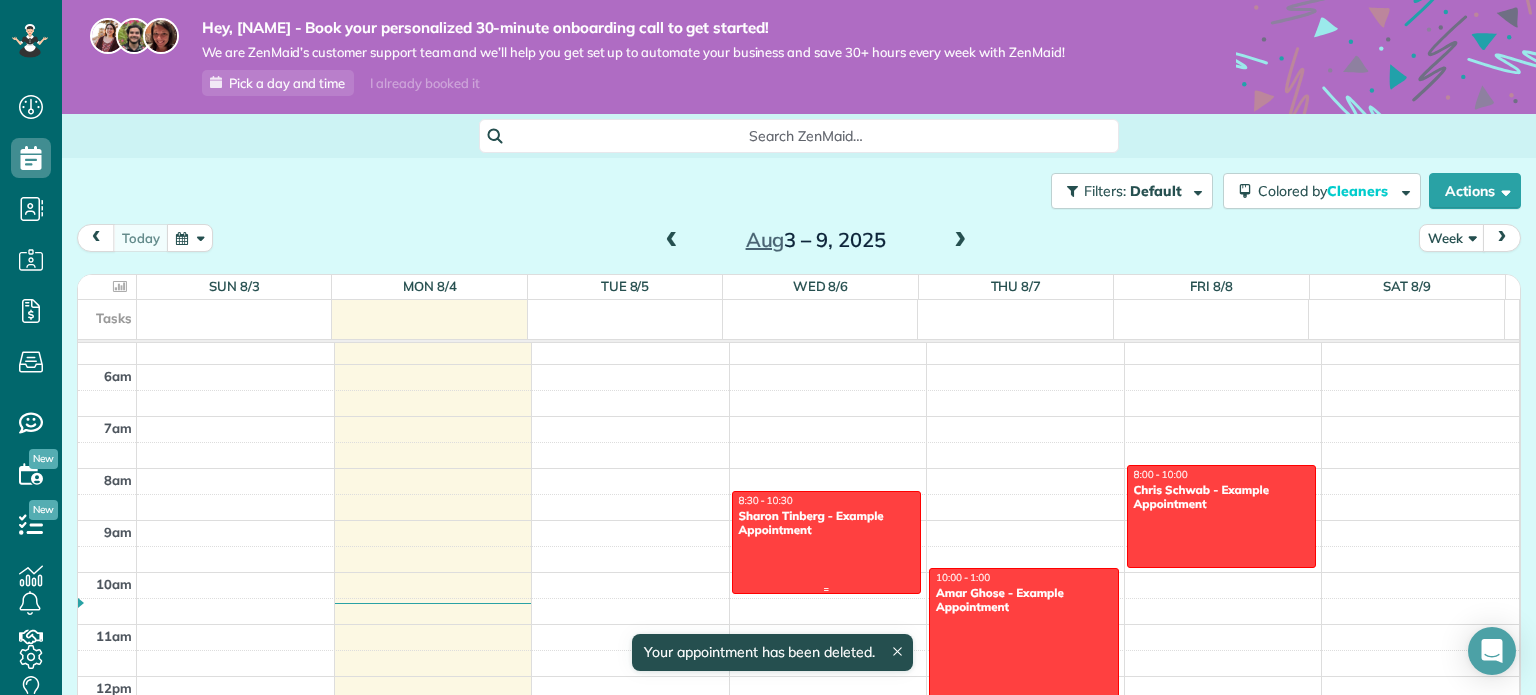 click on "Sharon Tinberg - Example Appointment" at bounding box center [827, 523] 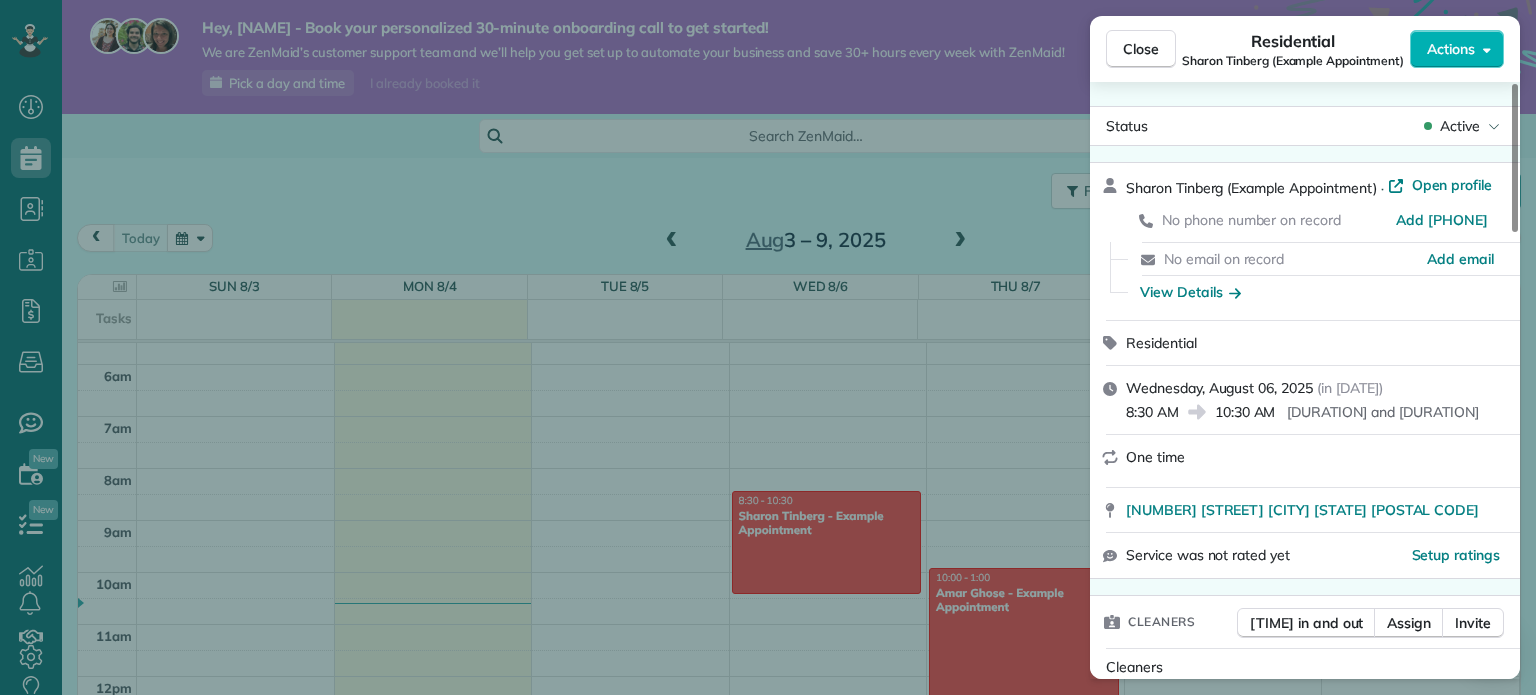 click on "Status Active" at bounding box center [1305, 126] 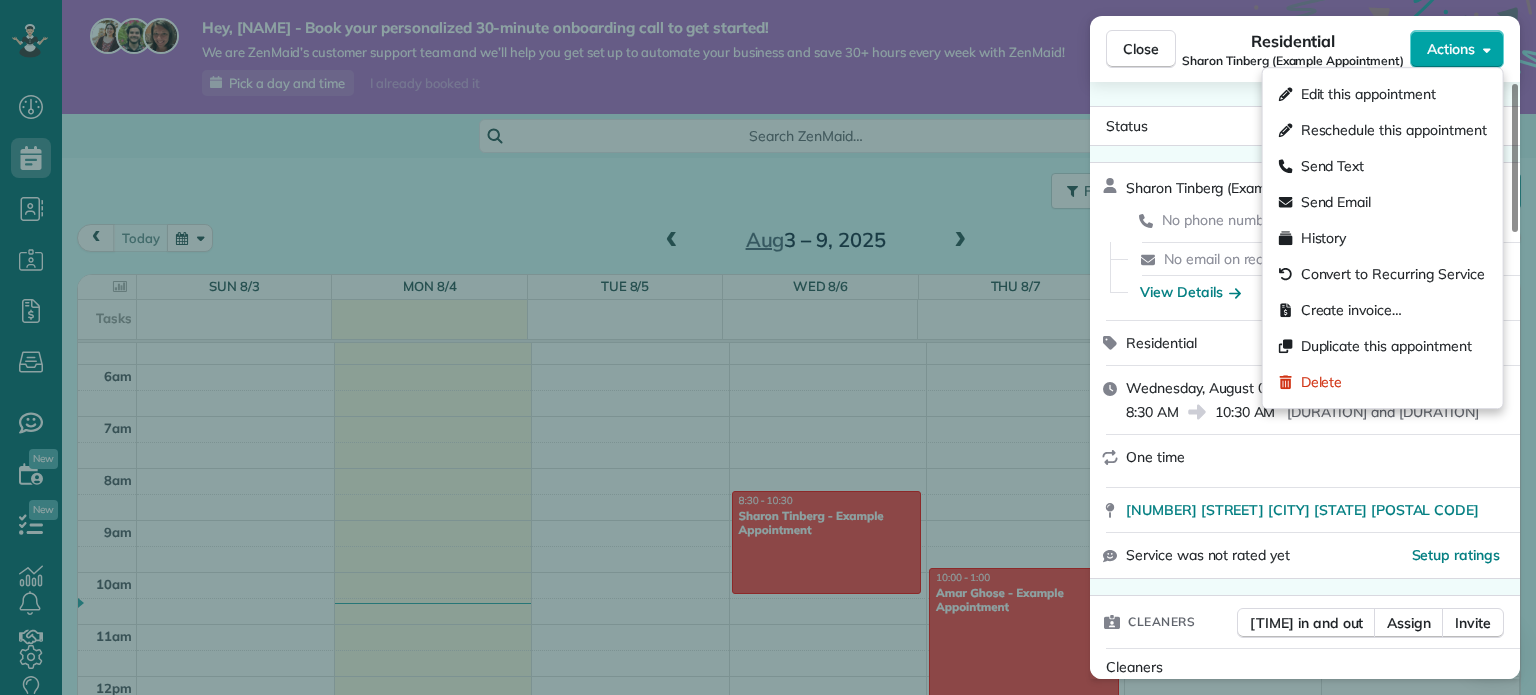 click on "Actions" at bounding box center (1451, 49) 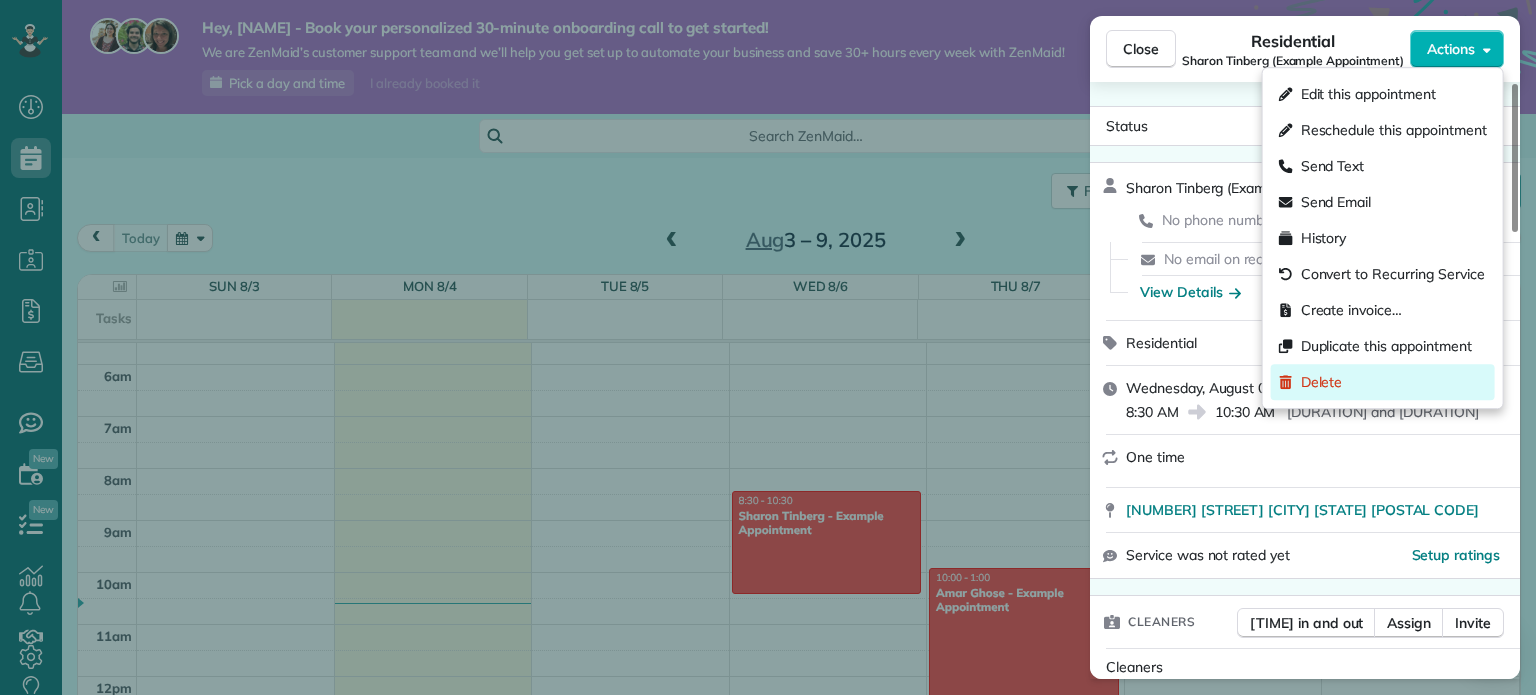 click on "Delete" at bounding box center [1383, 382] 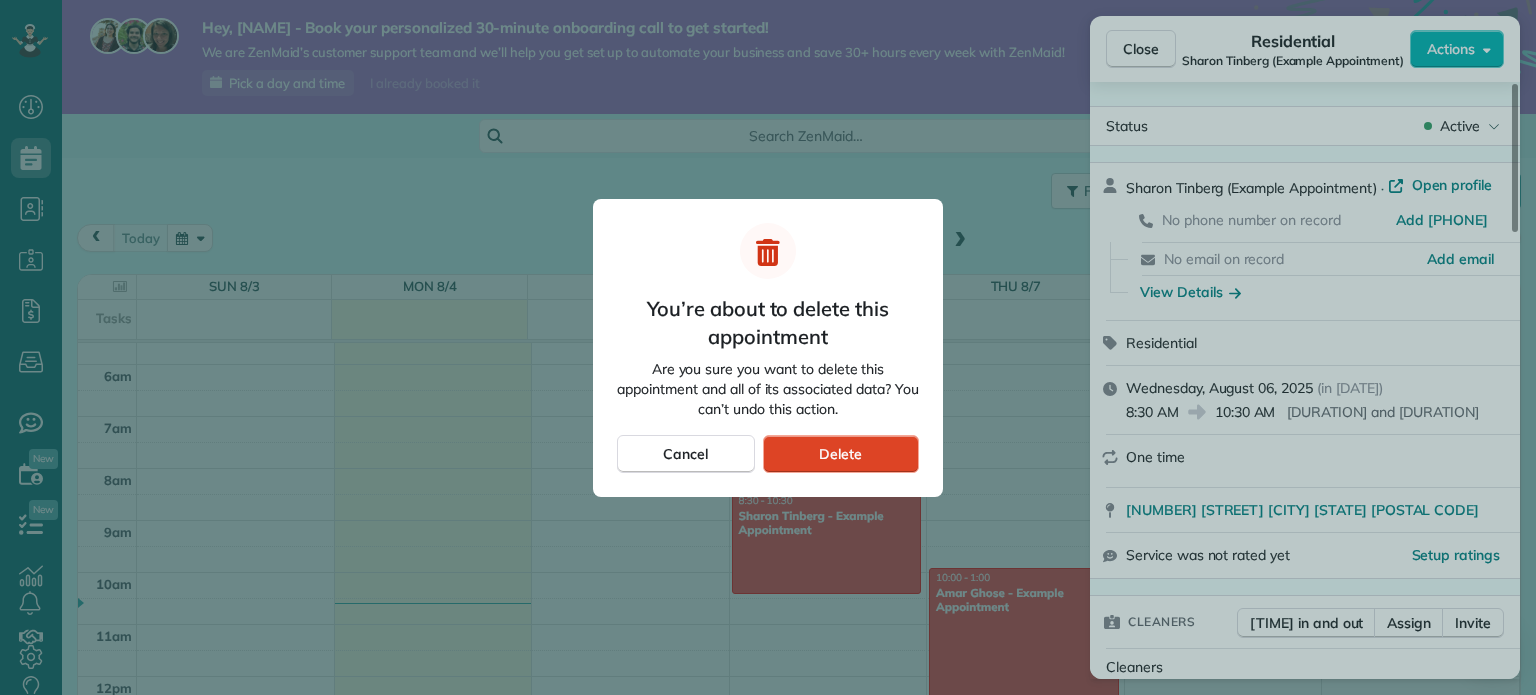 click on "Delete" at bounding box center [841, 454] 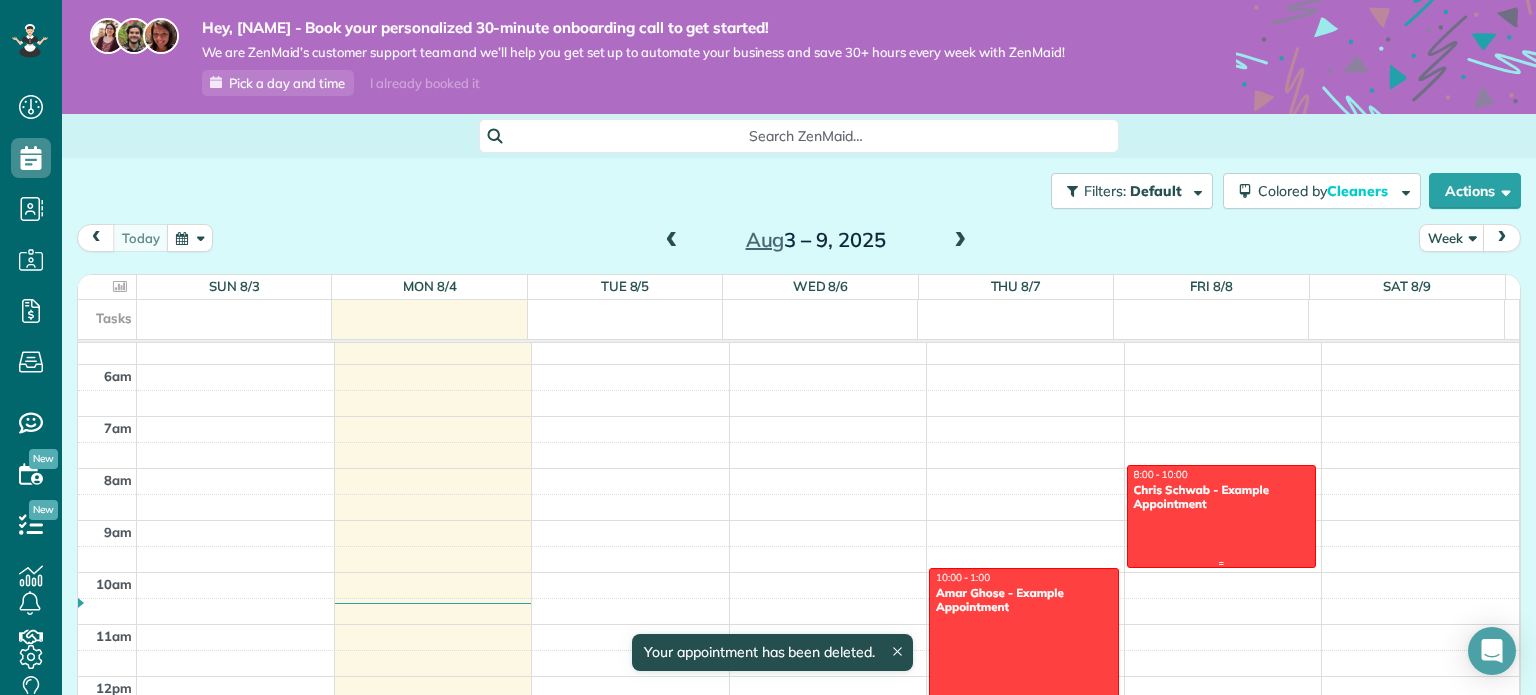 click at bounding box center [1222, 516] 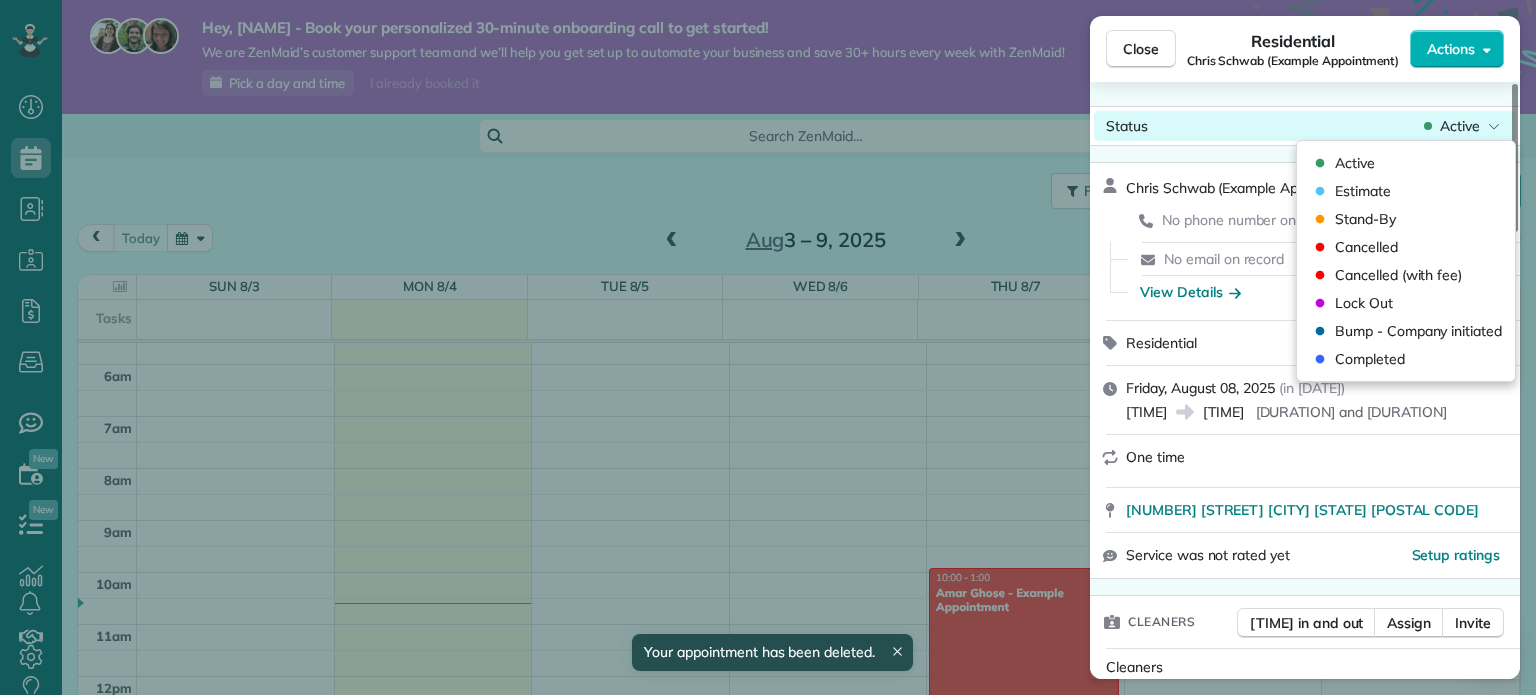 click on "Active" at bounding box center (1462, 126) 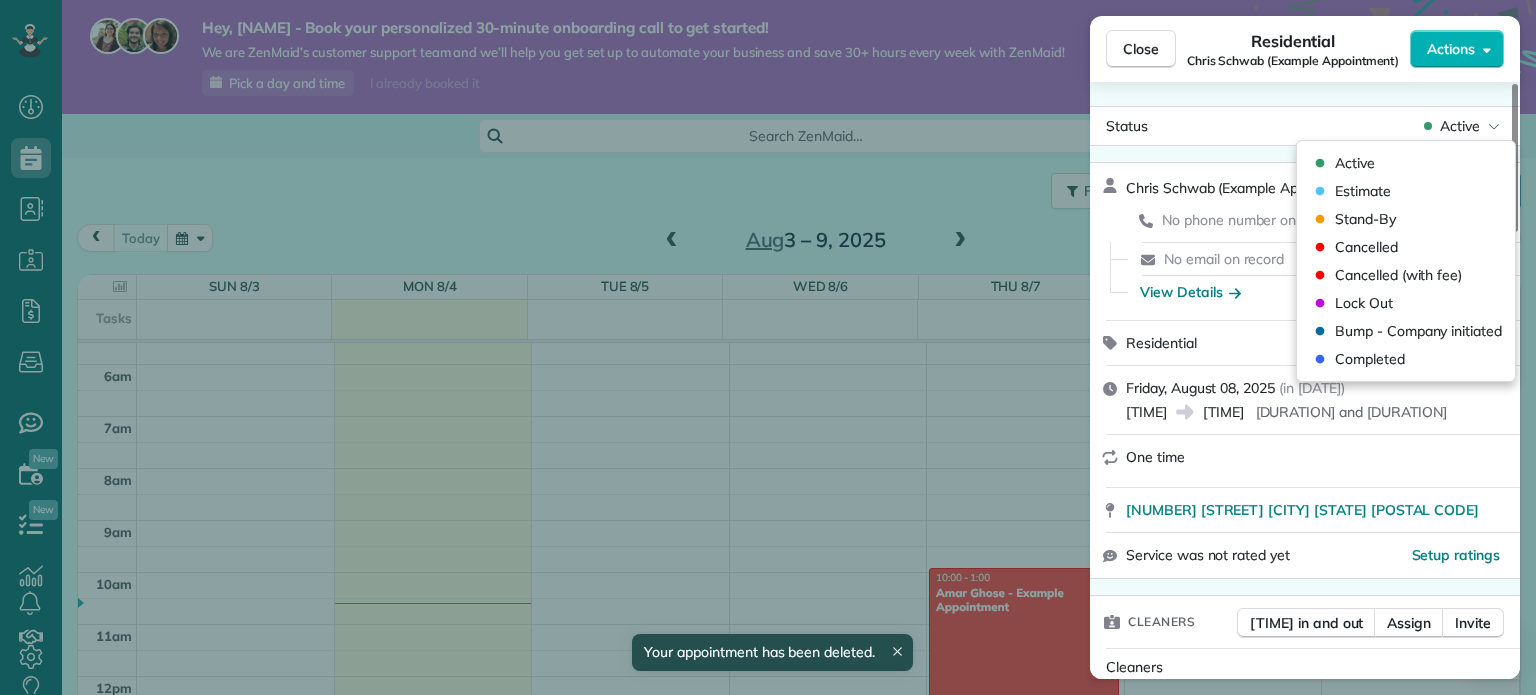click on "Status Active Chris Schwab (Example Appointment) · Open profile No phone number on record Add phone number No email on record Add email View Details Residential Friday, August 08, 2025 ( in 4 days ) 8:00 AM 10:00 AM 2 hours and 0 minutes One time 8920 Wilshire Boulevard Beverly Hills CA 90211 Service was not rated yet Setup ratings Cleaners Time in and out Assign Invite Cleaners No cleaners assigned yet Checklist Try Now Keep this appointment up to your standards. Stay on top of every detail, keep your cleaners organised, and your client happy. Assign a checklist Watch a 5 min demo Billing Billing actions Service Add an item Overcharge $0.00 Discount $0.00 Coupon discount - Primary tax - Secondary tax - Total appointment price $0.00 Tips collected $0.00 Mark as paid Total including tip $0.00 Get paid online in no-time! Send an invoice and reward your cleaners with tips Charge customer credit card Appointment custom fields No custom fields to display Work items No work items to display Notes Appointment 1 0 (" at bounding box center (1305, 380) 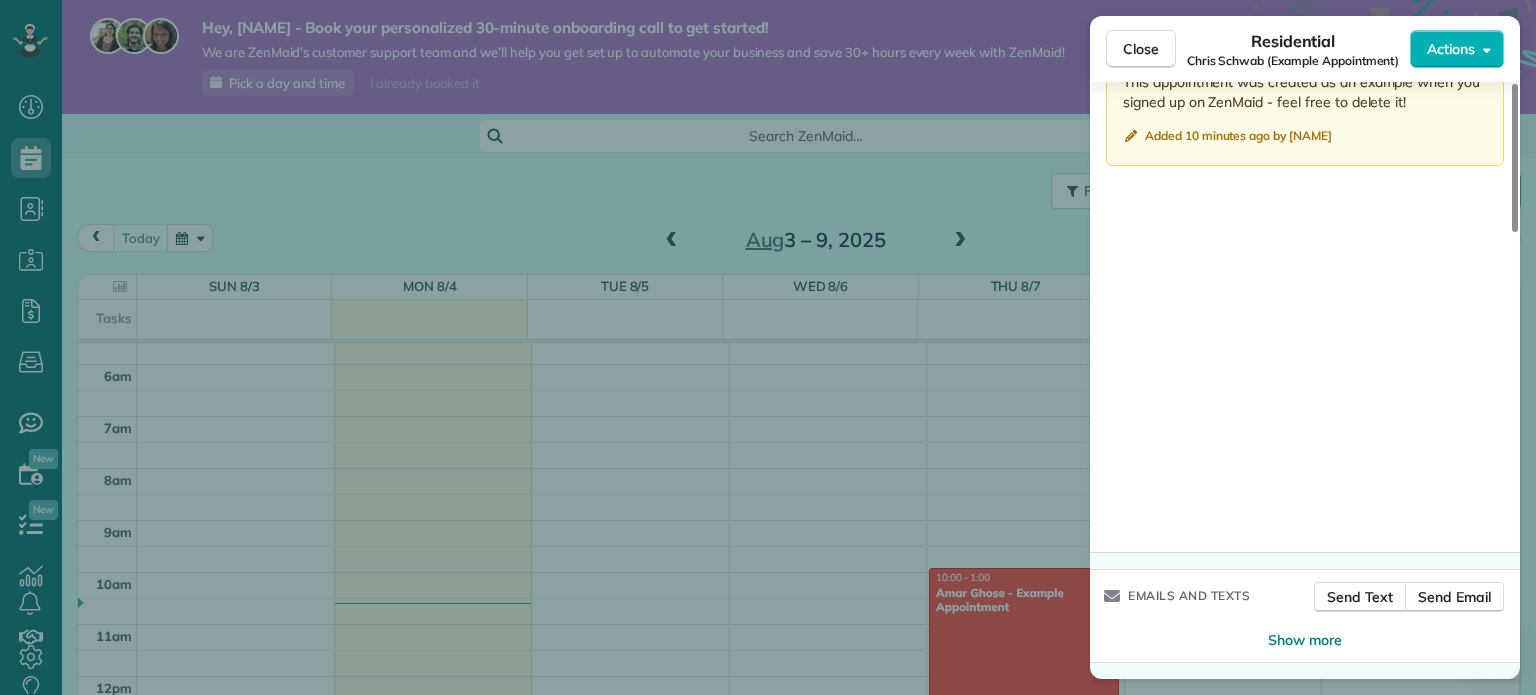 scroll, scrollTop: 0, scrollLeft: 0, axis: both 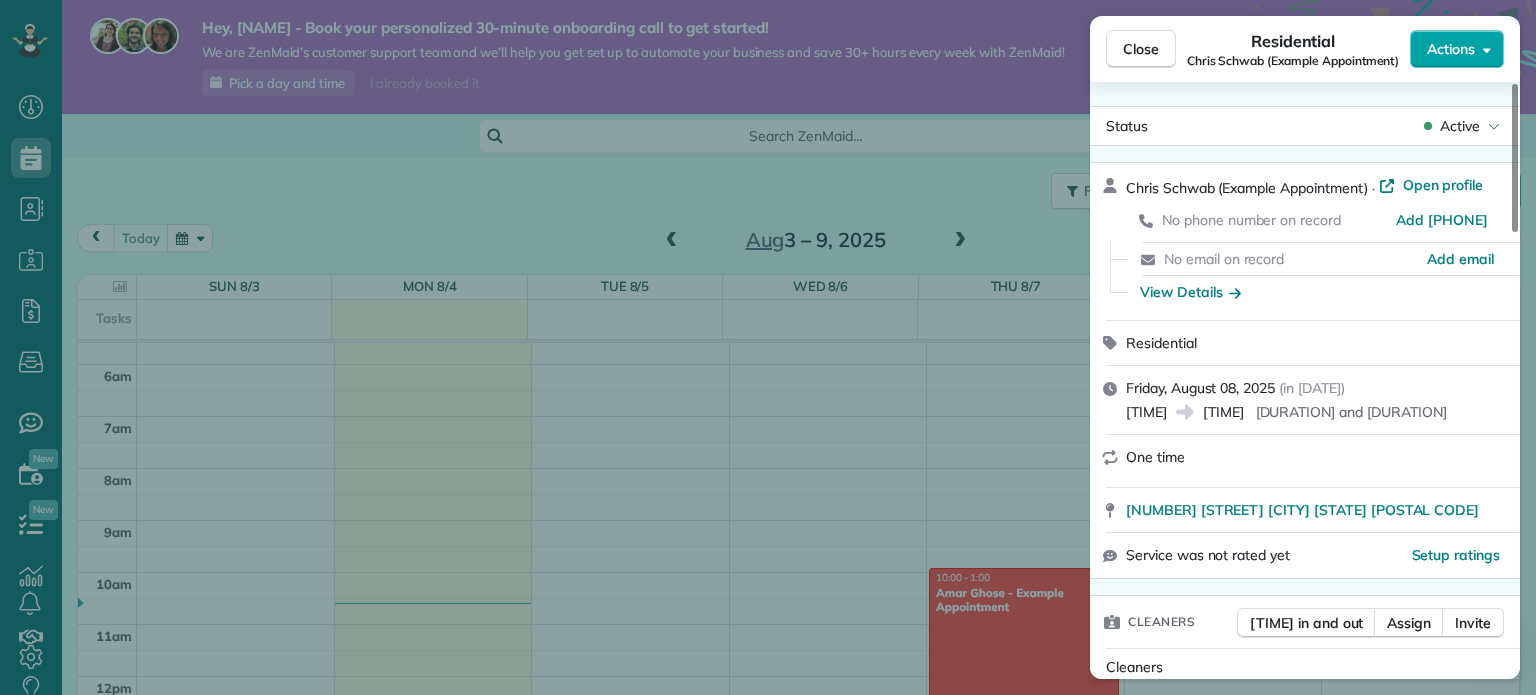 click on "Actions" at bounding box center (1457, 49) 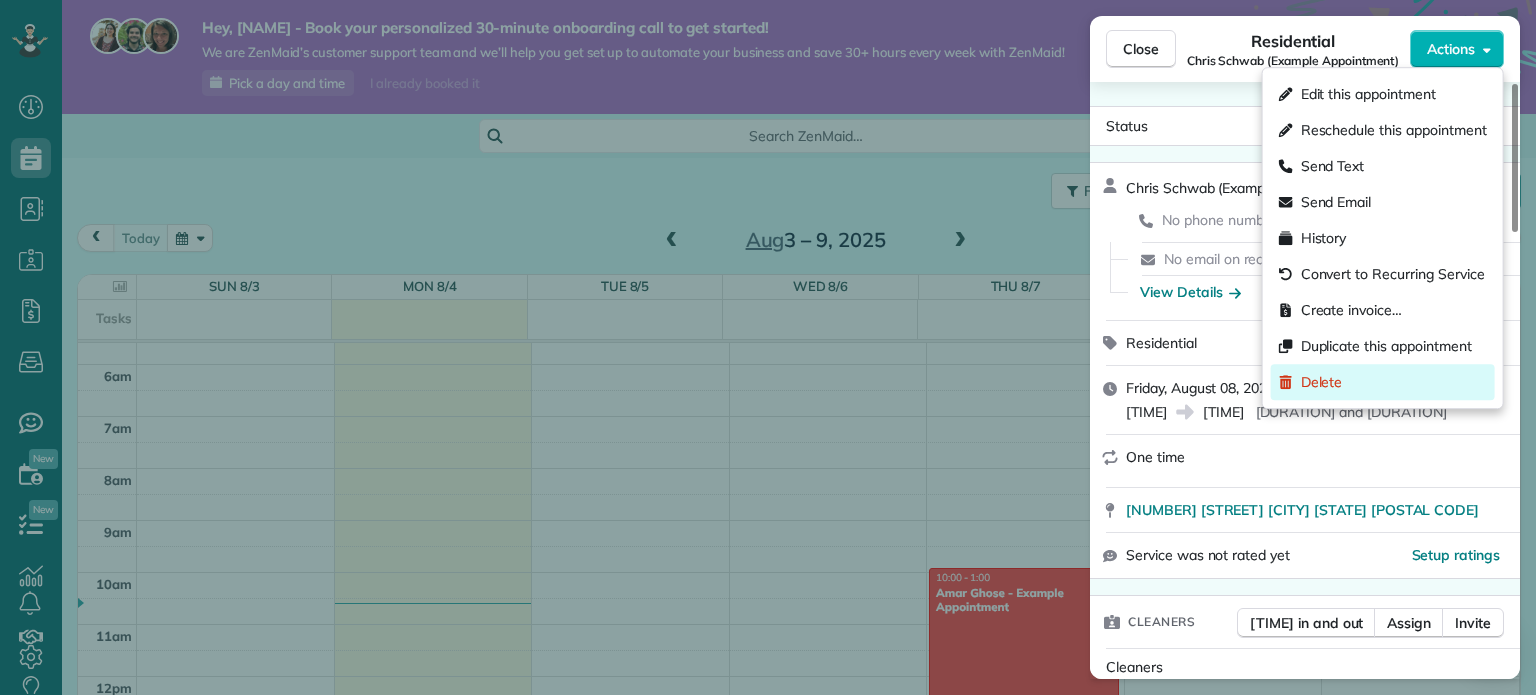 click on "Delete" at bounding box center [1383, 382] 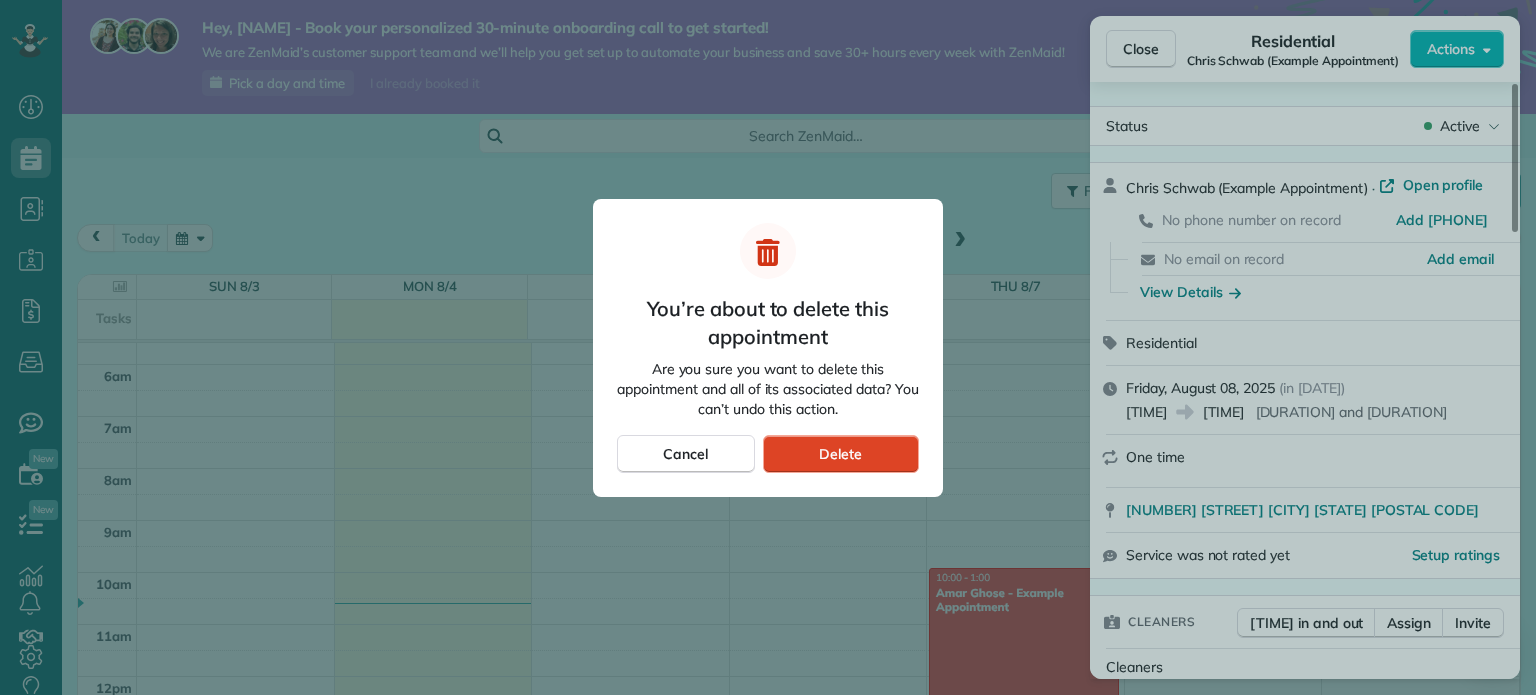 click on "Delete" at bounding box center [841, 454] 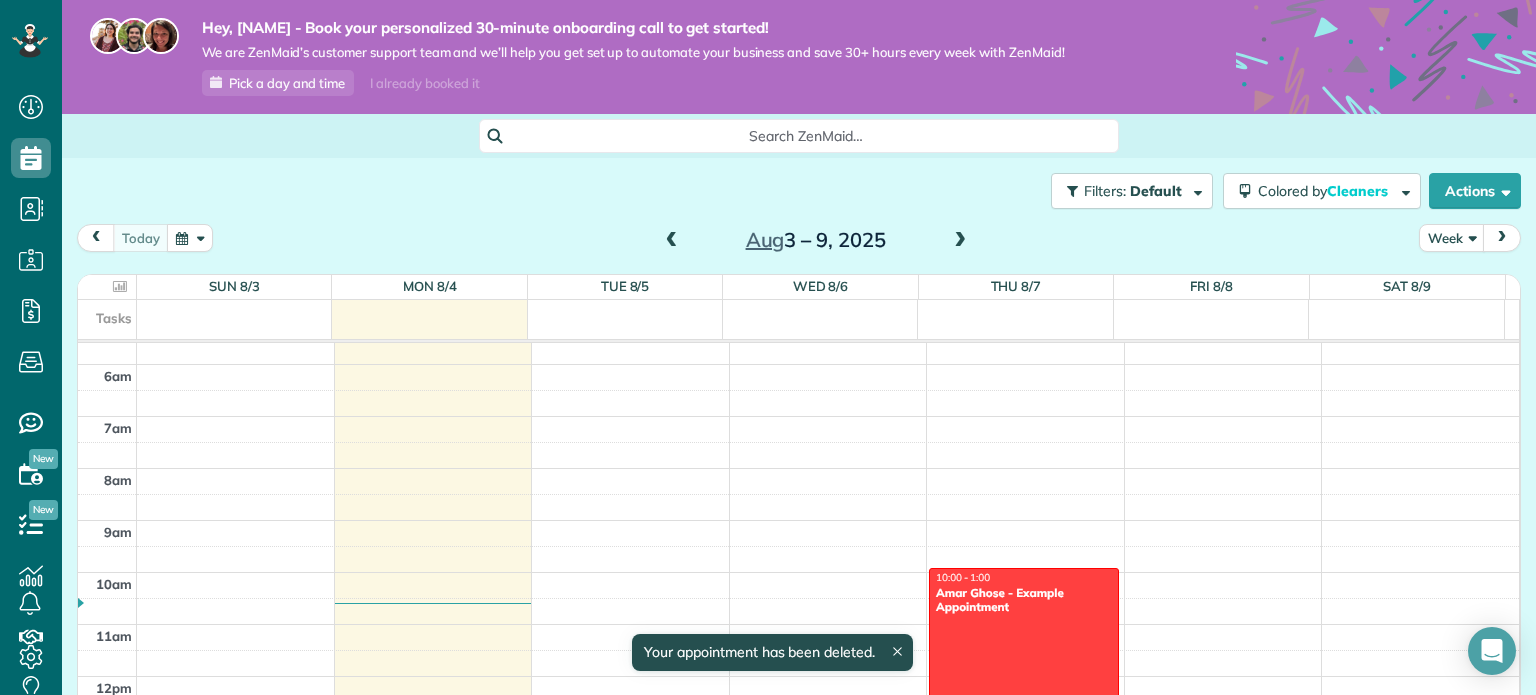 click at bounding box center (1024, 645) 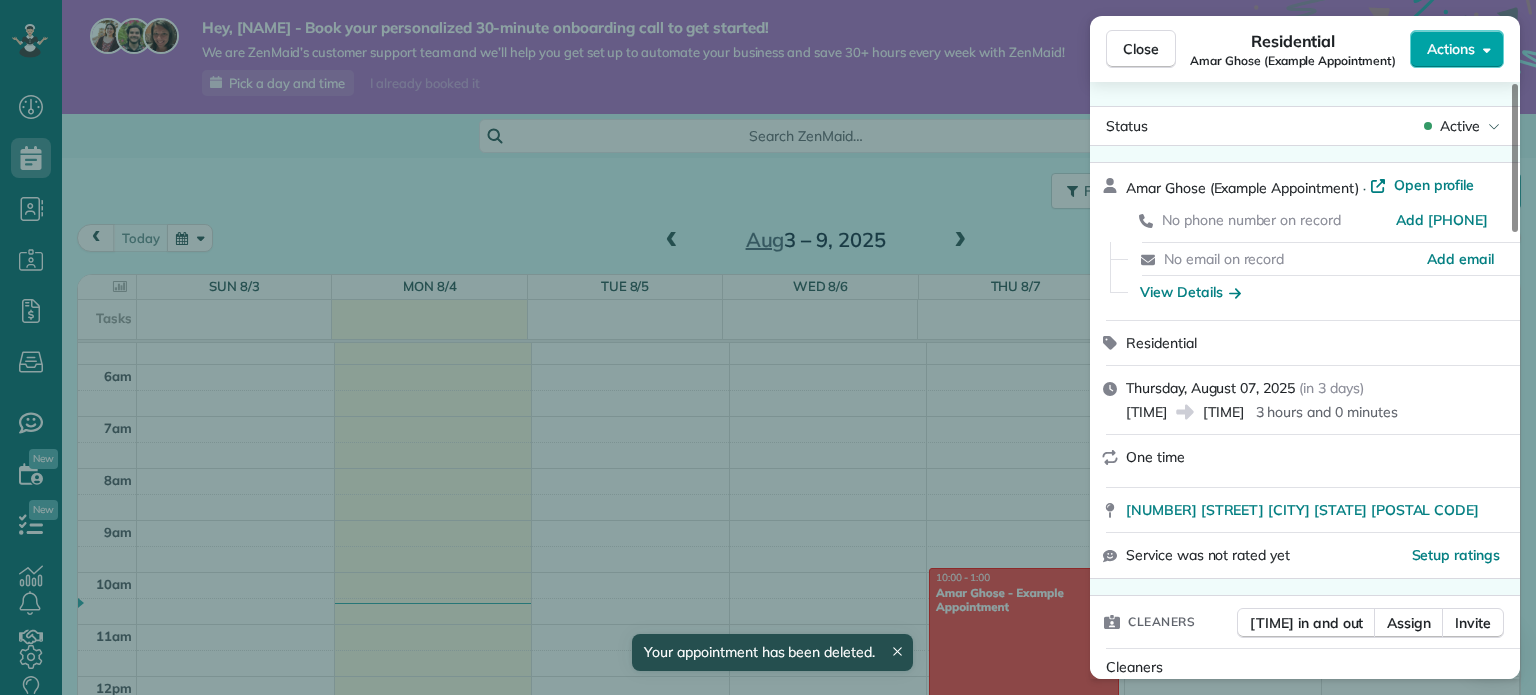 click on "Actions" at bounding box center [1451, 49] 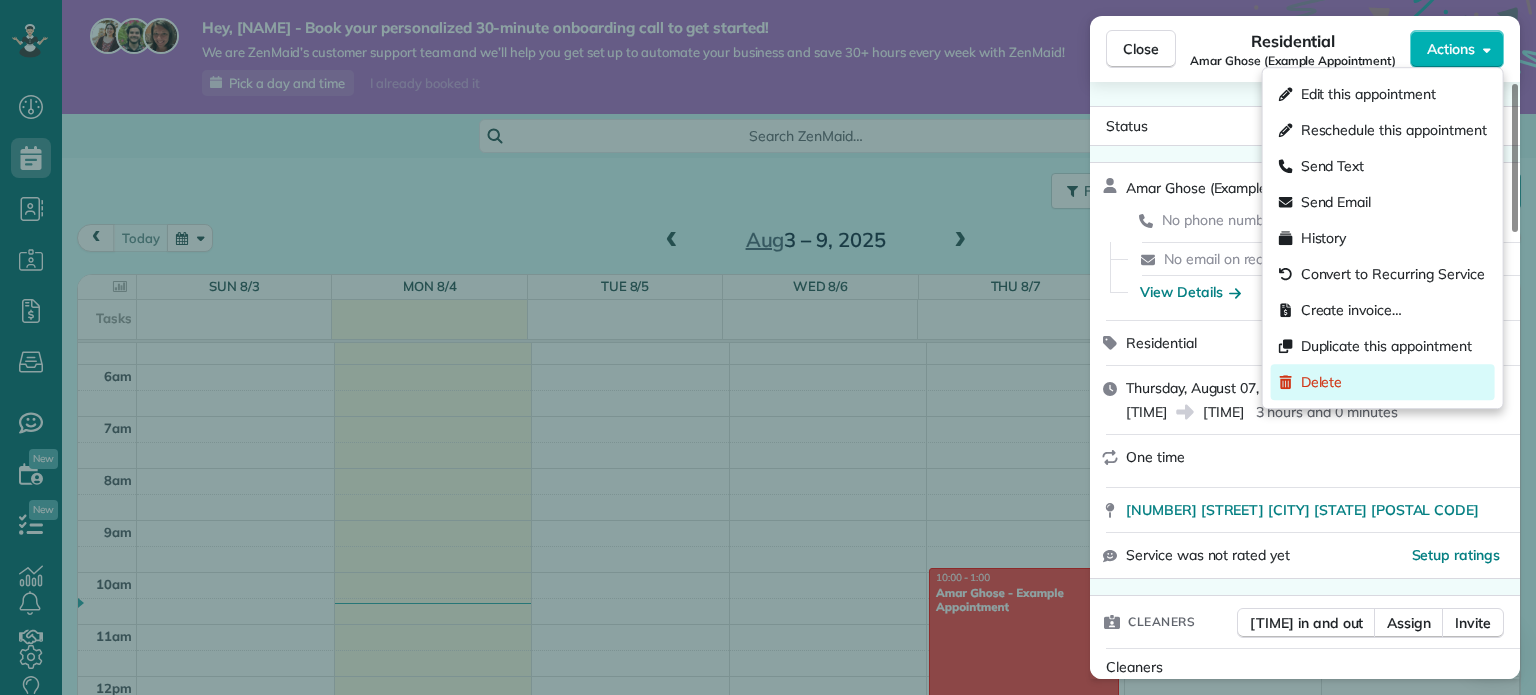click on "Delete" at bounding box center (1322, 382) 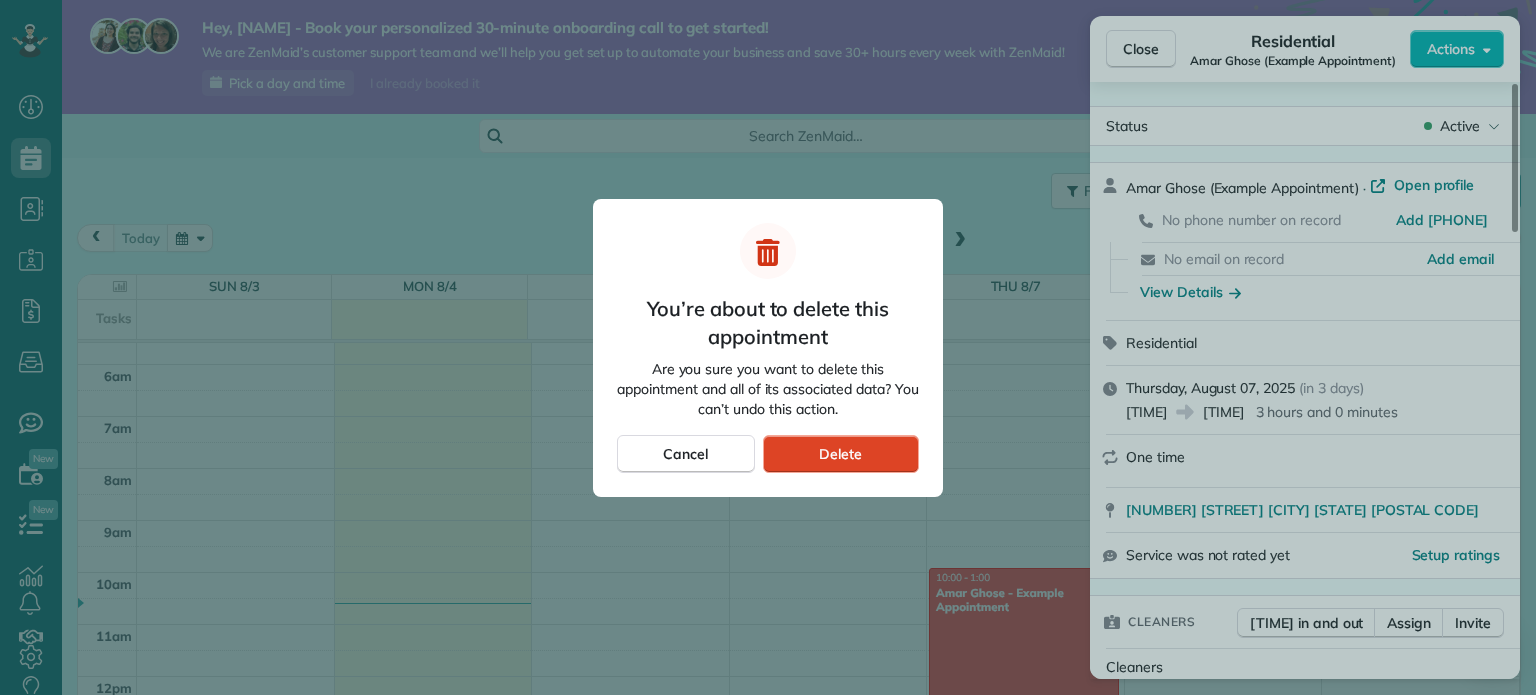 click on "Delete" at bounding box center (840, 454) 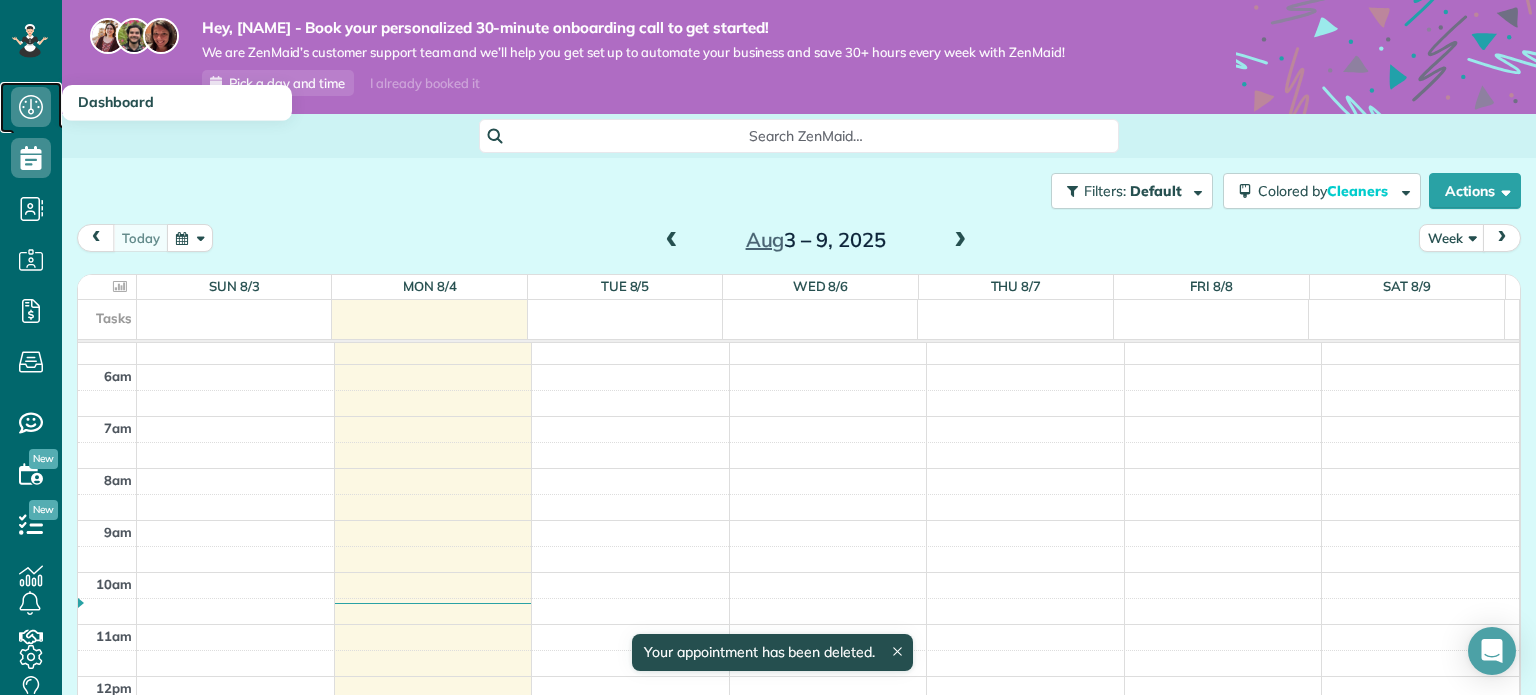 click 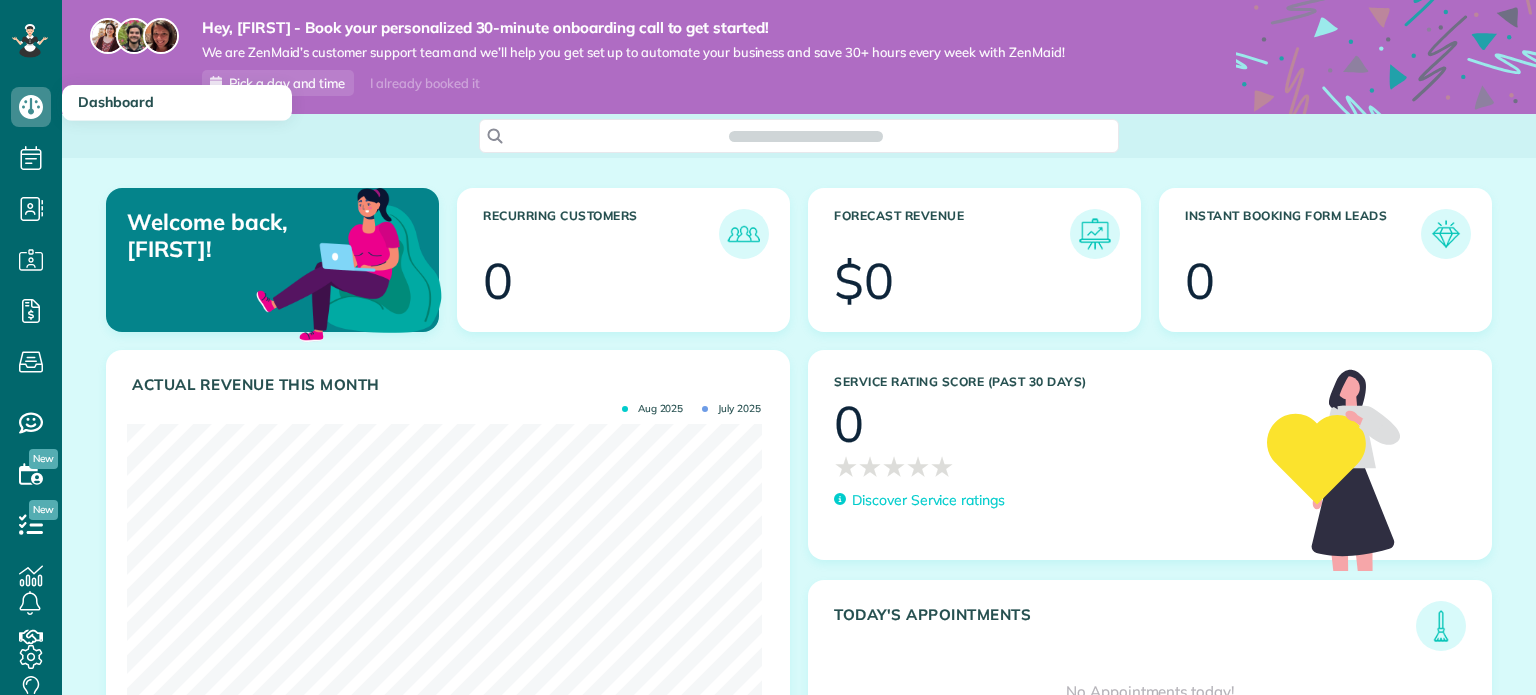 scroll, scrollTop: 0, scrollLeft: 0, axis: both 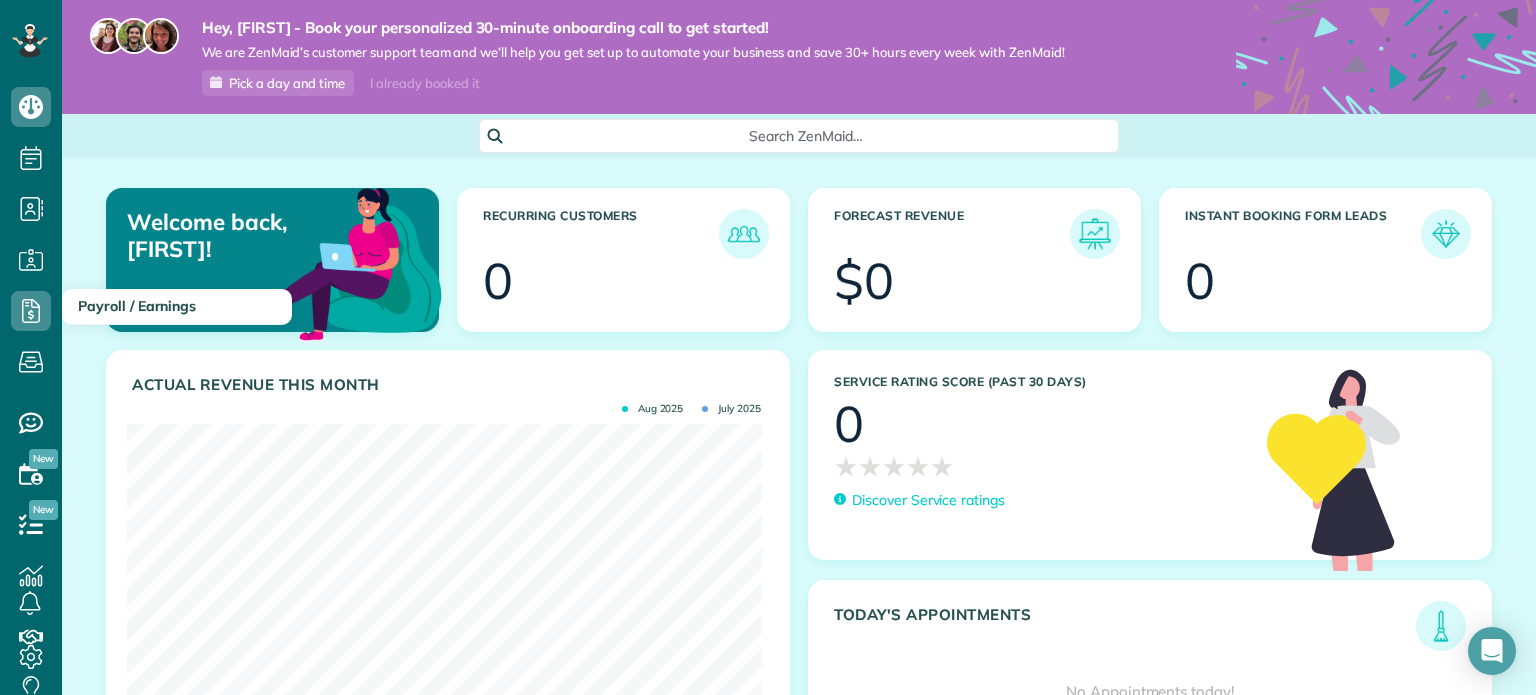 click on "Payroll / Earnings" at bounding box center (137, 306) 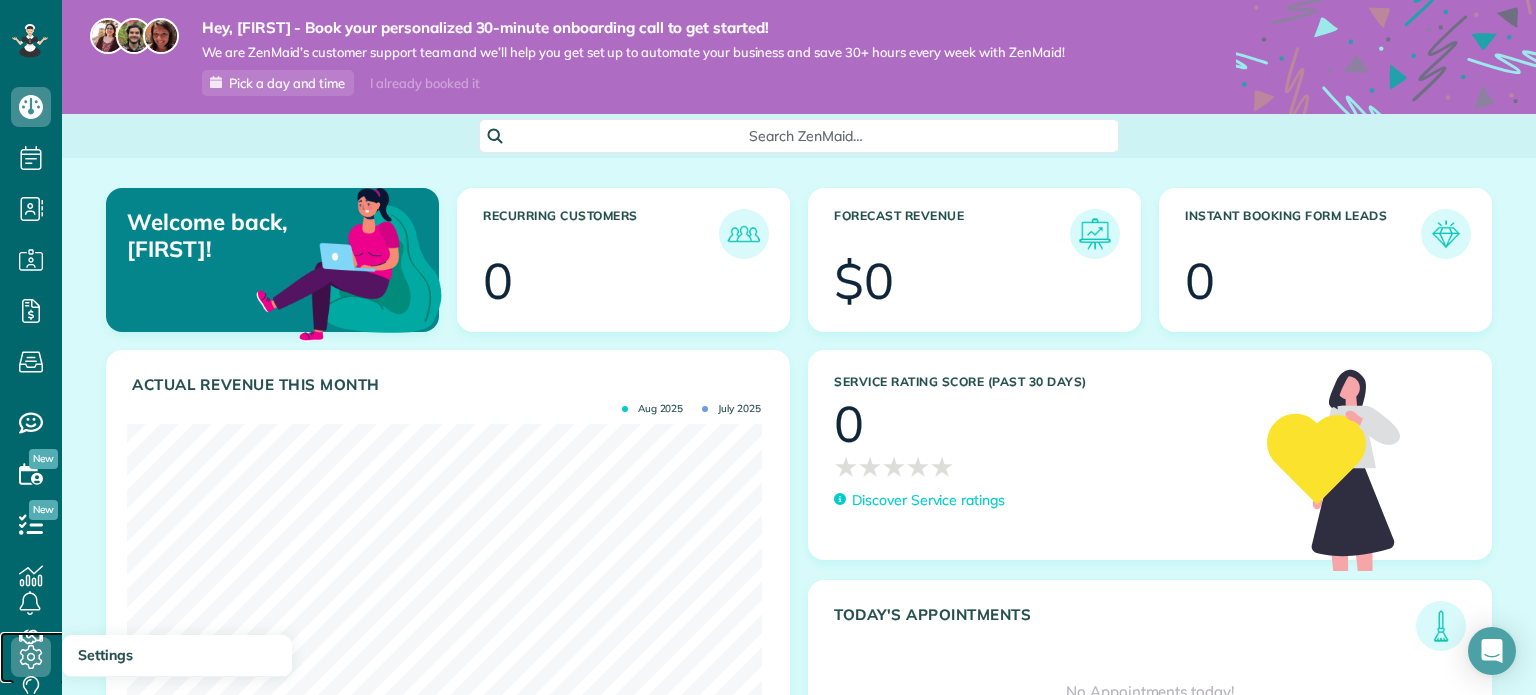 click 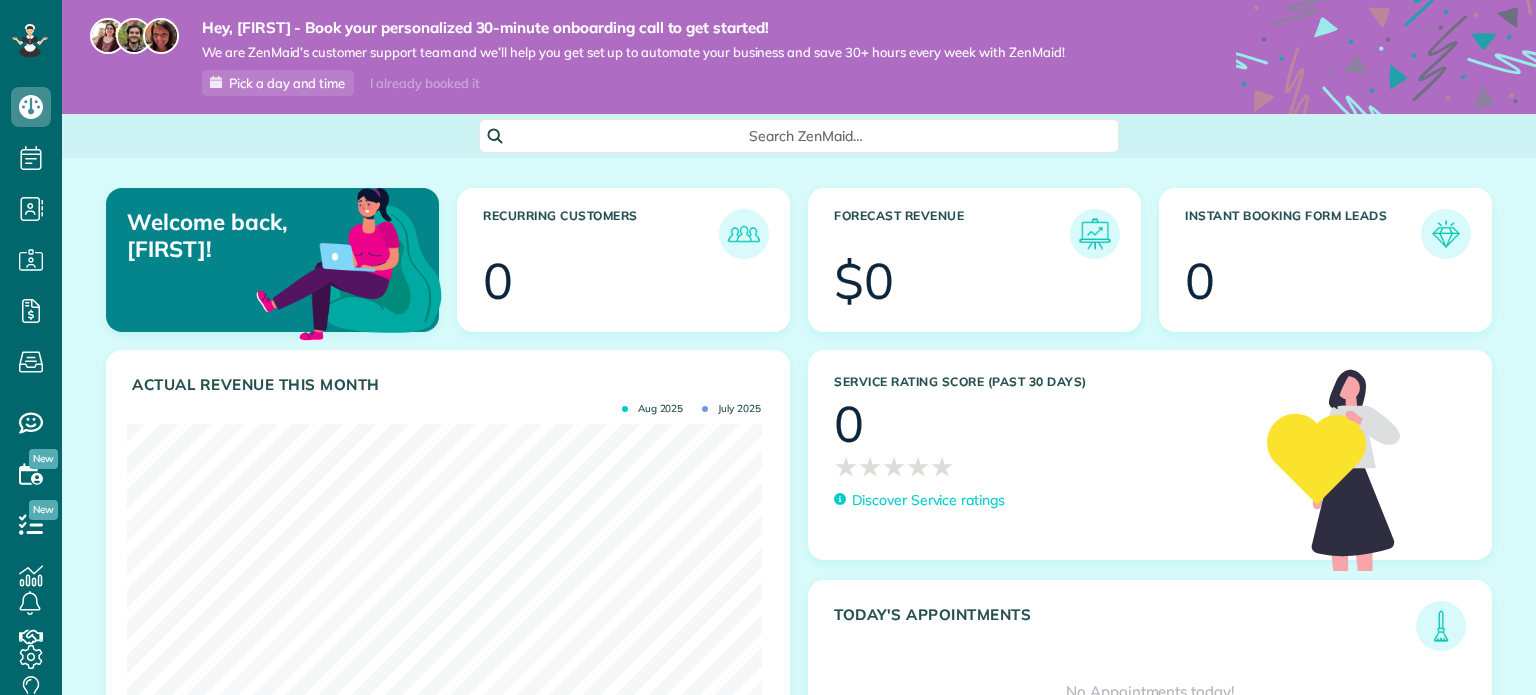 scroll, scrollTop: 0, scrollLeft: 0, axis: both 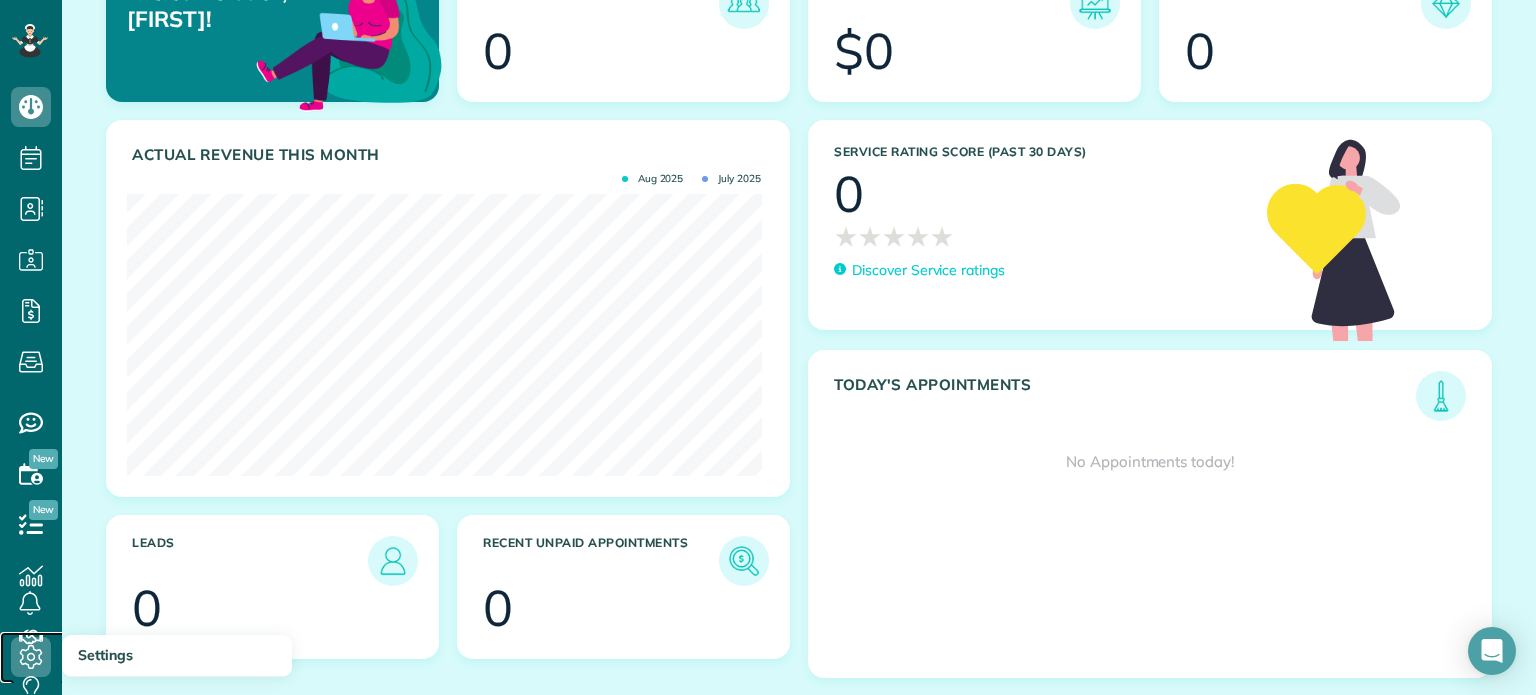 click 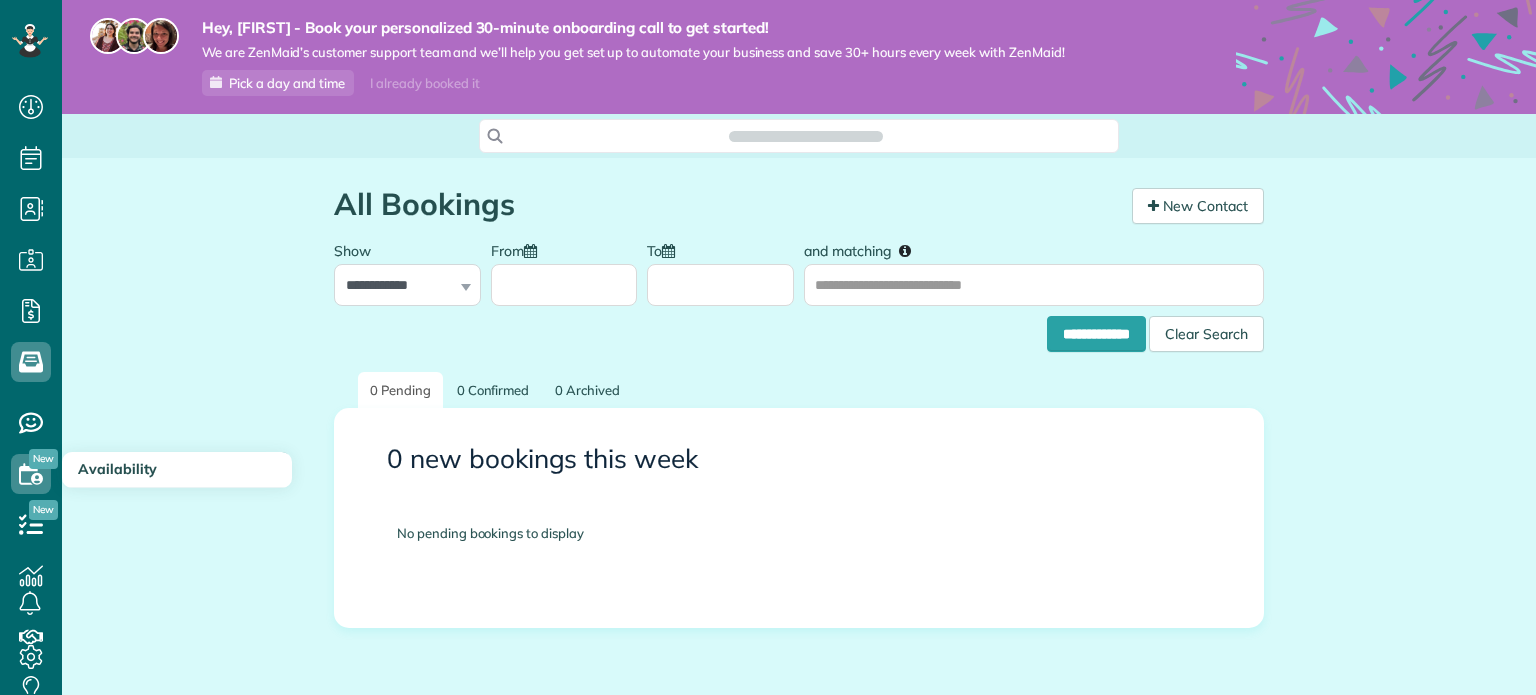 scroll, scrollTop: 0, scrollLeft: 0, axis: both 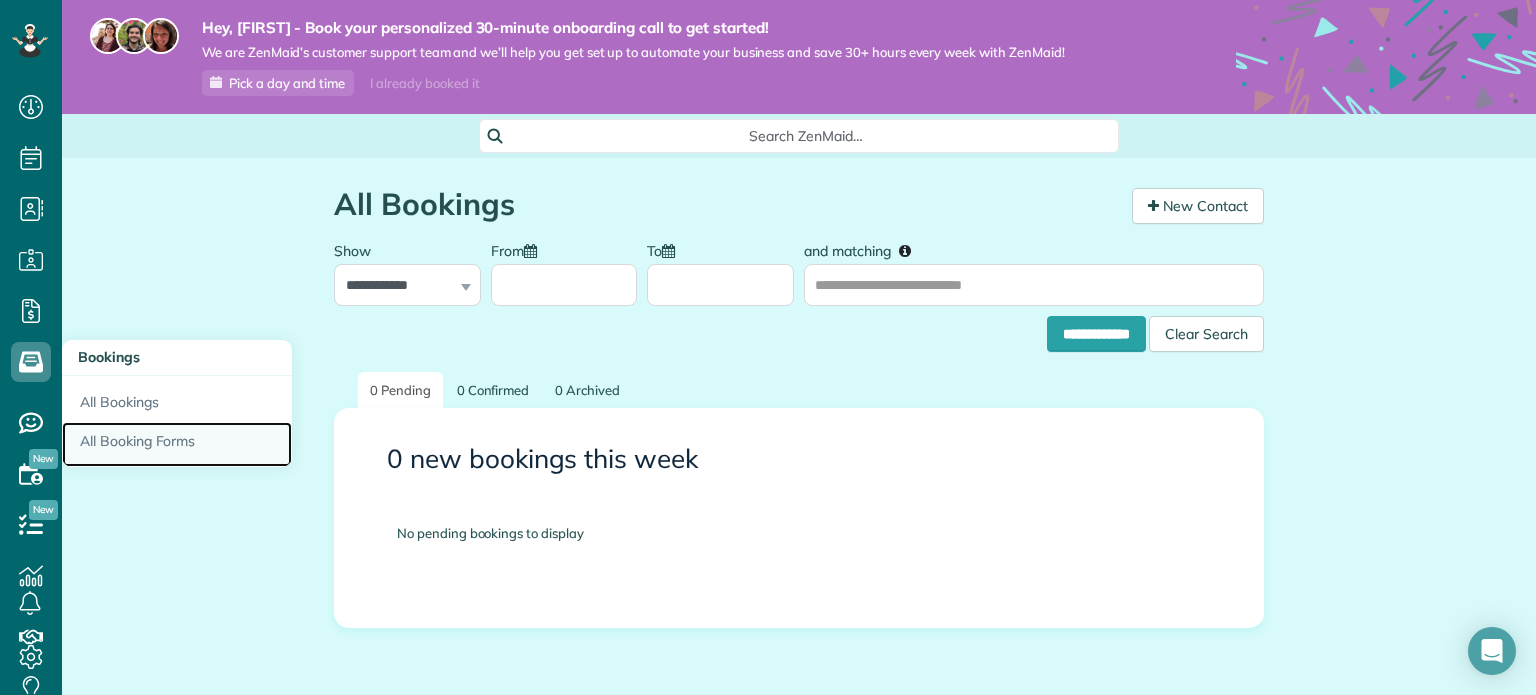 click on "All Booking Forms" at bounding box center (177, 445) 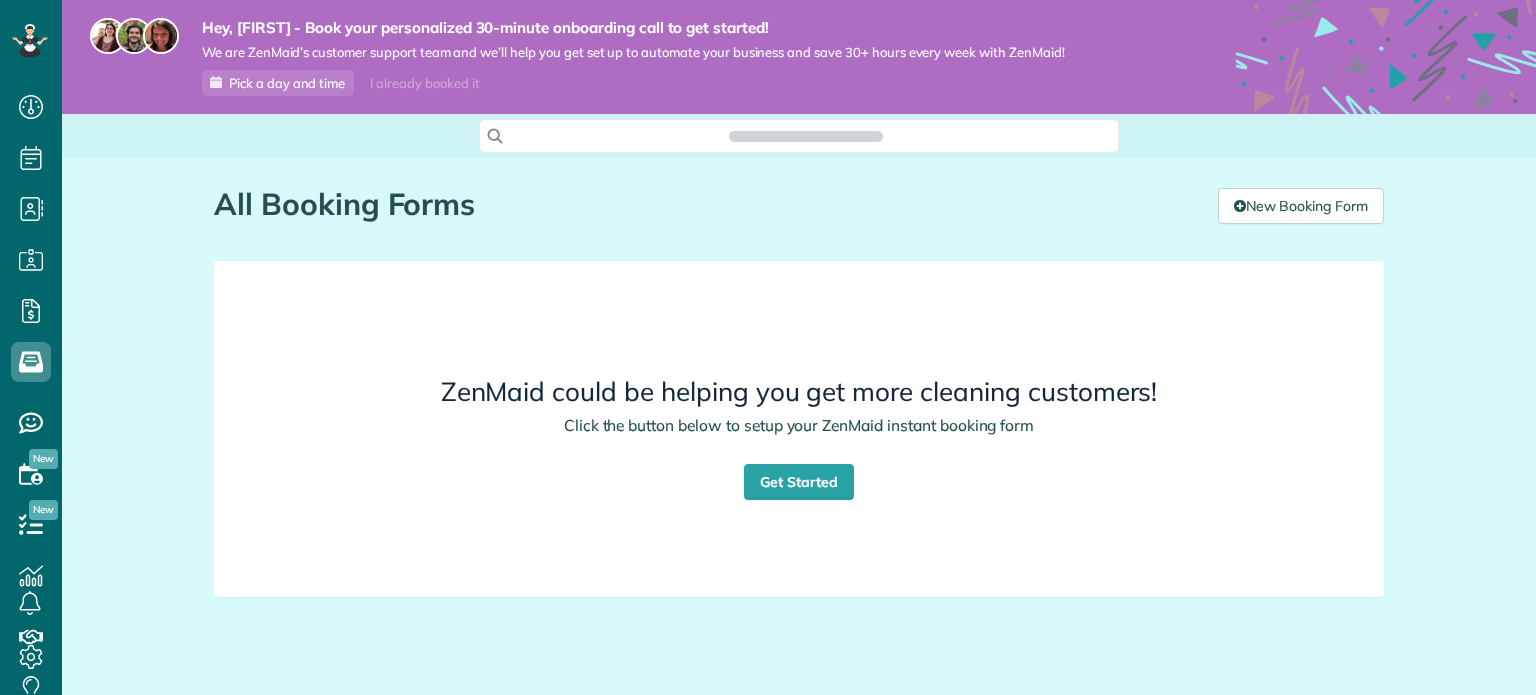 scroll, scrollTop: 0, scrollLeft: 0, axis: both 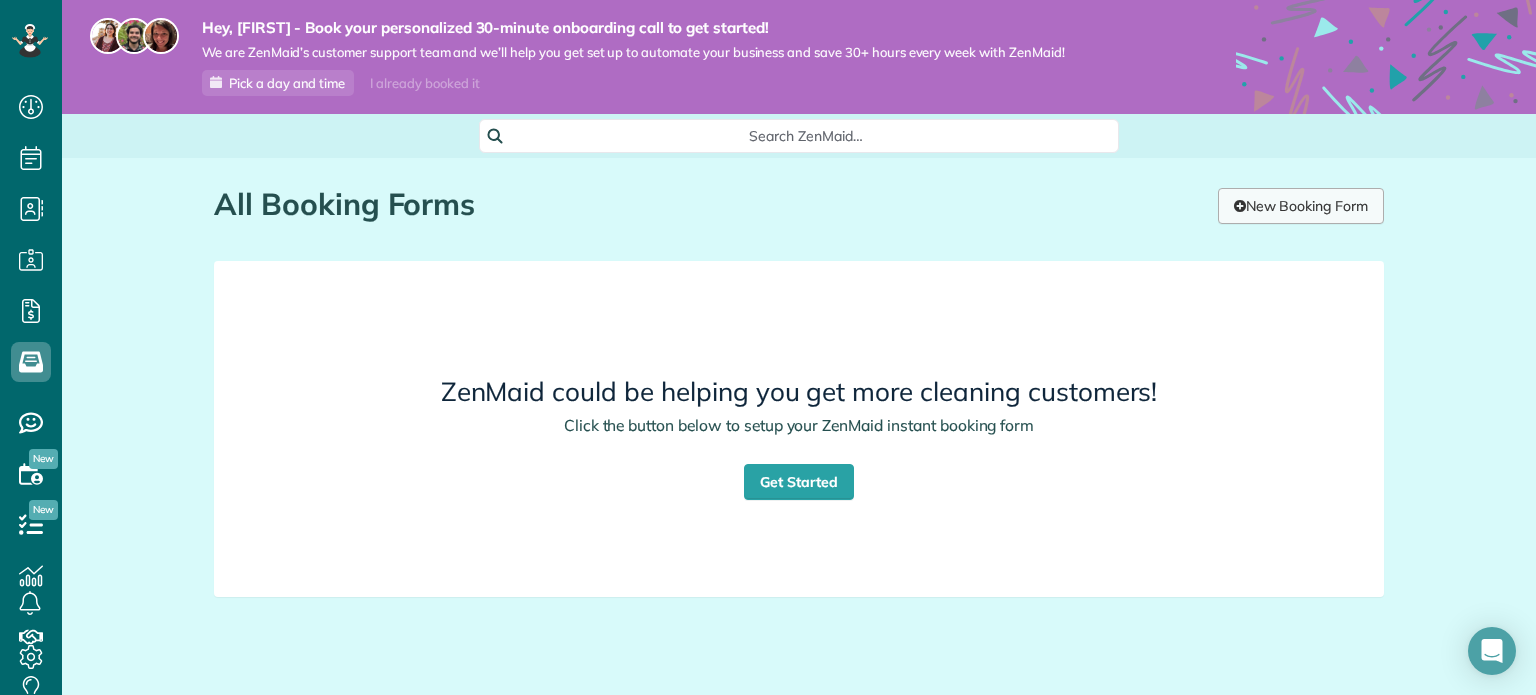click on "New Booking Form" at bounding box center [1301, 206] 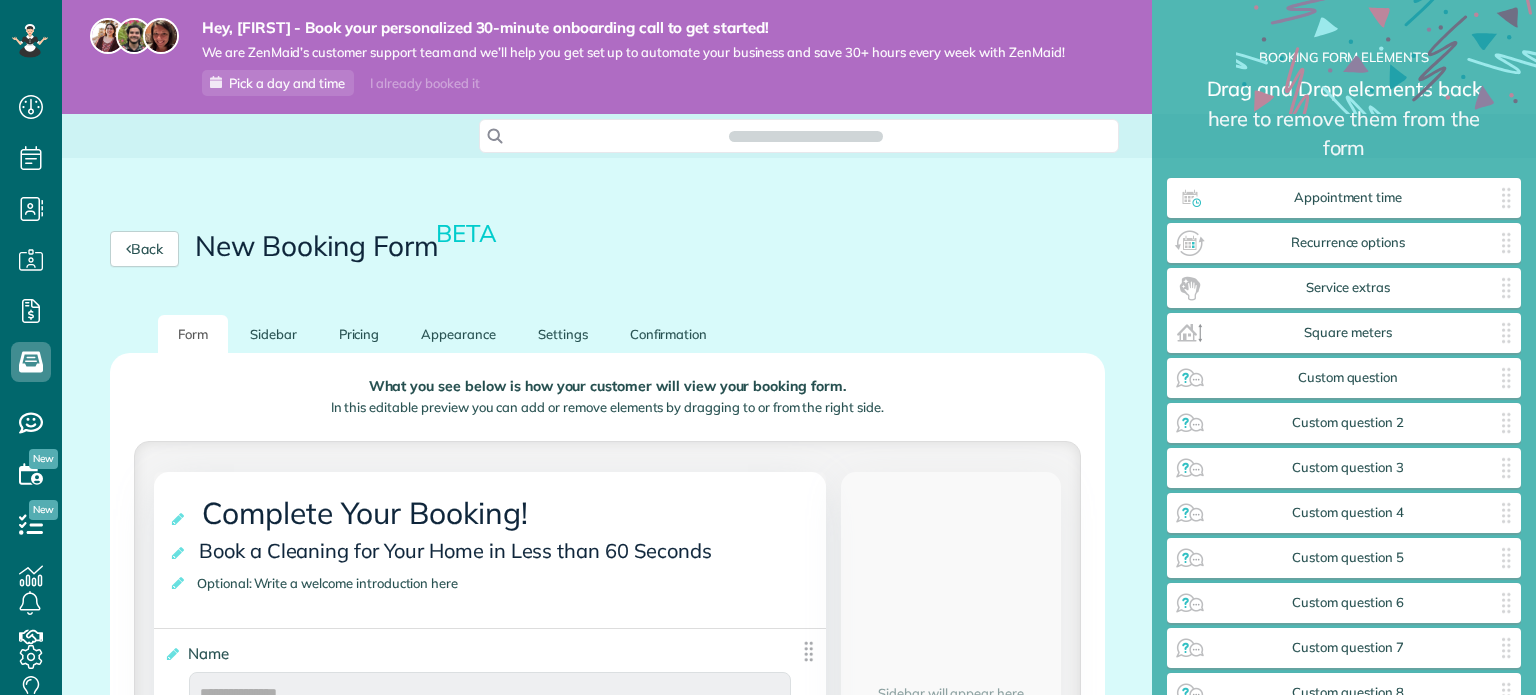 scroll, scrollTop: 0, scrollLeft: 0, axis: both 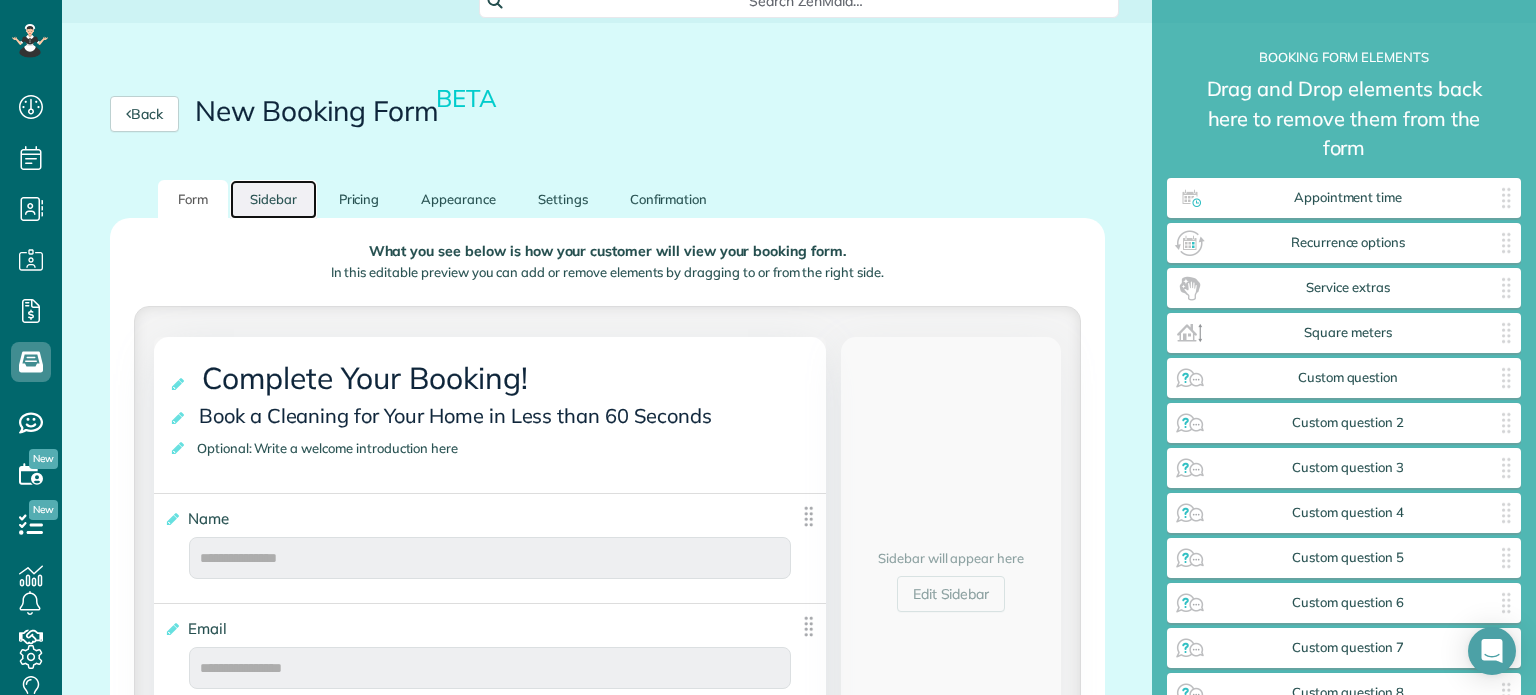 click on "Sidebar" at bounding box center [273, 199] 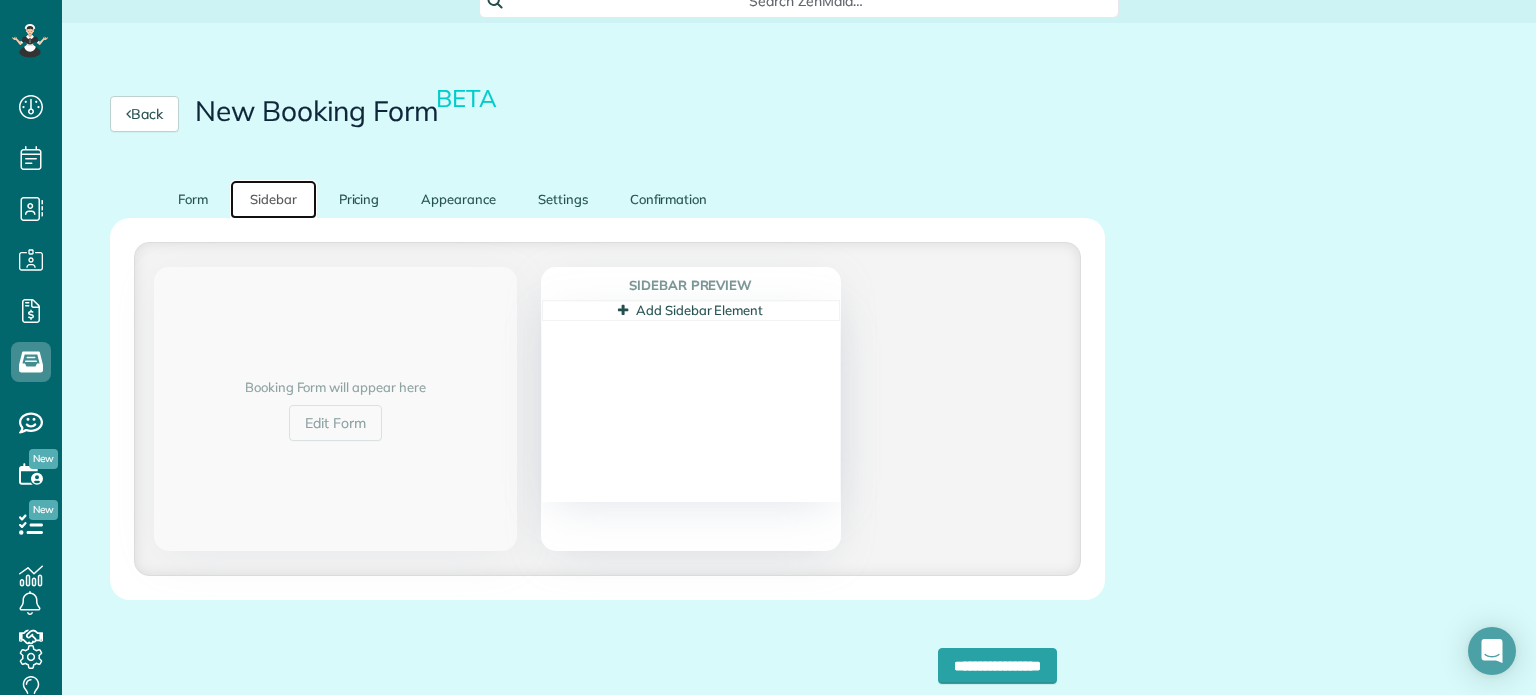 click on "Add Sidebar Element" at bounding box center (690, 310) 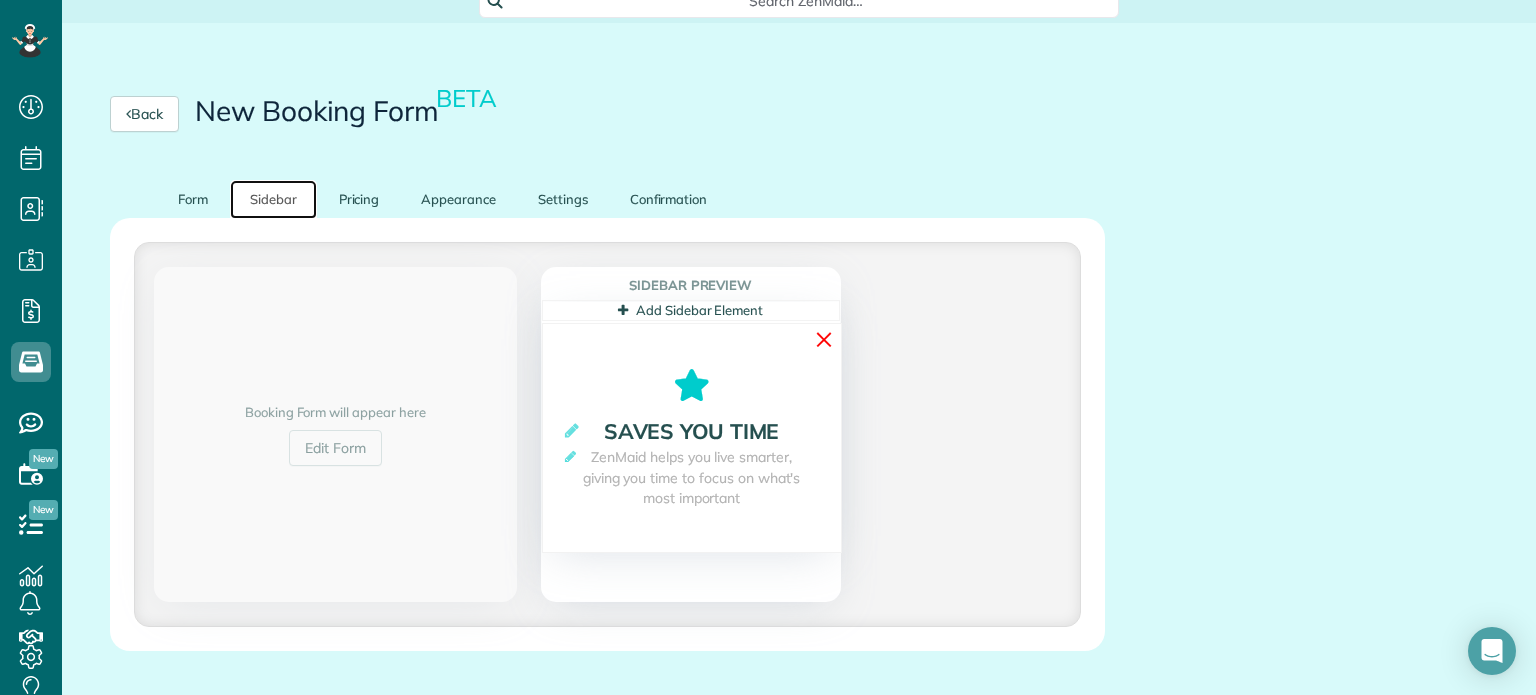 click on "✕" at bounding box center (824, 339) 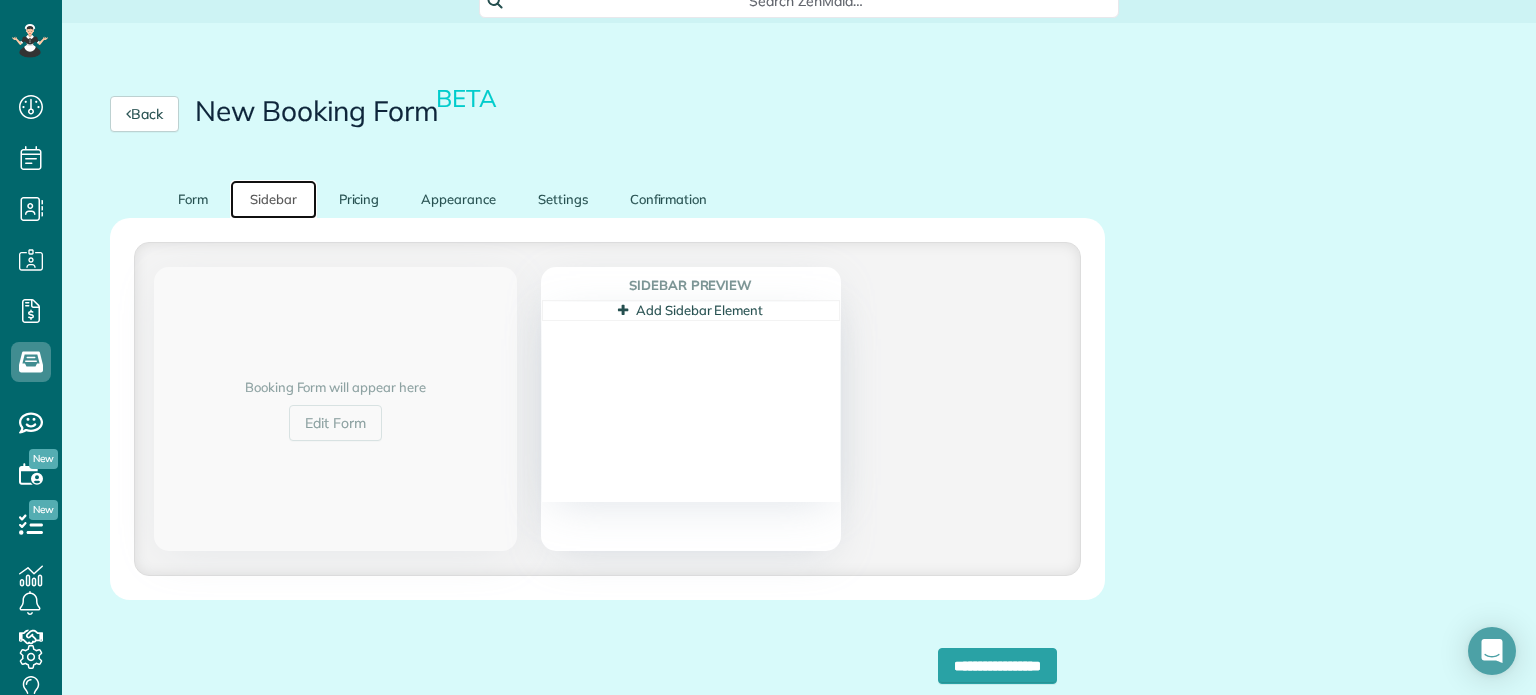 click on "Add Sidebar Element" at bounding box center [691, 310] 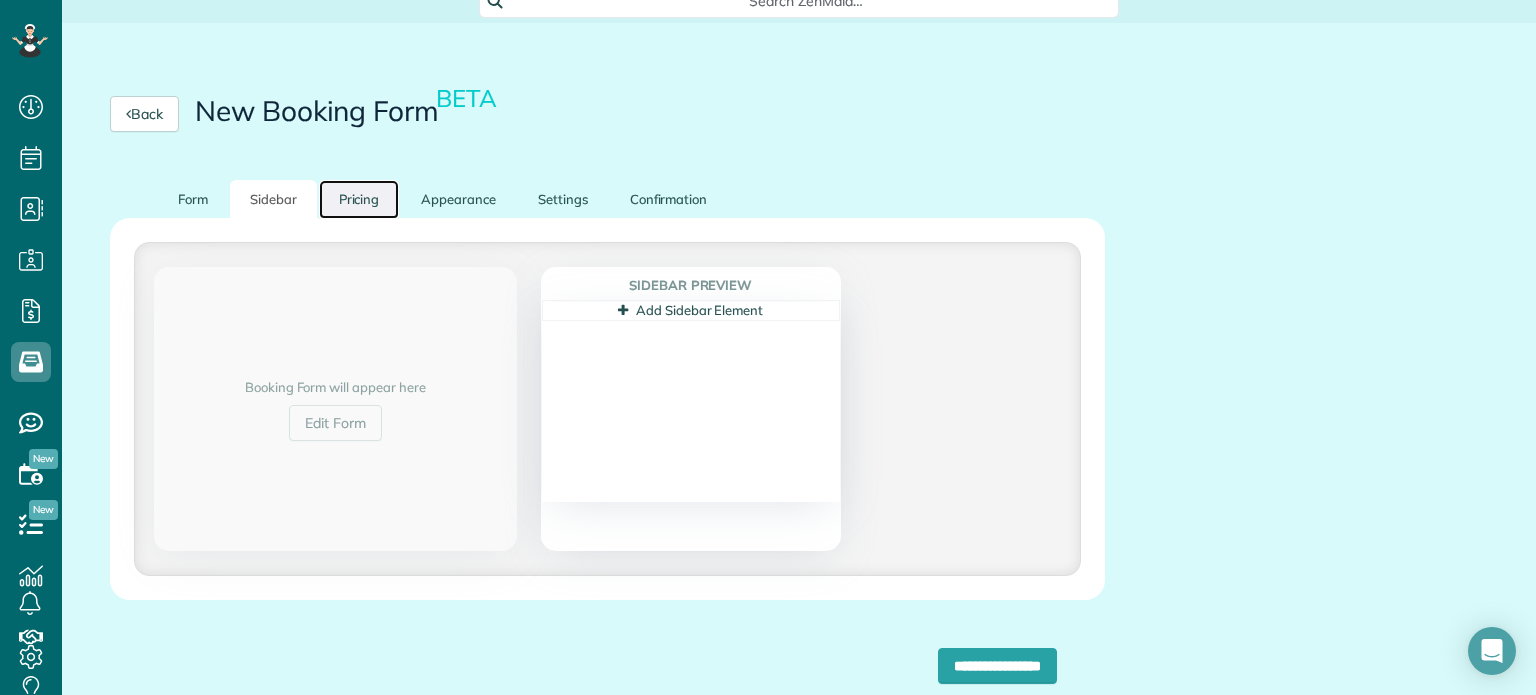 click on "Pricing" at bounding box center [359, 199] 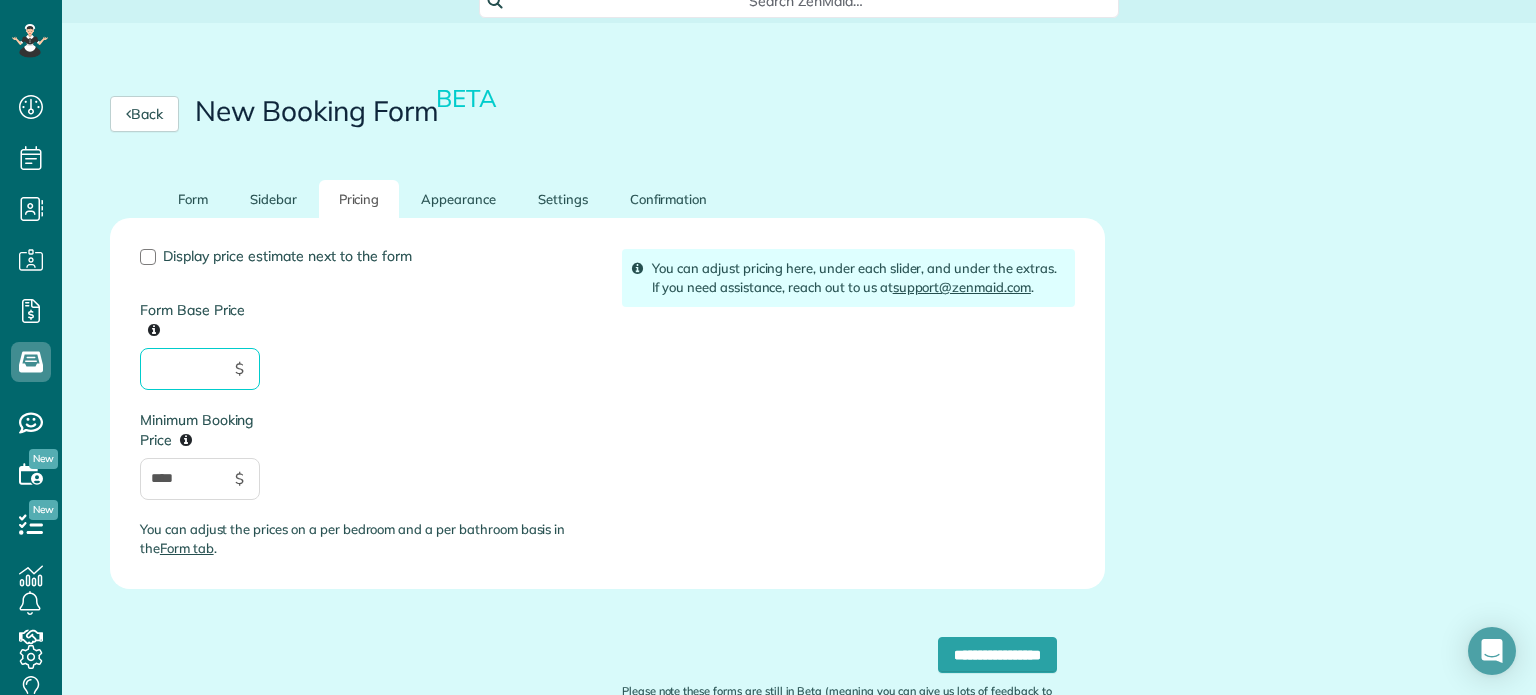 click on "Form Base Price" at bounding box center (200, 369) 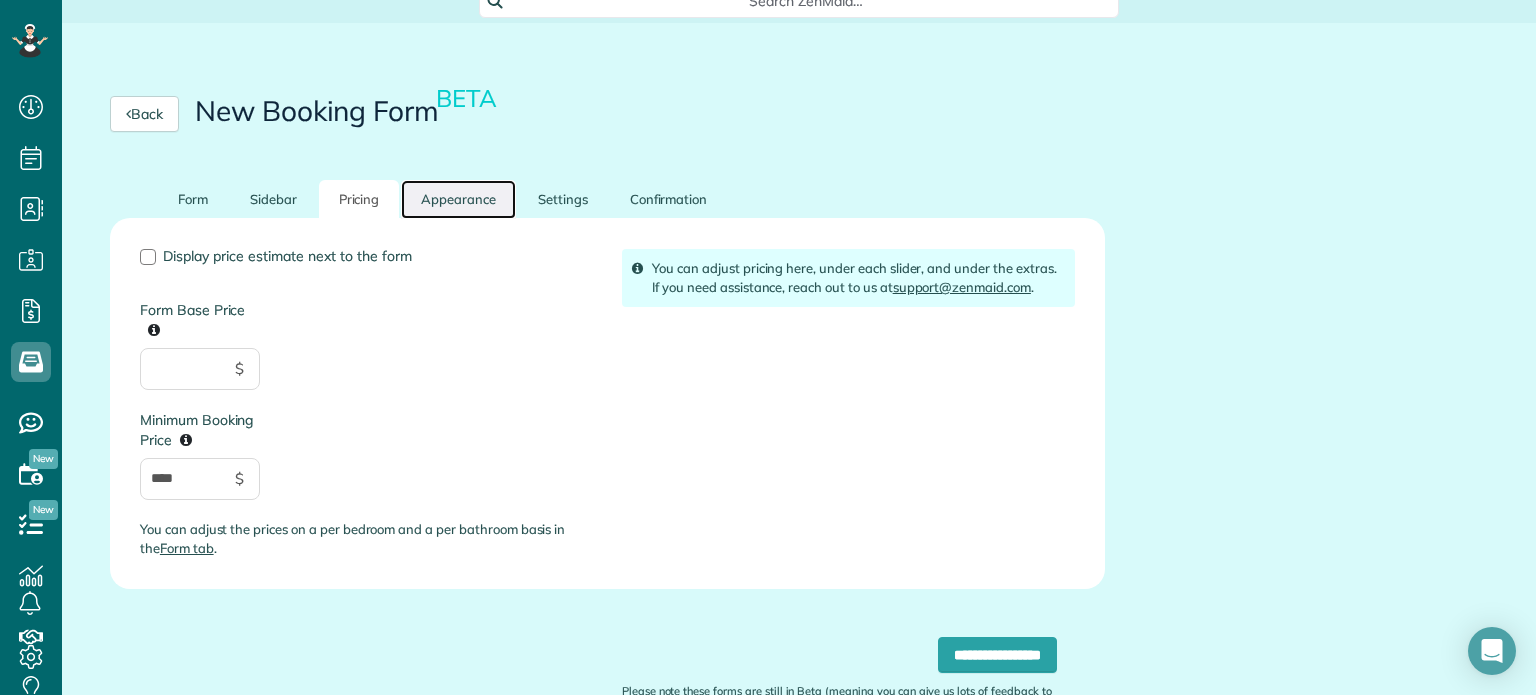 click on "Appearance" at bounding box center (458, 199) 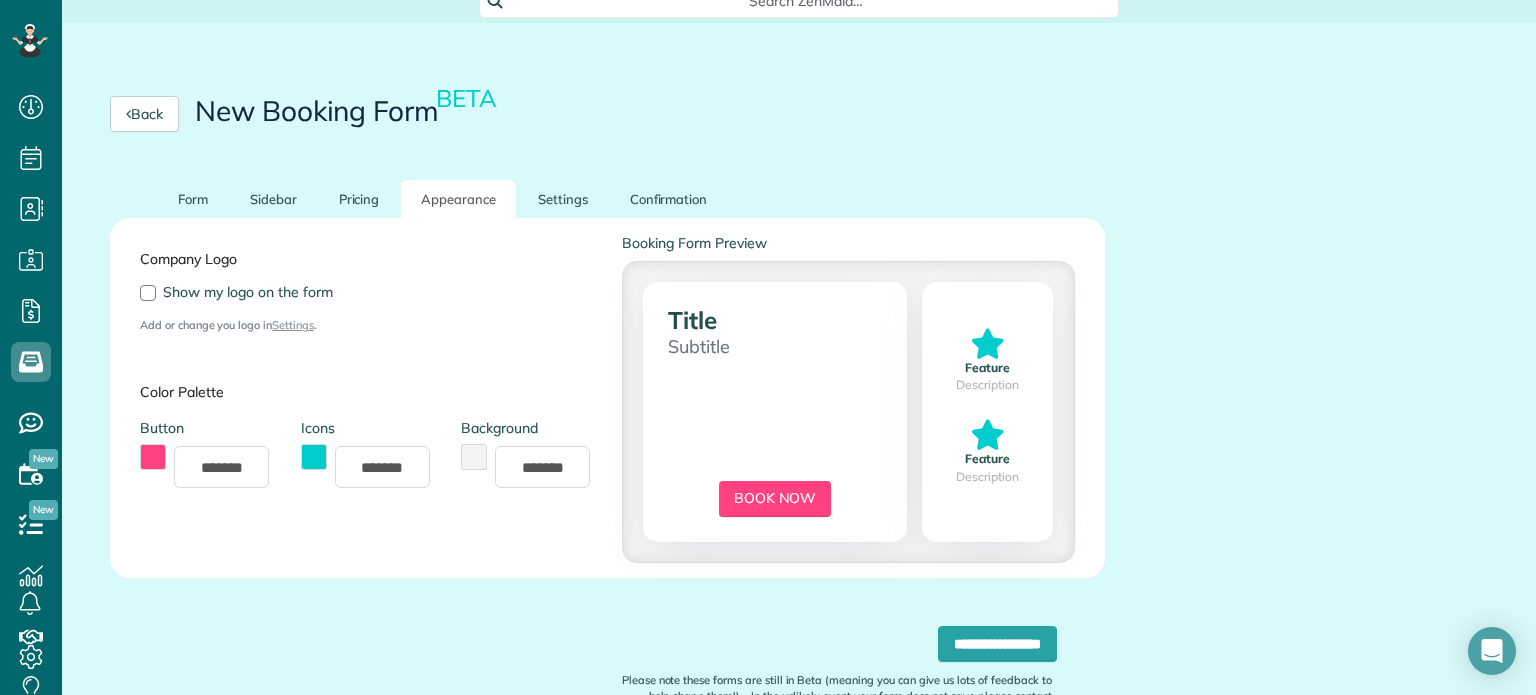 click at bounding box center (153, 457) 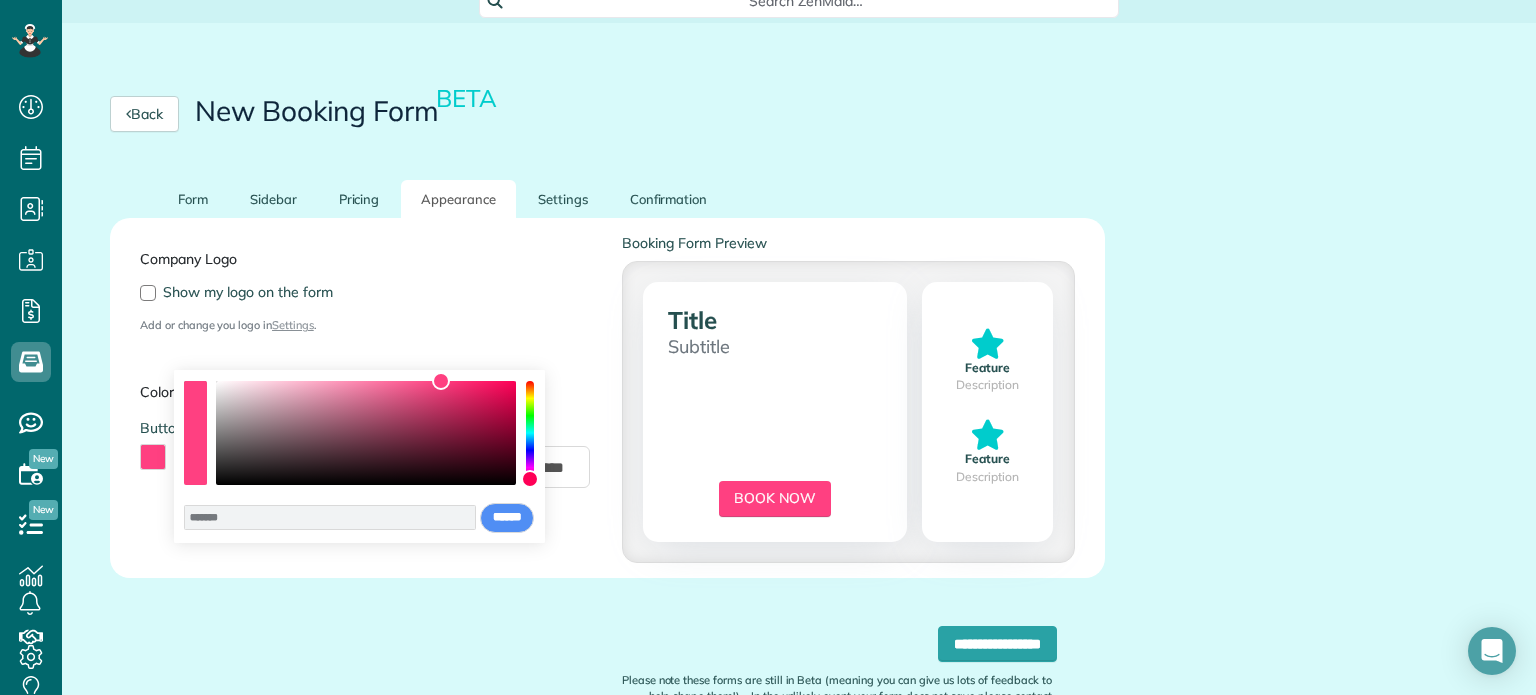 click on "*******
****
****
****
****
****
******
******
*****" at bounding box center (359, 456) 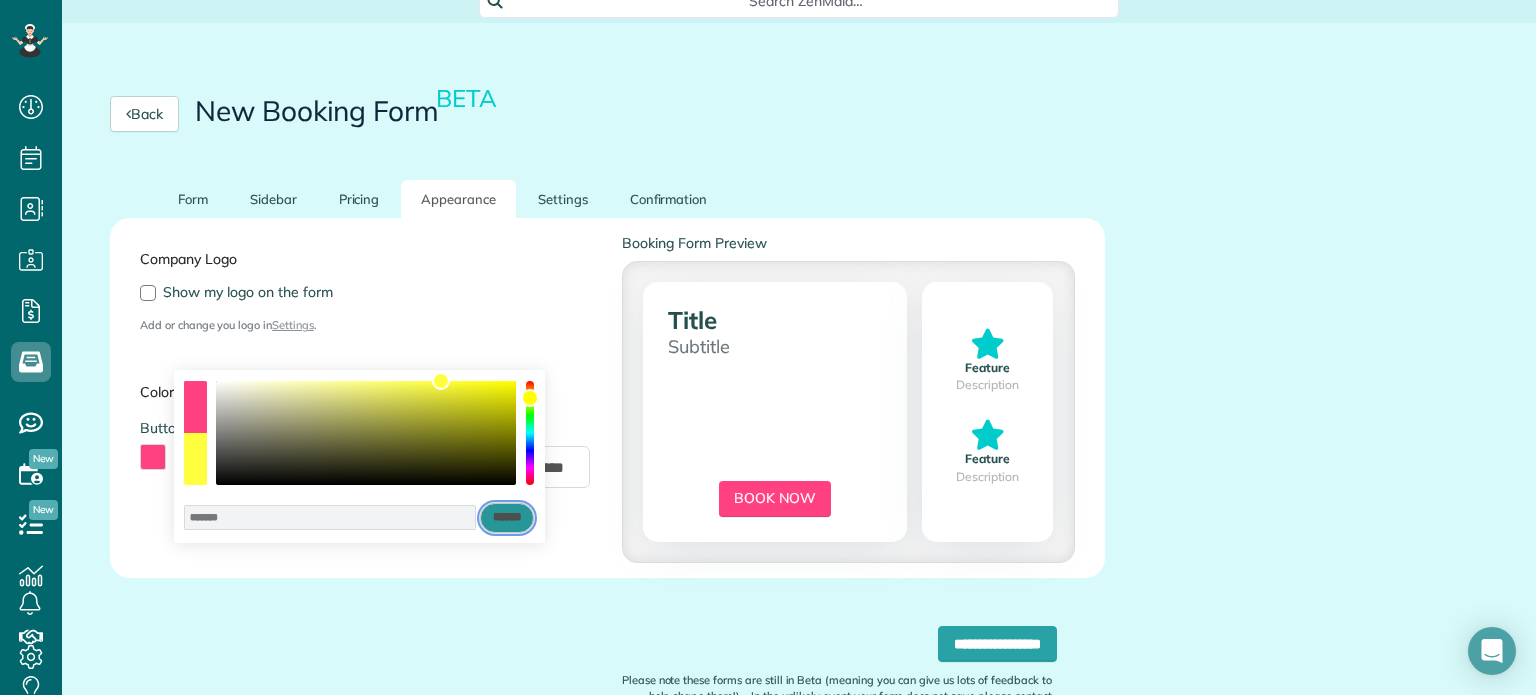click on "******" at bounding box center (507, 518) 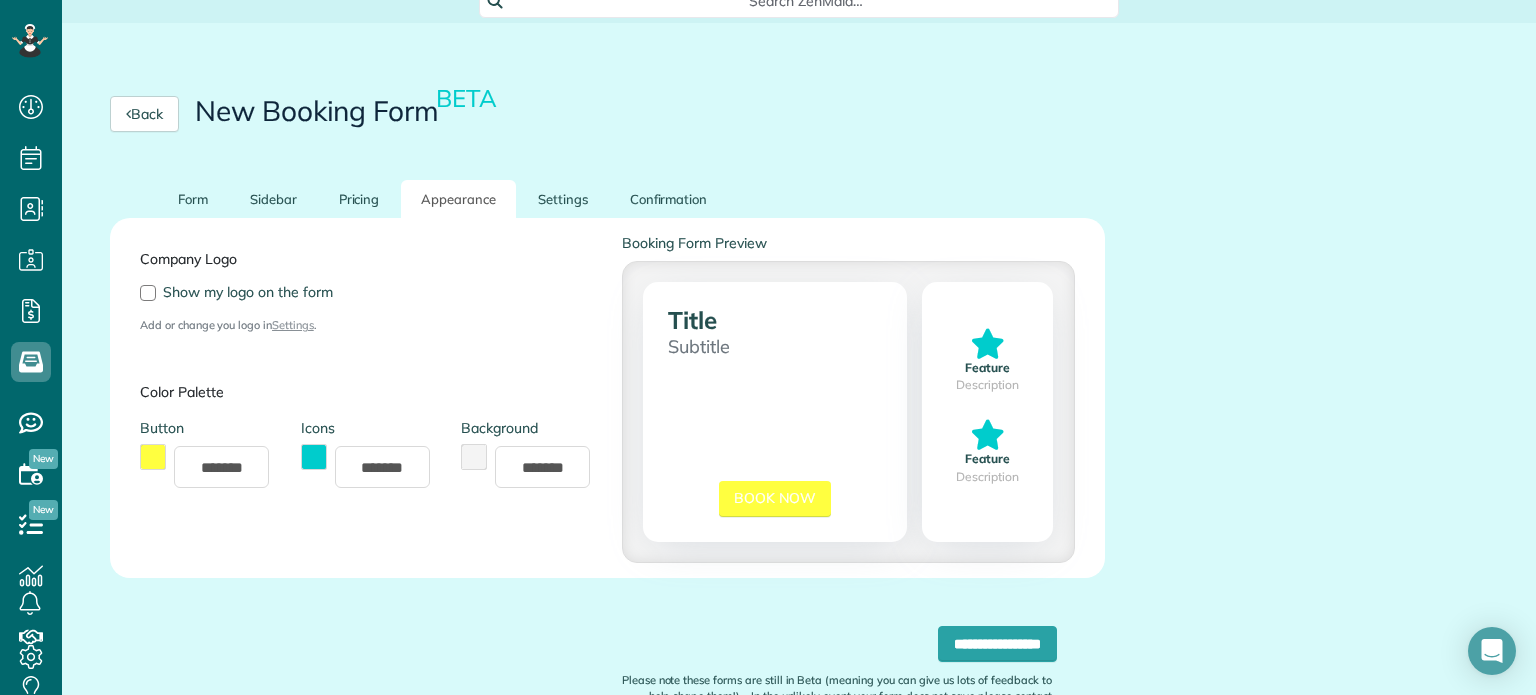 click at bounding box center [153, 457] 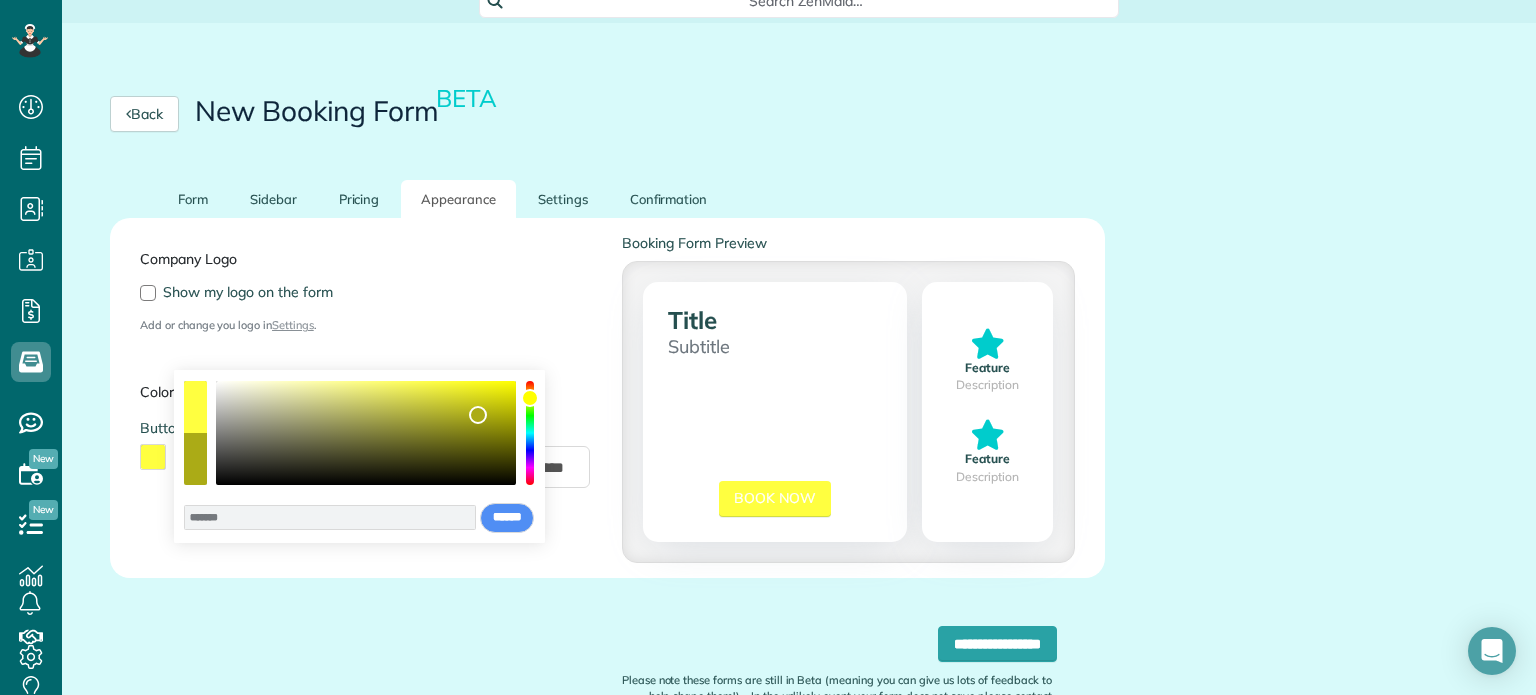 type on "*******" 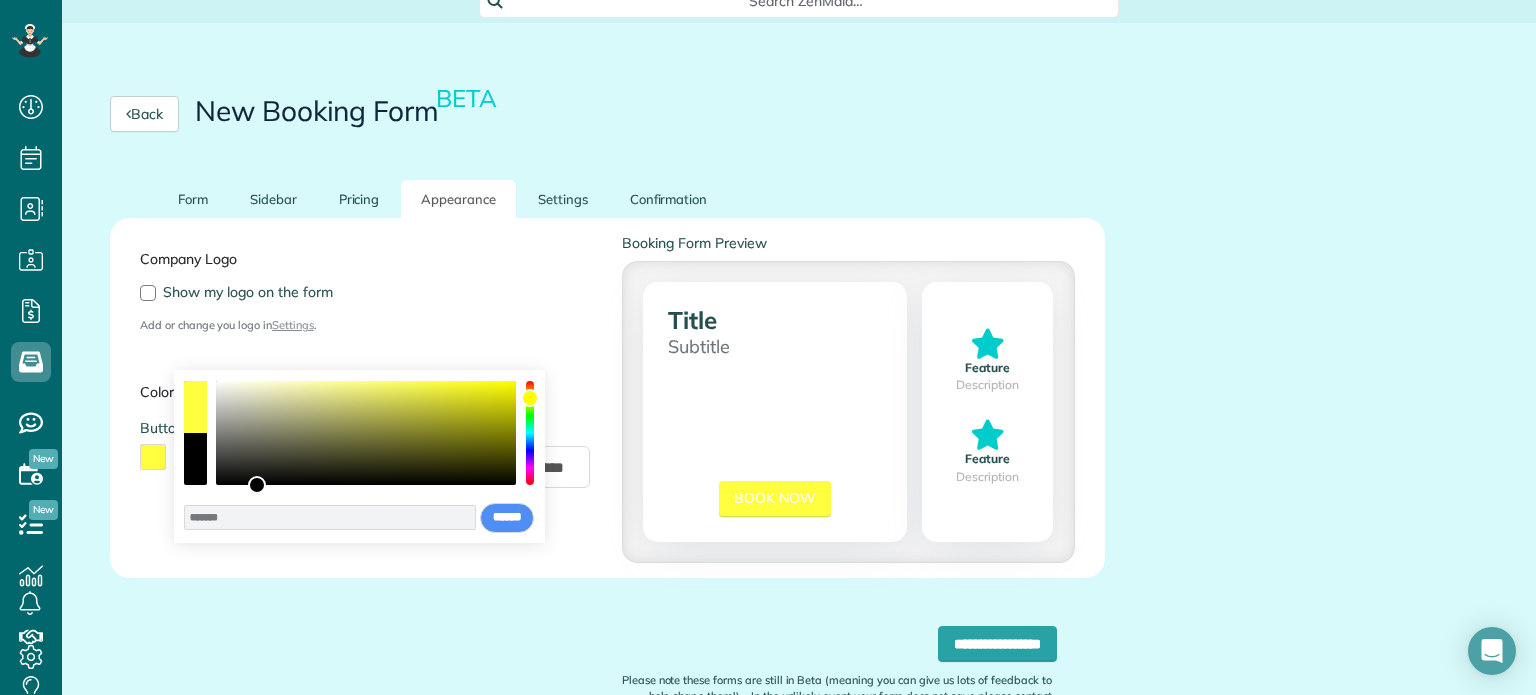 drag, startPoint x: 476, startPoint y: 408, endPoint x: 256, endPoint y: 486, distance: 233.41808 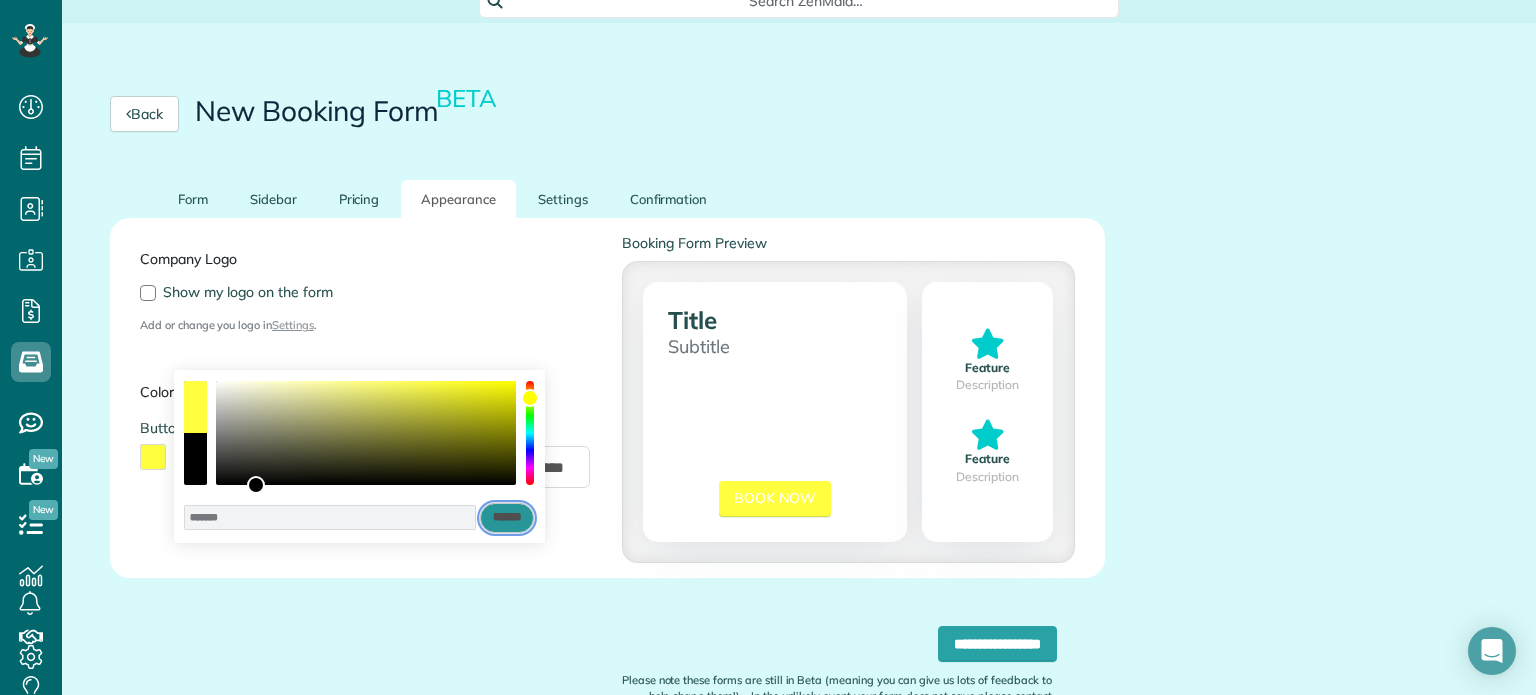 click on "******" at bounding box center (507, 518) 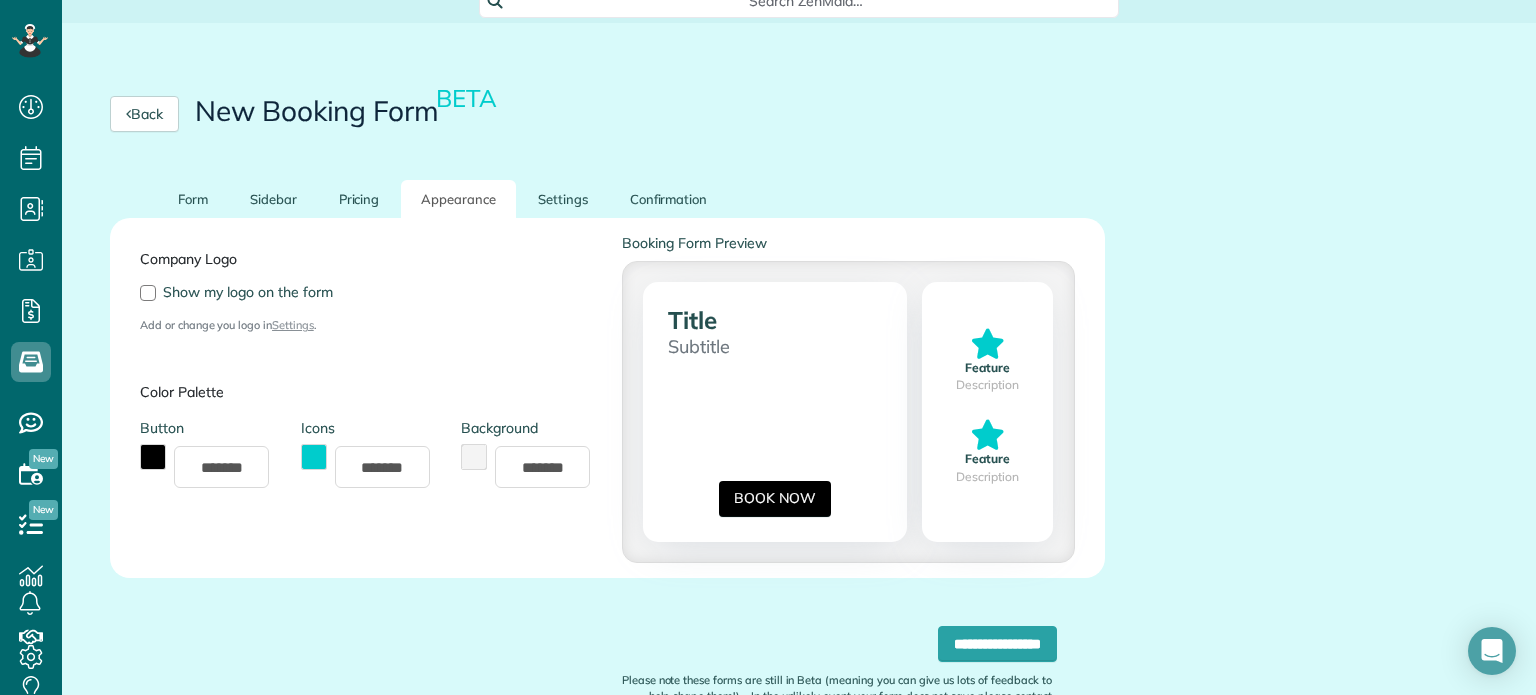 click at bounding box center [314, 457] 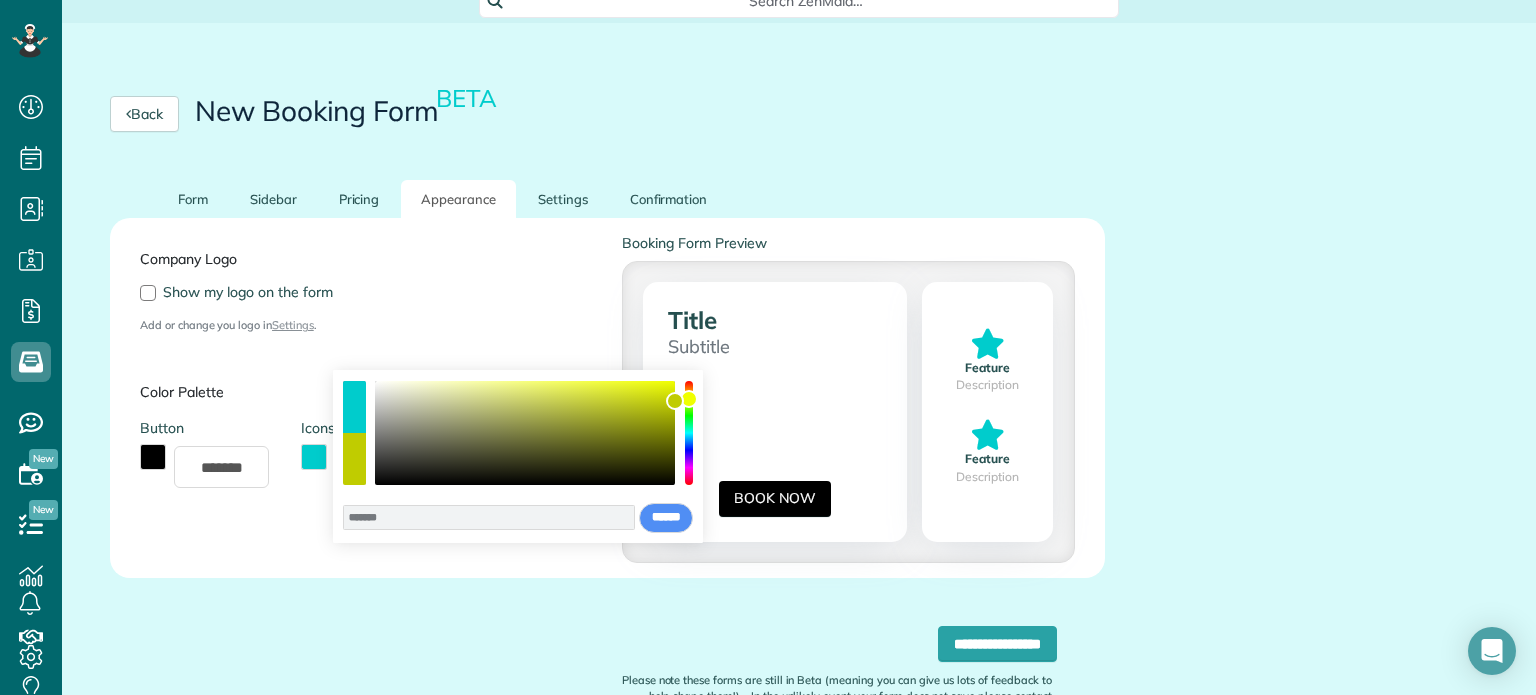 drag, startPoint x: 685, startPoint y: 436, endPoint x: 685, endPoint y: 399, distance: 37 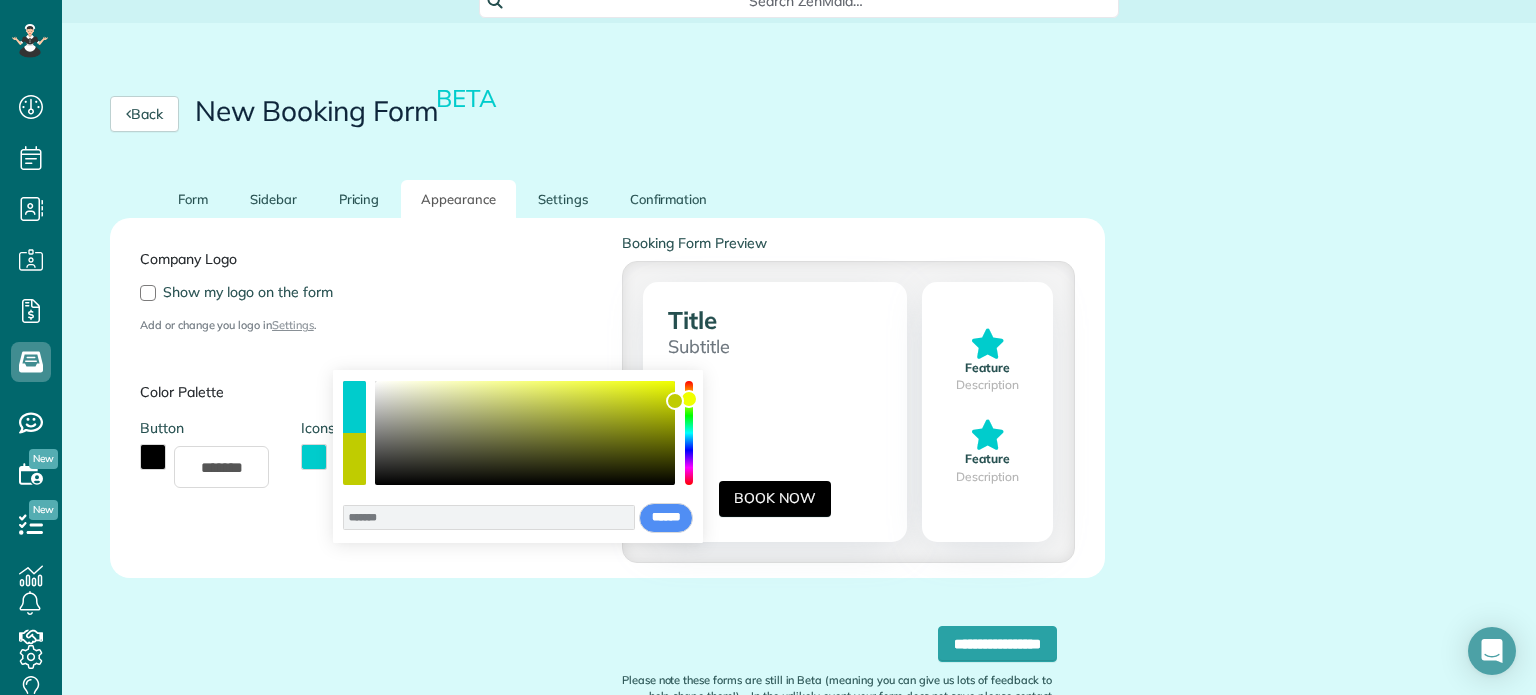 click at bounding box center (689, 399) 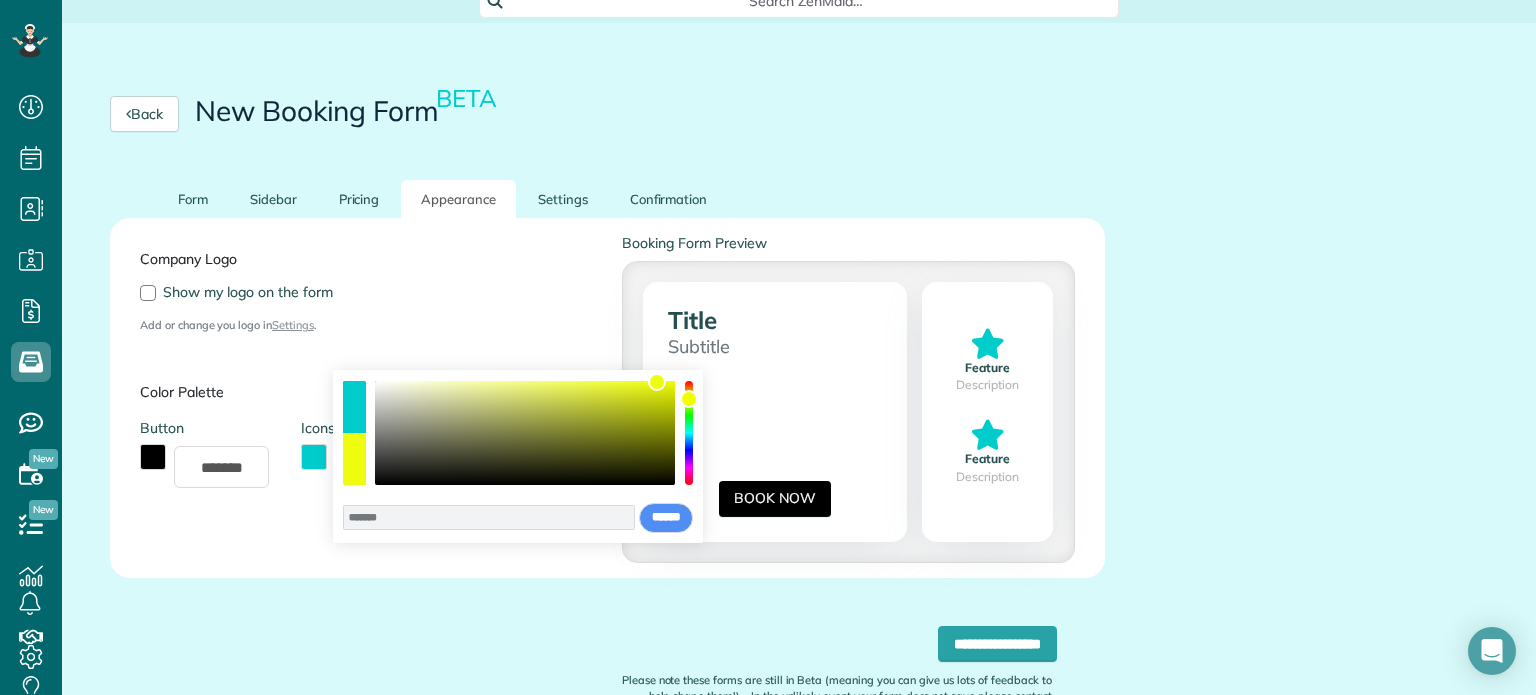 type on "*******" 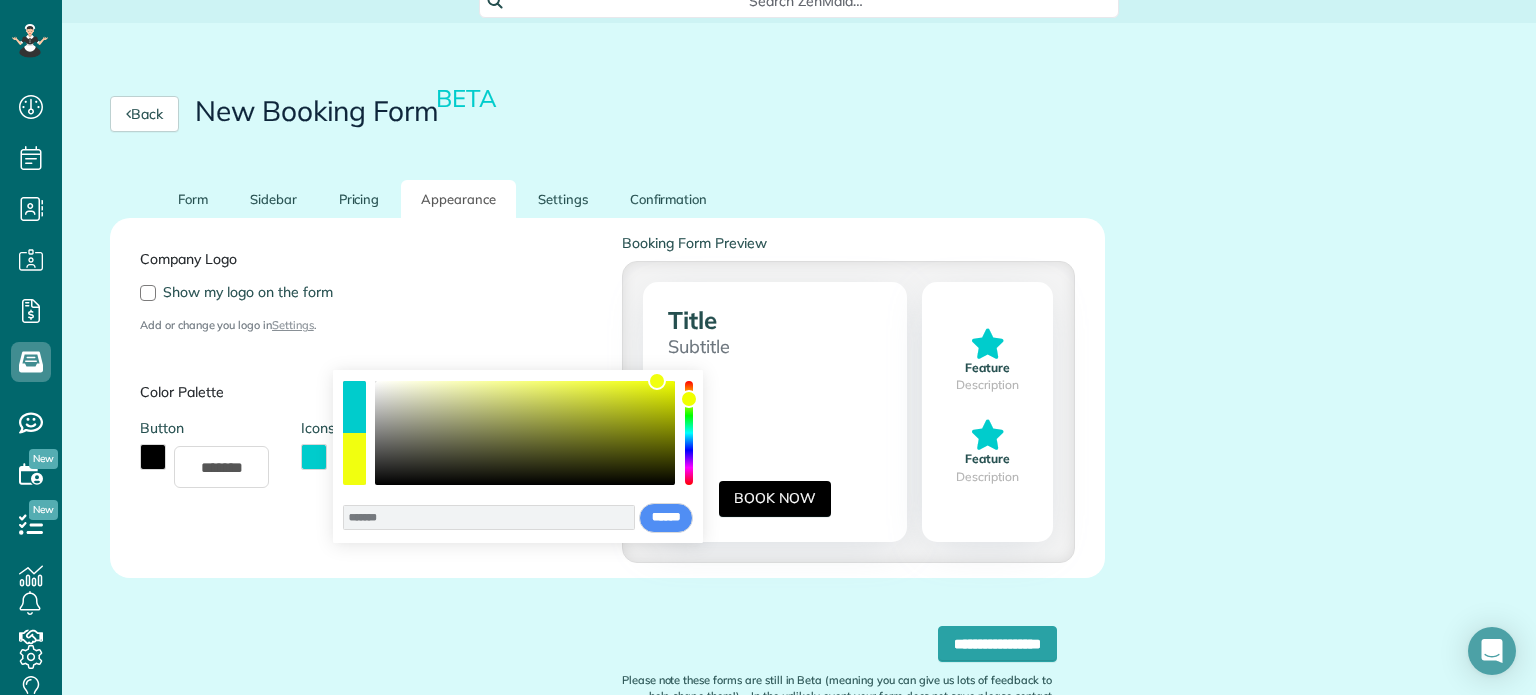 drag, startPoint x: 665, startPoint y: 399, endPoint x: 657, endPoint y: 380, distance: 20.615528 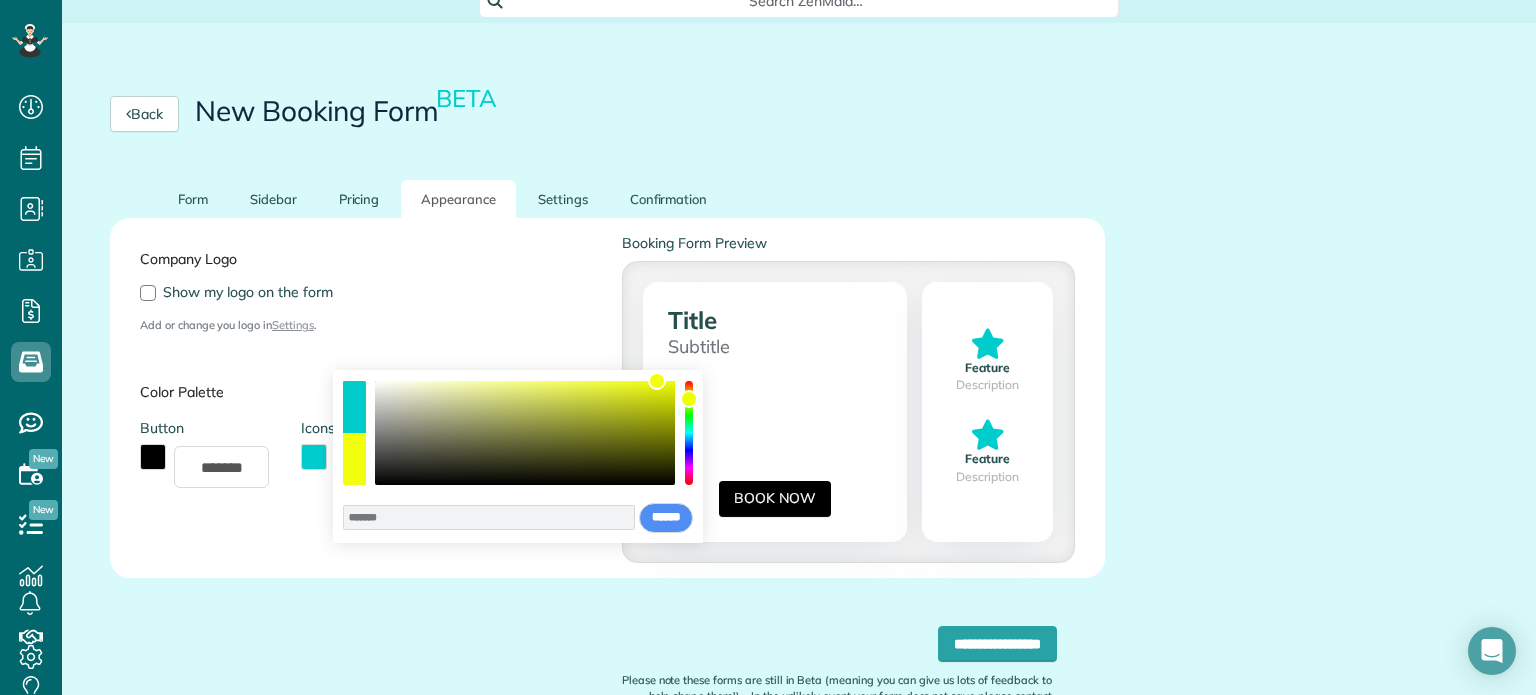 click at bounding box center (525, 433) 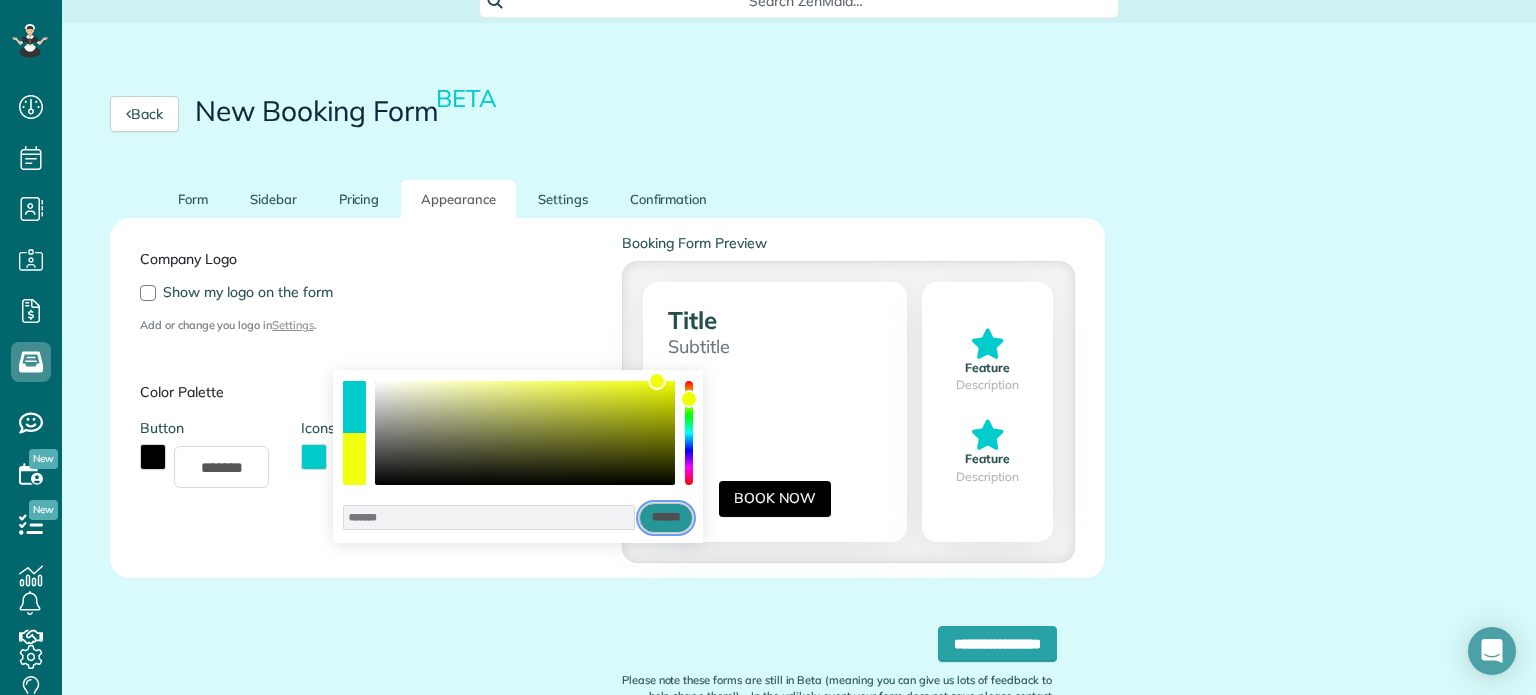 click on "******" at bounding box center (666, 518) 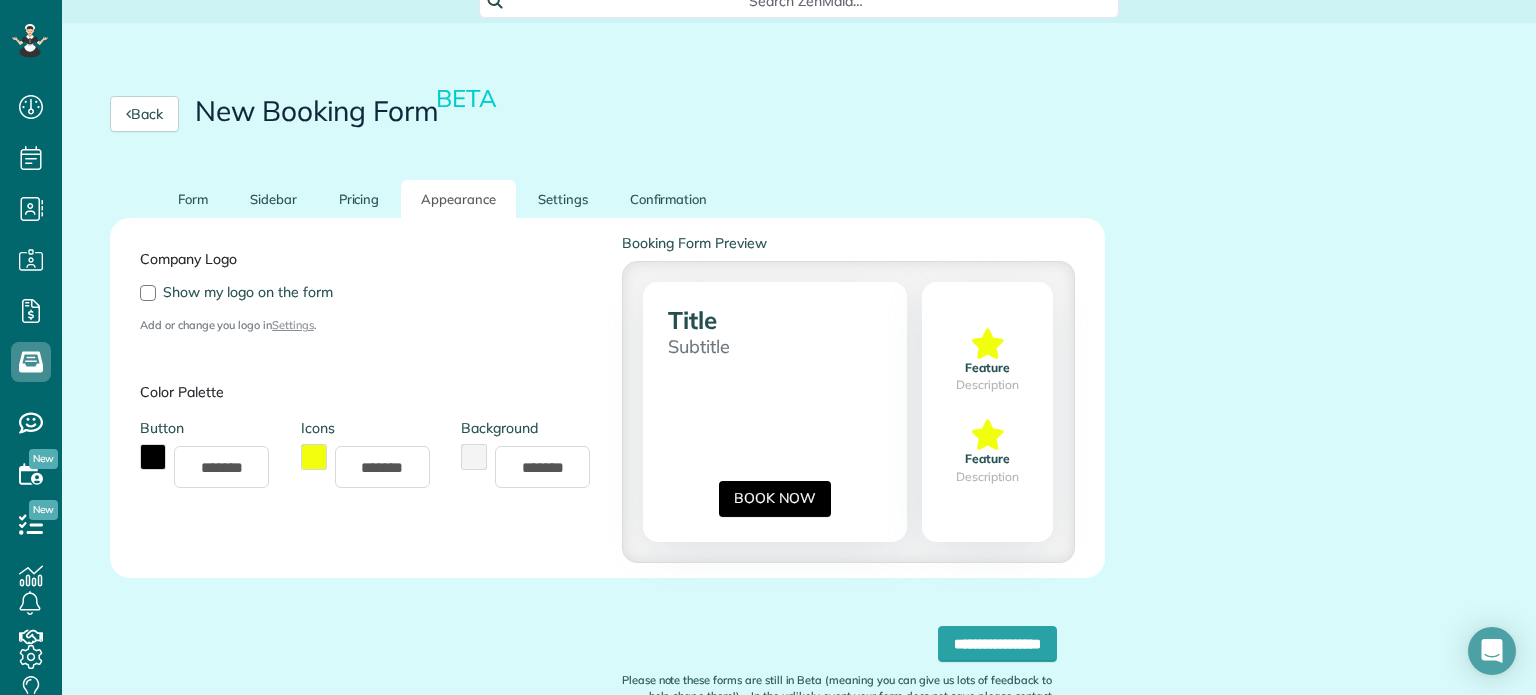 click at bounding box center [474, 457] 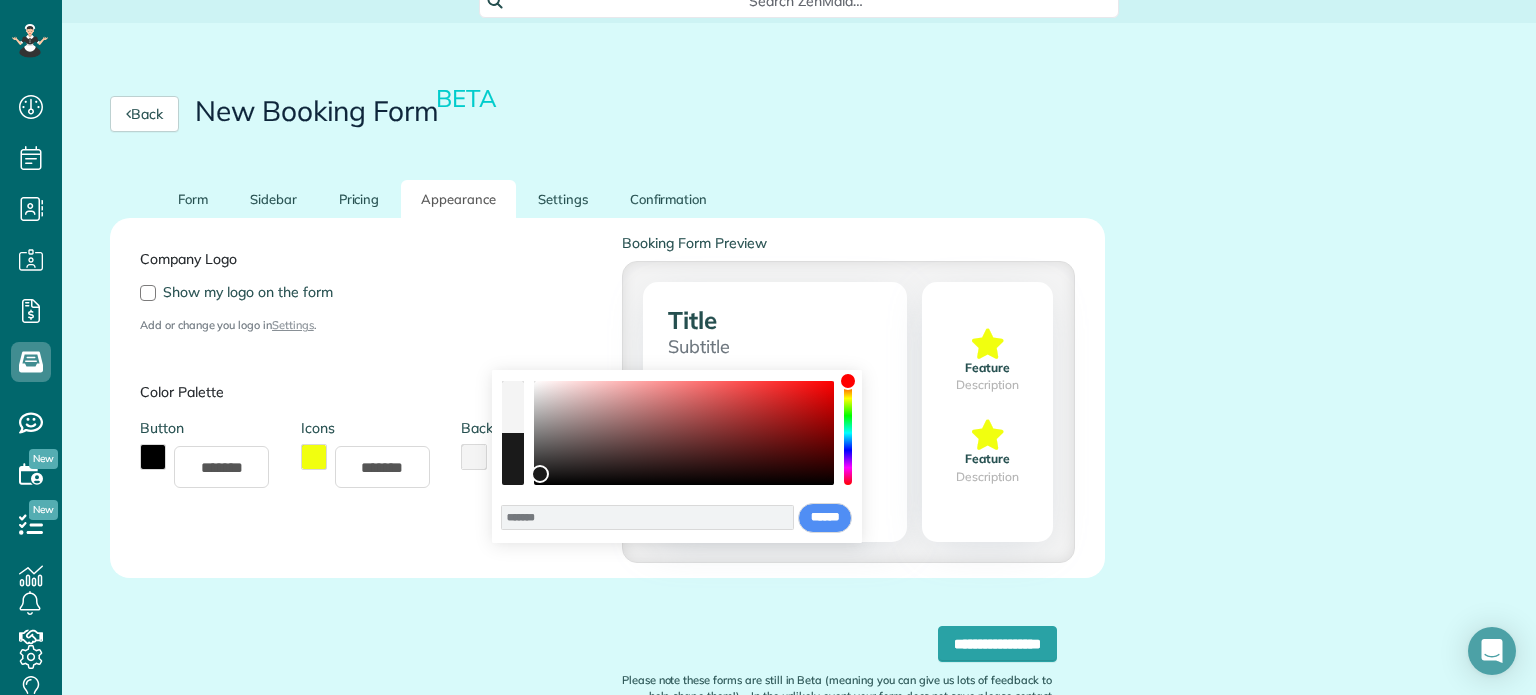 type on "*******" 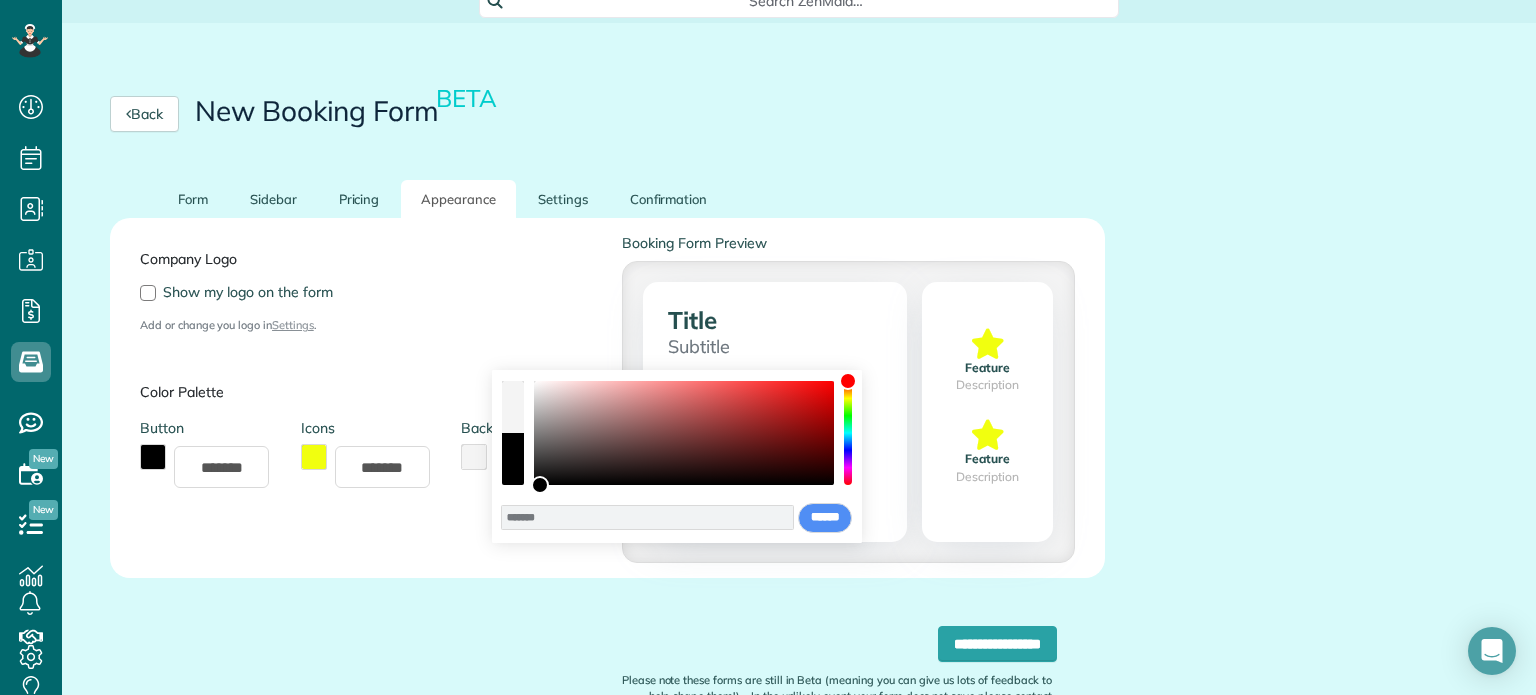 drag, startPoint x: 540, startPoint y: 474, endPoint x: 540, endPoint y: 494, distance: 20 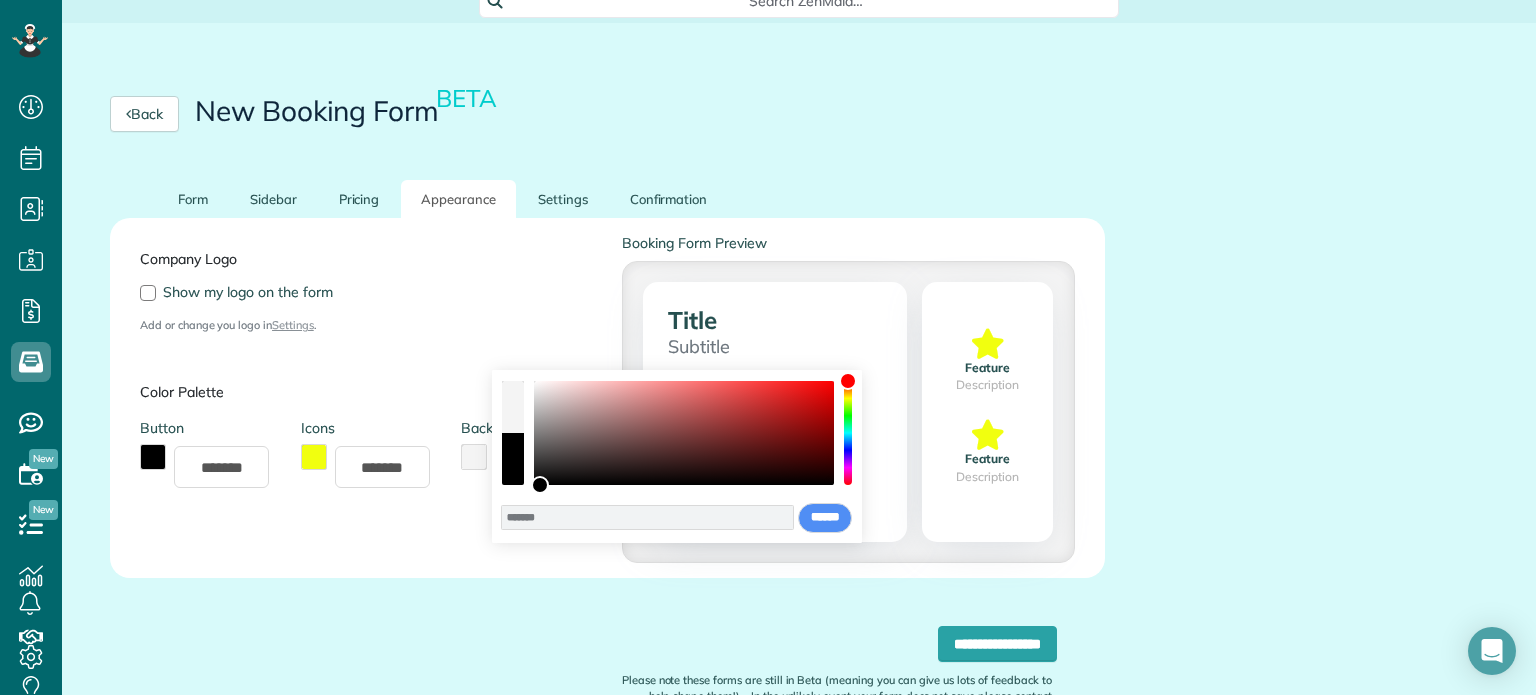 click on "*******
****
****
****
****
****
******
******
*****" at bounding box center (677, 456) 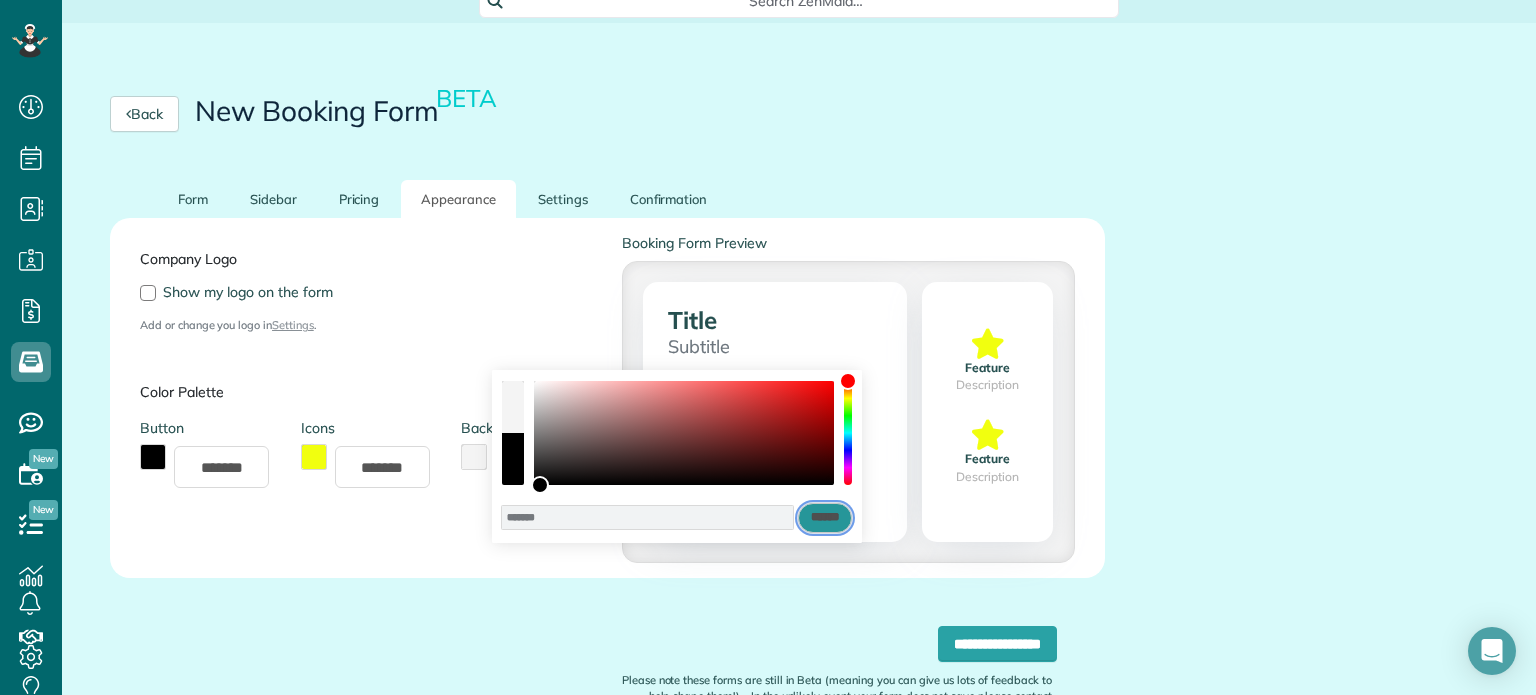 click on "******" at bounding box center [825, 518] 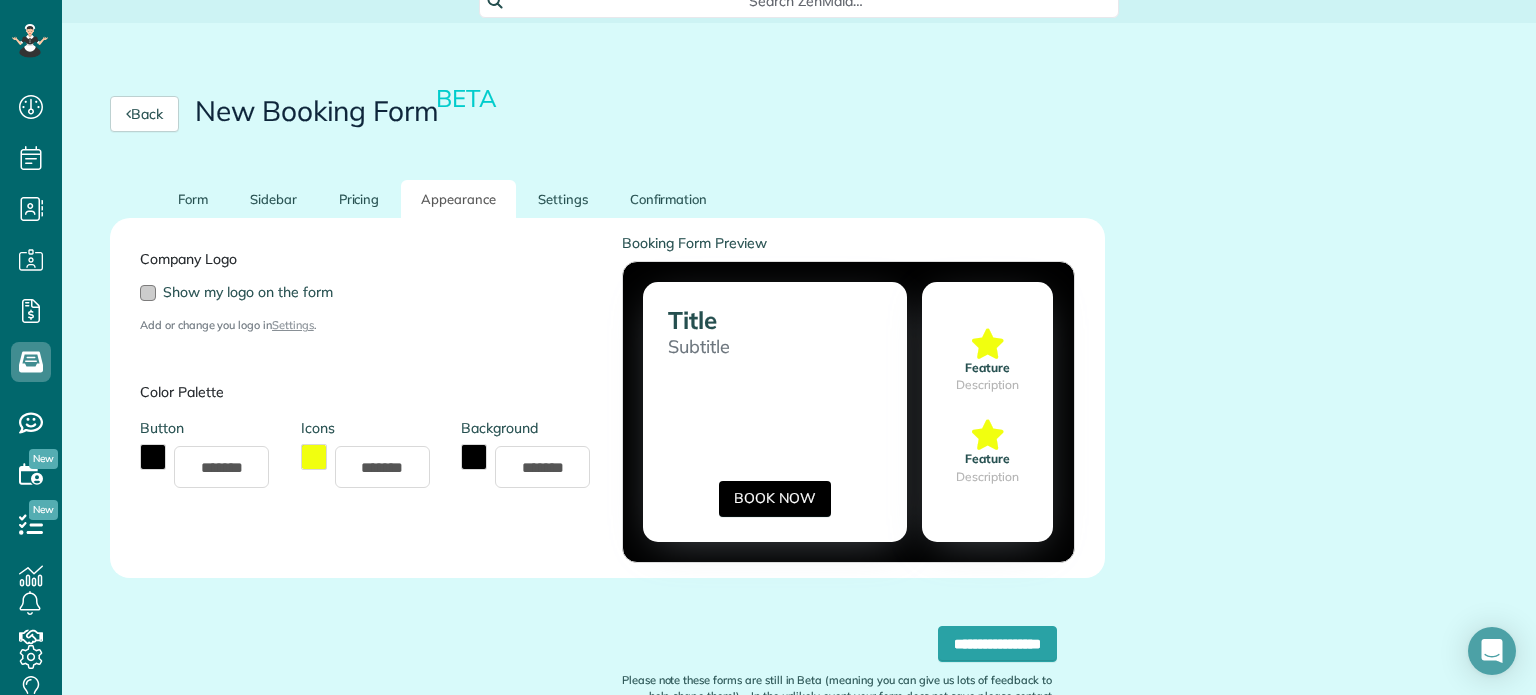 click on "Show my logo on the form" at bounding box center [248, 292] 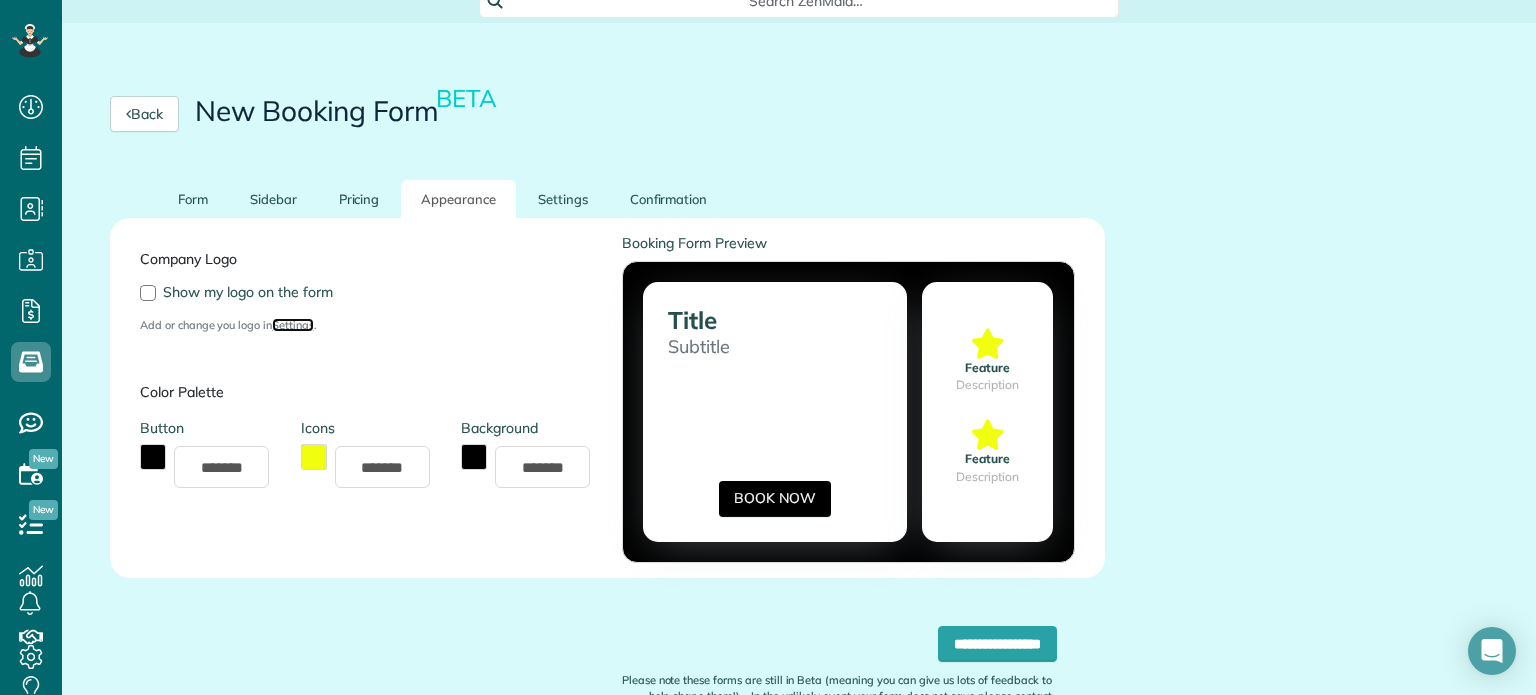 click on "Settings" at bounding box center (293, 325) 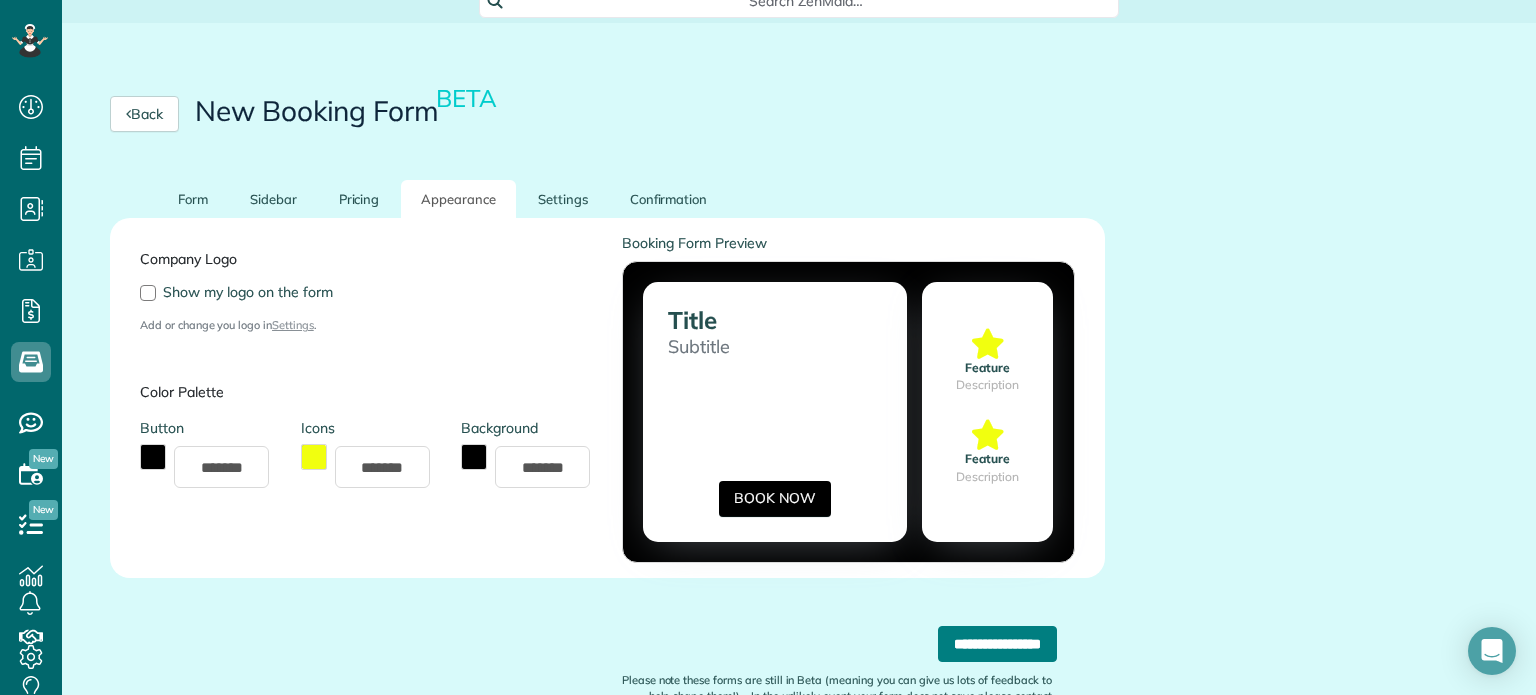 click on "**********" at bounding box center [997, 644] 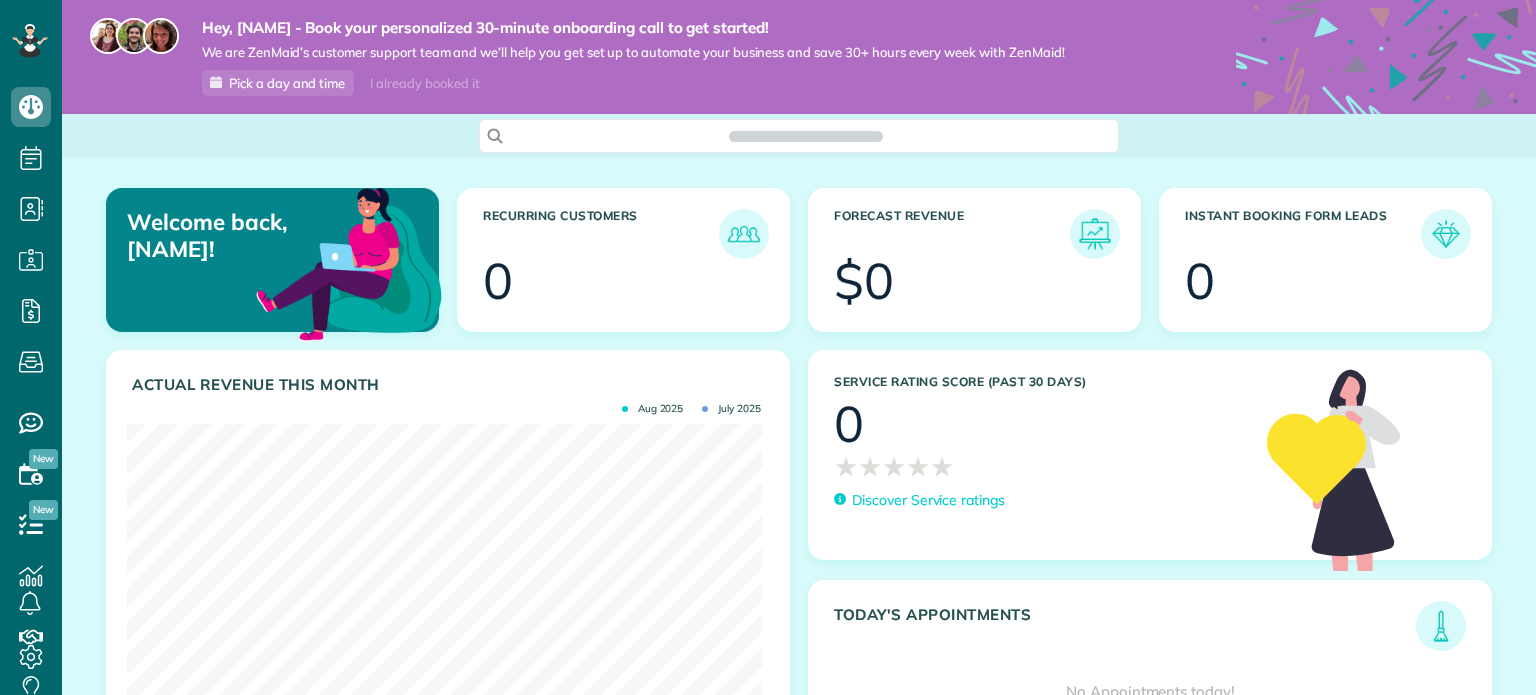 scroll, scrollTop: 0, scrollLeft: 0, axis: both 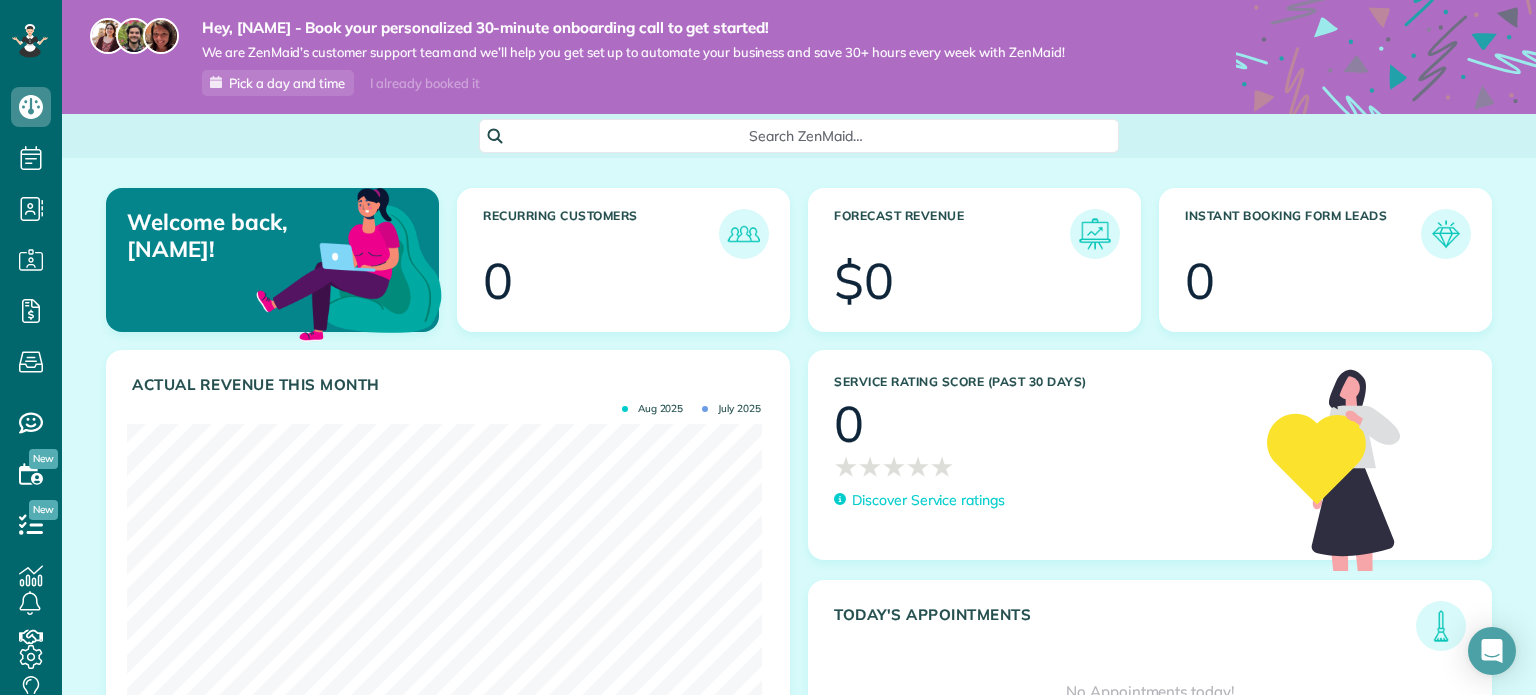 click on "Actual Revenue this month
Aug 2025
July 2025
$ 0" at bounding box center (448, 538) 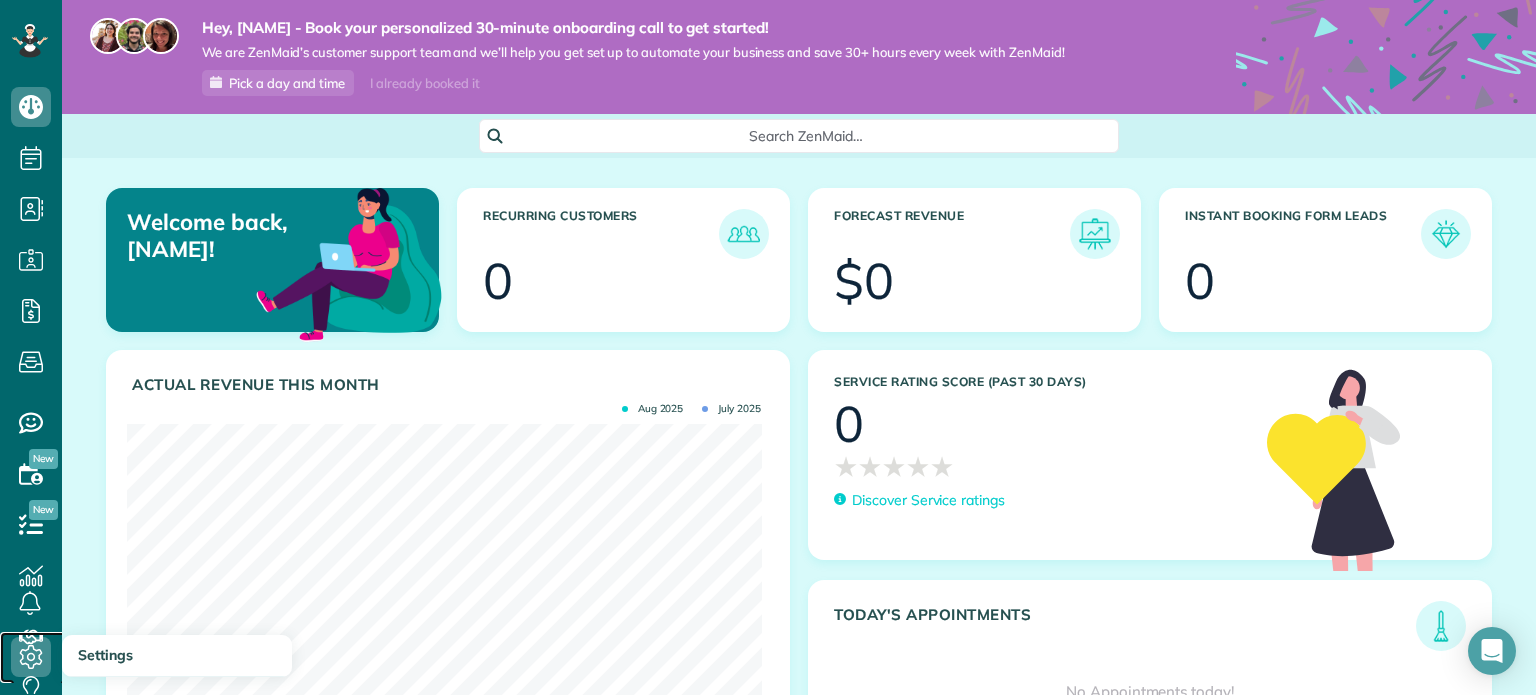 click 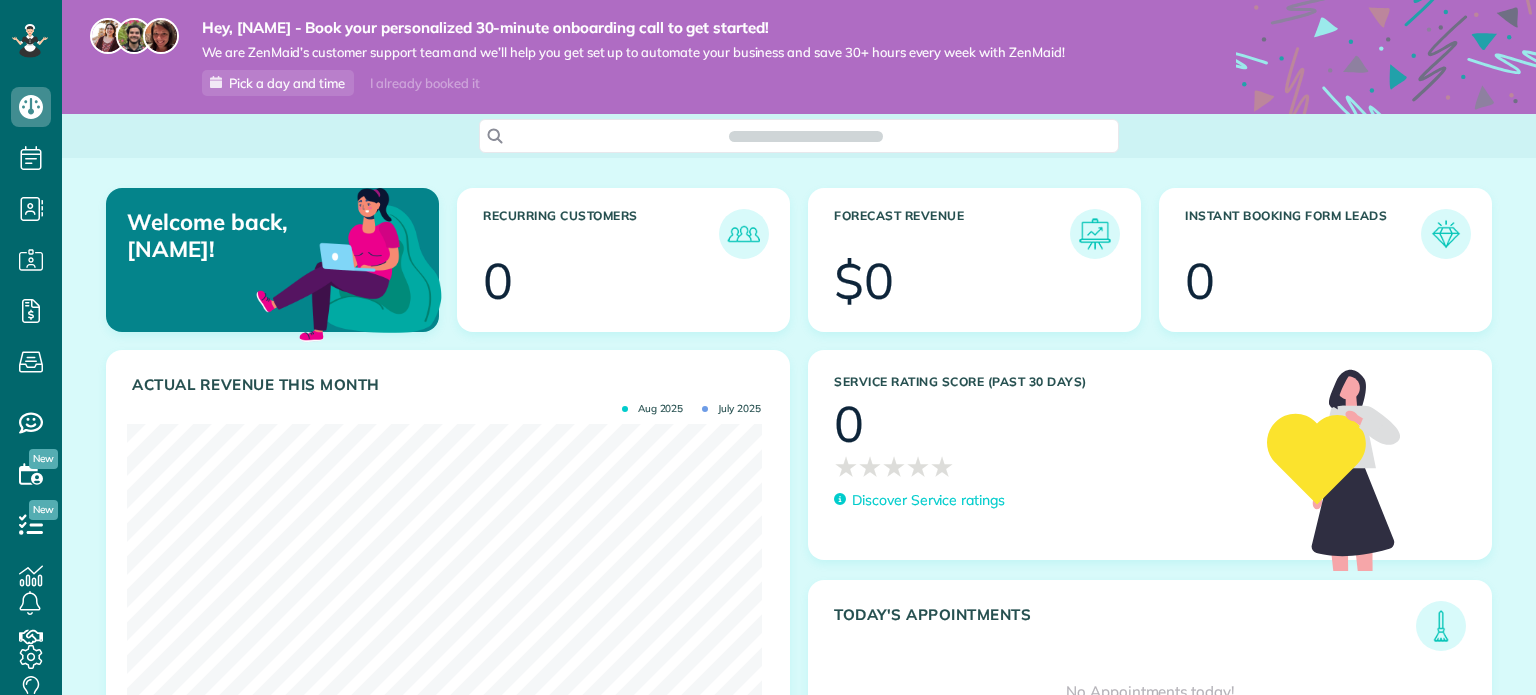 scroll, scrollTop: 0, scrollLeft: 0, axis: both 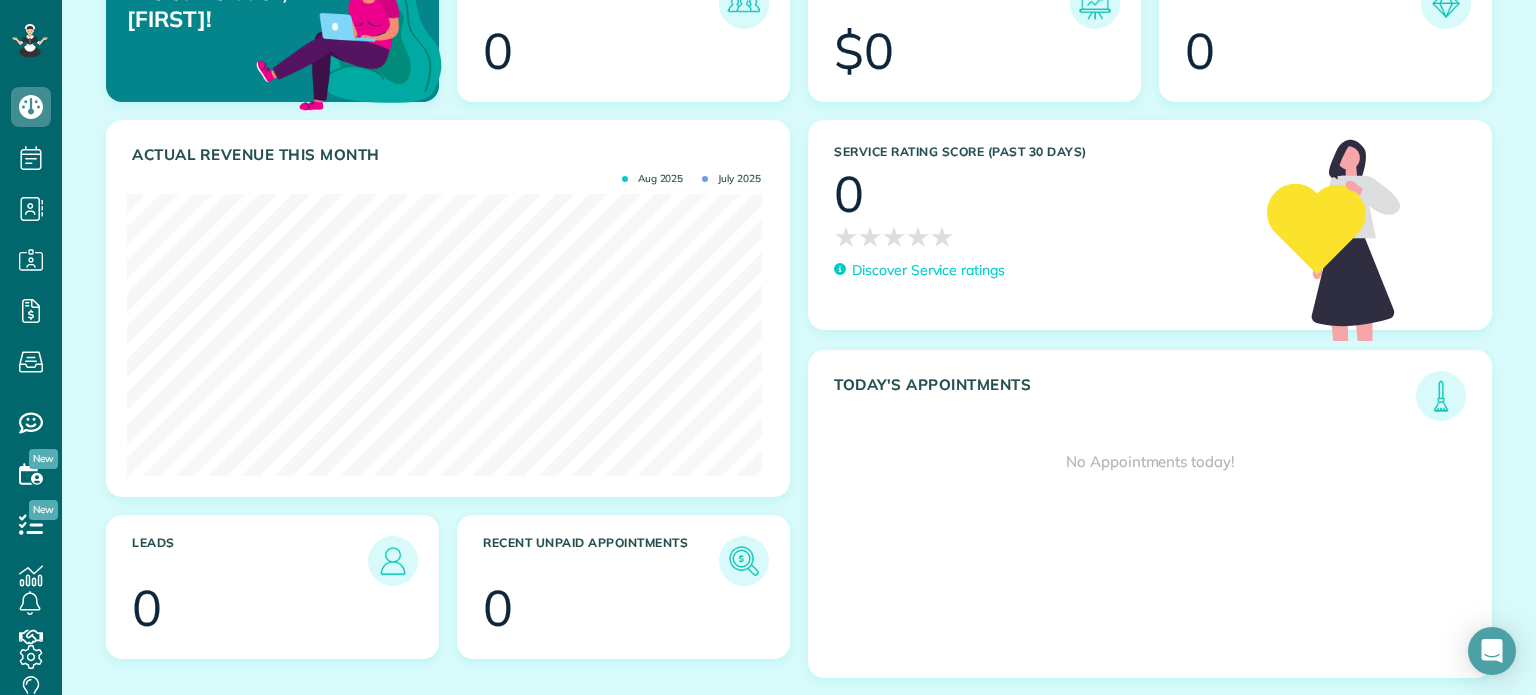 click on "Today's Appointments" at bounding box center (1125, 398) 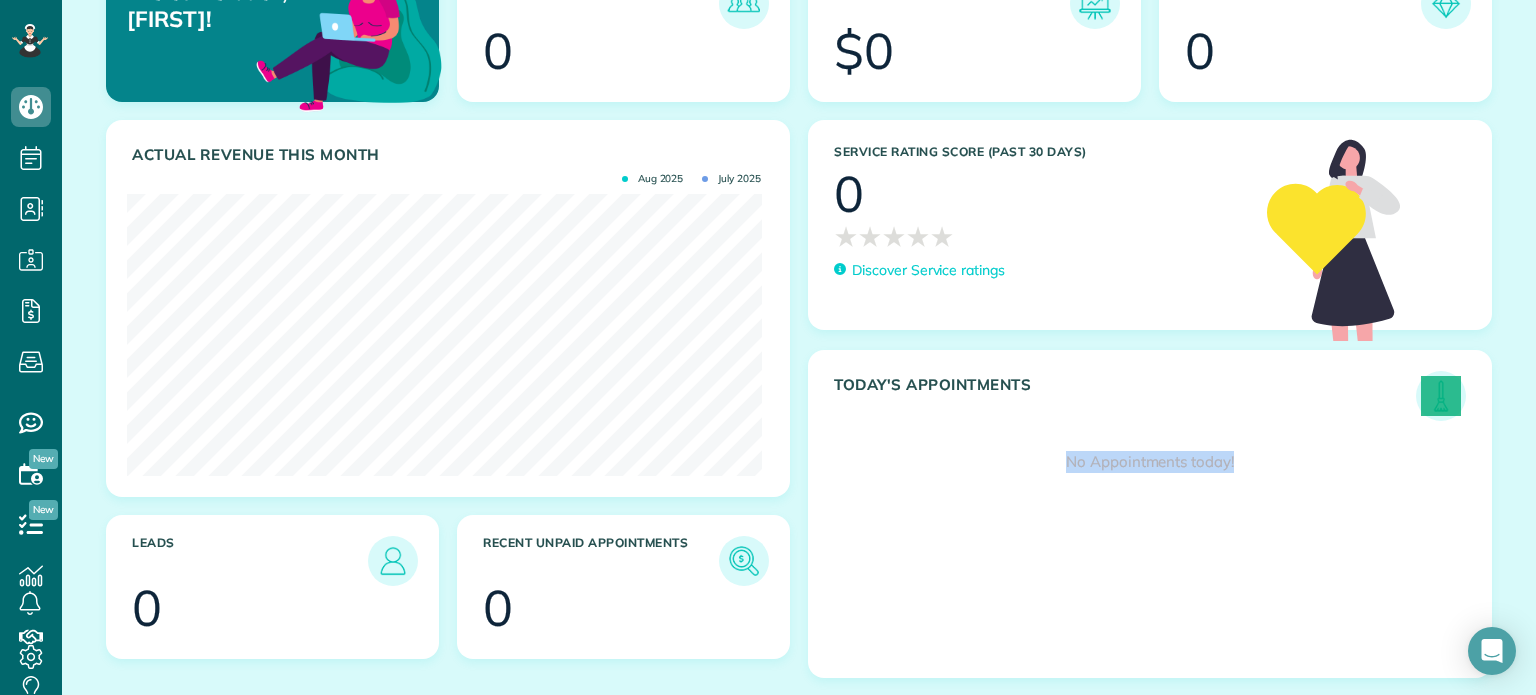 drag, startPoint x: 1139, startPoint y: 416, endPoint x: 1471, endPoint y: 742, distance: 465.2956 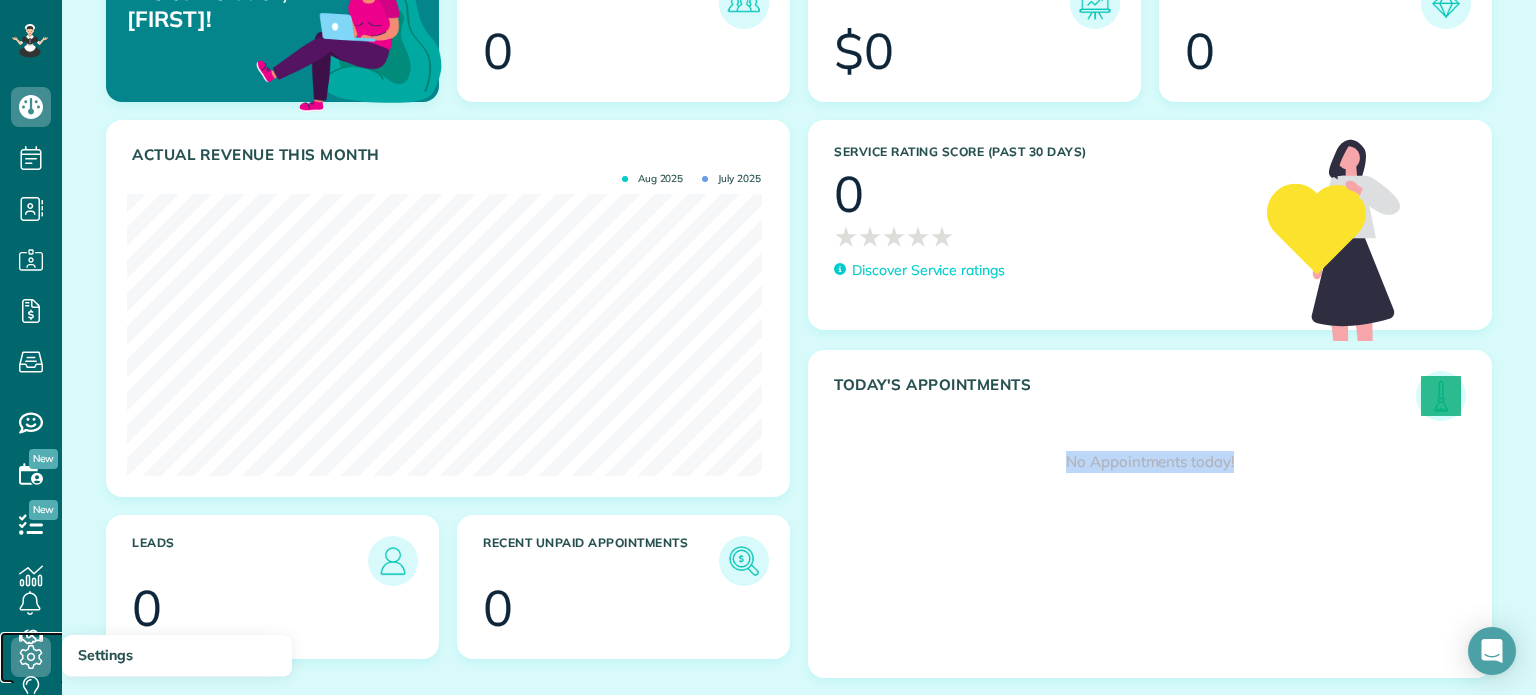 click 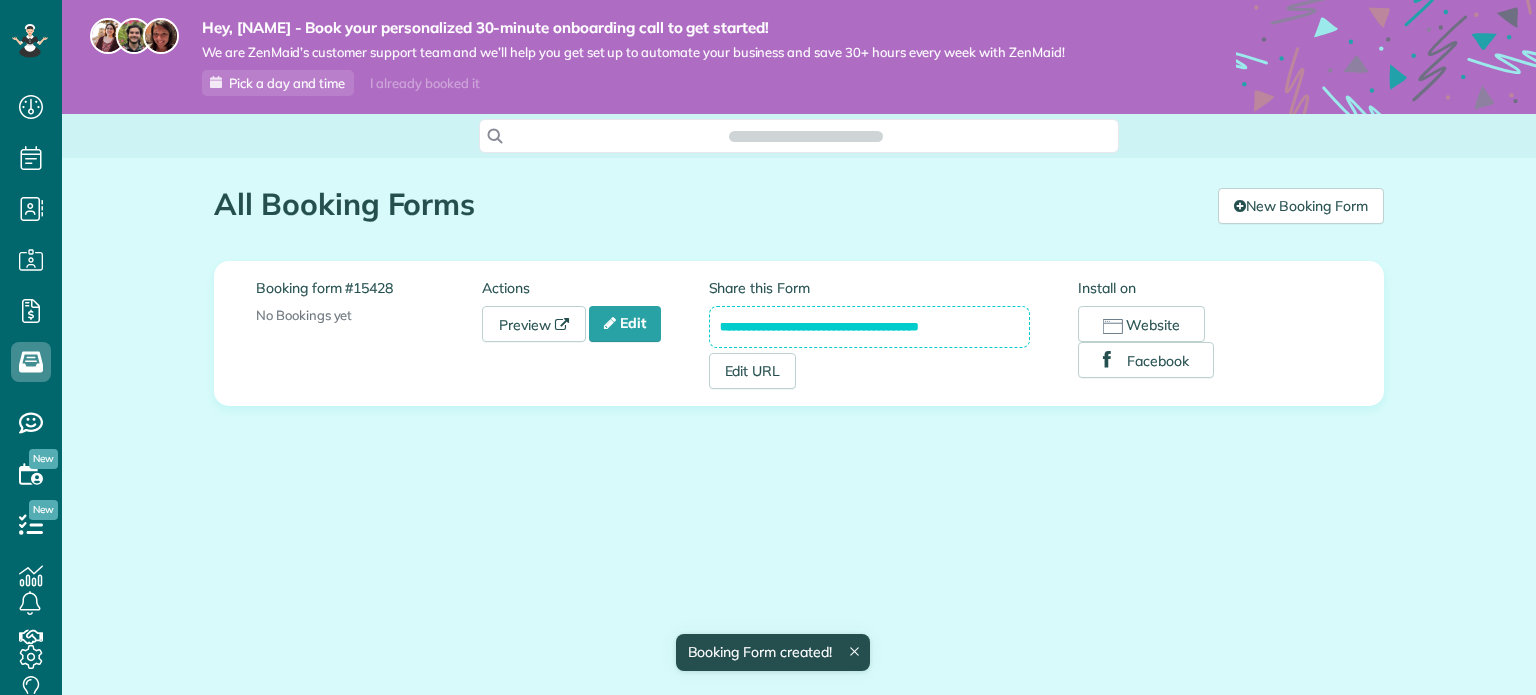 scroll, scrollTop: 0, scrollLeft: 0, axis: both 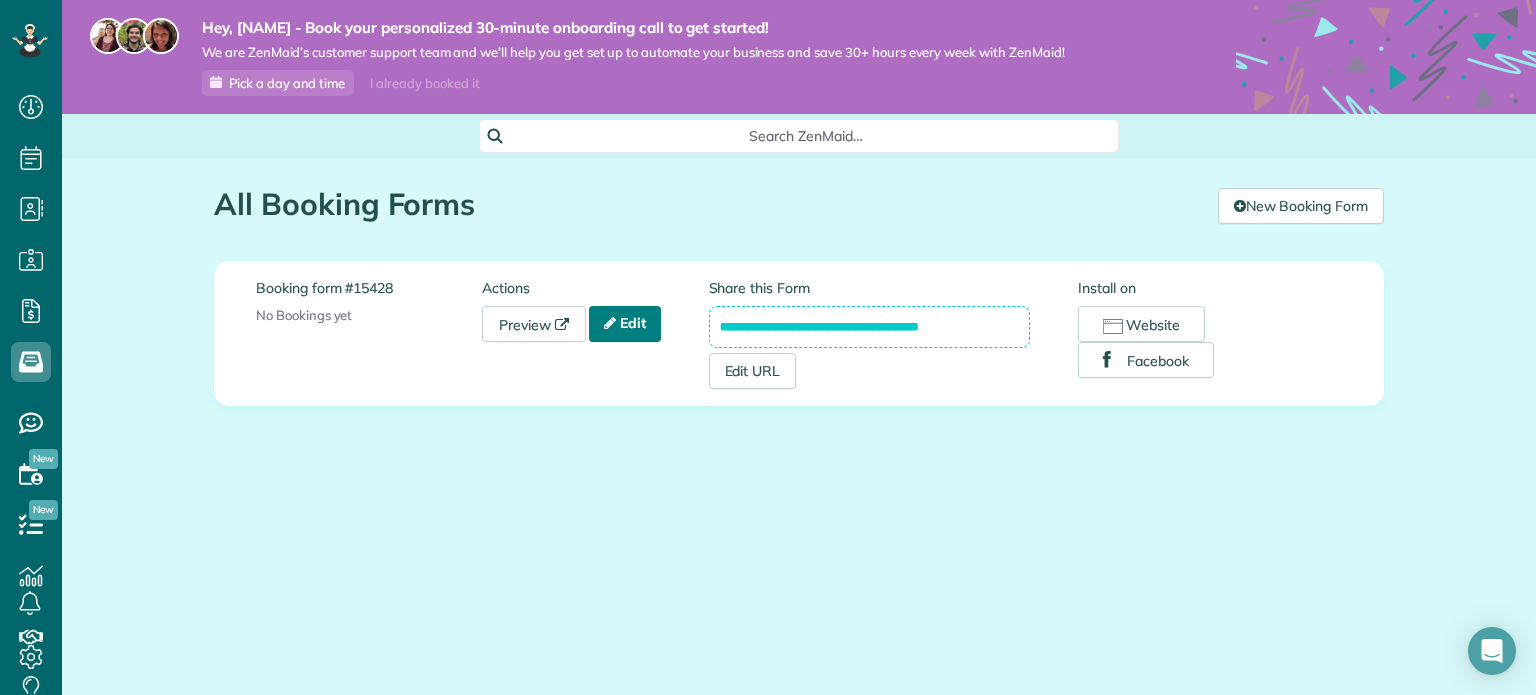 click on "Edit" at bounding box center [625, 324] 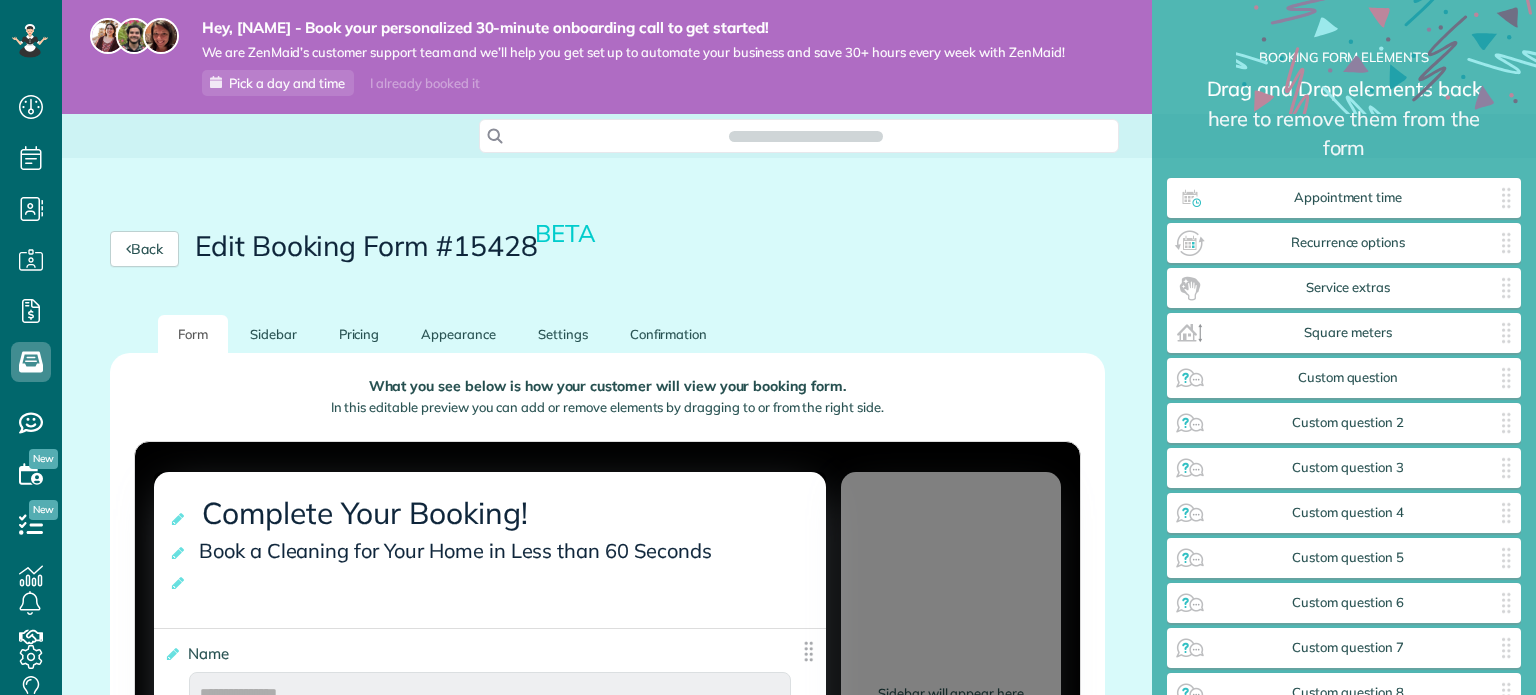 scroll, scrollTop: 0, scrollLeft: 0, axis: both 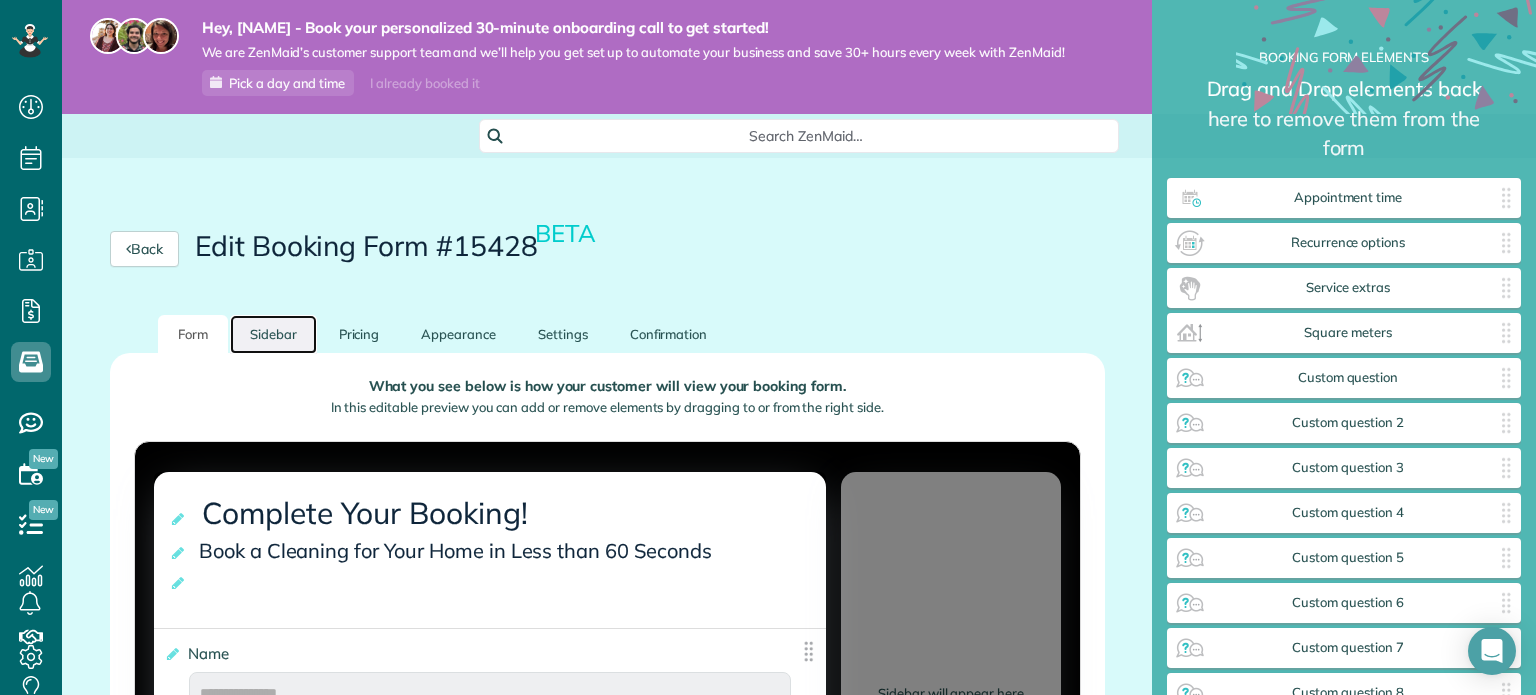 click on "Sidebar" at bounding box center [273, 334] 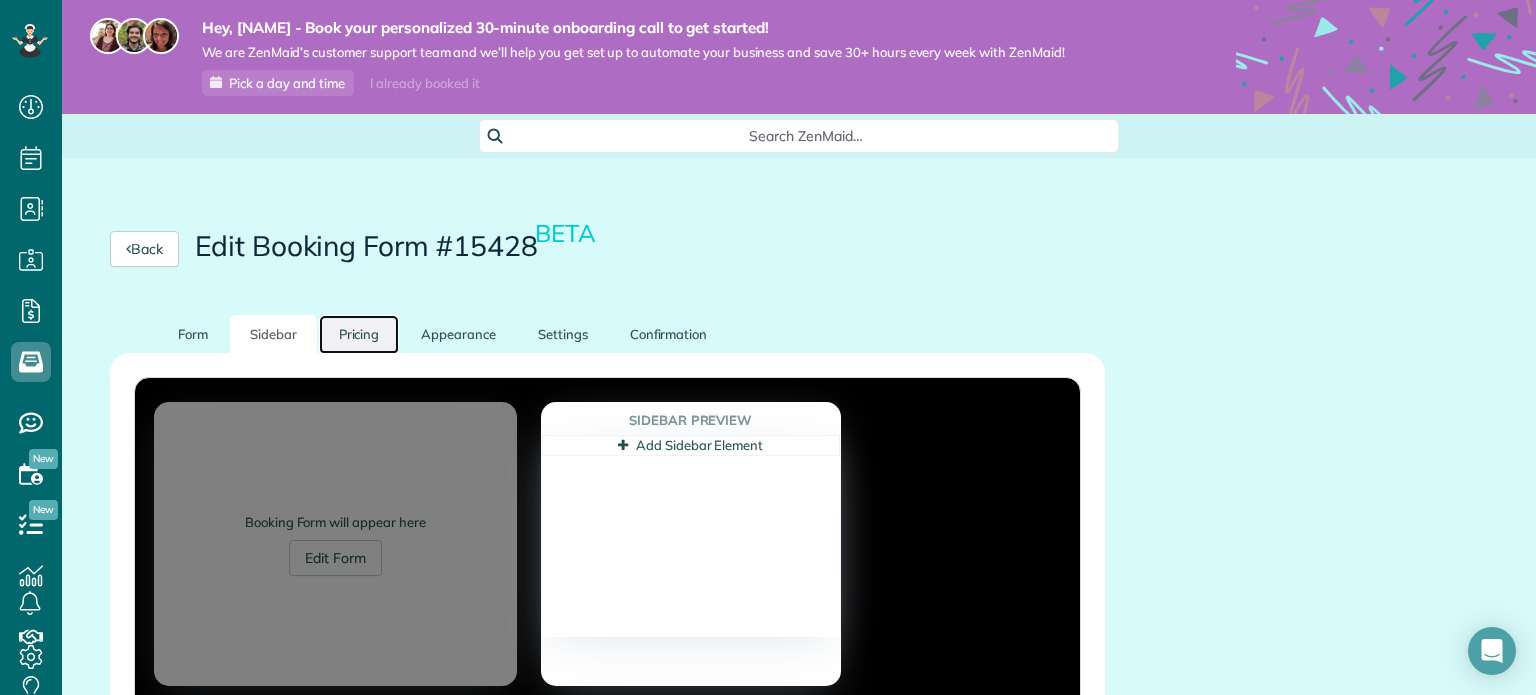 click on "Pricing" at bounding box center (359, 334) 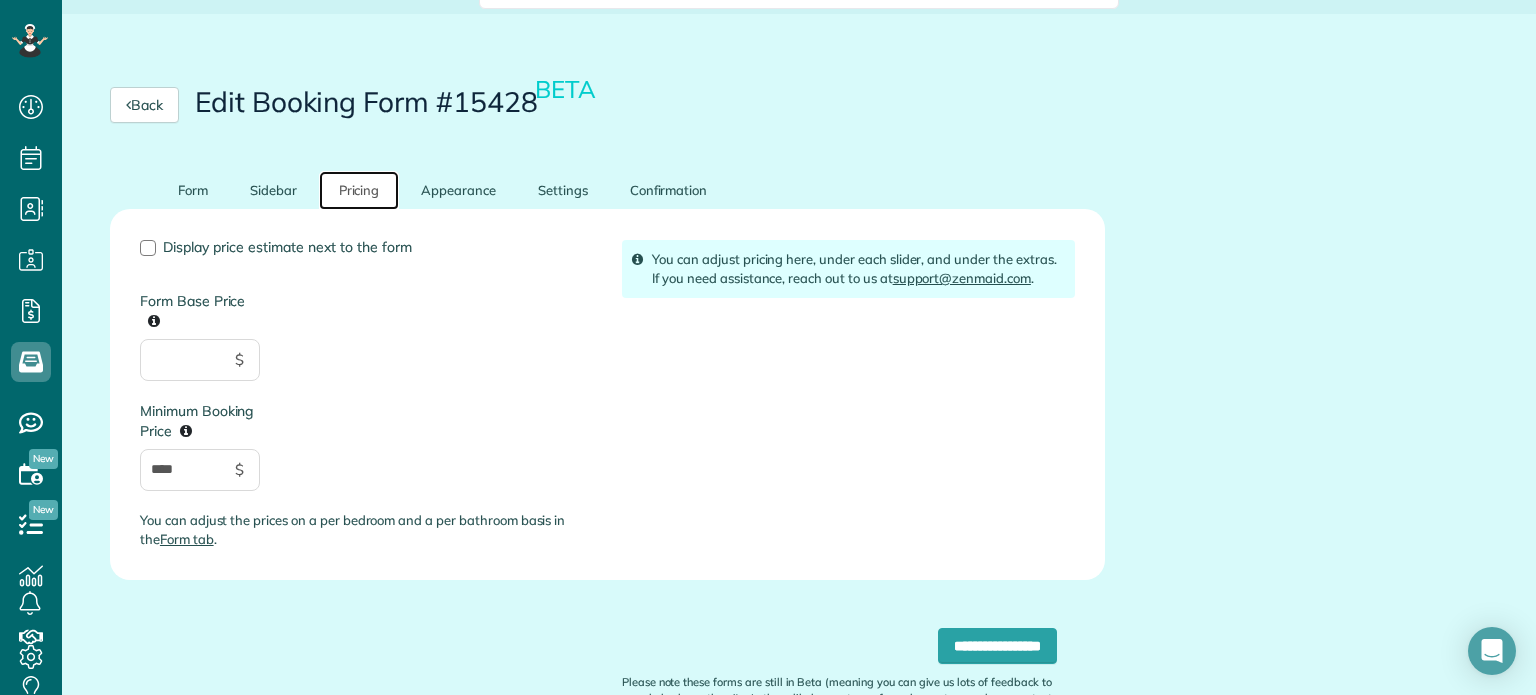 scroll, scrollTop: 146, scrollLeft: 0, axis: vertical 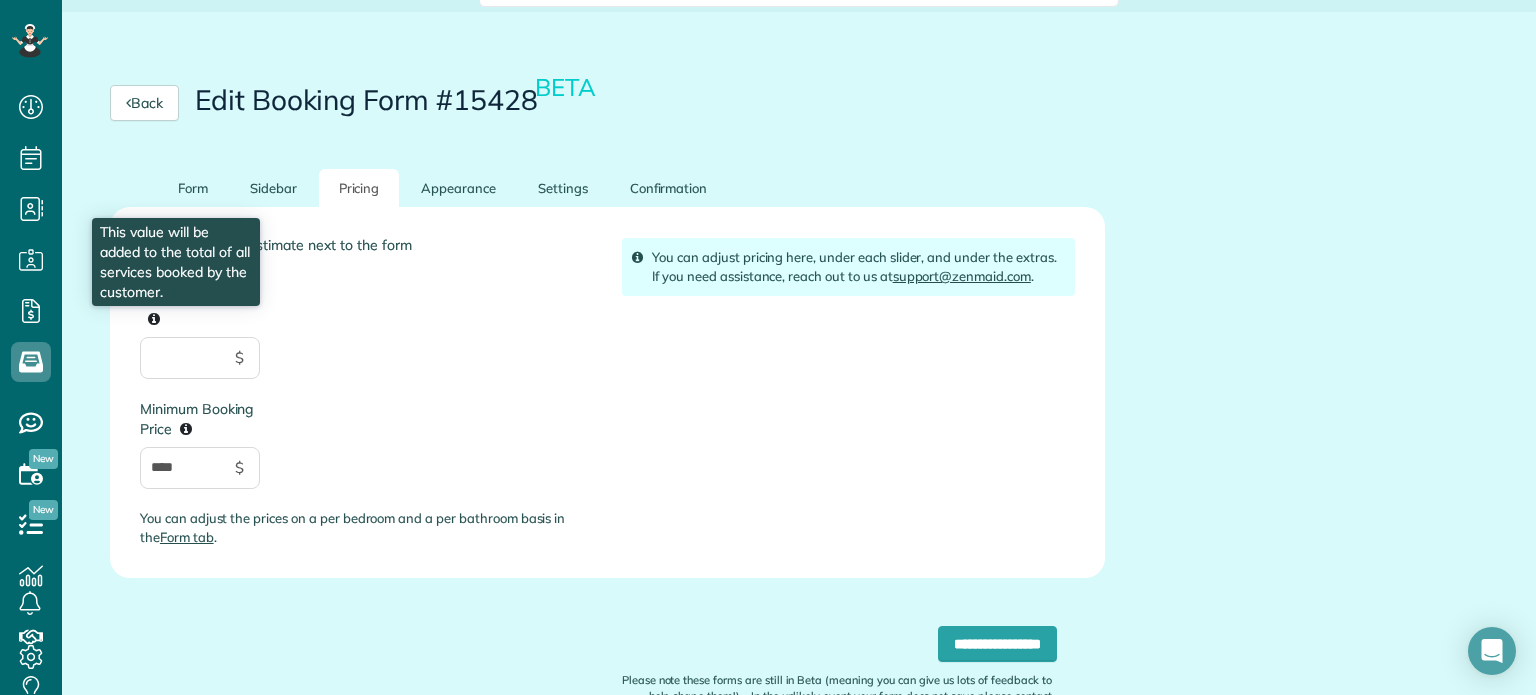 drag, startPoint x: 152, startPoint y: 313, endPoint x: 137, endPoint y: 338, distance: 29.15476 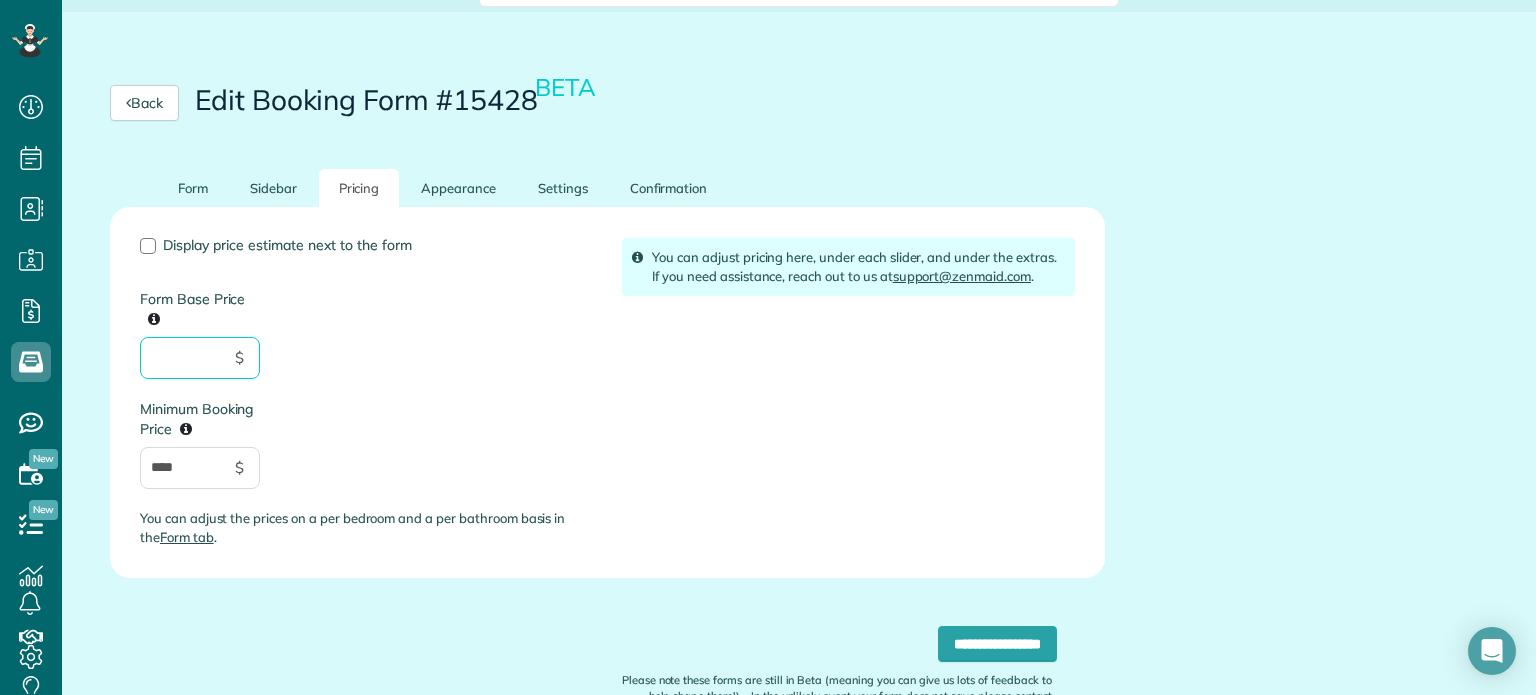 click on "Form Base Price" at bounding box center (200, 358) 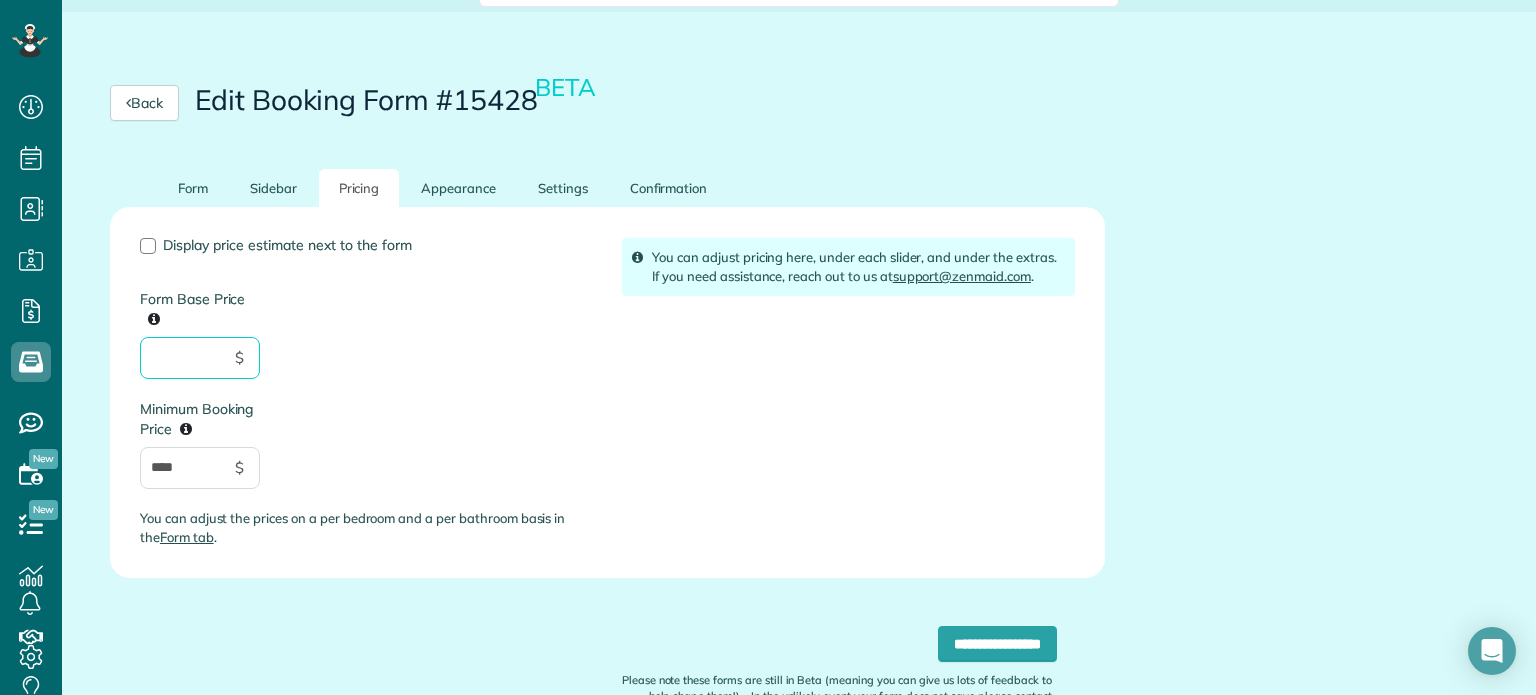 click on "Form Base Price This value will be added to the total of all services booked by the customer." at bounding box center (200, 358) 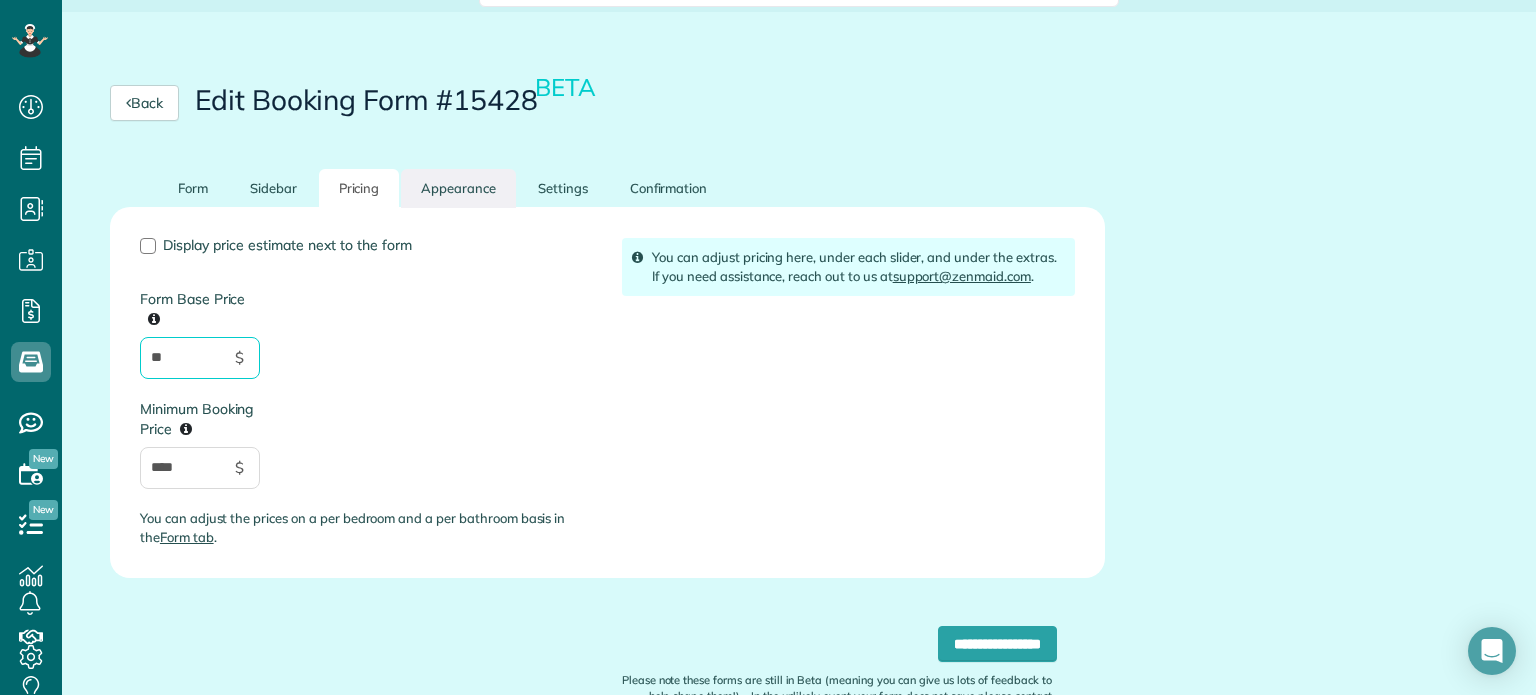 type on "**" 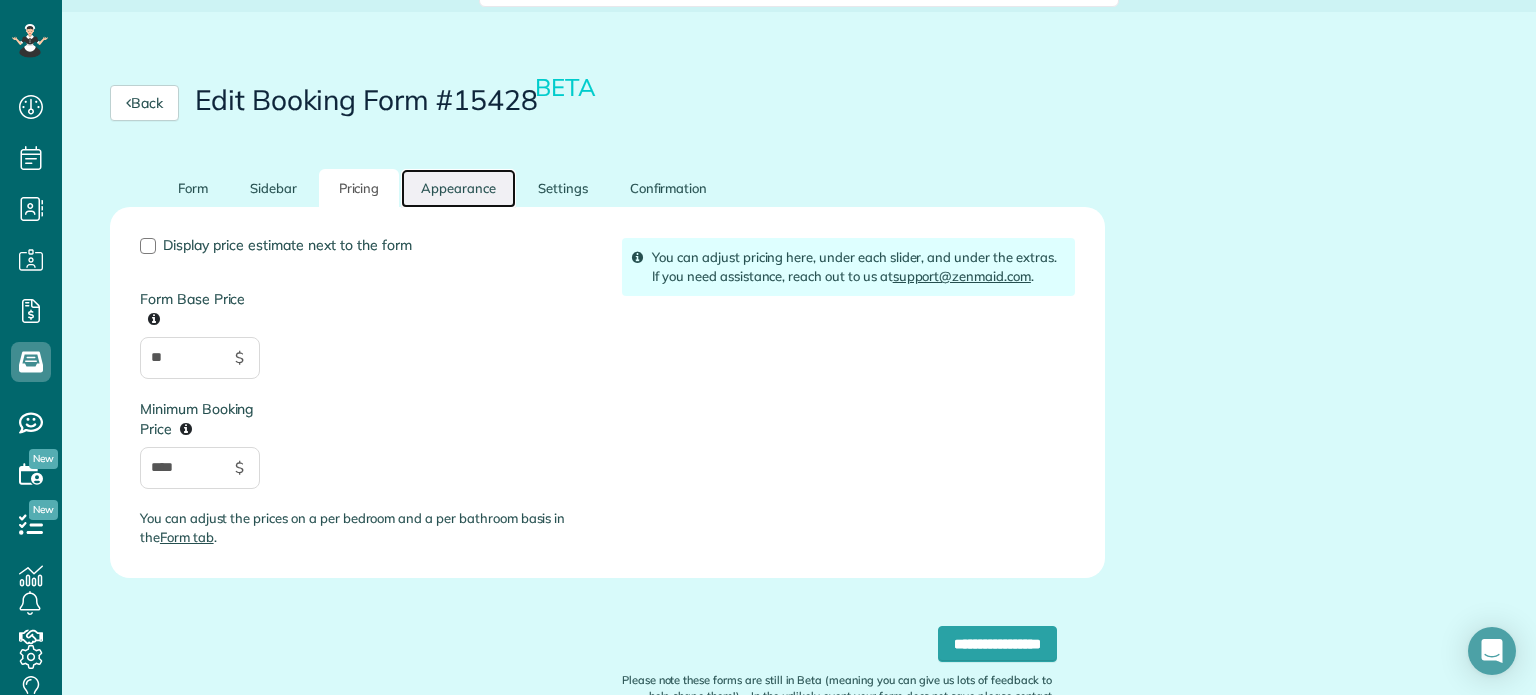click on "Appearance" at bounding box center [458, 188] 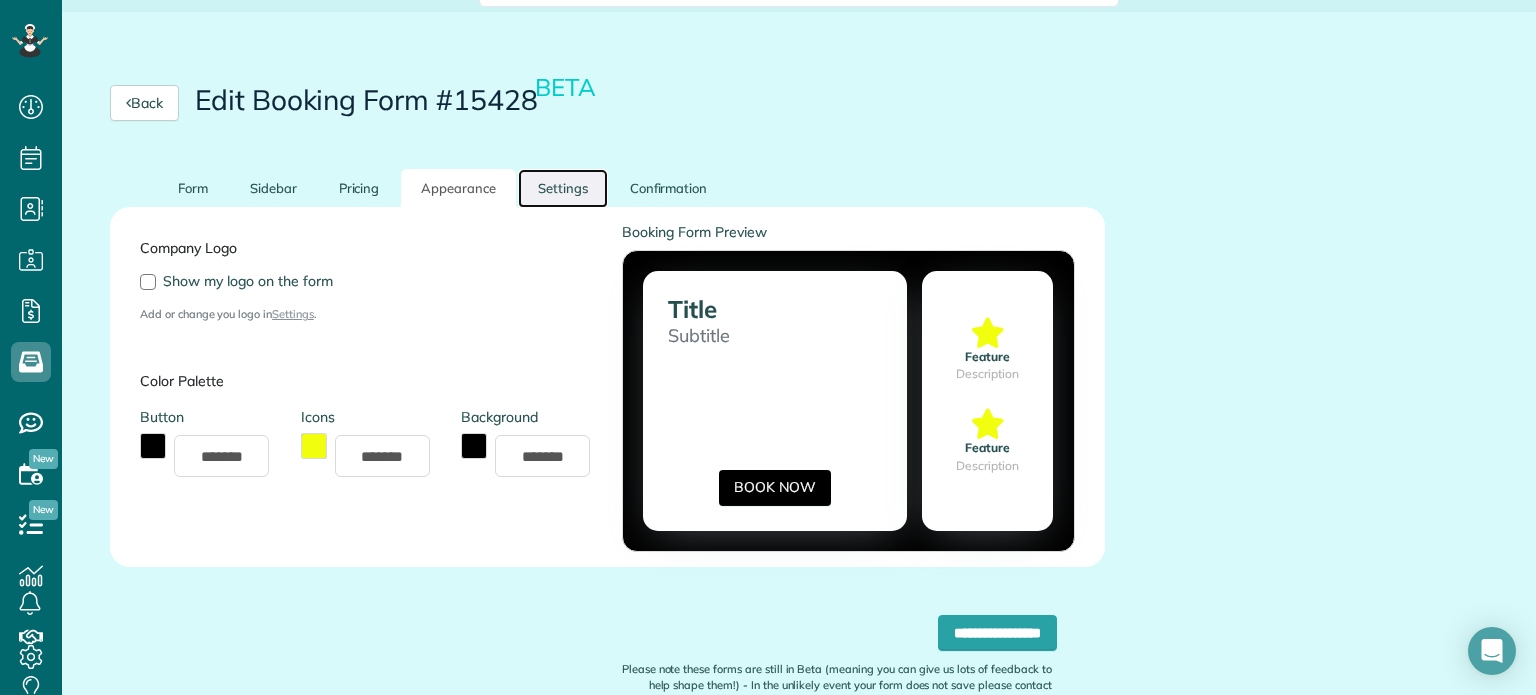 click on "Settings" at bounding box center [563, 188] 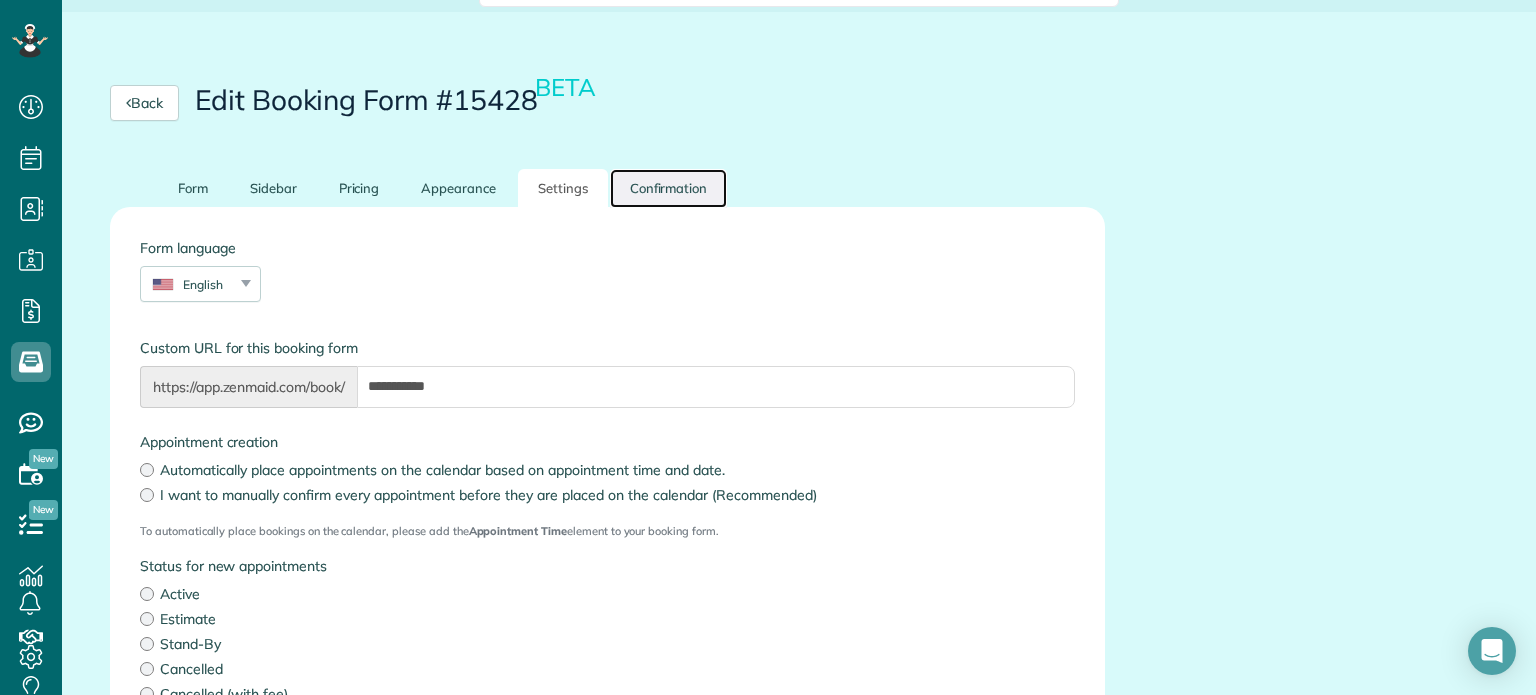 click on "Confirmation" at bounding box center [669, 188] 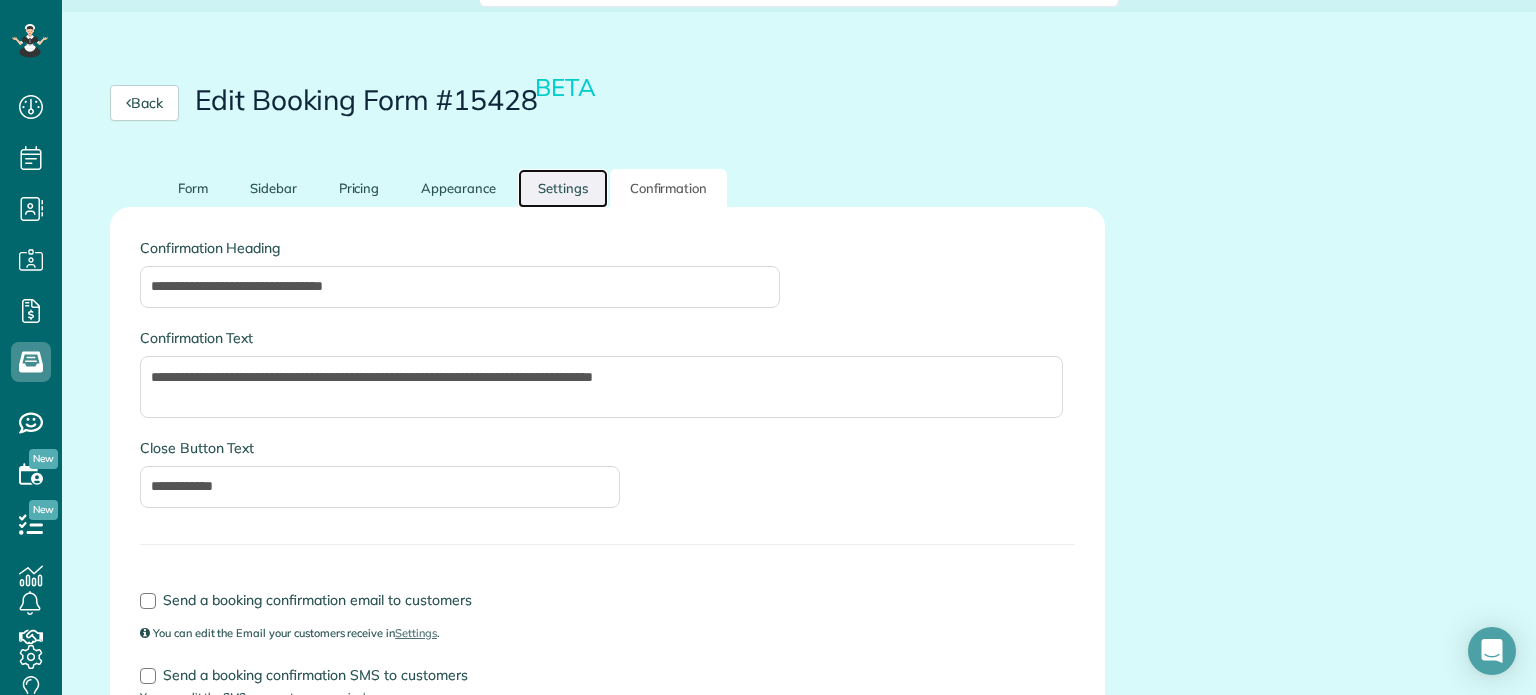 click on "Settings" at bounding box center (563, 188) 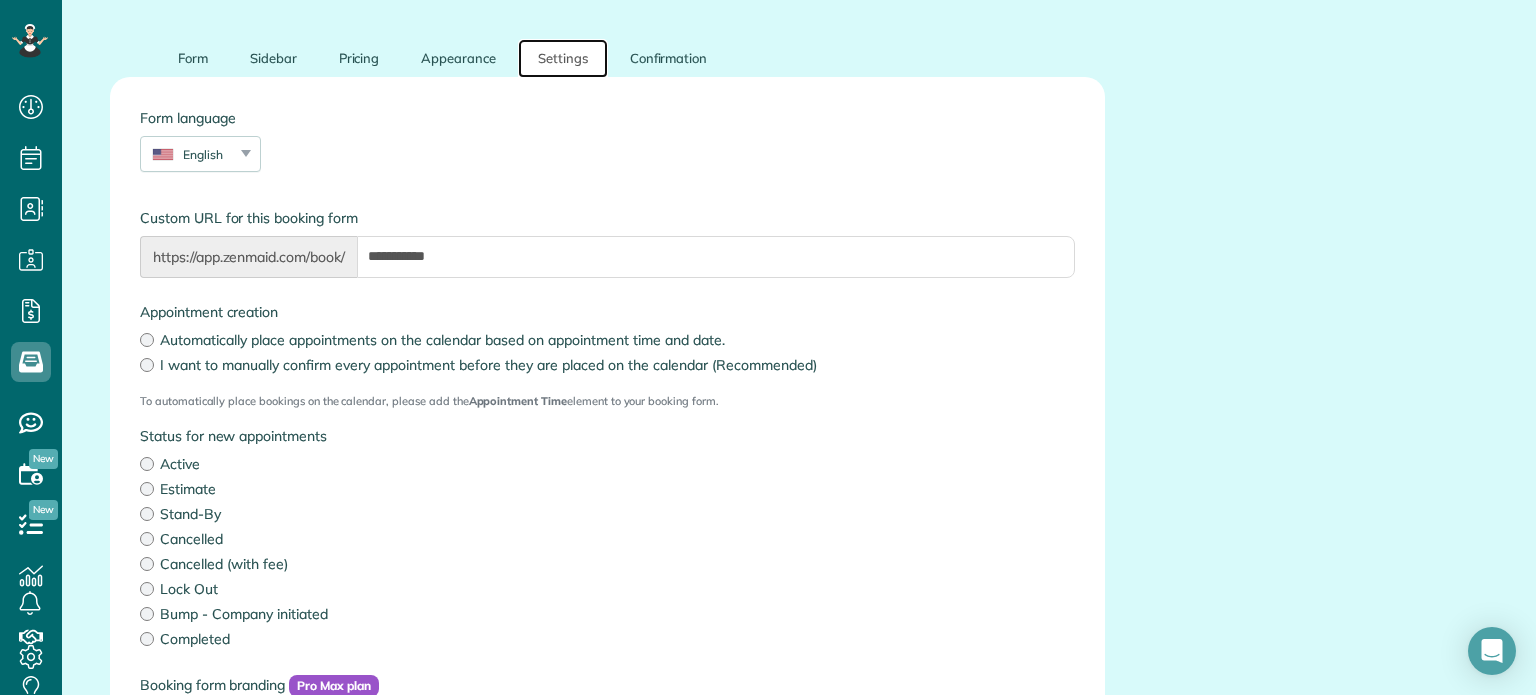 scroll, scrollTop: 279, scrollLeft: 0, axis: vertical 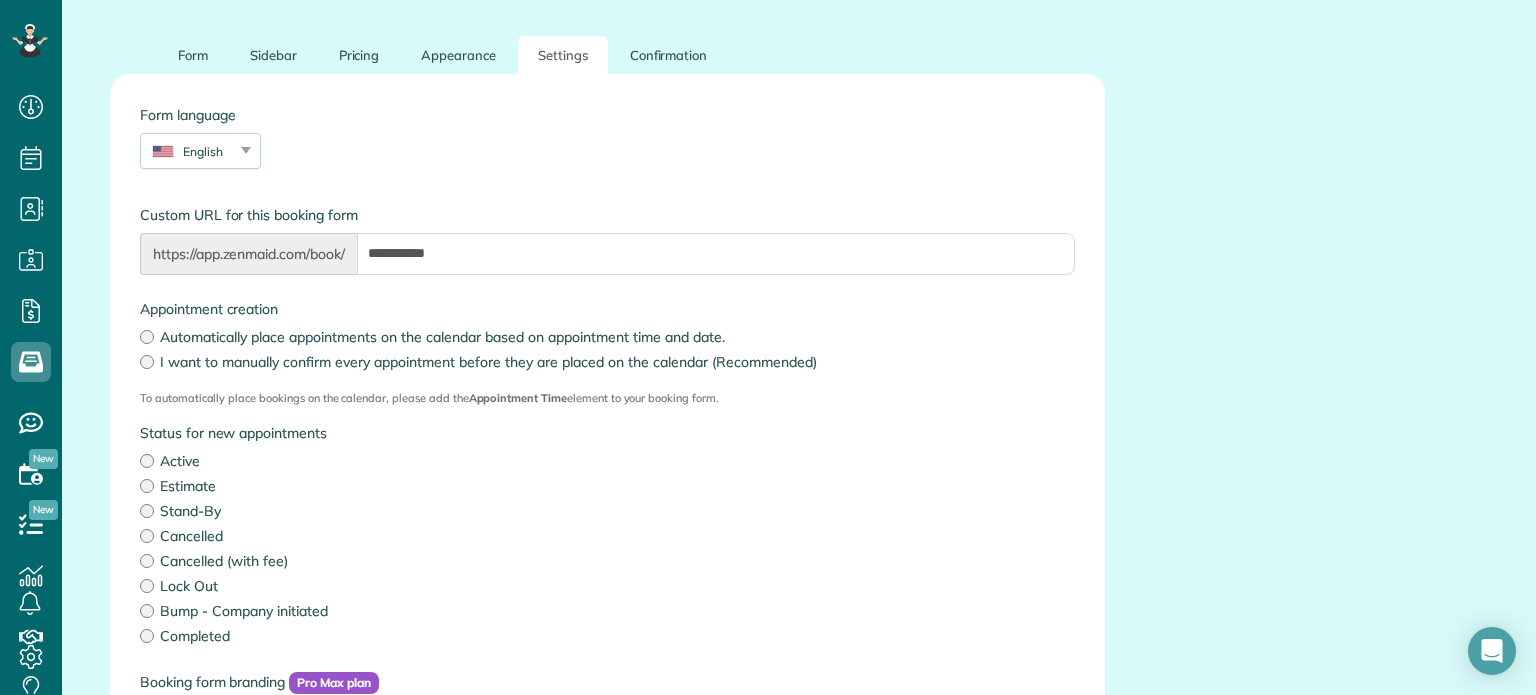 drag, startPoint x: 180, startPoint y: 459, endPoint x: 356, endPoint y: 527, distance: 188.67963 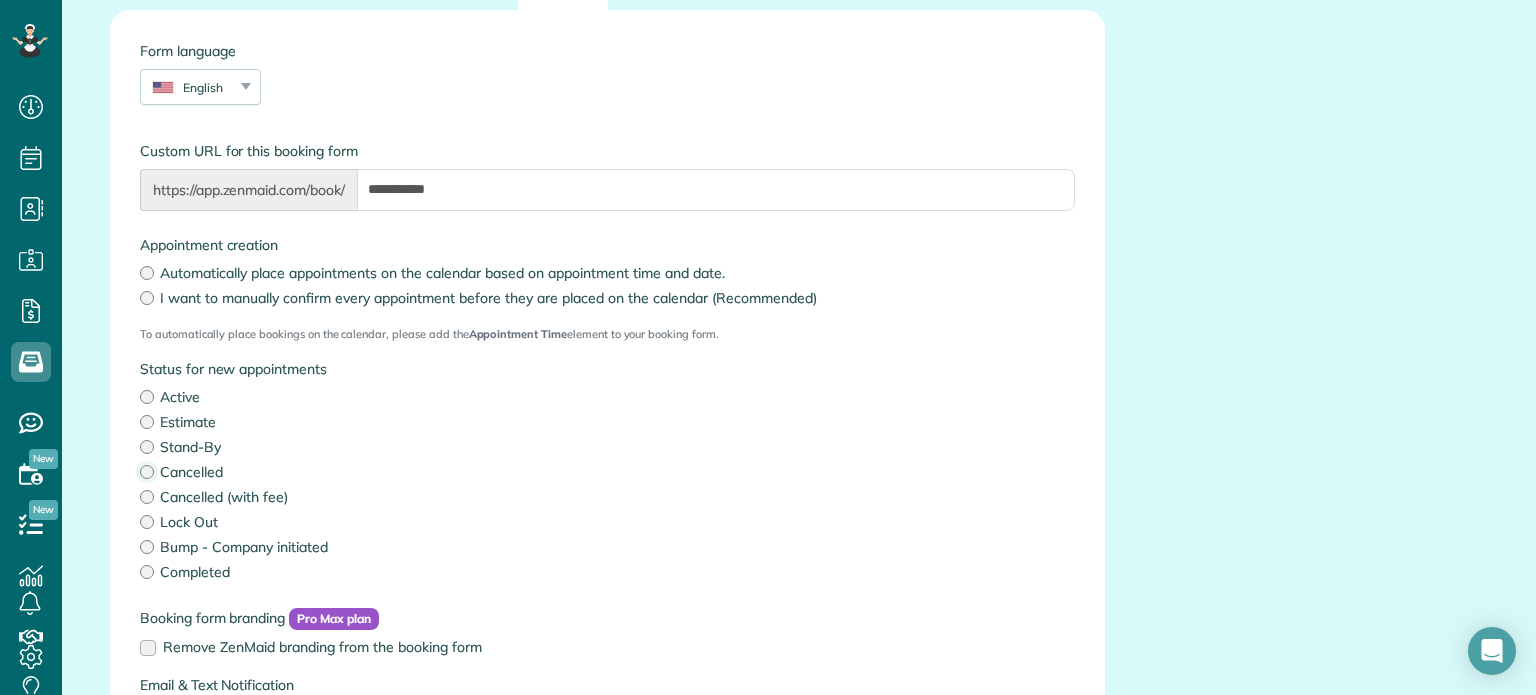 scroll, scrollTop: 351, scrollLeft: 0, axis: vertical 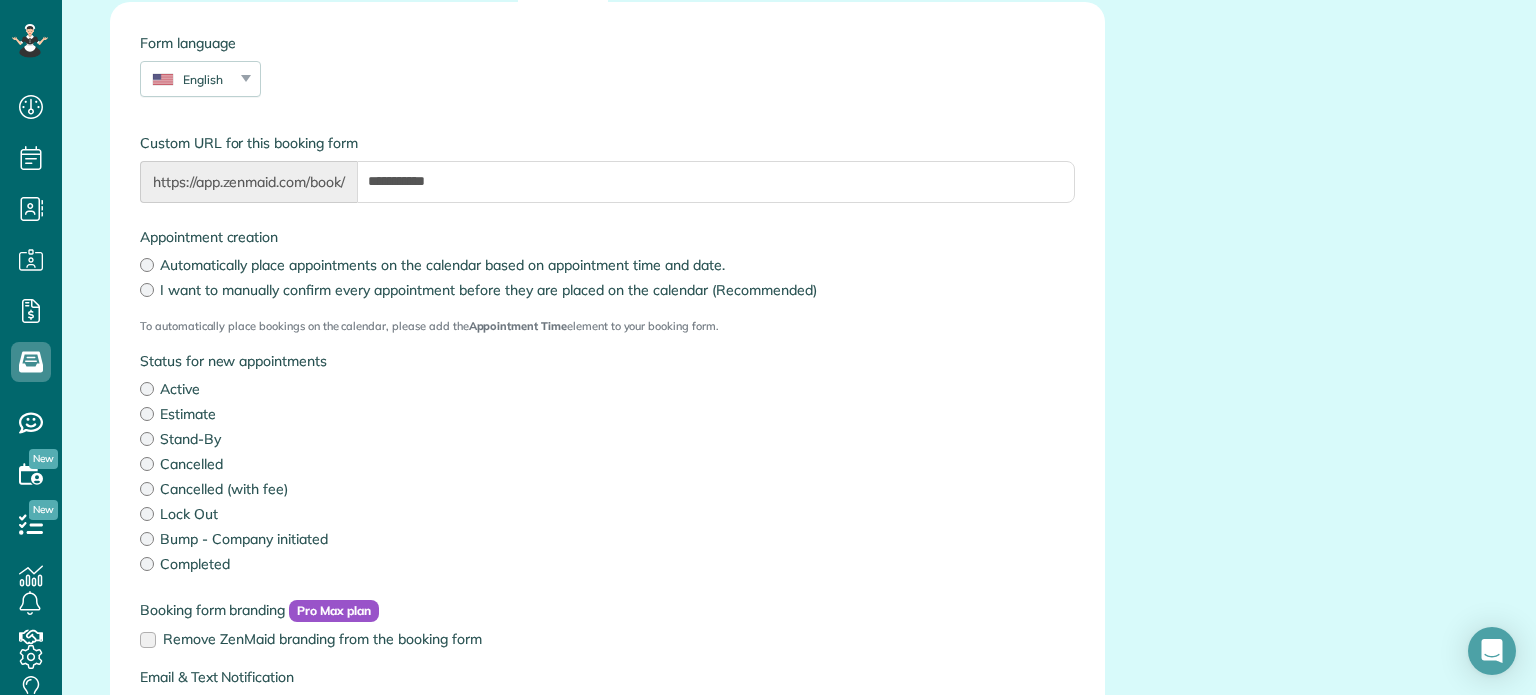 click on "Active" at bounding box center (607, 389) 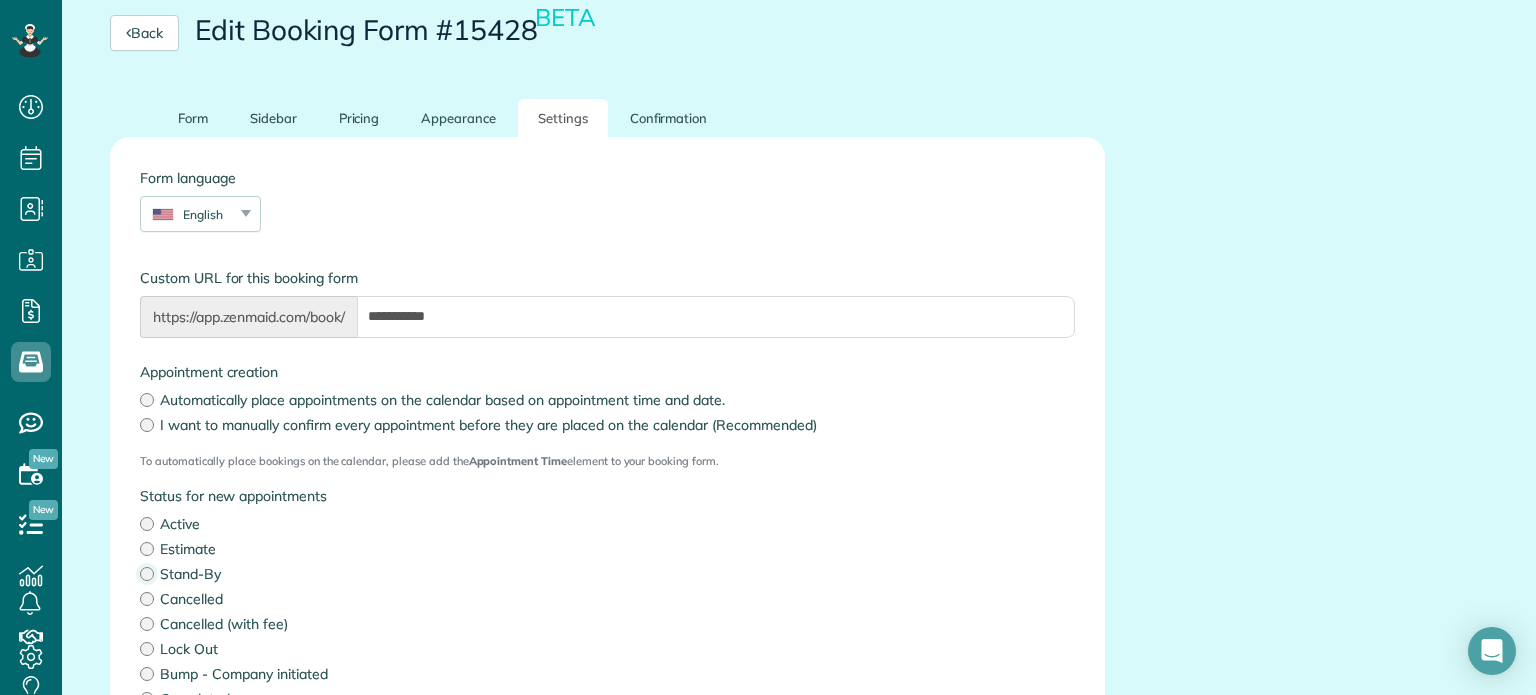scroll, scrollTop: 216, scrollLeft: 0, axis: vertical 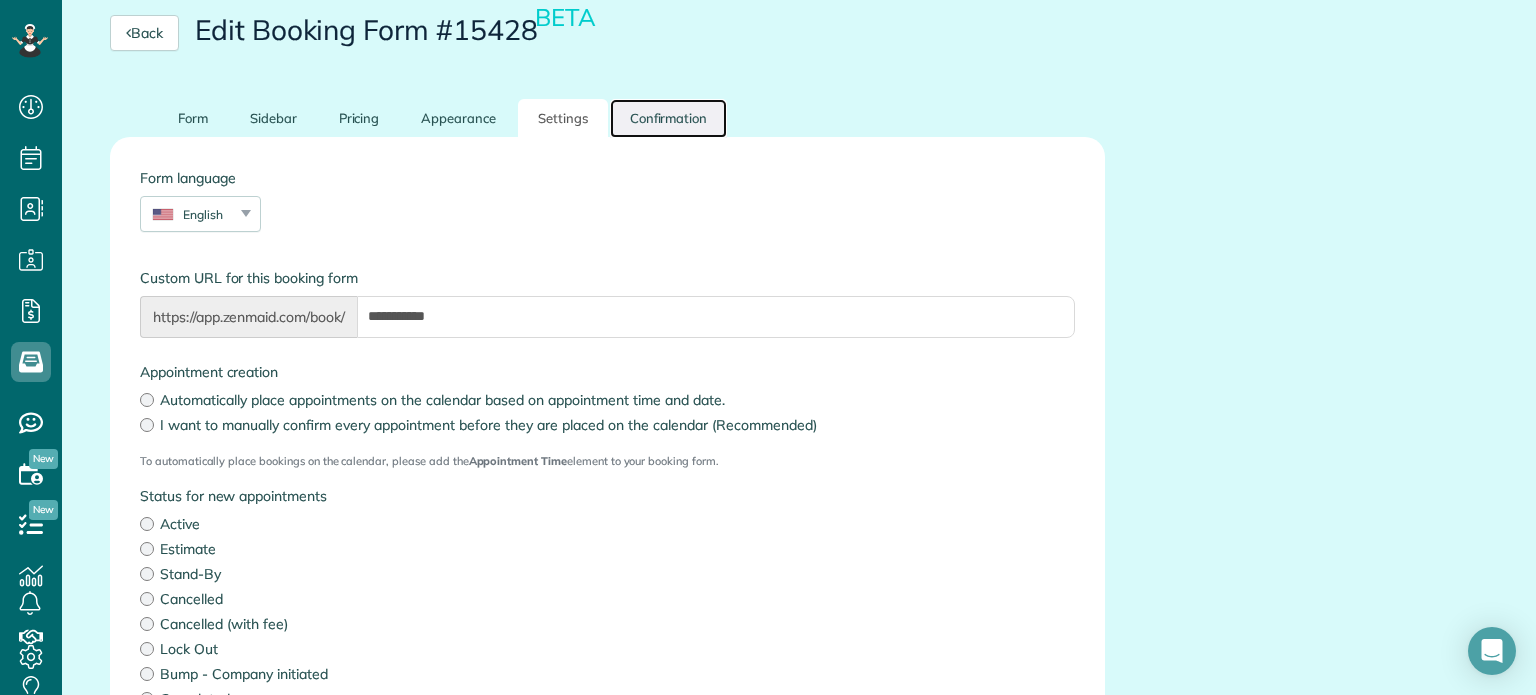 click on "Confirmation" at bounding box center [669, 118] 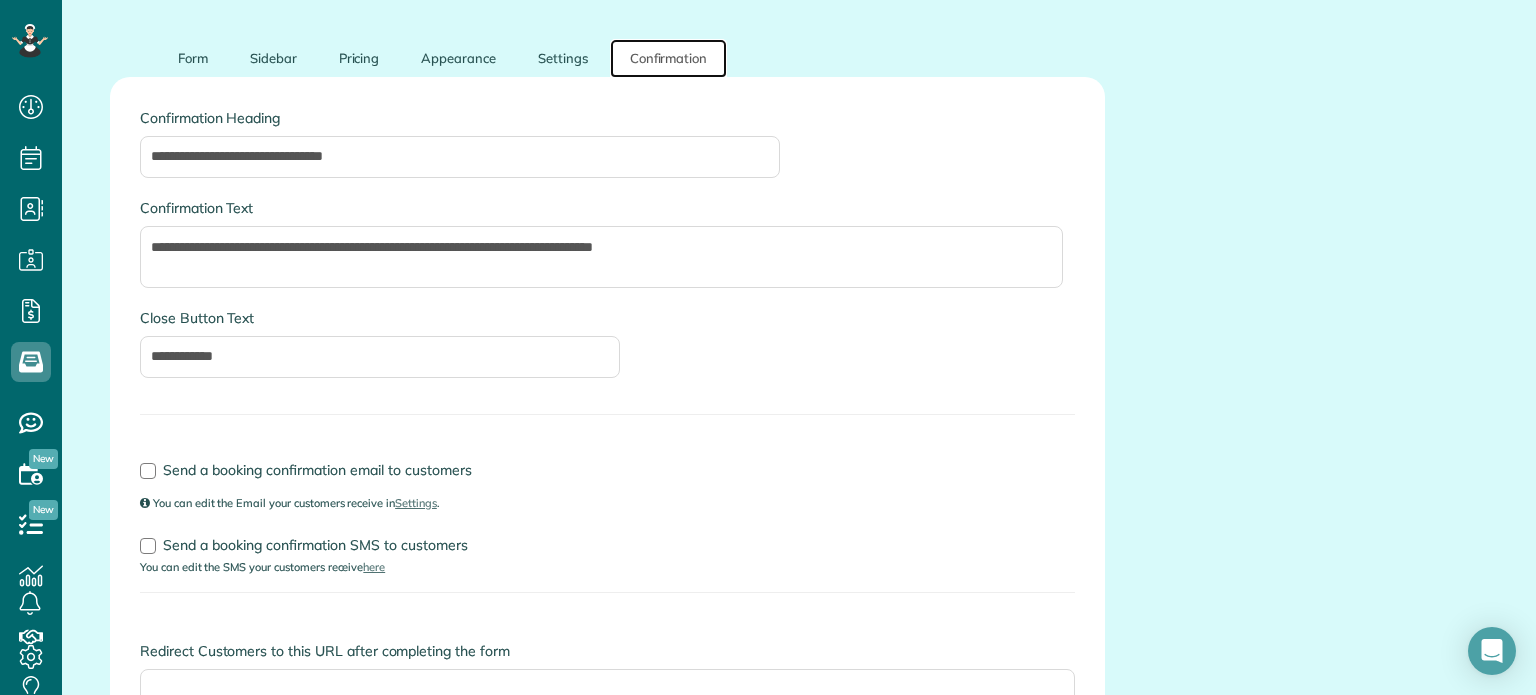 scroll, scrollTop: 260, scrollLeft: 0, axis: vertical 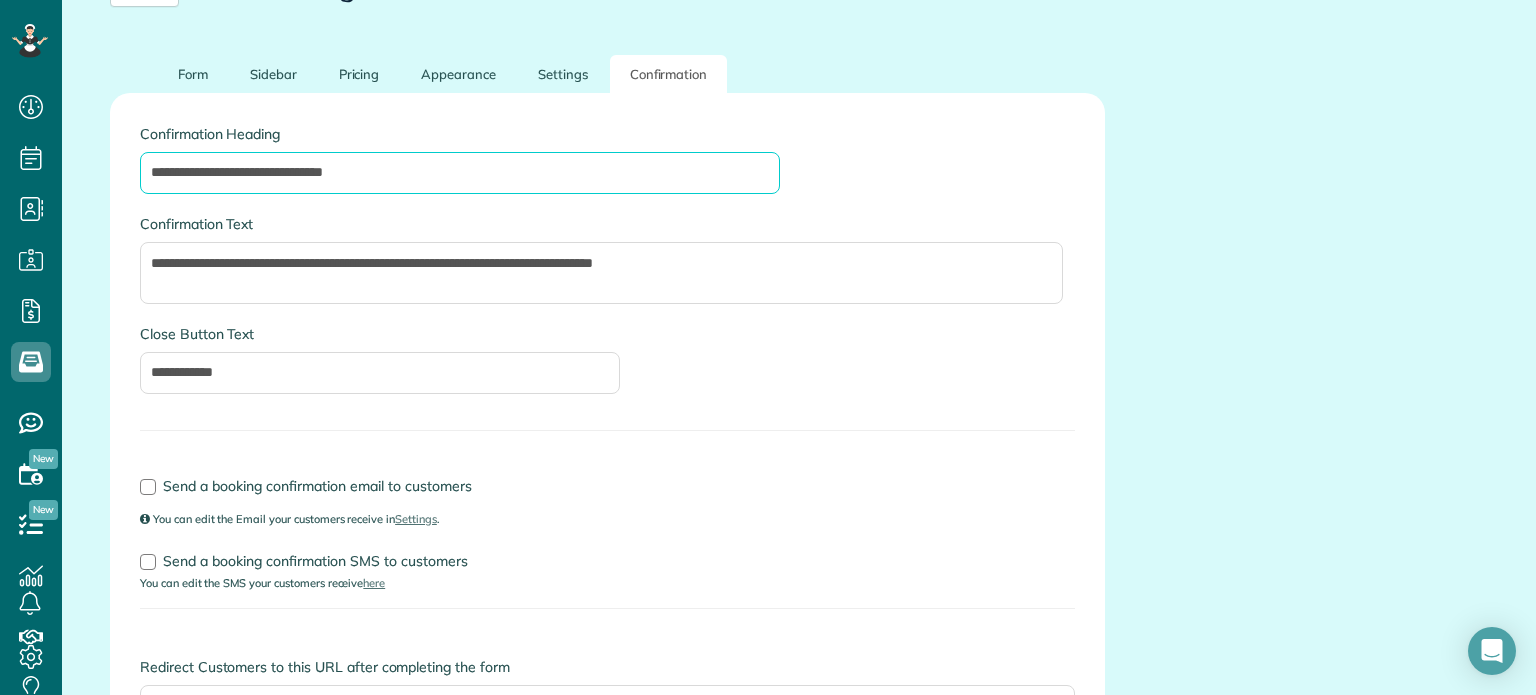 click on "**********" at bounding box center [460, 173] 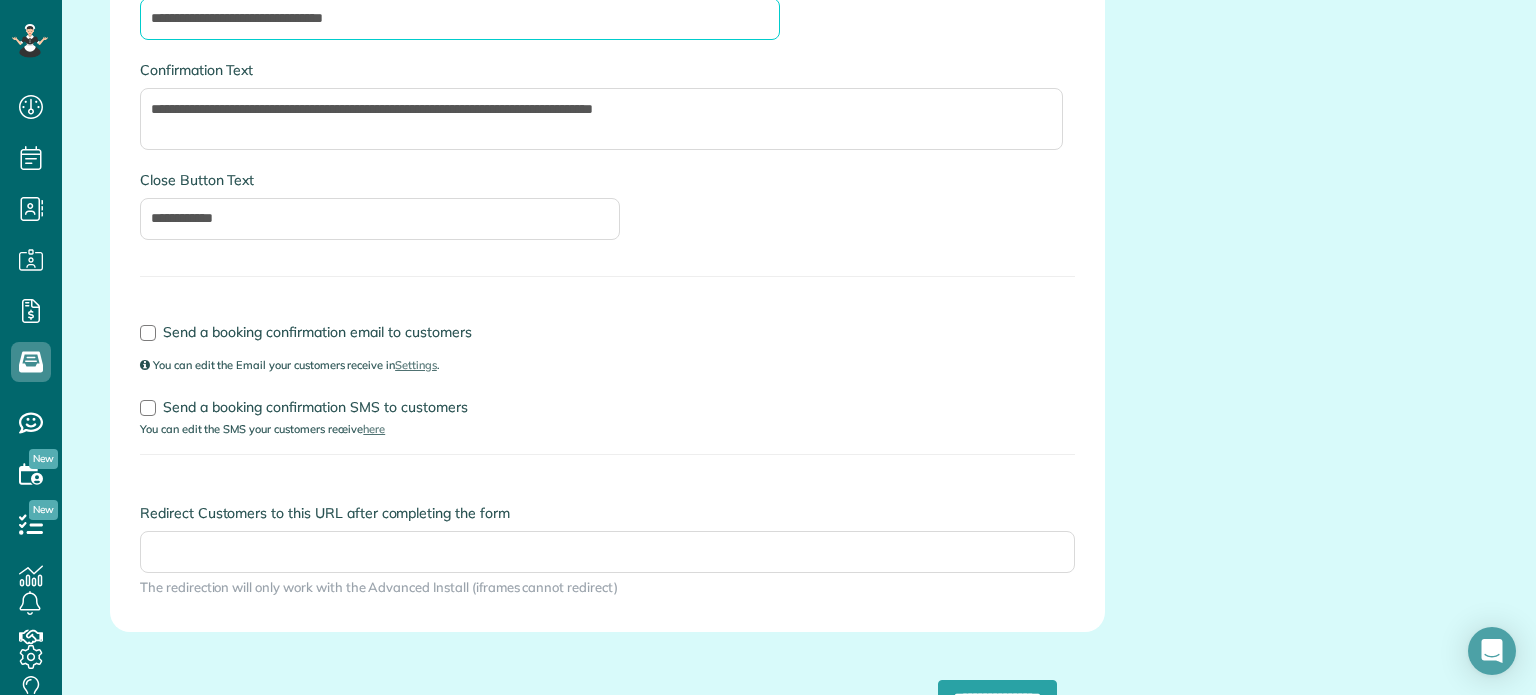 scroll, scrollTop: 415, scrollLeft: 0, axis: vertical 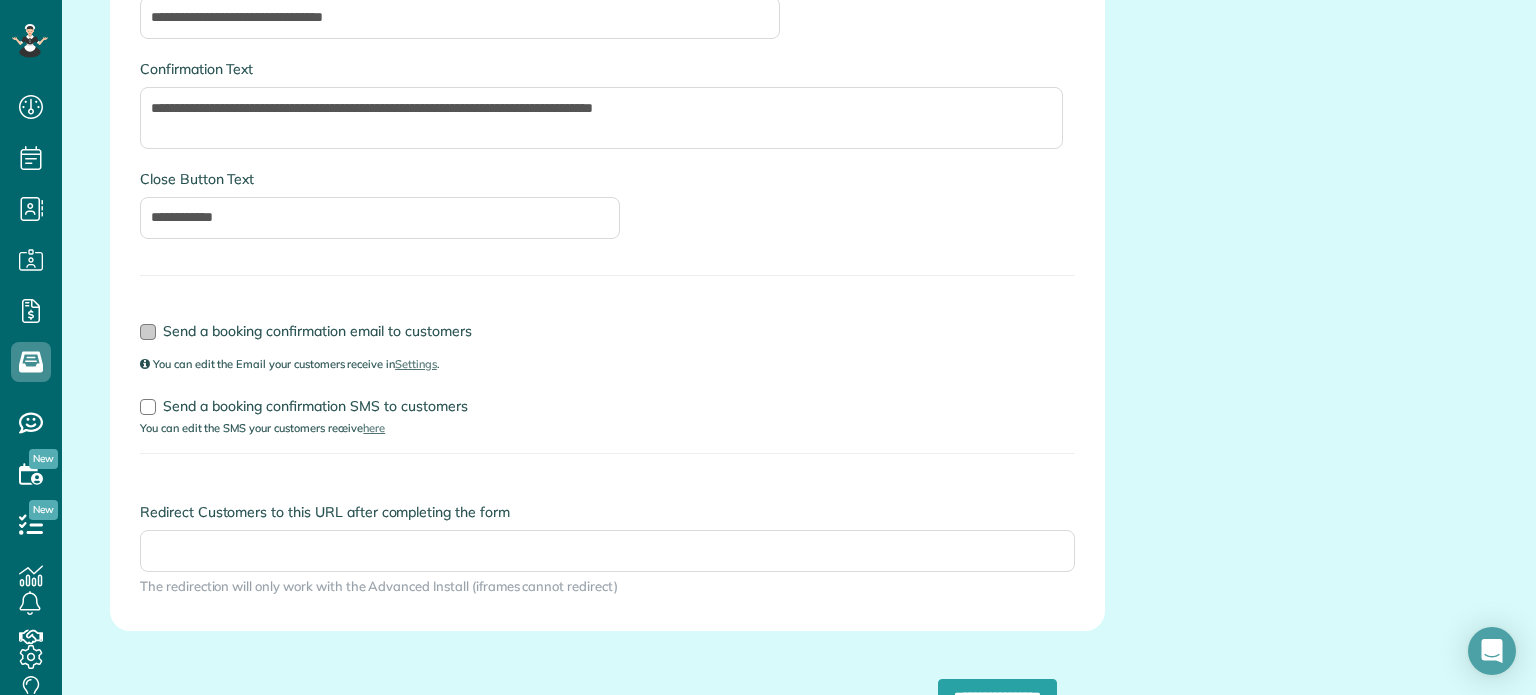 click on "Send a booking confirmation email to customers" at bounding box center [317, 331] 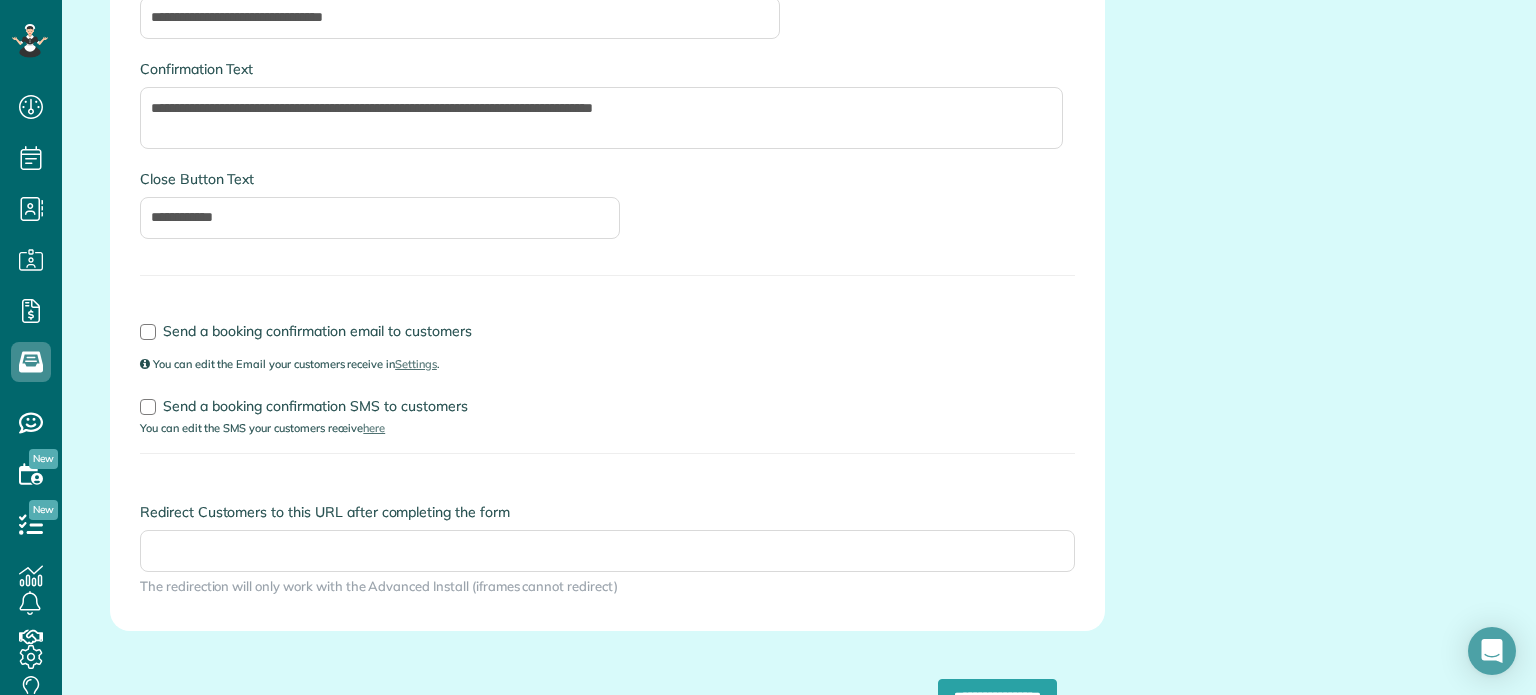 click on "You can edit the SMS your customers receive  here" at bounding box center (262, 428) 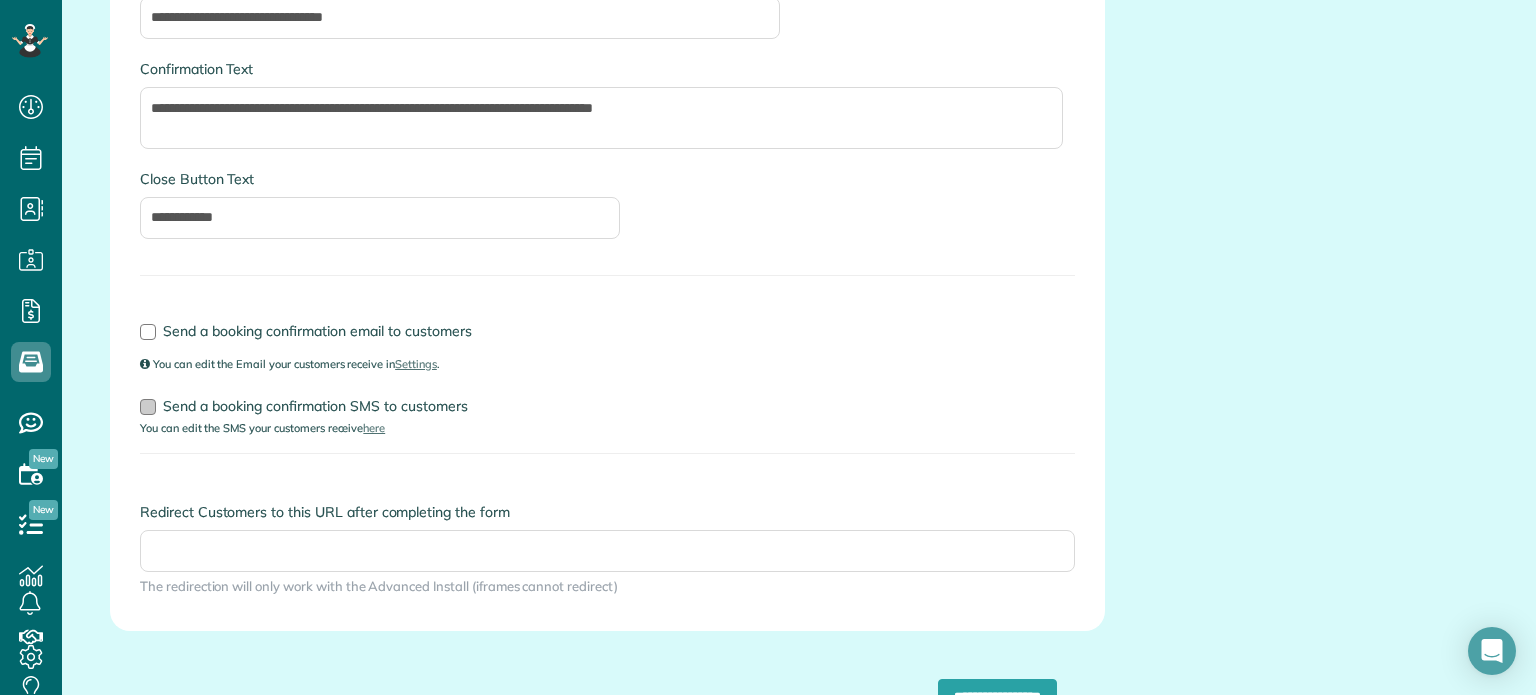 click on "Send a booking confirmation SMS to customers" at bounding box center [315, 406] 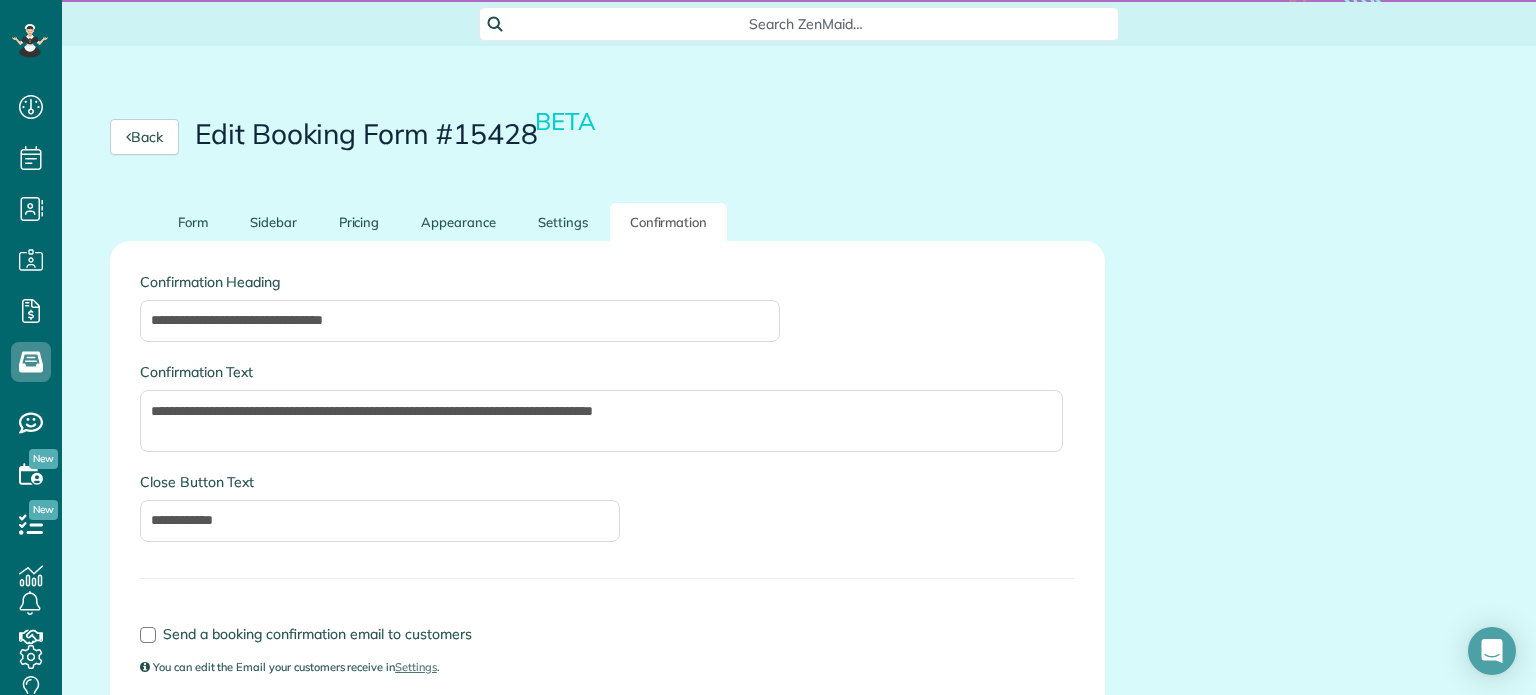scroll, scrollTop: 0, scrollLeft: 0, axis: both 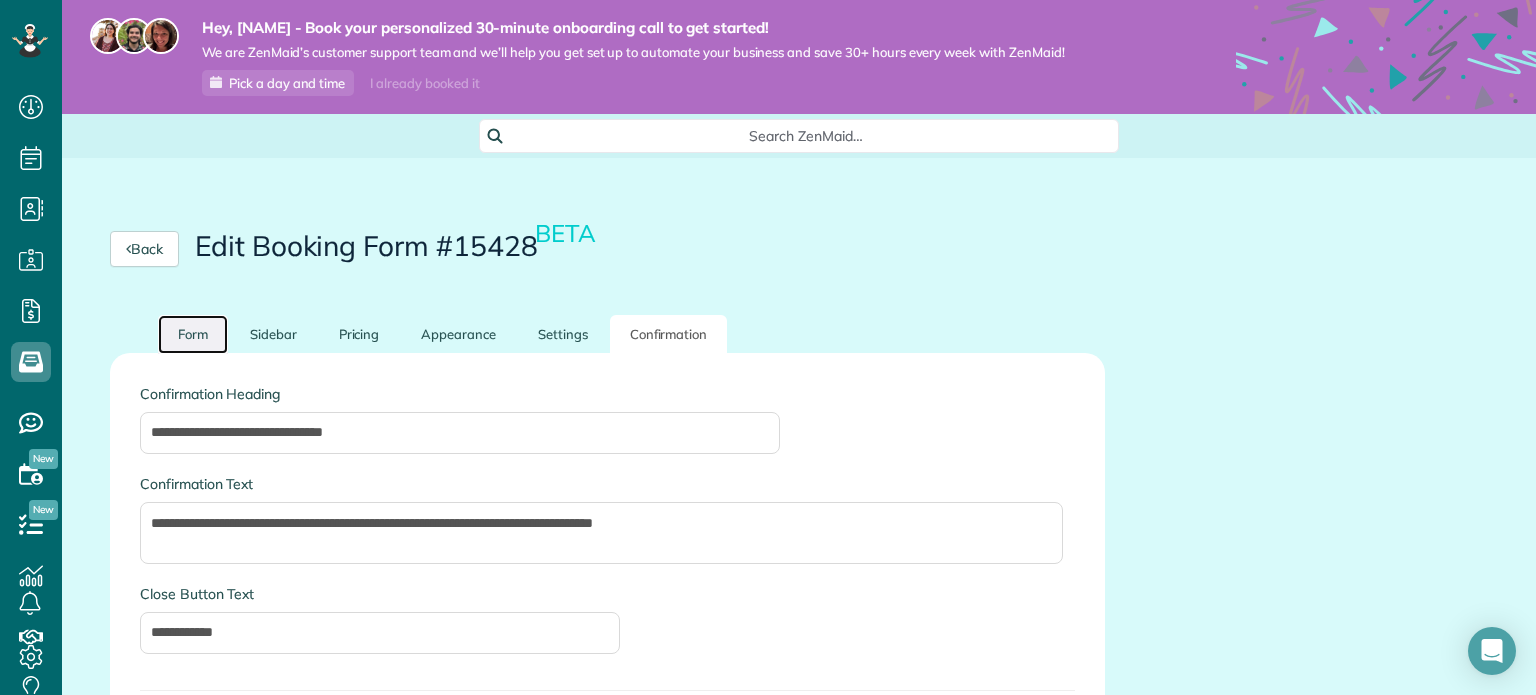 click on "Form" at bounding box center [193, 334] 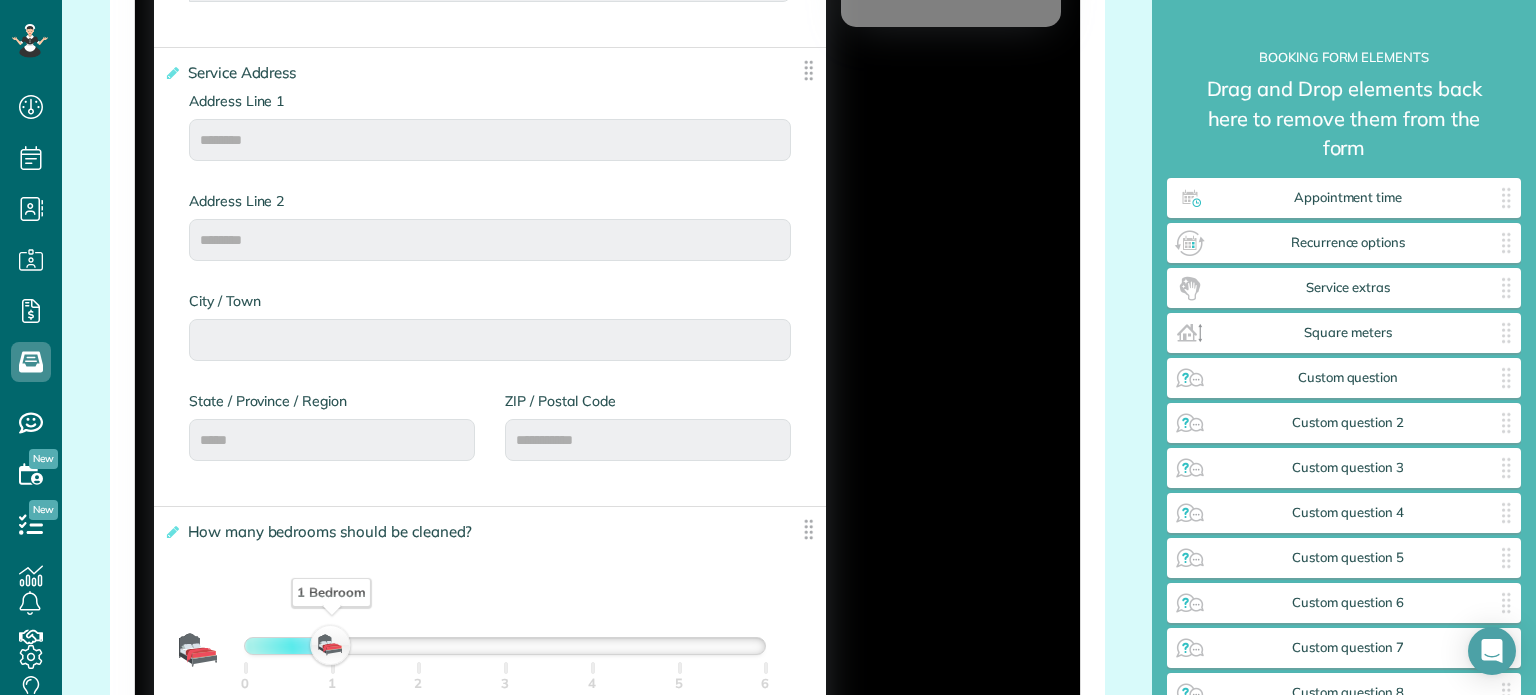 scroll, scrollTop: 1028, scrollLeft: 0, axis: vertical 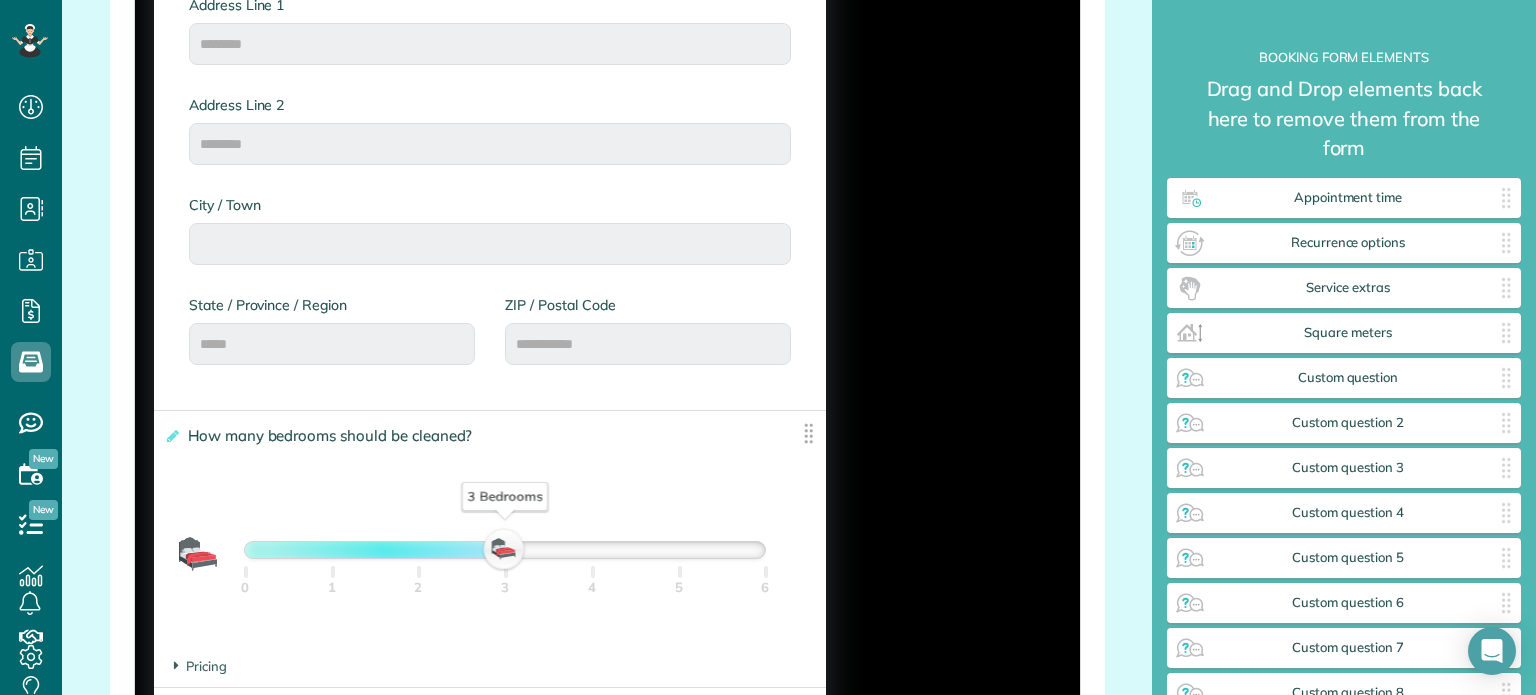 drag, startPoint x: 335, startPoint y: 552, endPoint x: 468, endPoint y: 562, distance: 133.37541 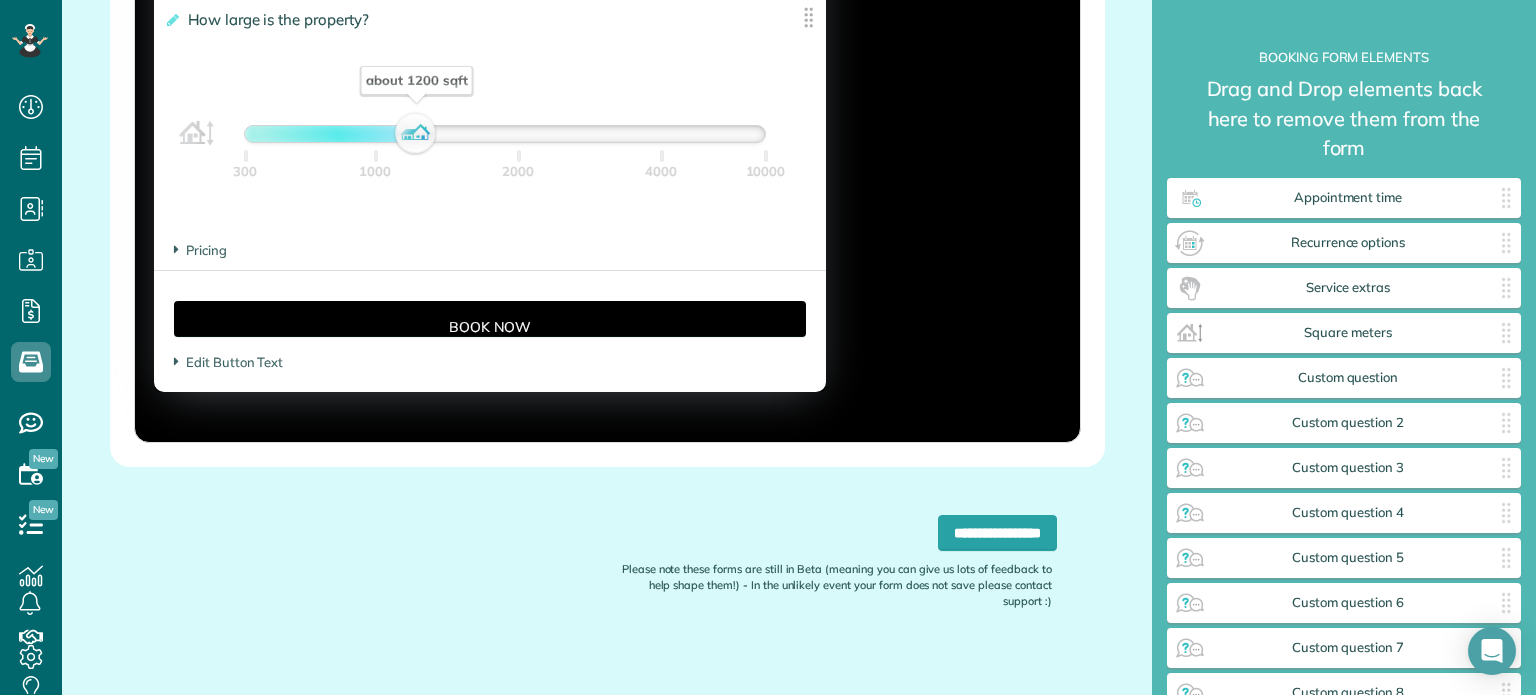 scroll, scrollTop: 2040, scrollLeft: 0, axis: vertical 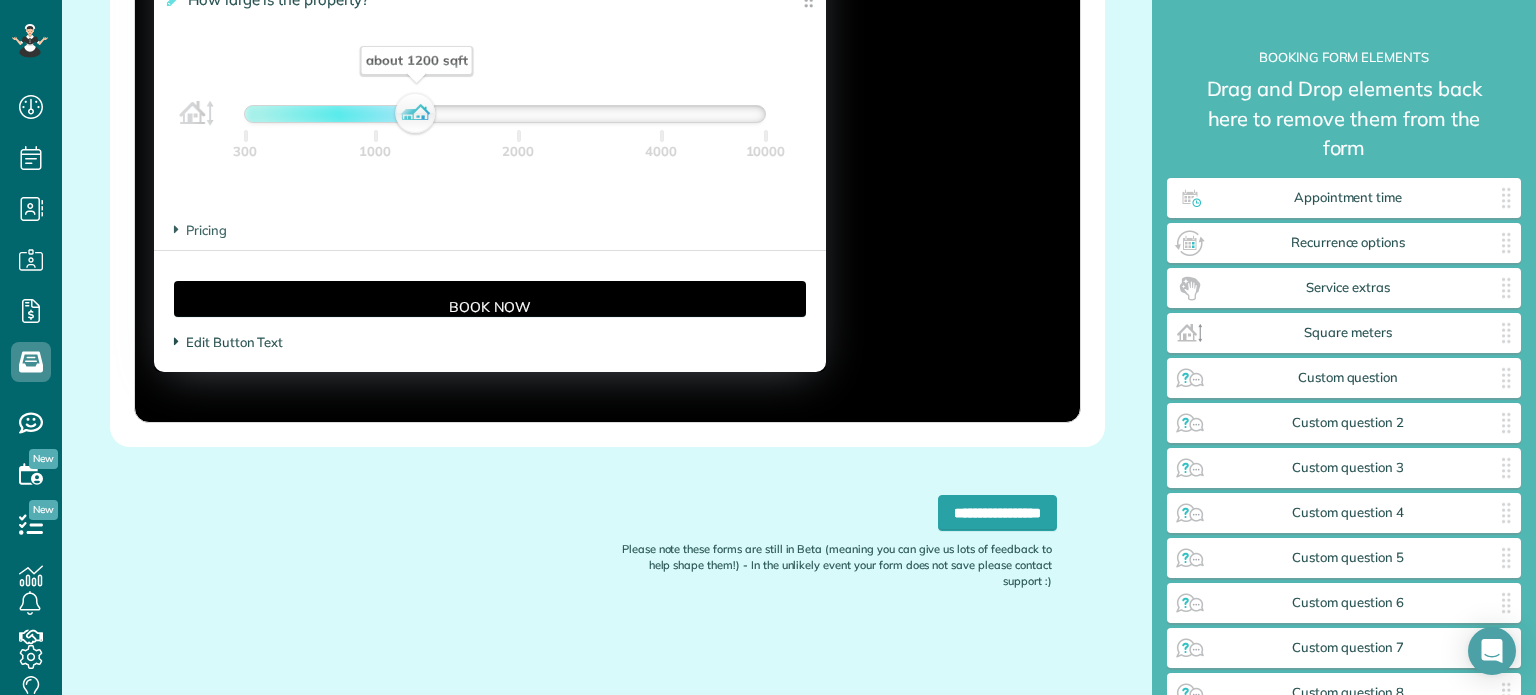 click on "Edit Button Text" at bounding box center [228, 342] 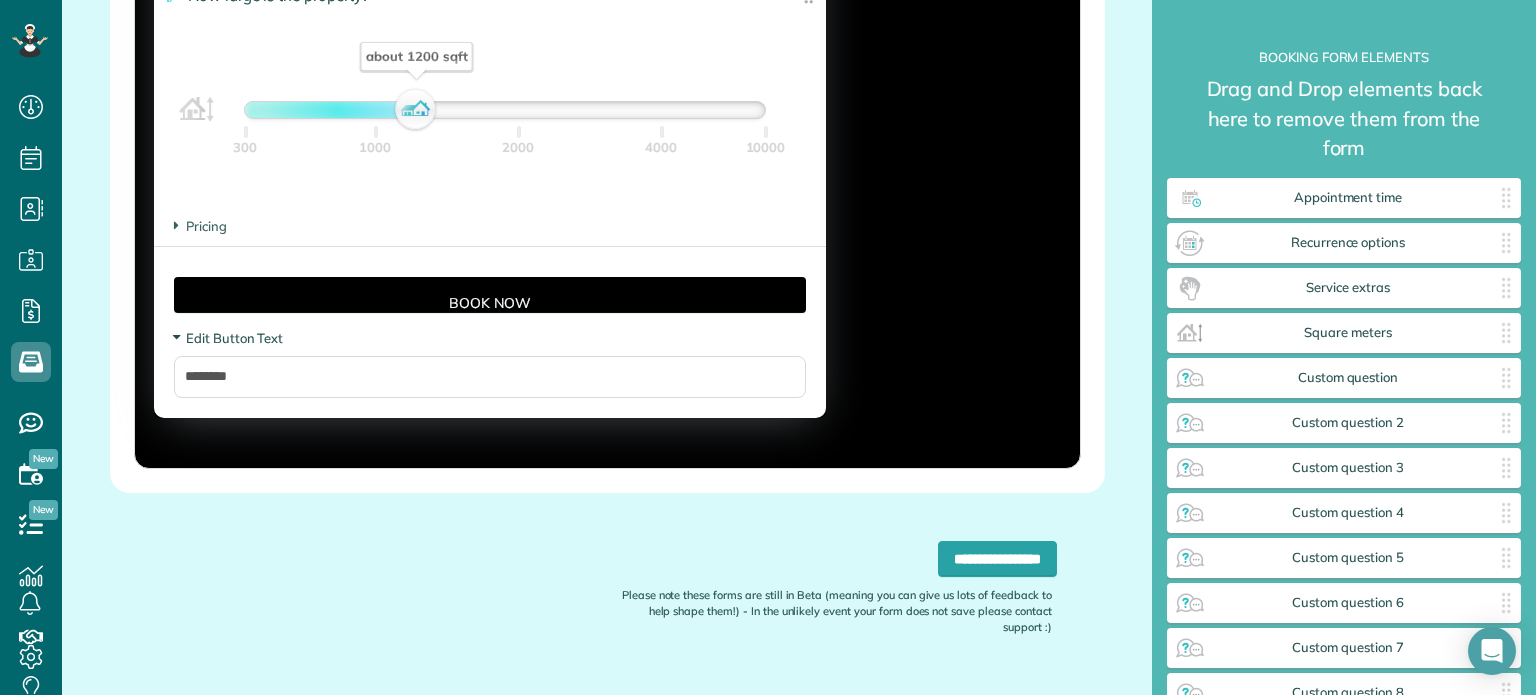 click on "Edit Button Text" at bounding box center [228, 338] 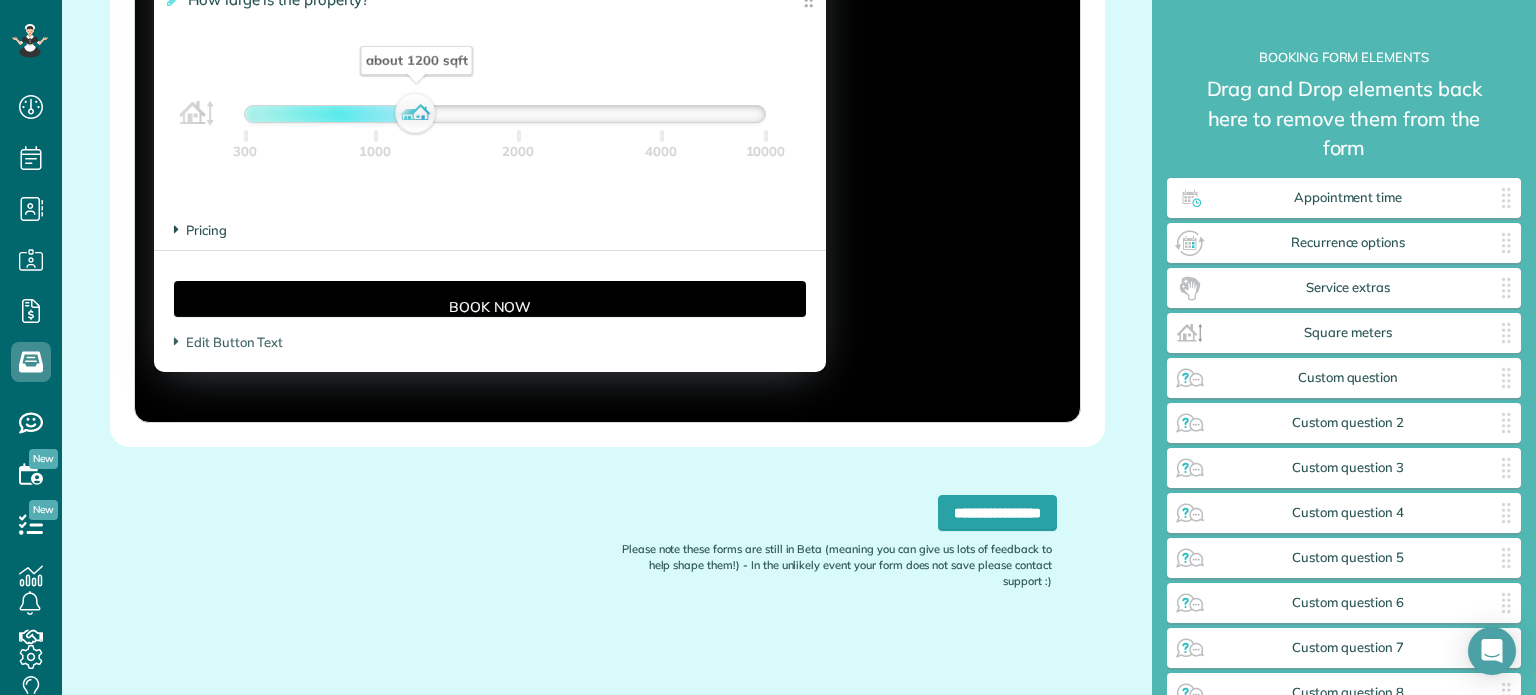 click on "Pricing" at bounding box center (200, 230) 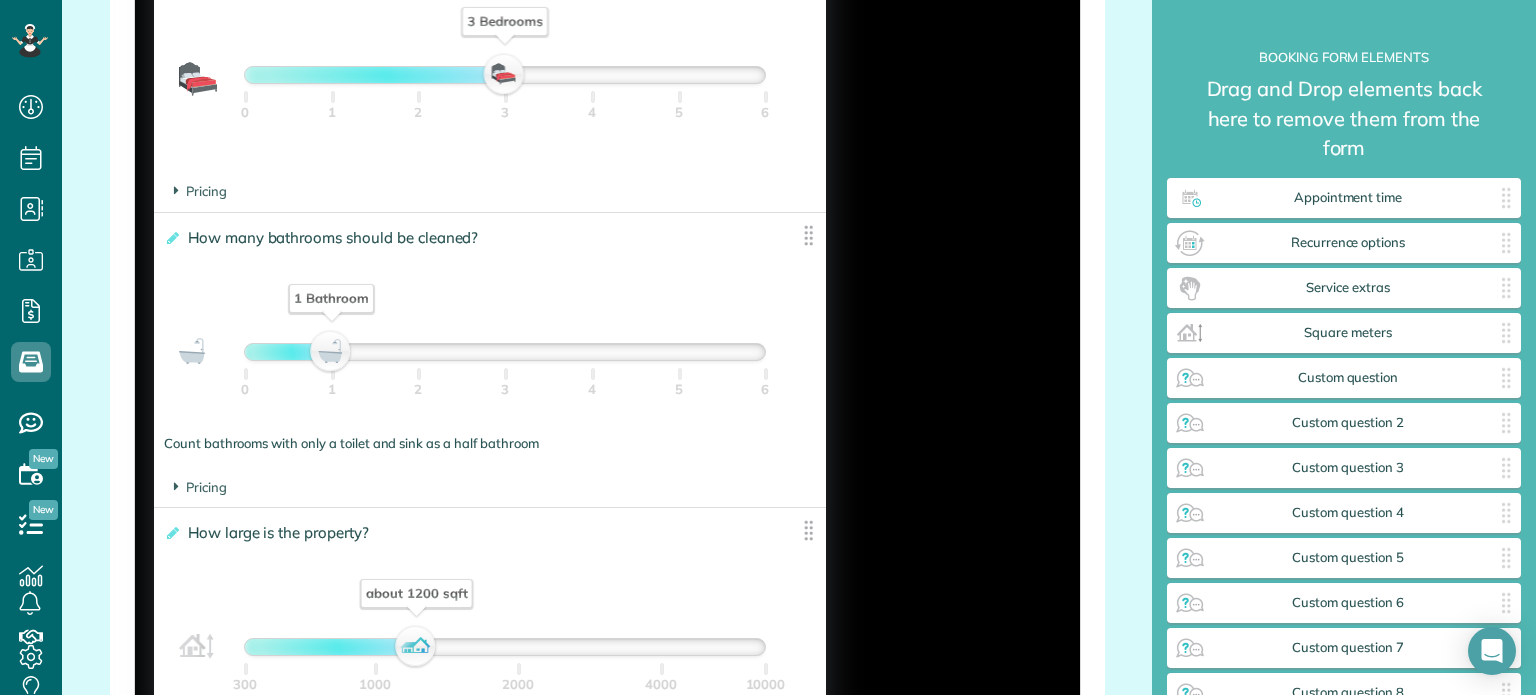 scroll, scrollTop: 1512, scrollLeft: 0, axis: vertical 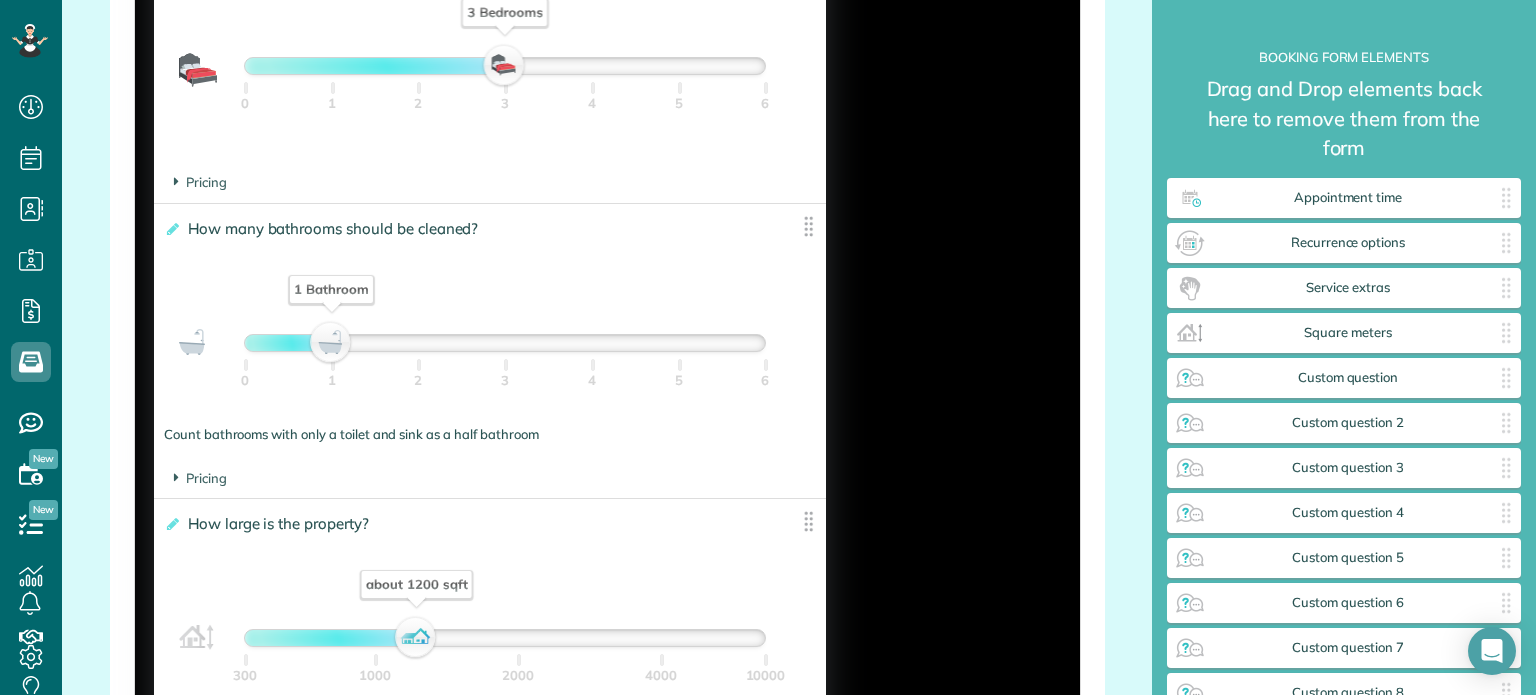 click on "How many bathrooms should be cleaned?" at bounding box center (337, 228) 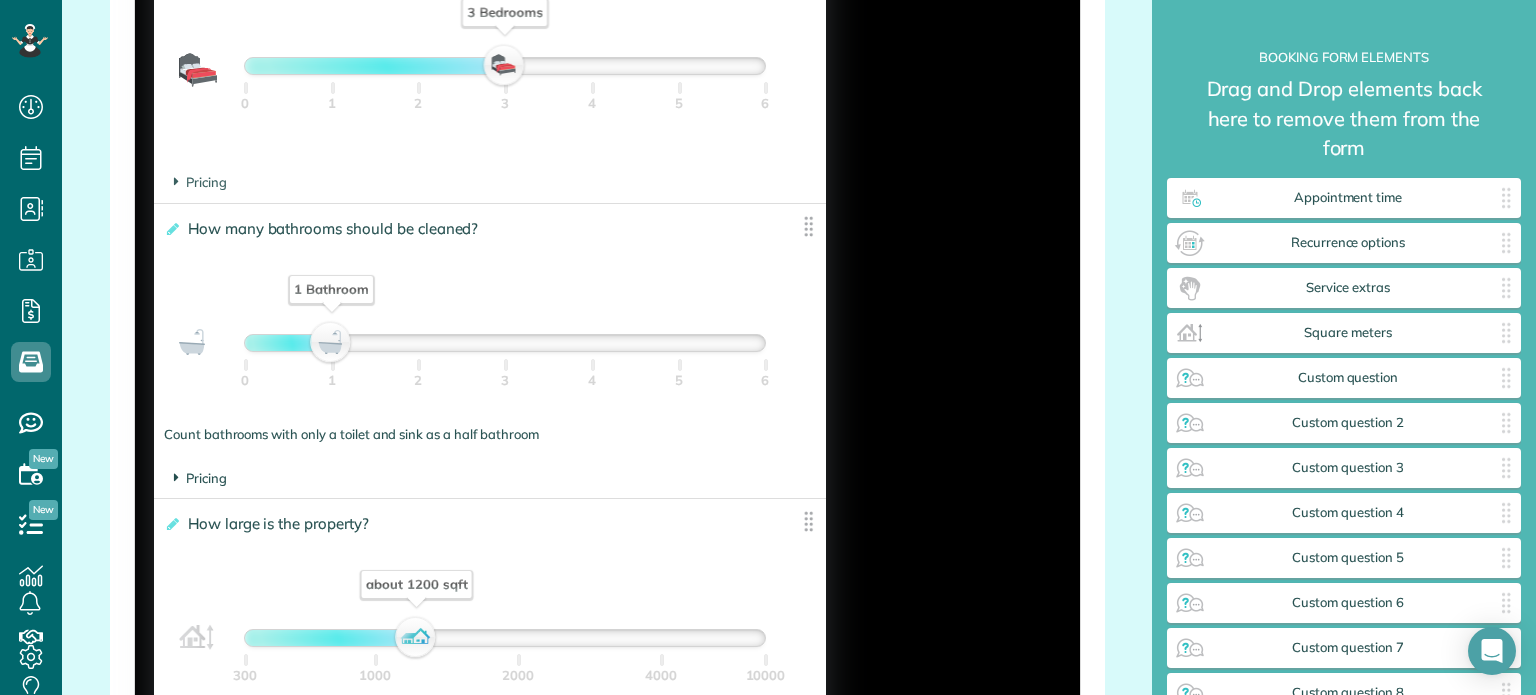 click on "Pricing" at bounding box center [200, 478] 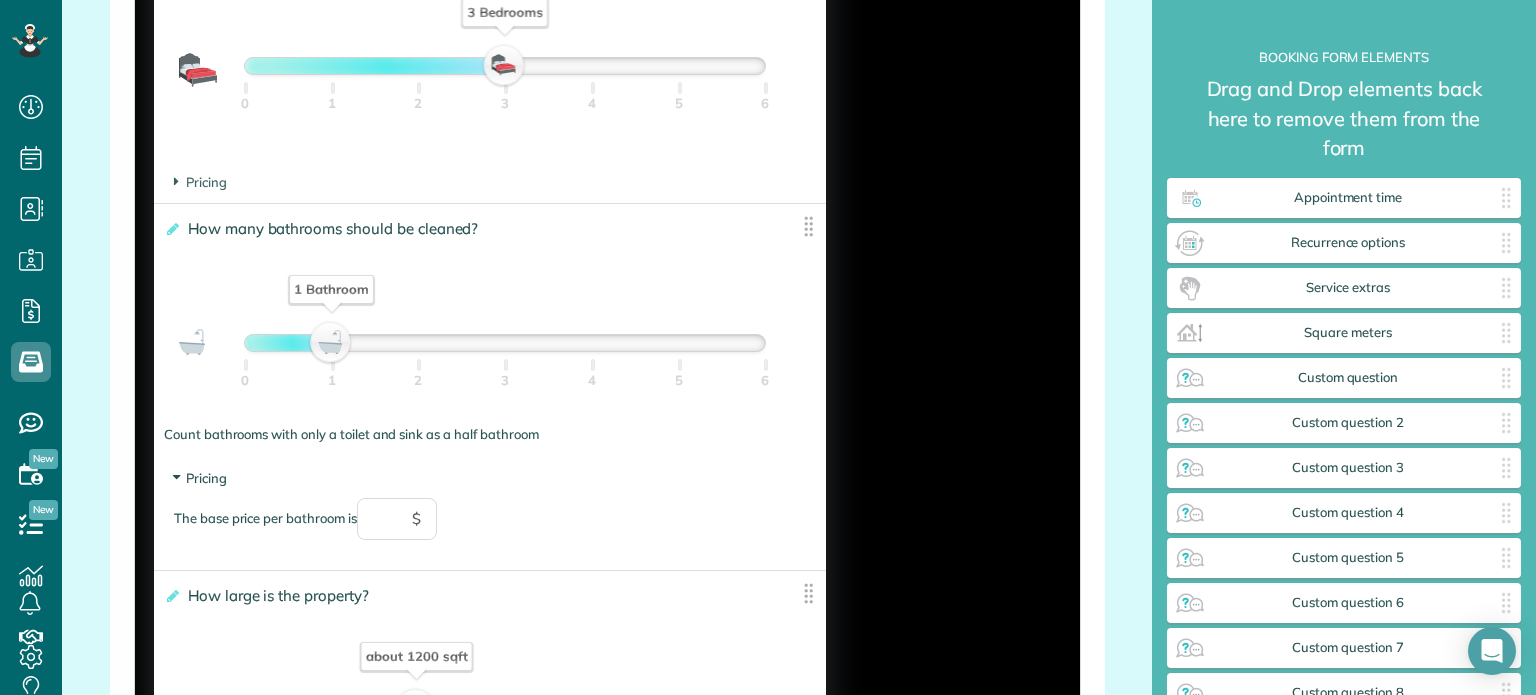 click on "Pricing" at bounding box center [200, 478] 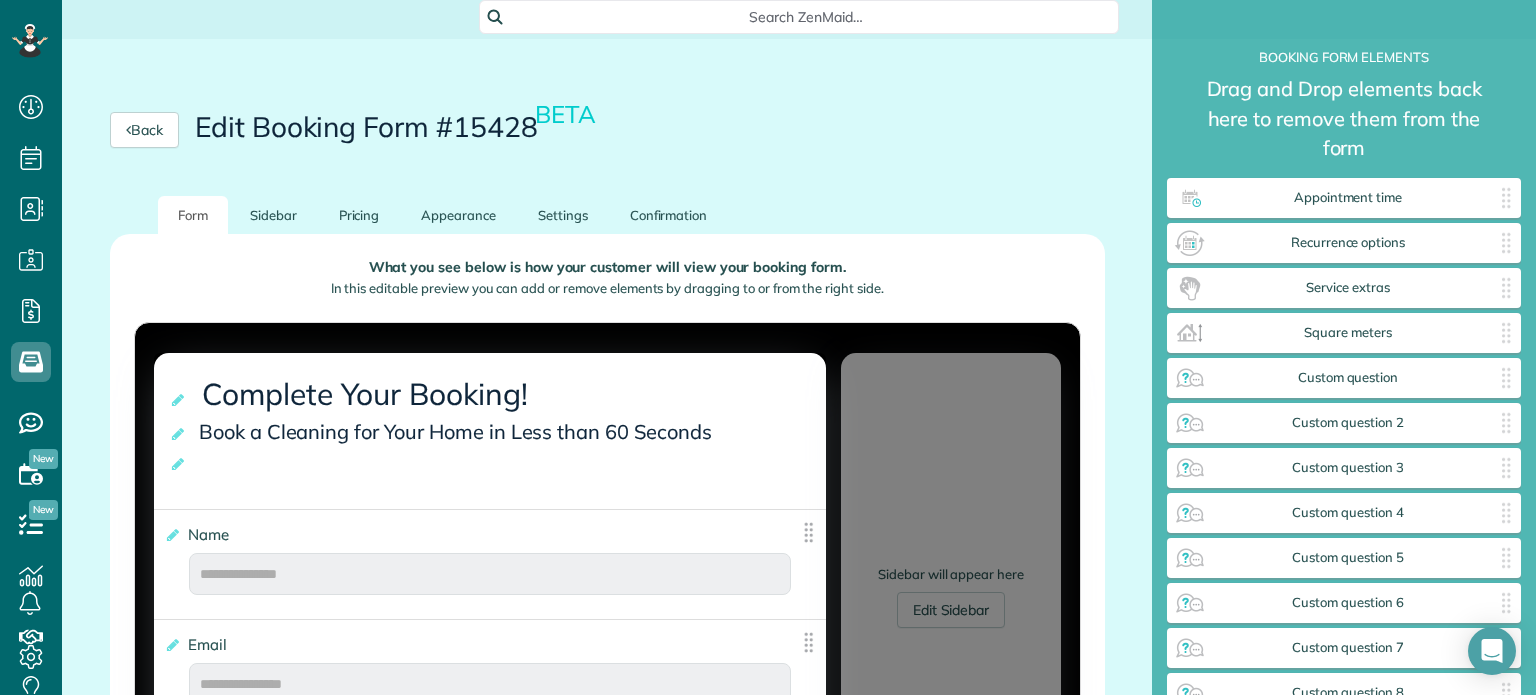 scroll, scrollTop: 0, scrollLeft: 0, axis: both 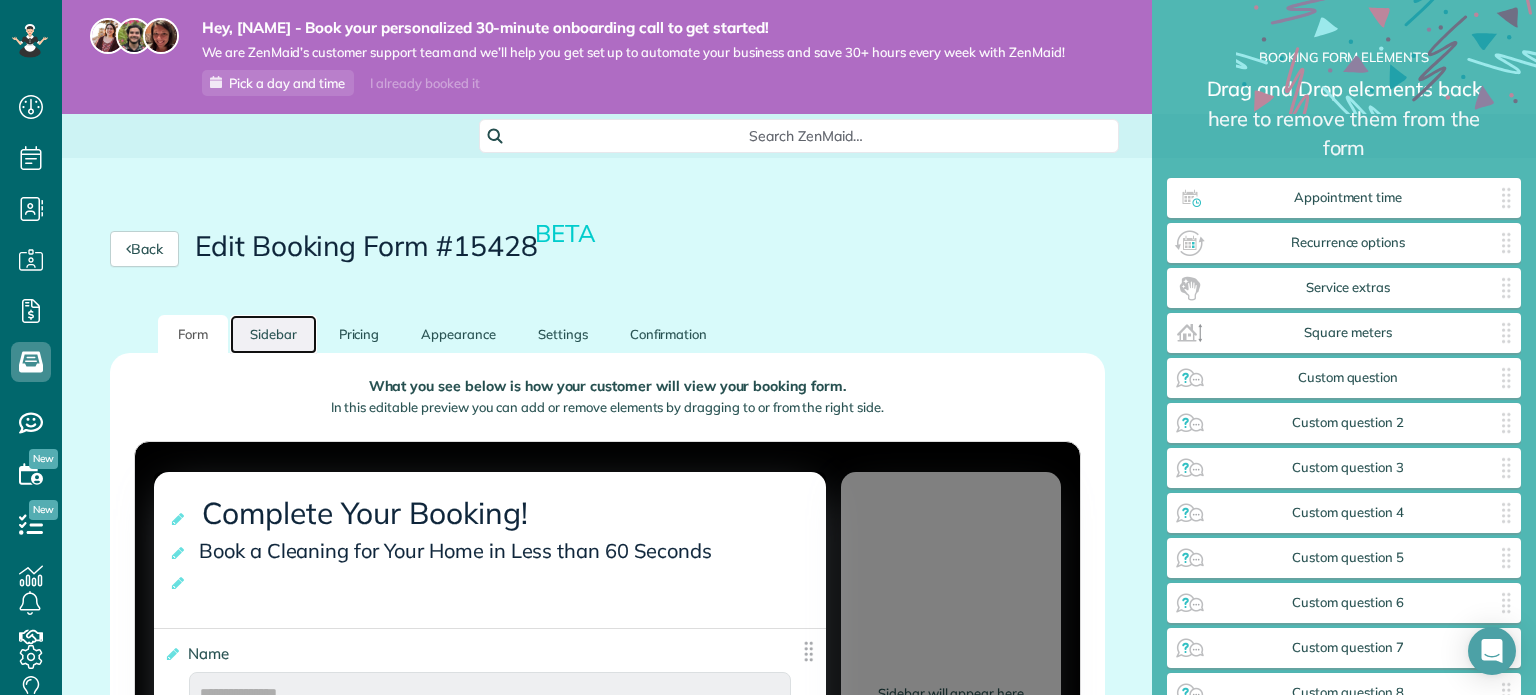 click on "Sidebar" at bounding box center [273, 334] 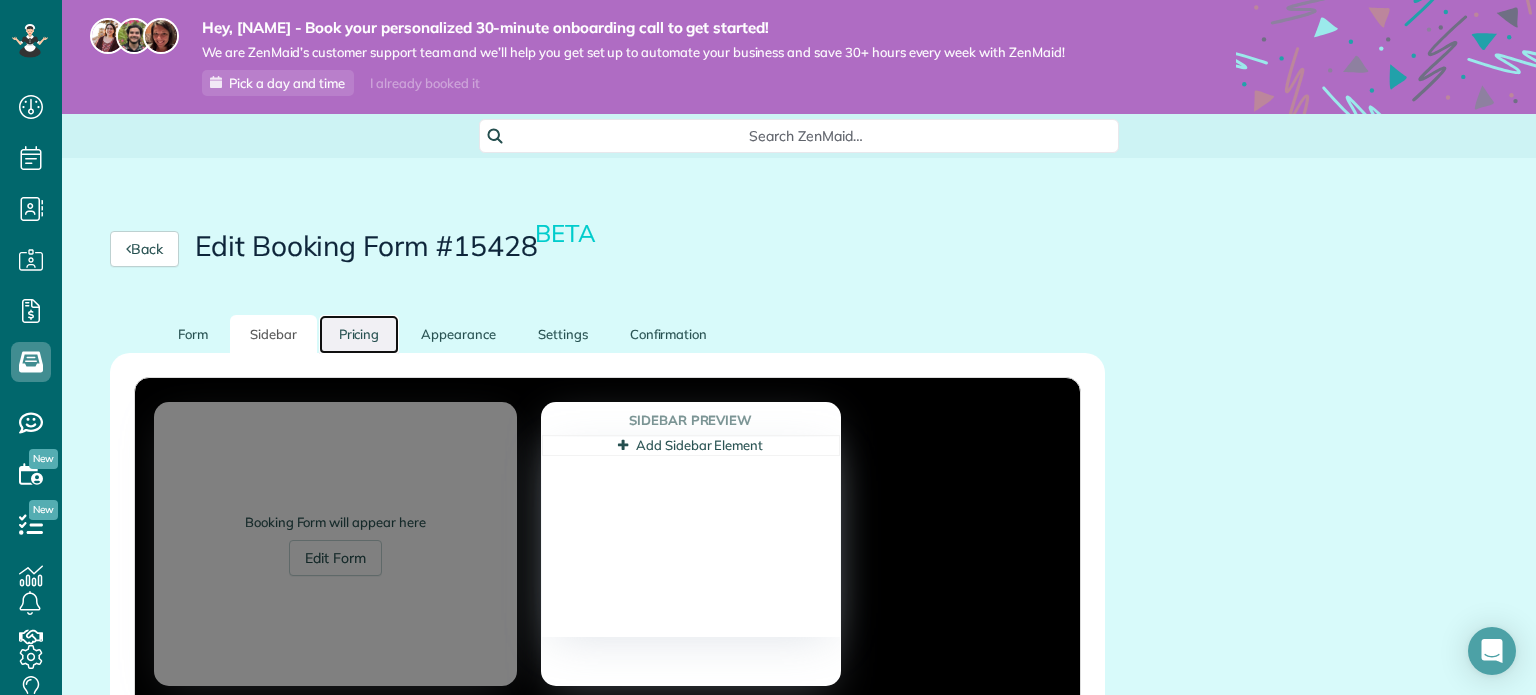 click on "Pricing" at bounding box center (359, 334) 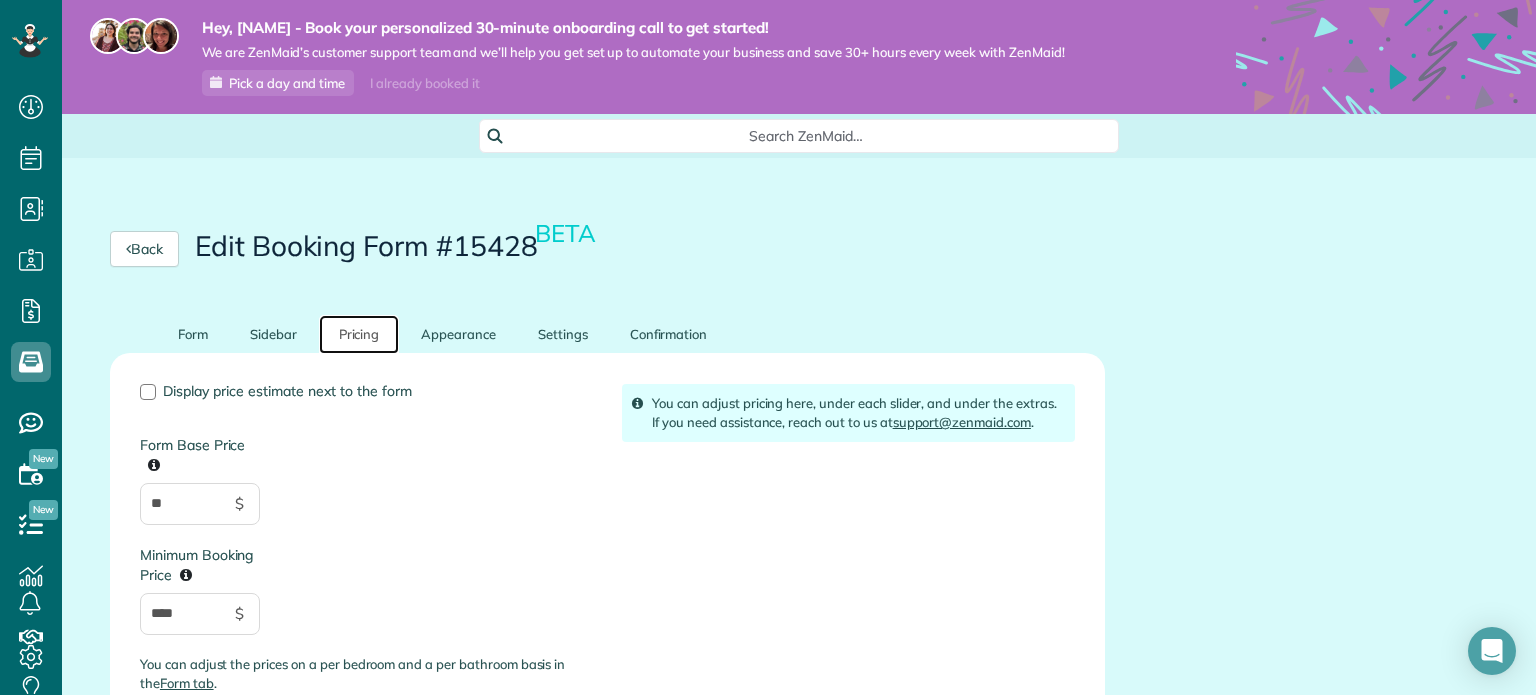 scroll, scrollTop: 277, scrollLeft: 0, axis: vertical 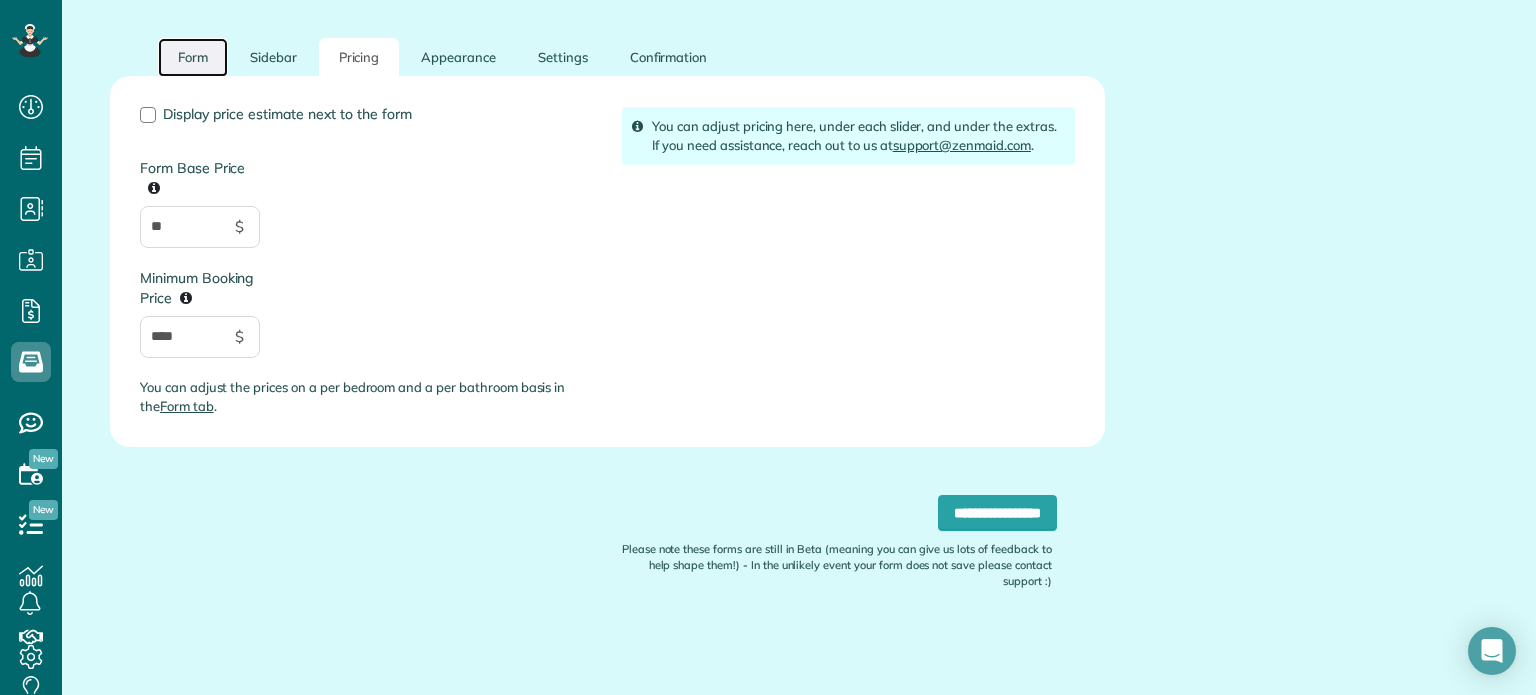 click on "Form" at bounding box center (193, 57) 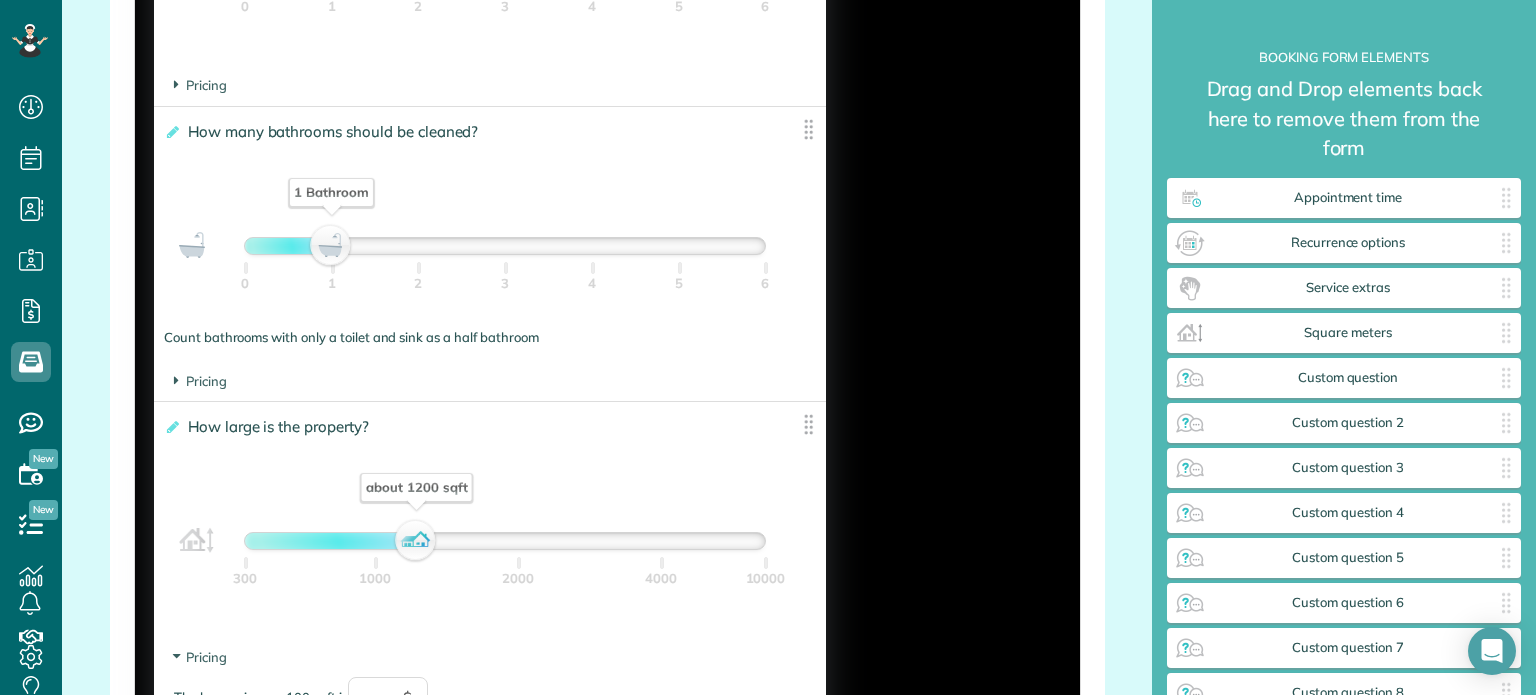scroll, scrollTop: 1566, scrollLeft: 0, axis: vertical 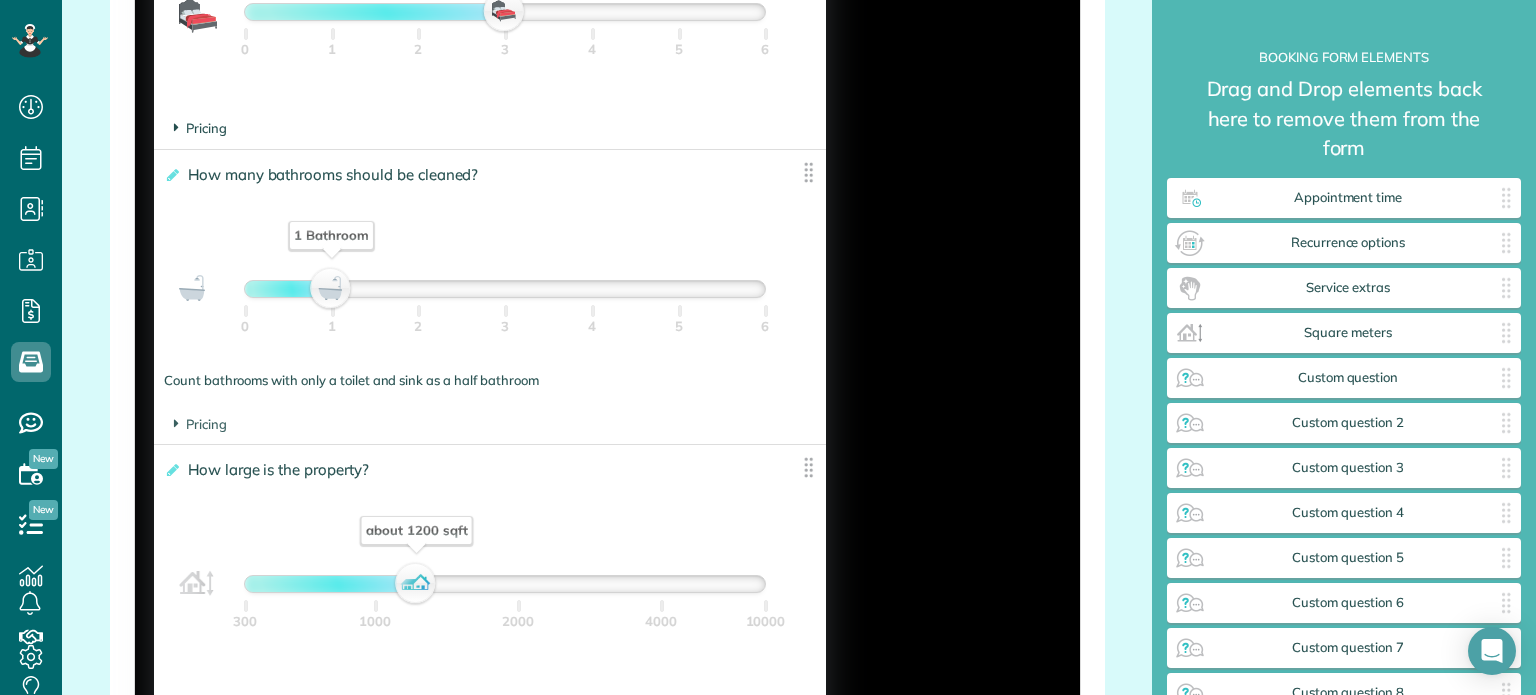 click on "Pricing" at bounding box center (200, 128) 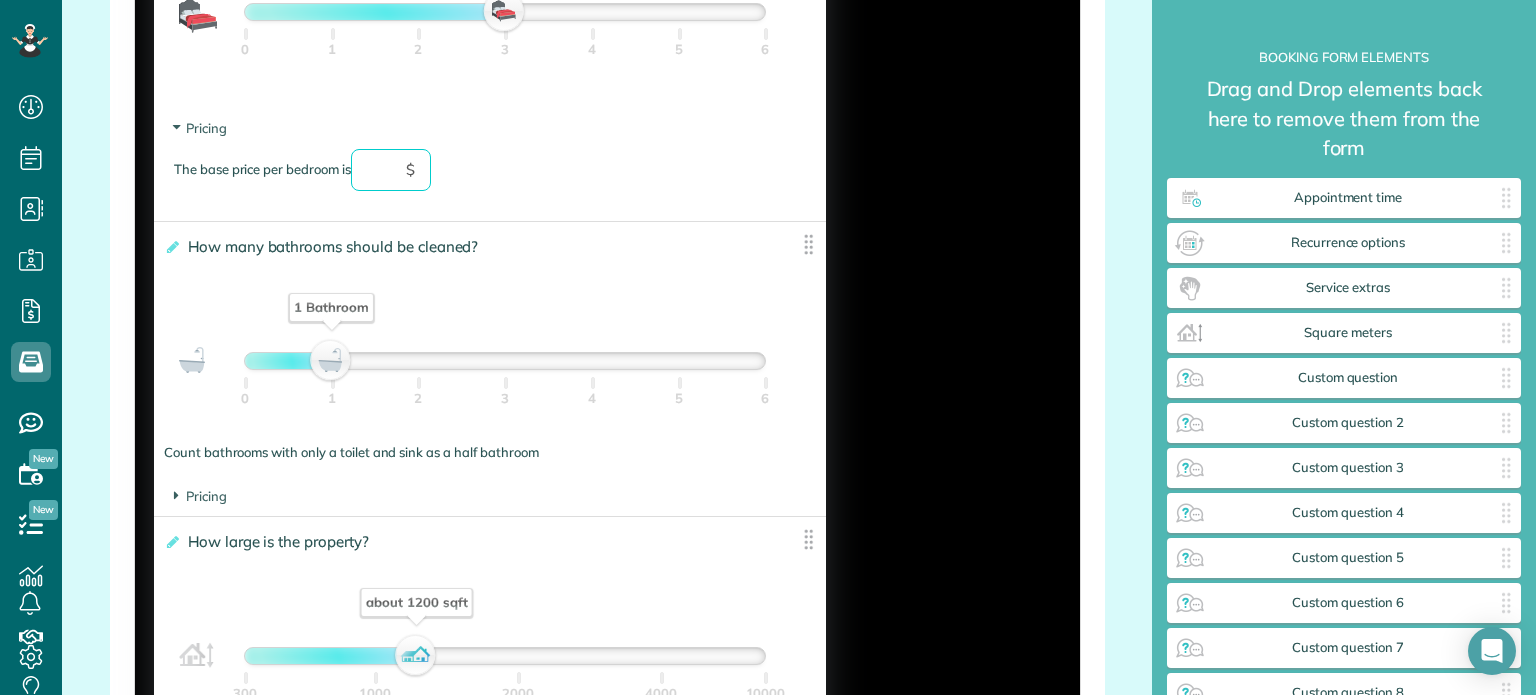 click at bounding box center [391, 170] 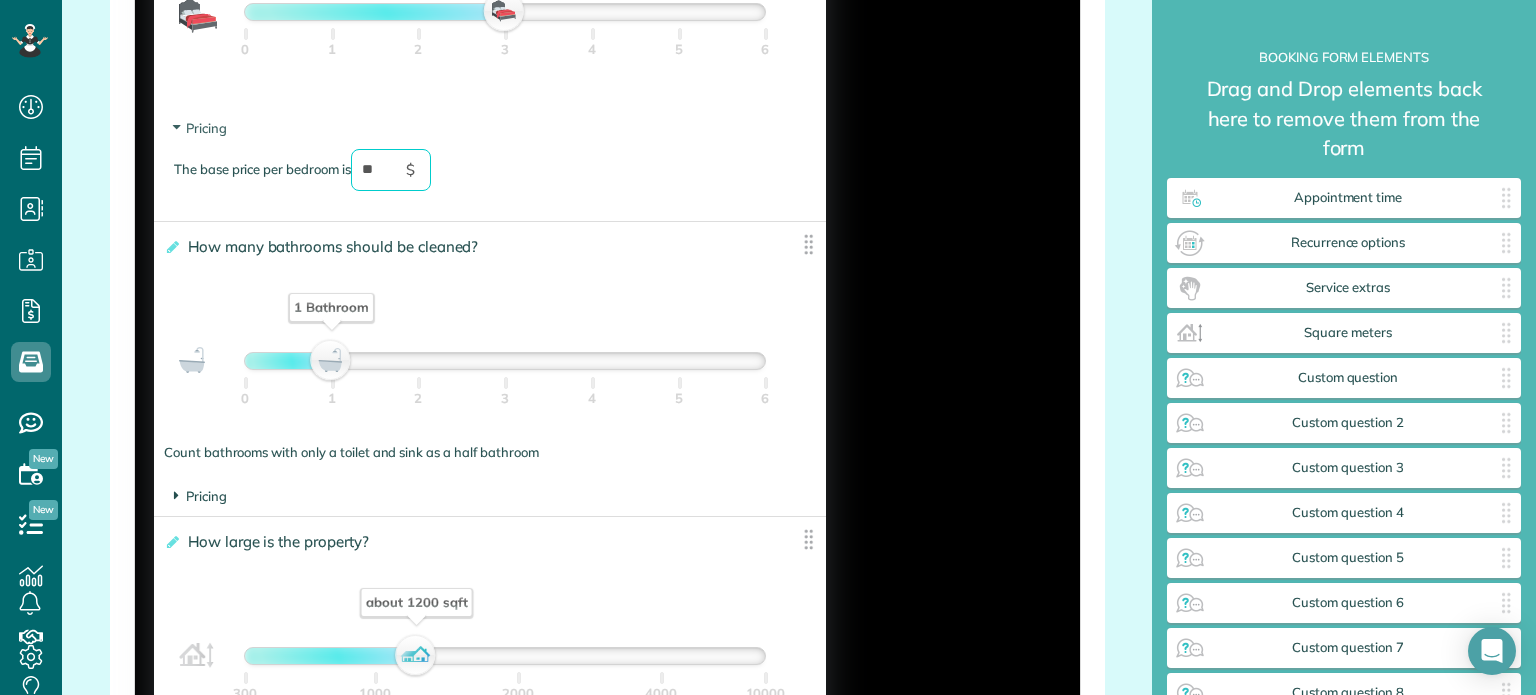 click on "Pricing" at bounding box center (200, 496) 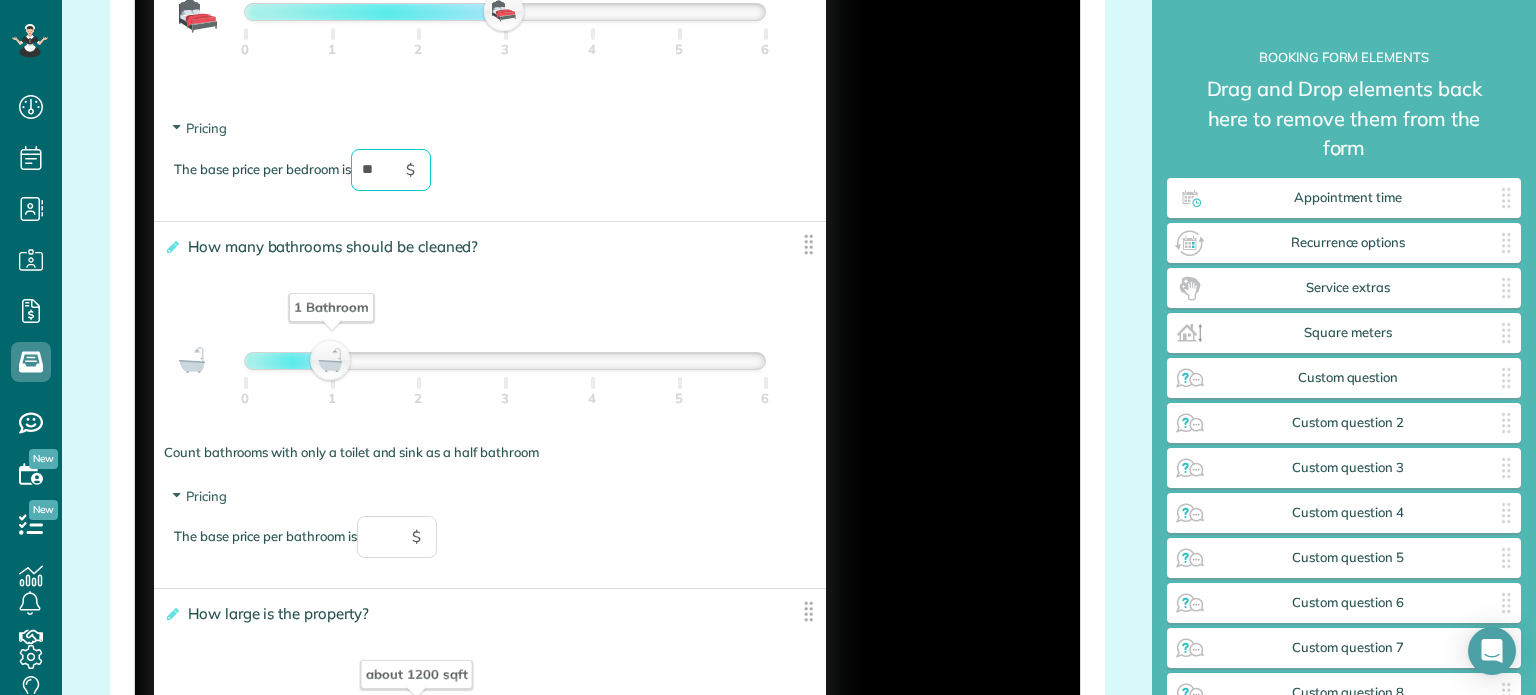 type on "**" 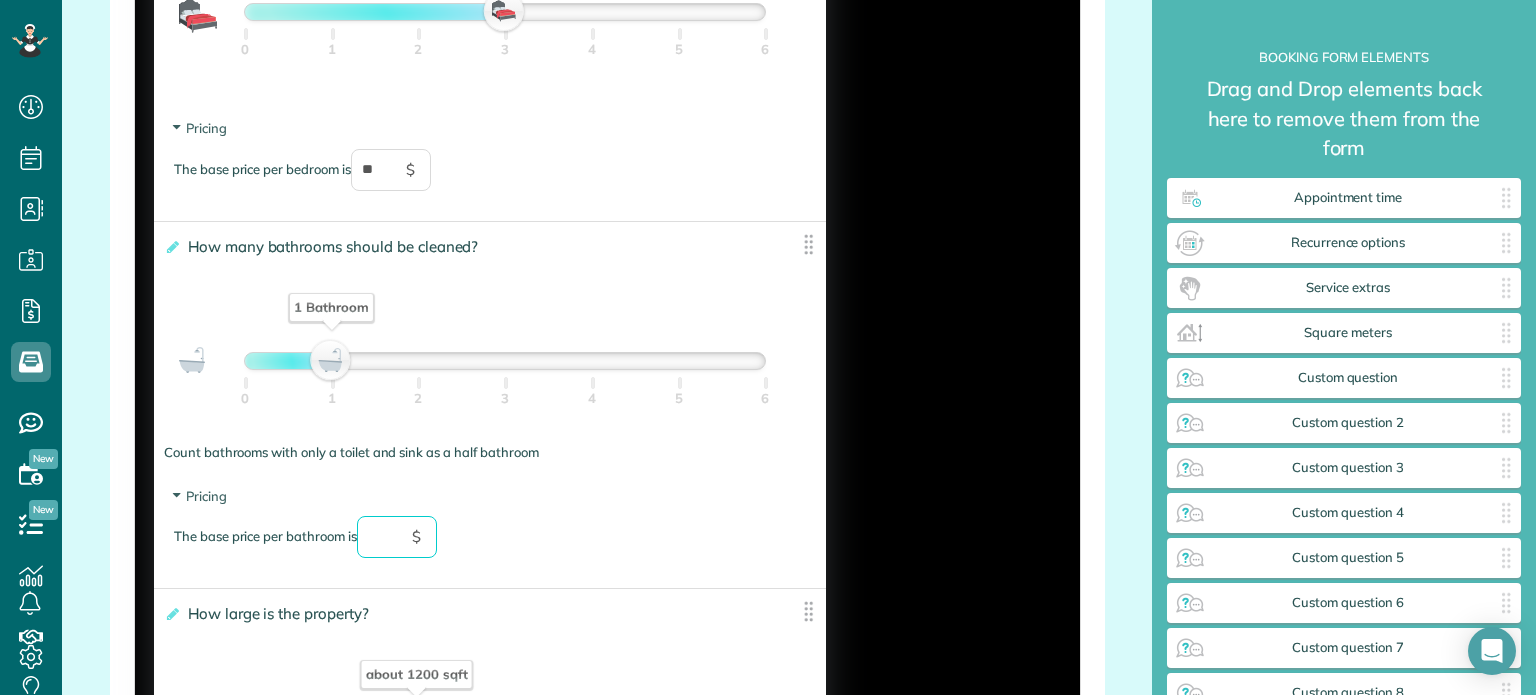 click at bounding box center [397, 537] 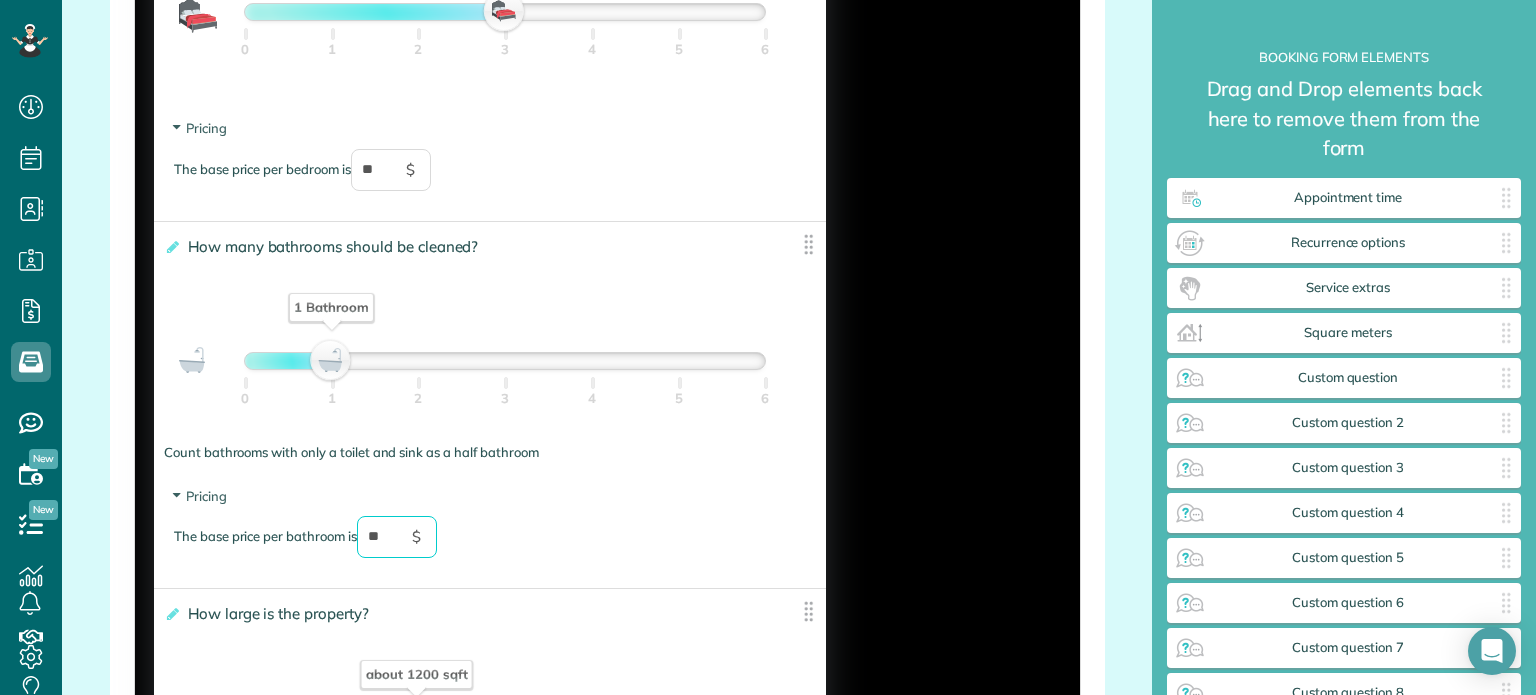 click on "The base price per bathroom is
**
$" at bounding box center [490, 547] 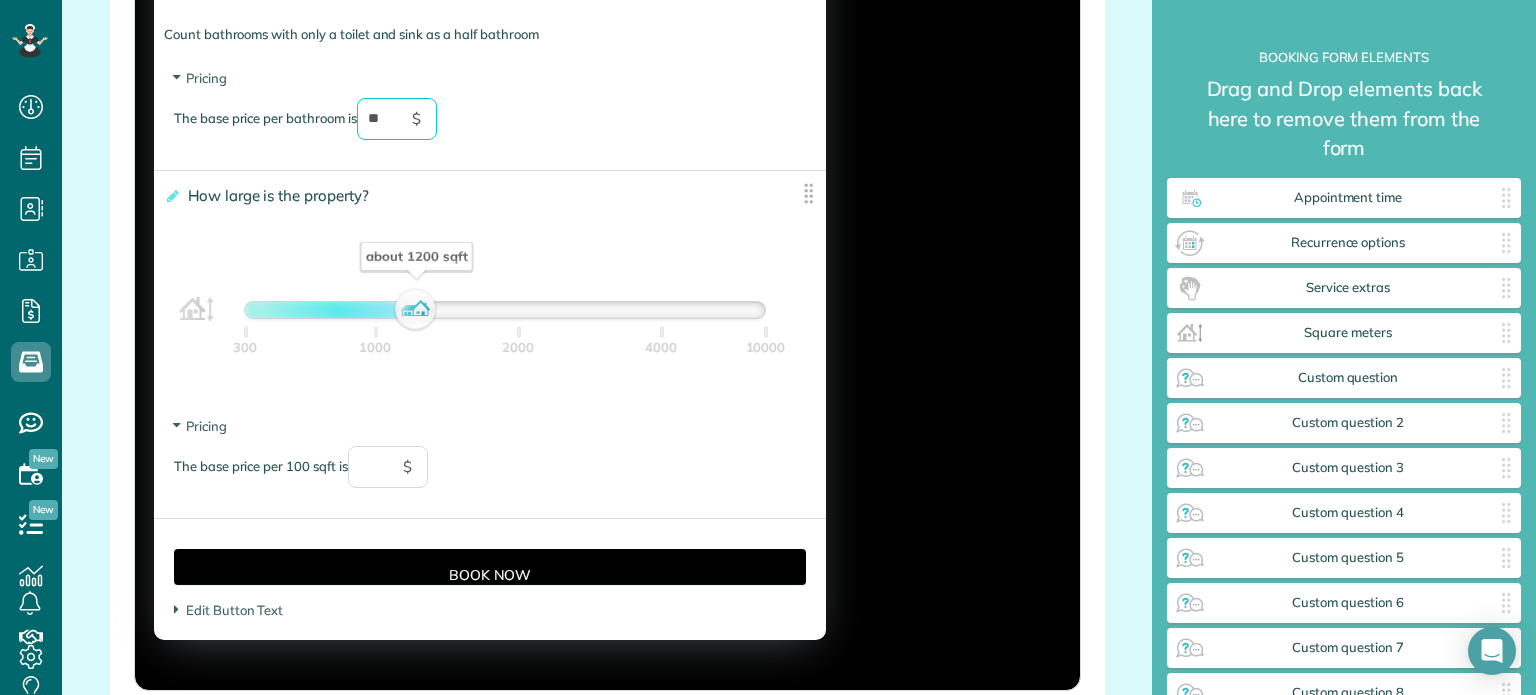 scroll, scrollTop: 1985, scrollLeft: 0, axis: vertical 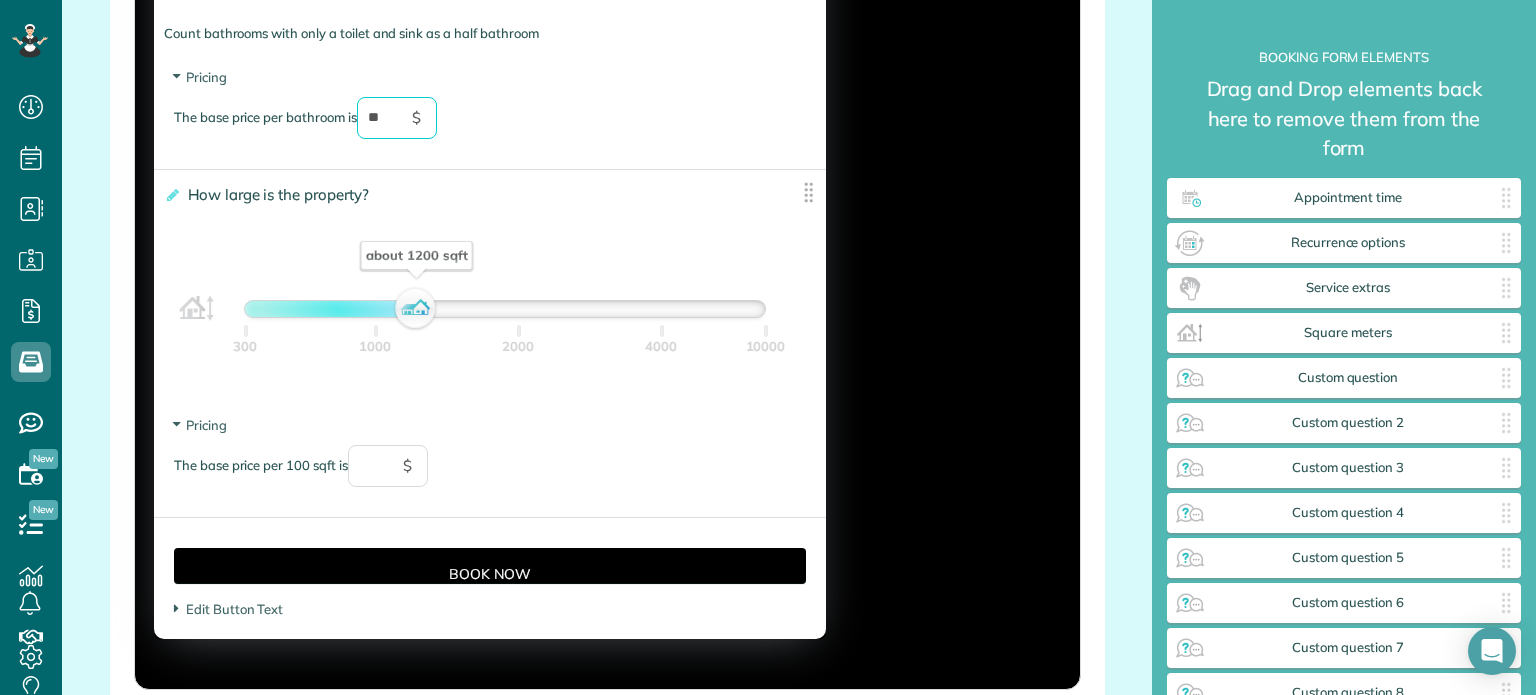type on "**" 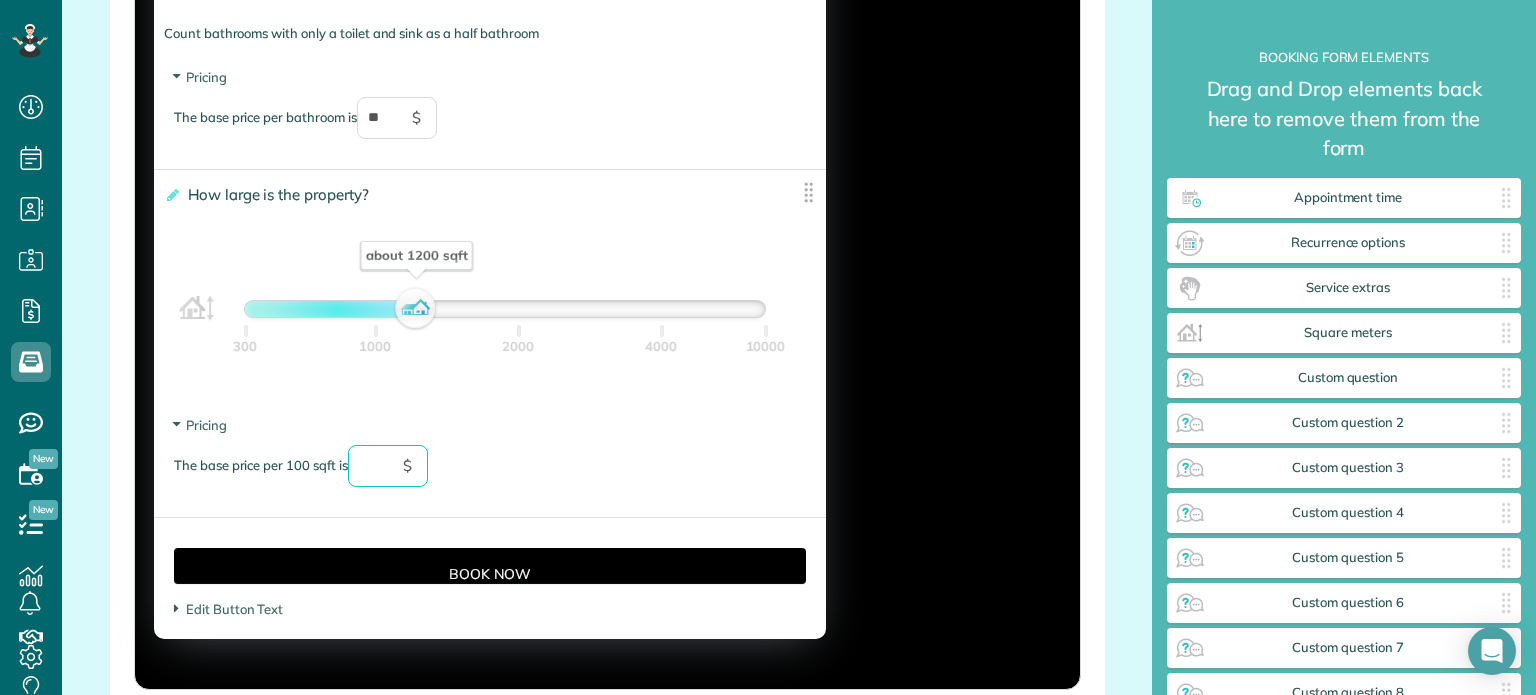click at bounding box center (388, 466) 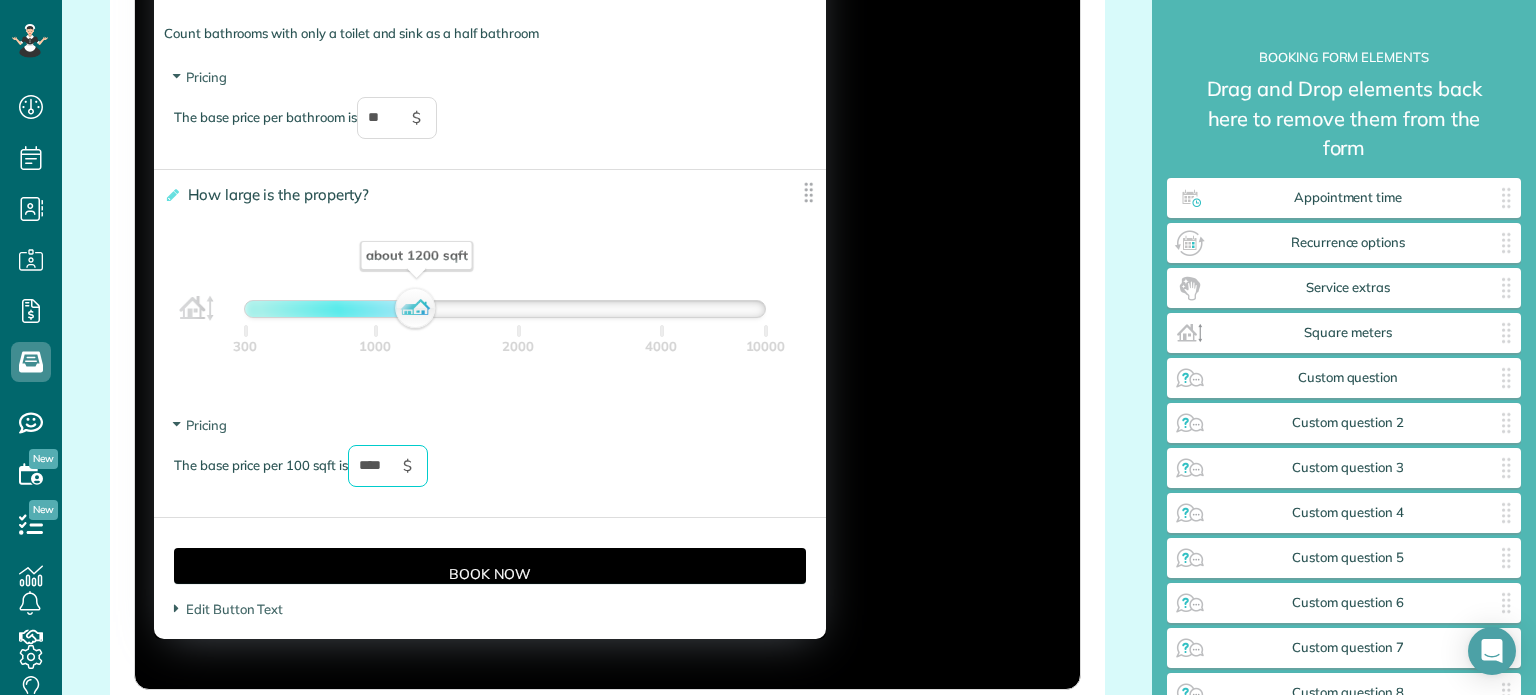 click on "The base price per 100 sqft is
****
$" at bounding box center (490, 476) 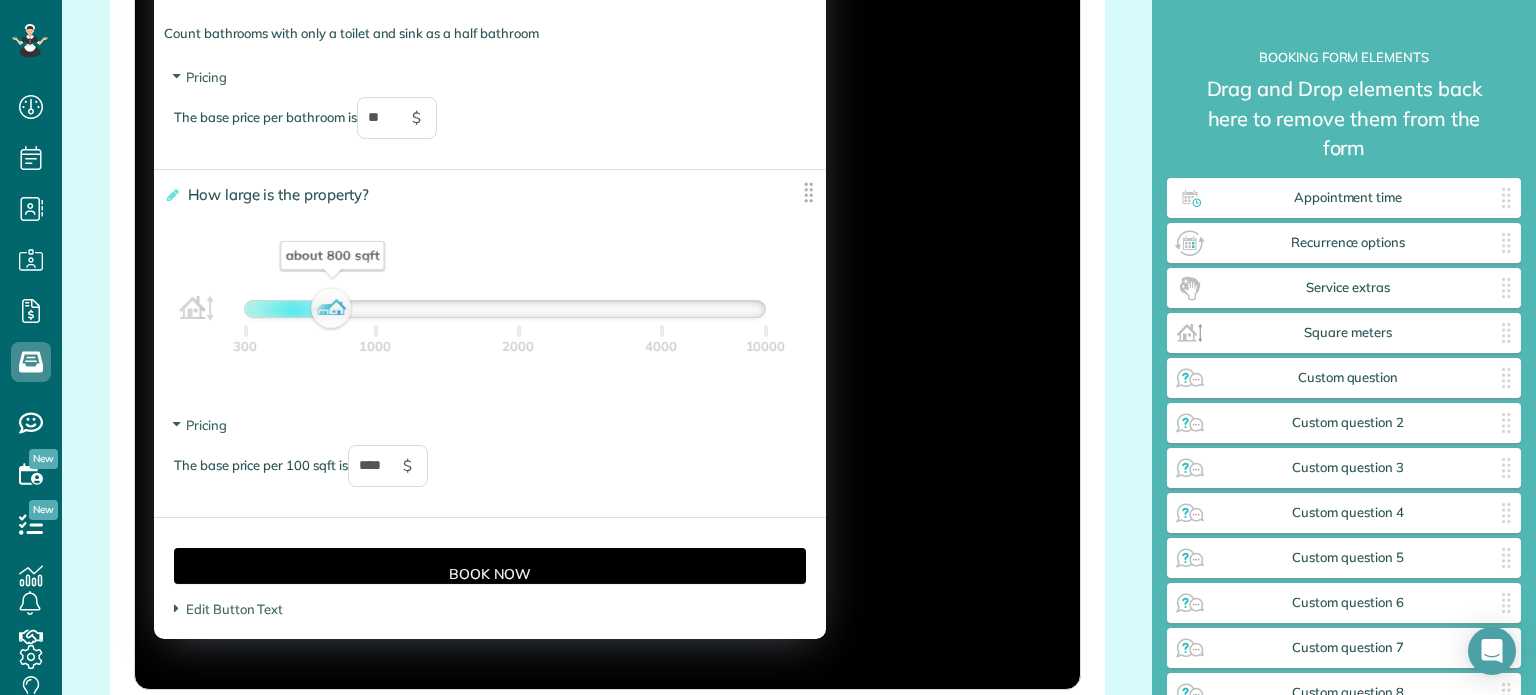 drag, startPoint x: 420, startPoint y: 297, endPoint x: 337, endPoint y: 315, distance: 84.92938 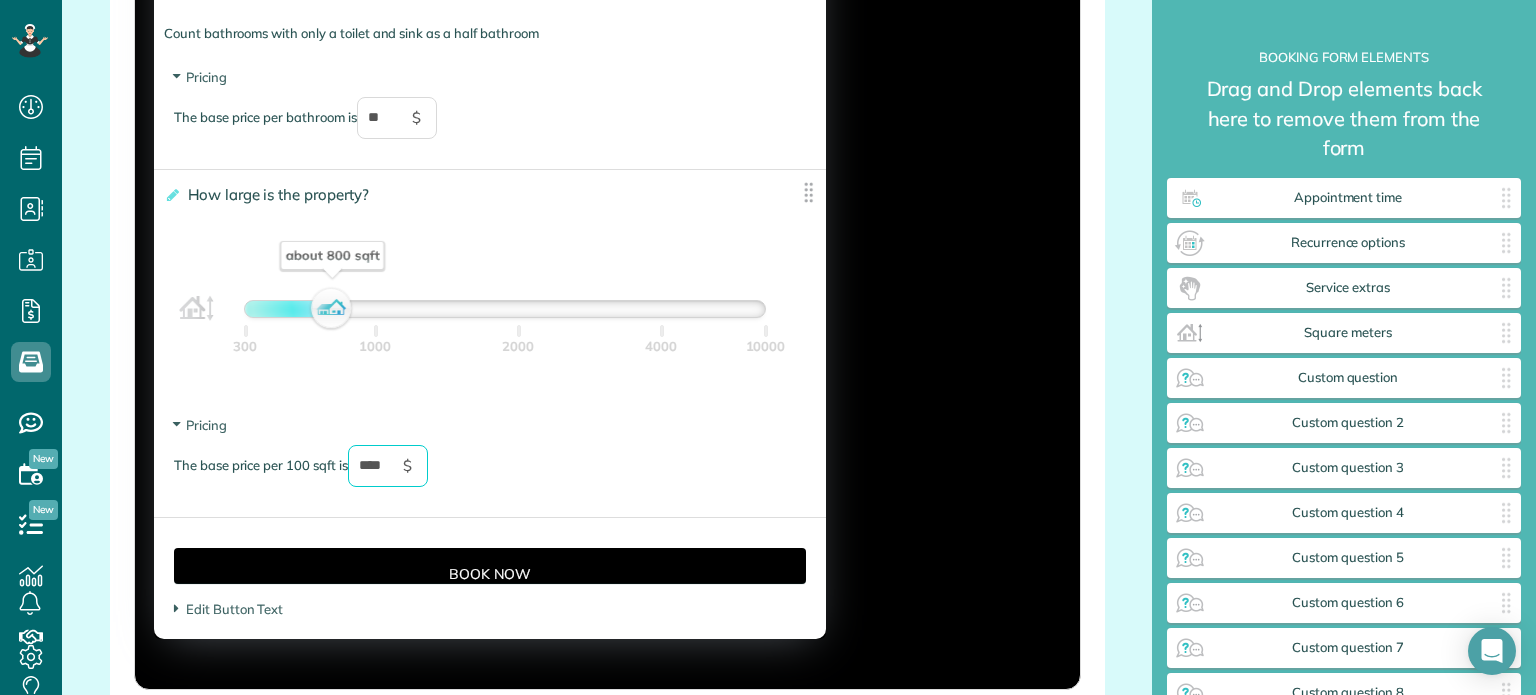 click on "****" at bounding box center [388, 466] 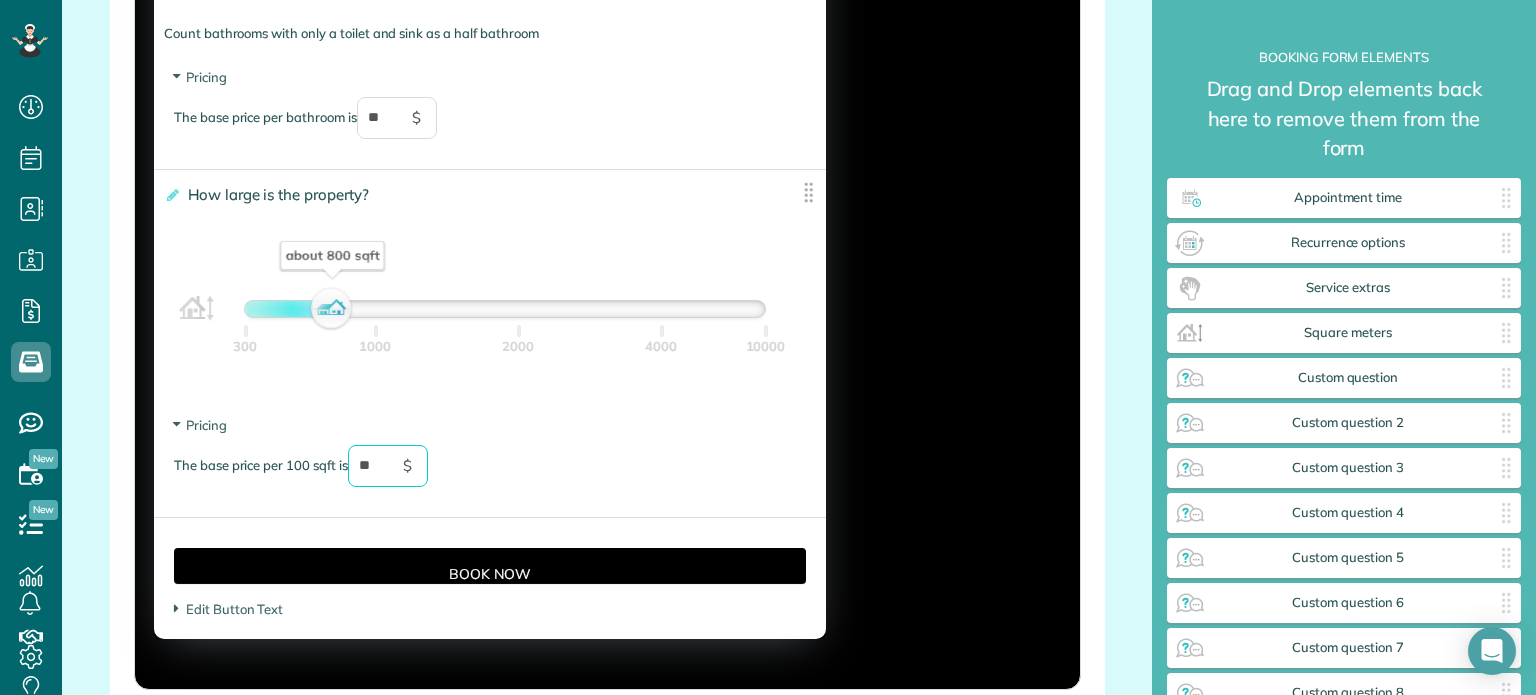 type on "*" 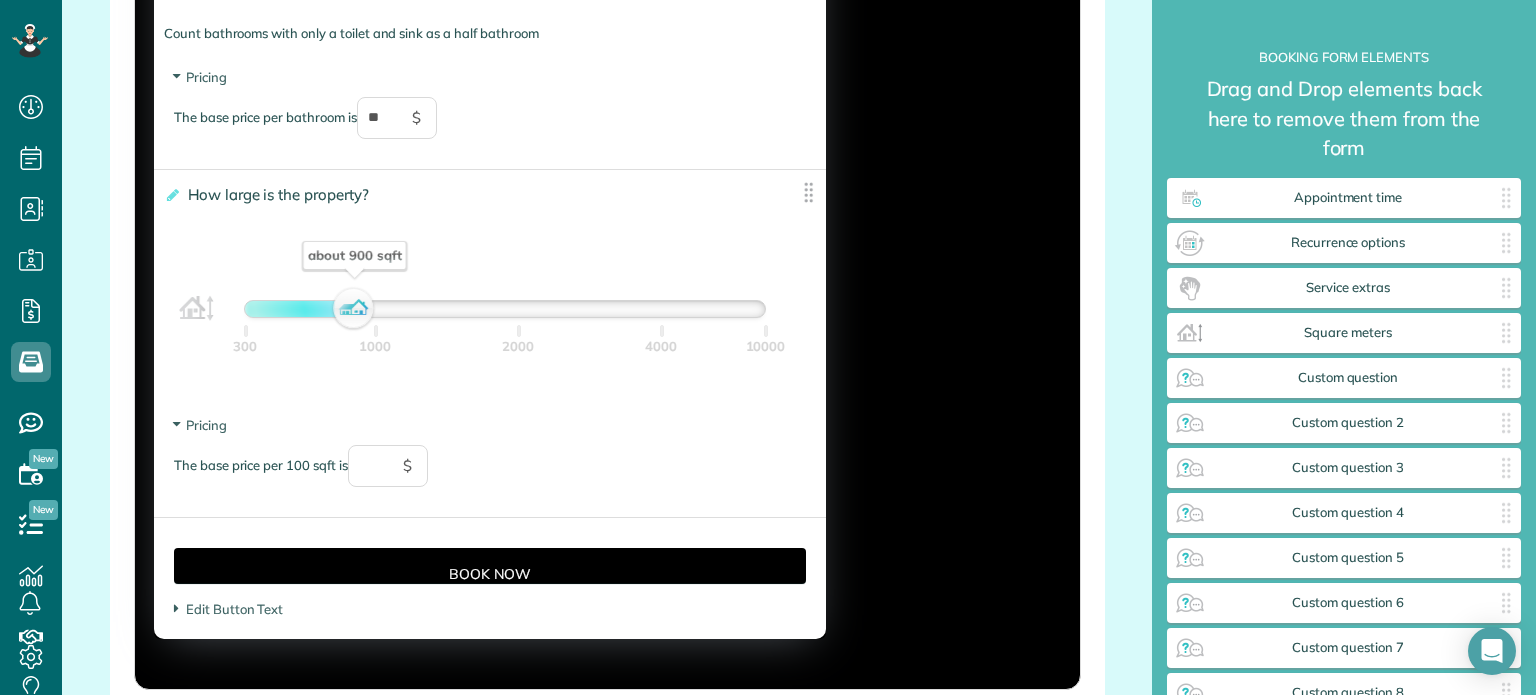 drag, startPoint x: 331, startPoint y: 310, endPoint x: 354, endPoint y: 370, distance: 64.25729 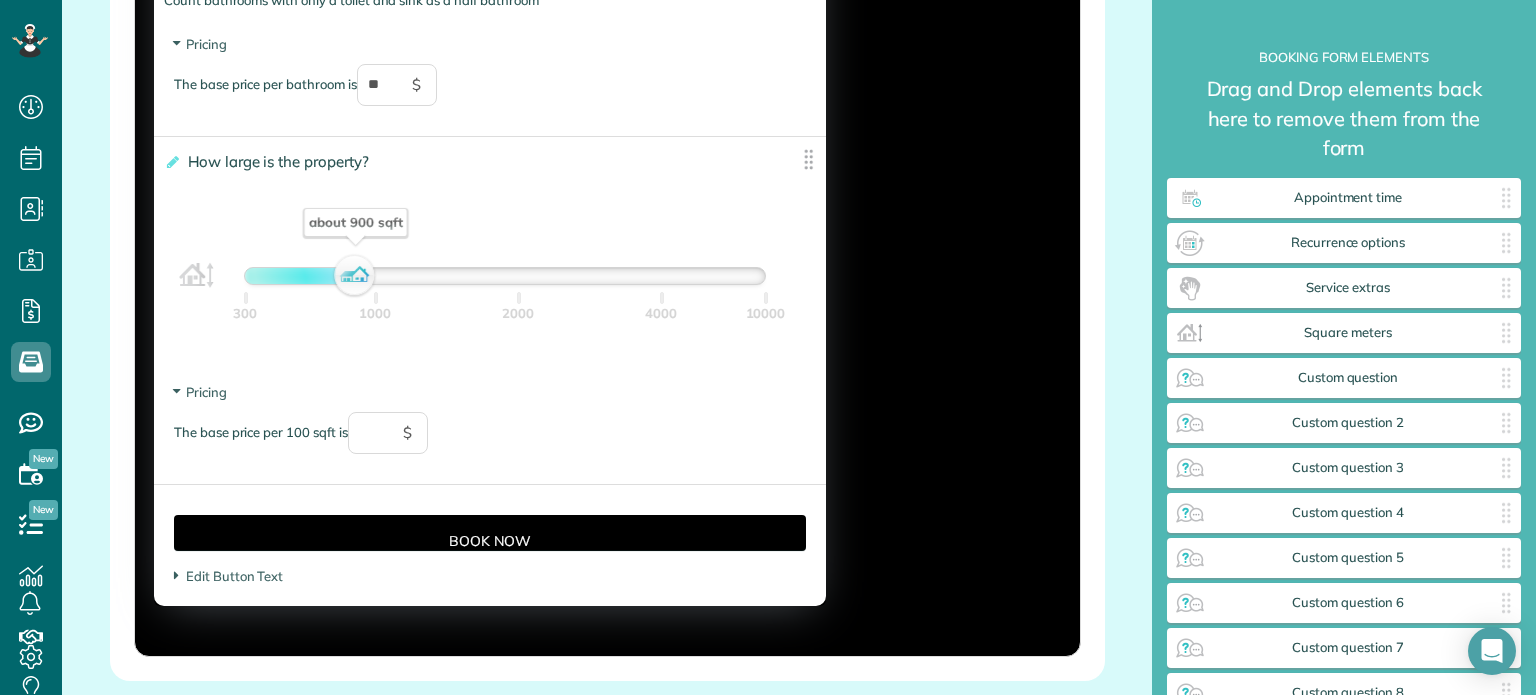 scroll, scrollTop: 2058, scrollLeft: 0, axis: vertical 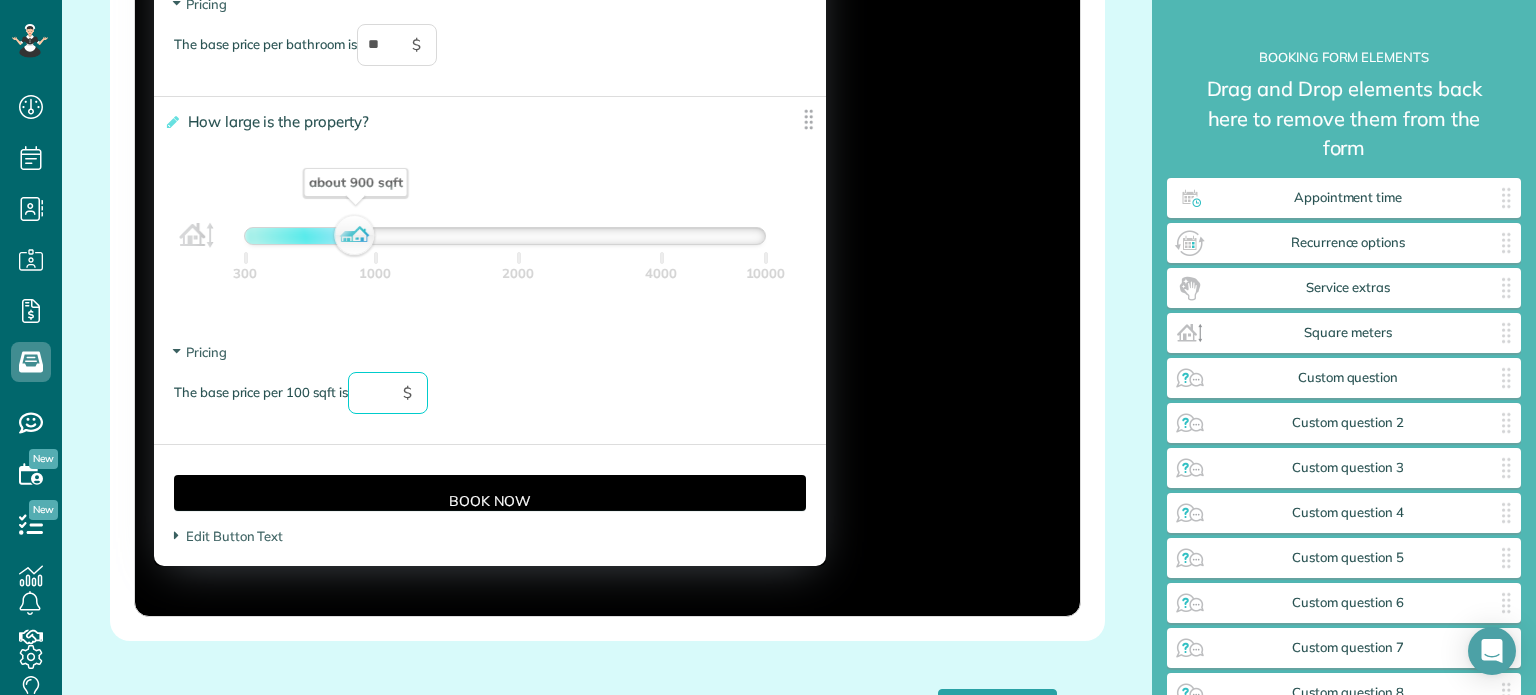 click at bounding box center [388, 393] 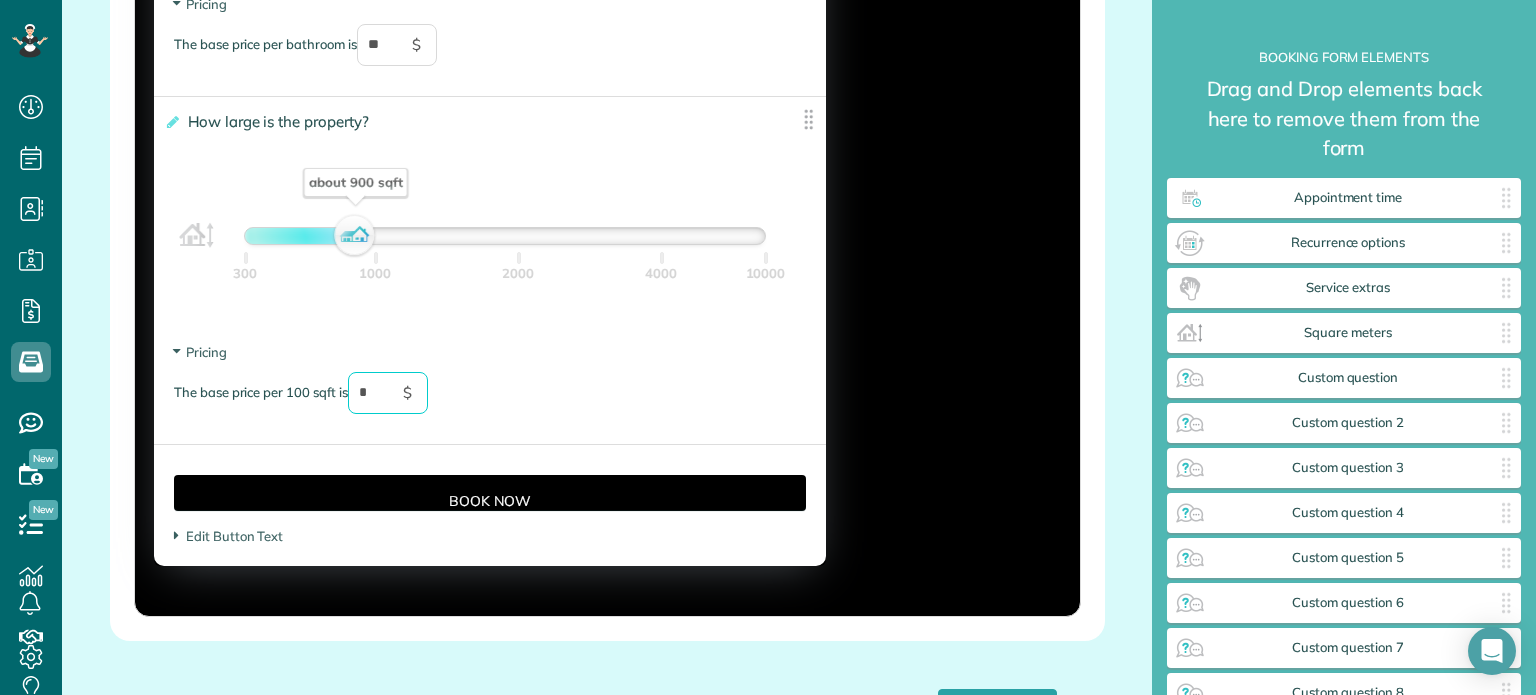 type on "**" 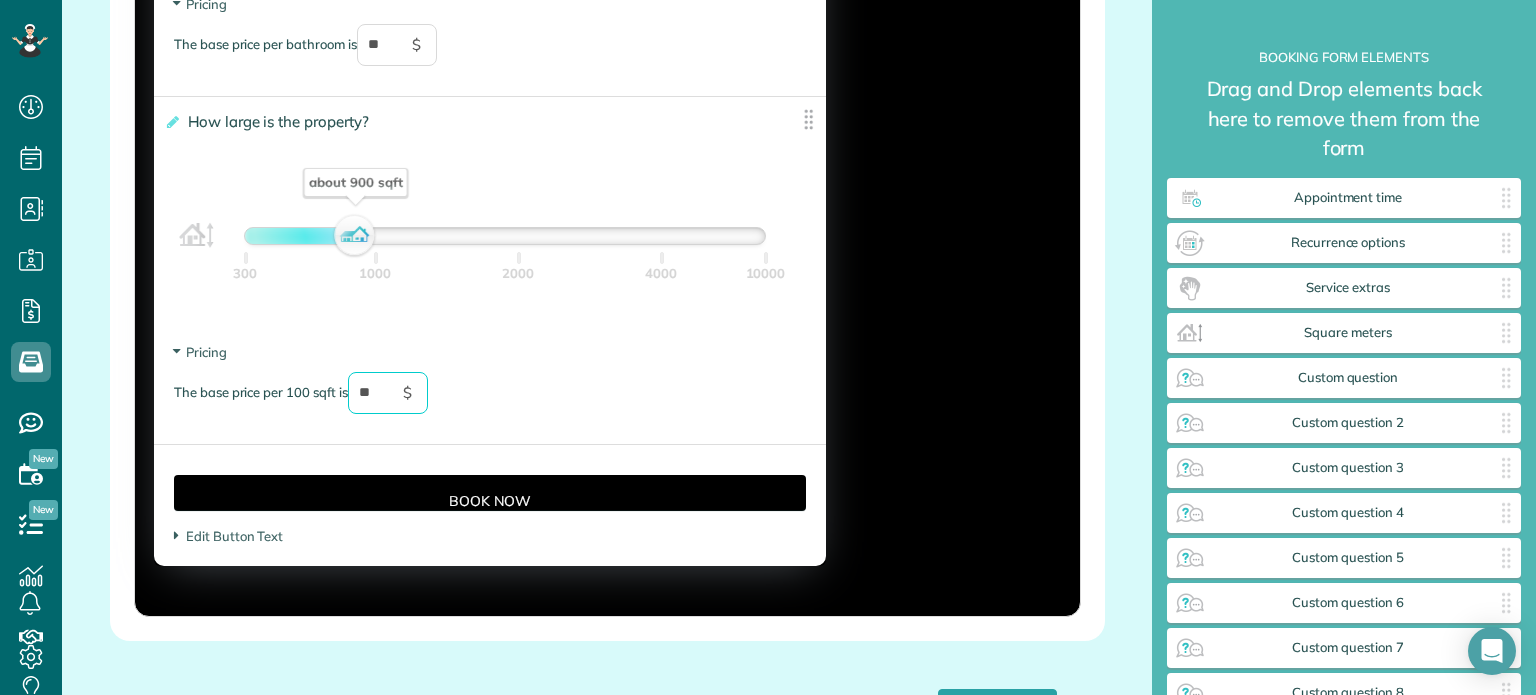 click on "The base price per 100 sqft is
**
$" at bounding box center [490, 403] 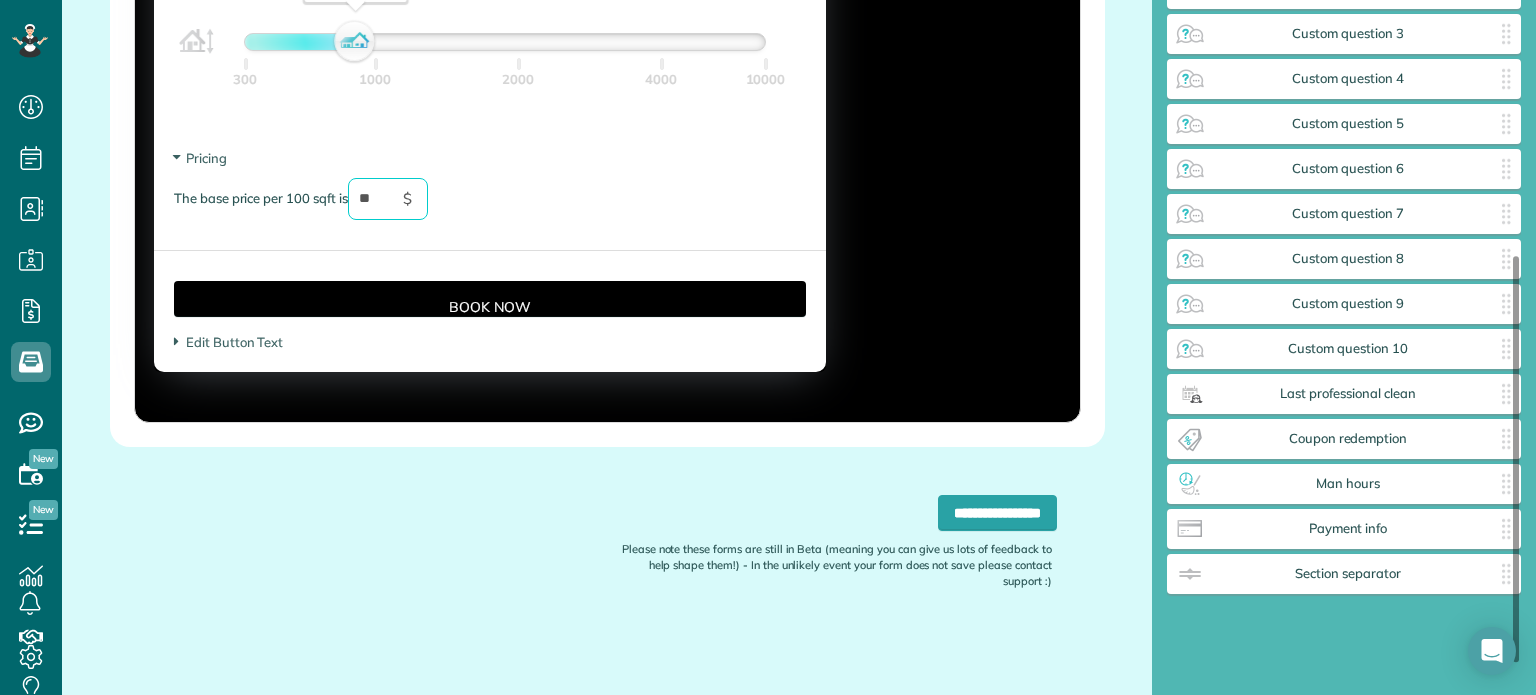 scroll, scrollTop: 435, scrollLeft: 0, axis: vertical 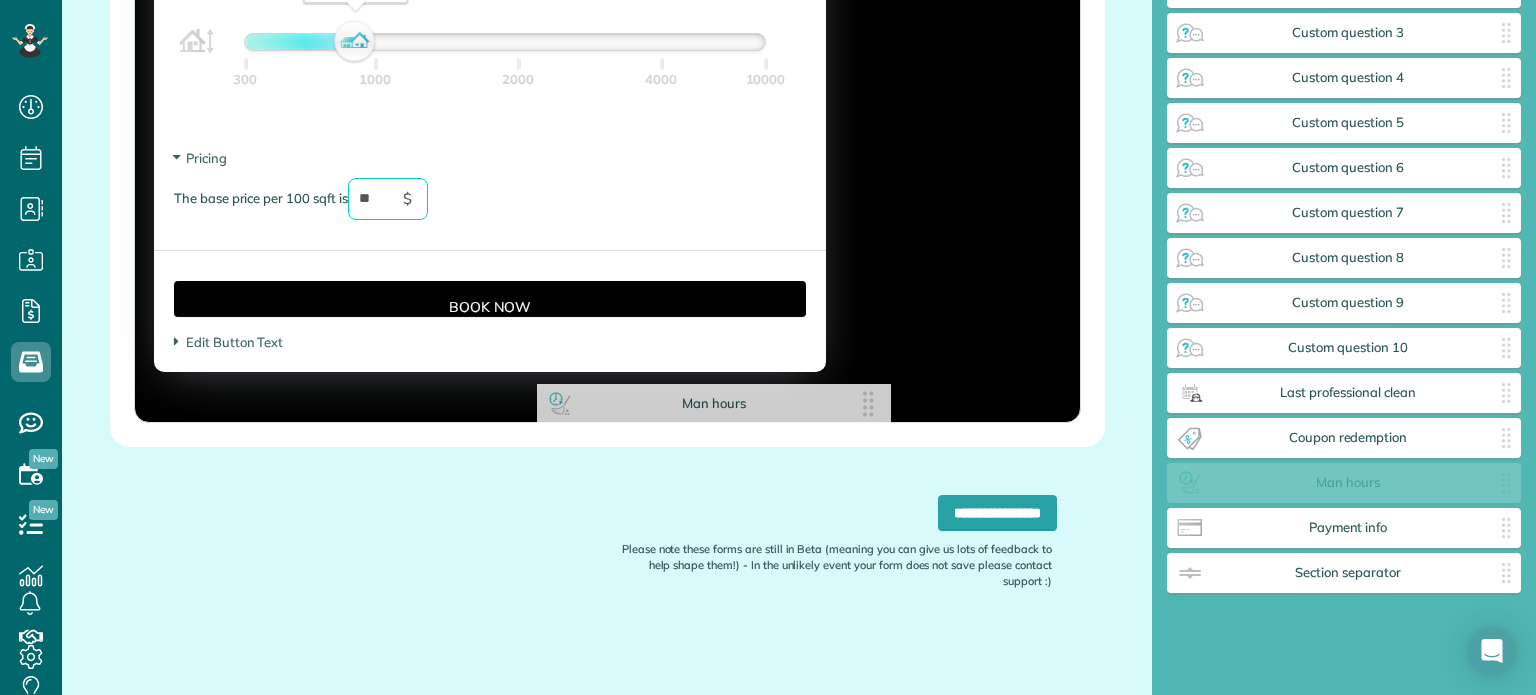 drag, startPoint x: 1380, startPoint y: 491, endPoint x: 728, endPoint y: 408, distance: 657.2617 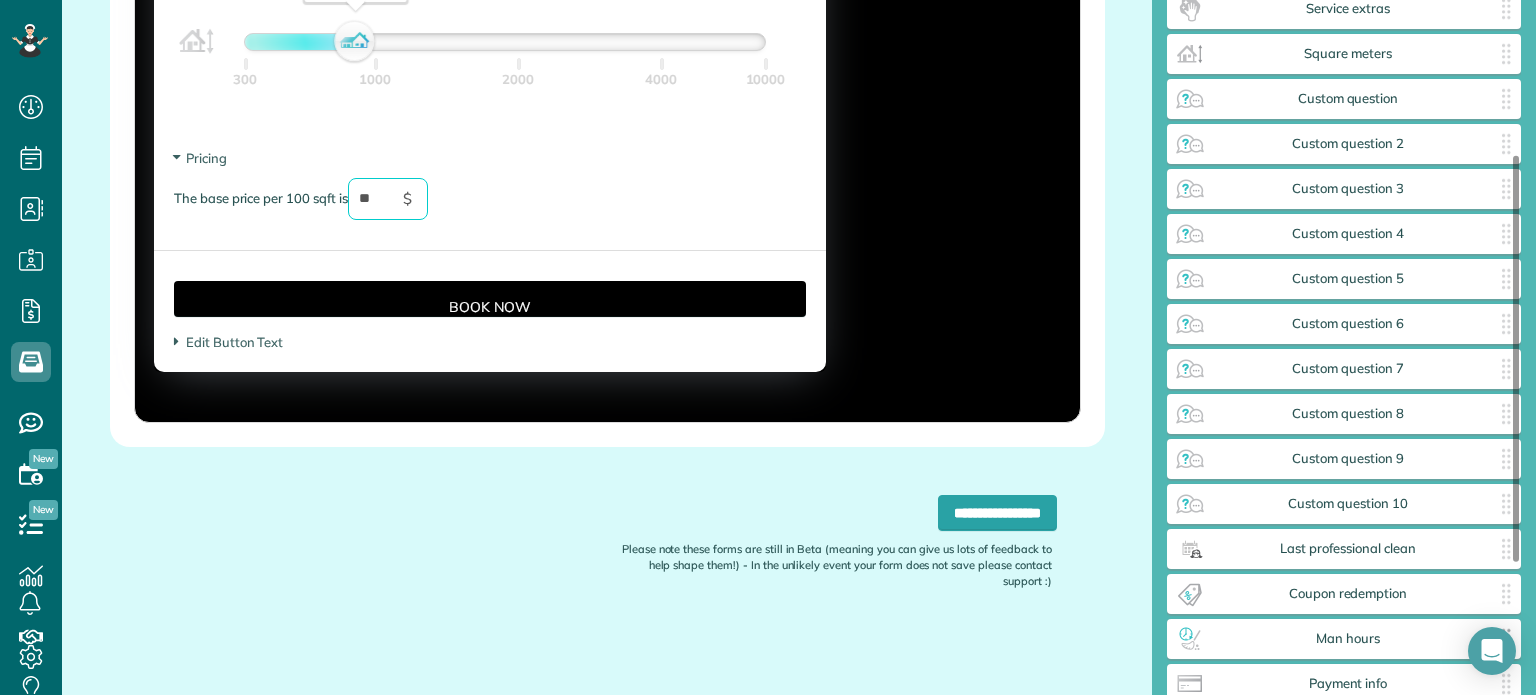 scroll, scrollTop: 328, scrollLeft: 0, axis: vertical 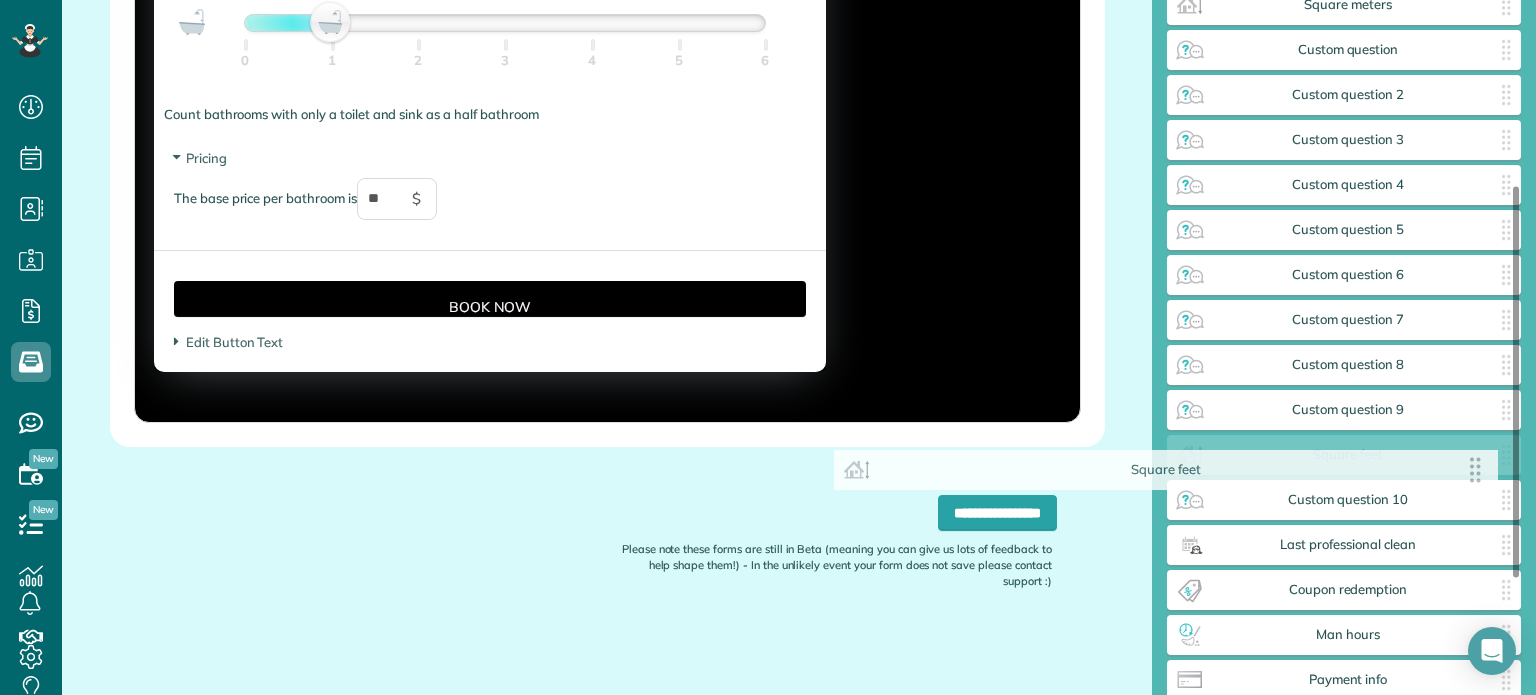 drag, startPoint x: 801, startPoint y: 253, endPoint x: 1493, endPoint y: 475, distance: 726.7379 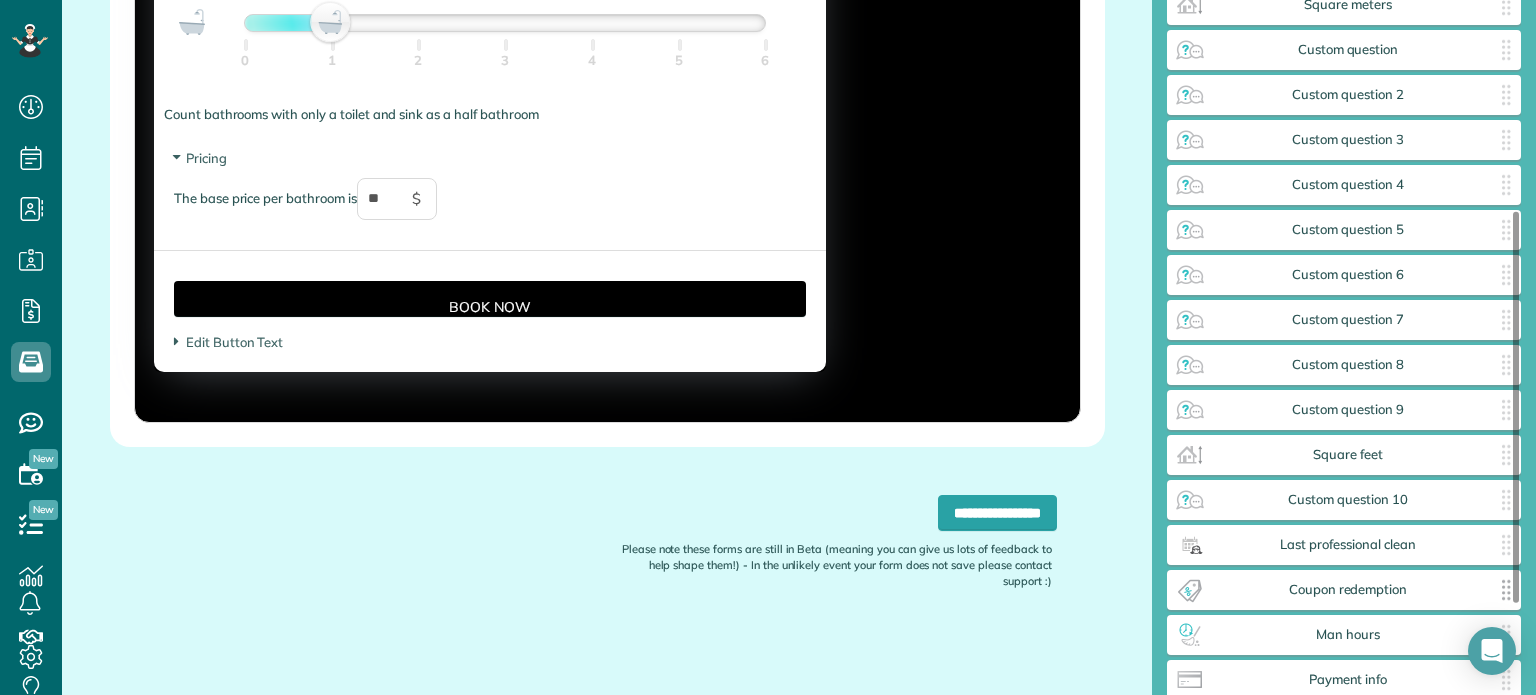 scroll, scrollTop: 400, scrollLeft: 0, axis: vertical 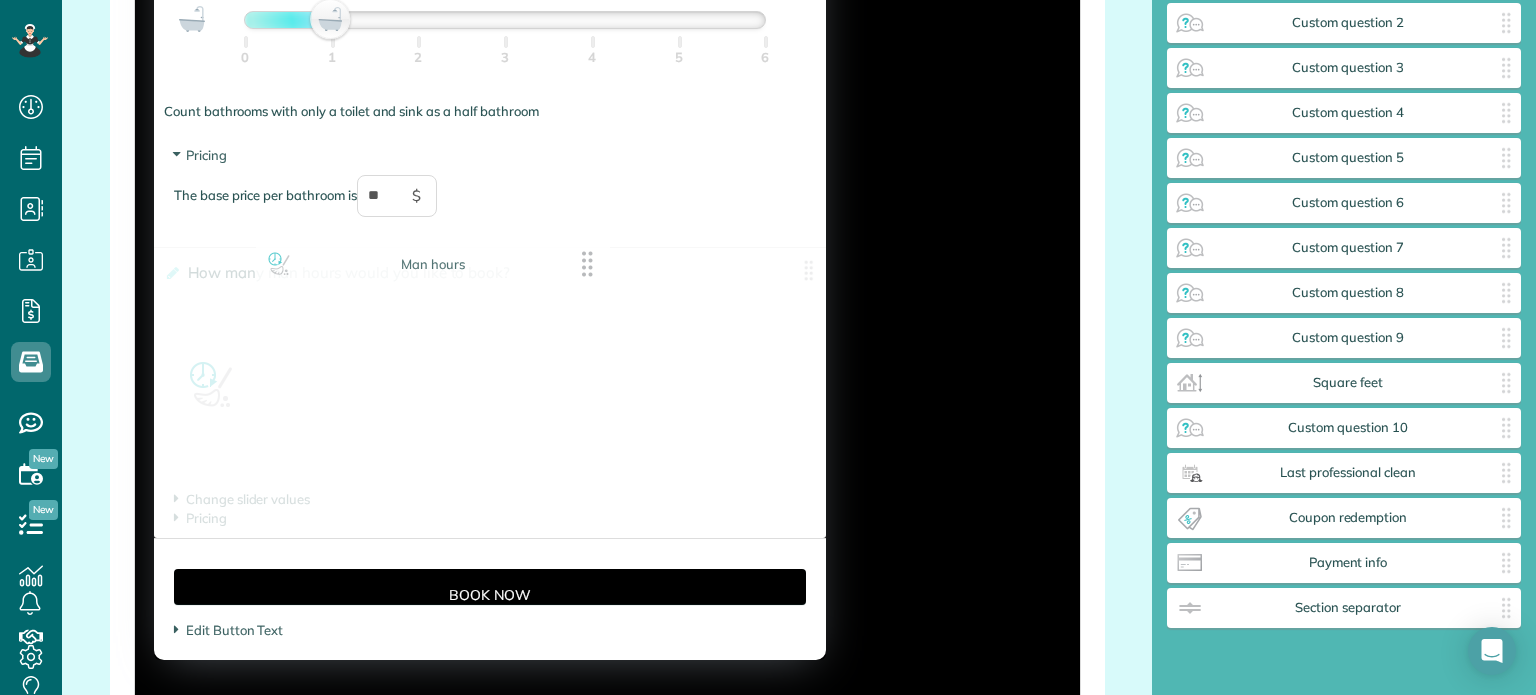 drag, startPoint x: 1368, startPoint y: 562, endPoint x: 448, endPoint y: 273, distance: 964.3241 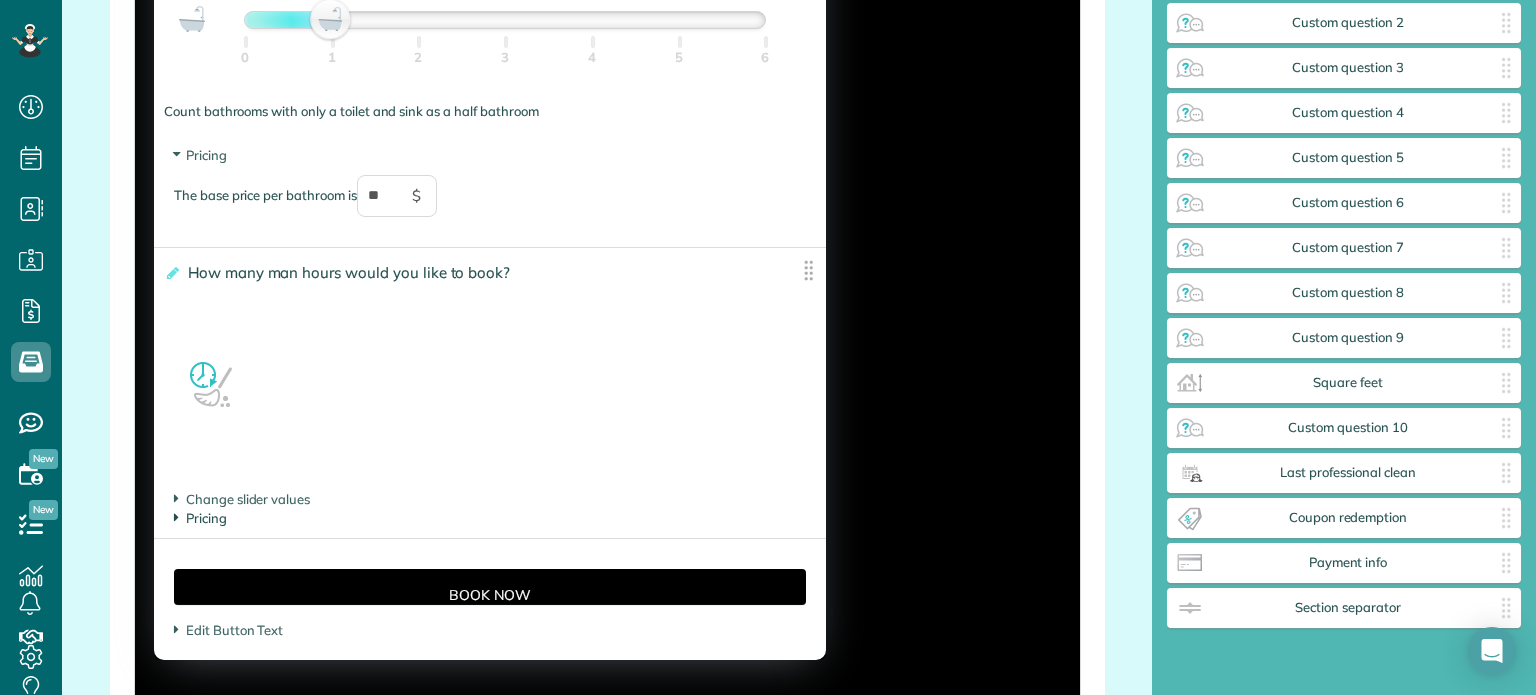 click on "Pricing" at bounding box center (200, 518) 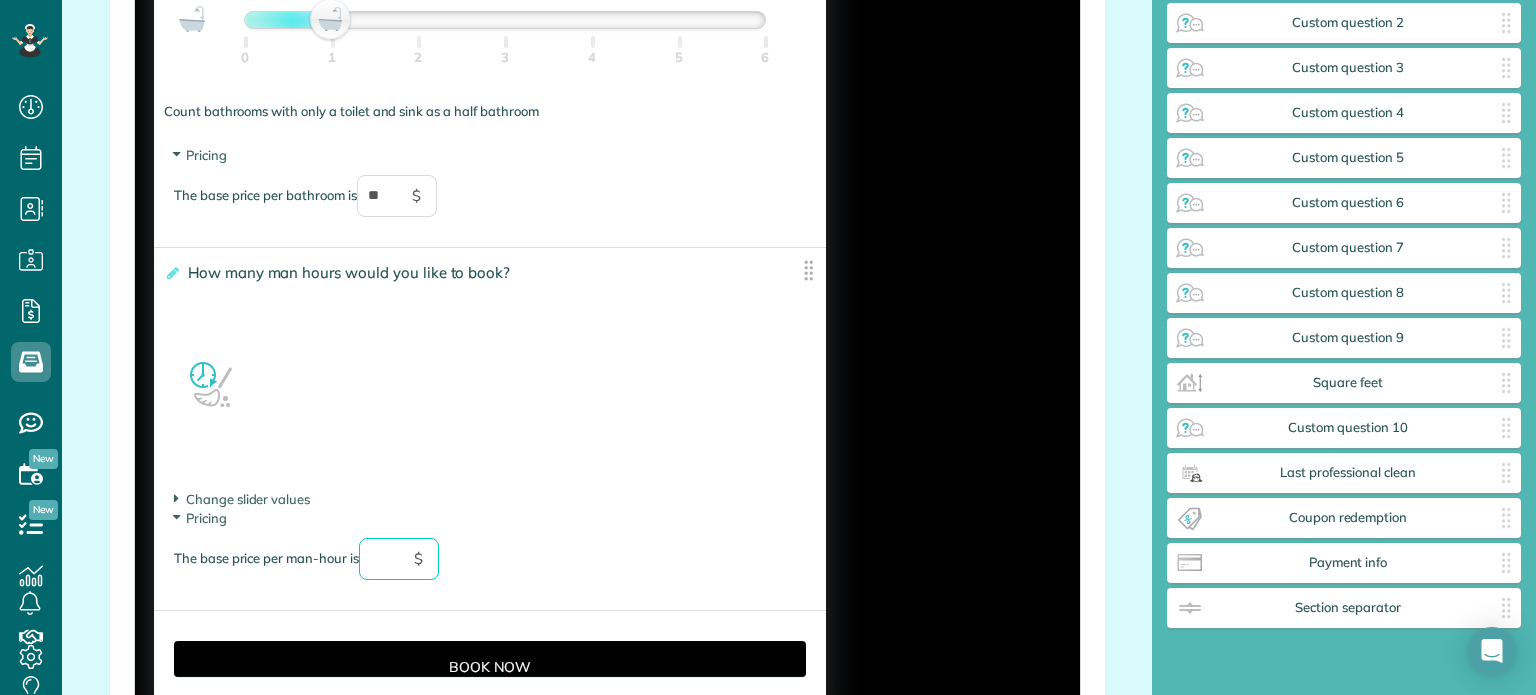 click at bounding box center [399, 559] 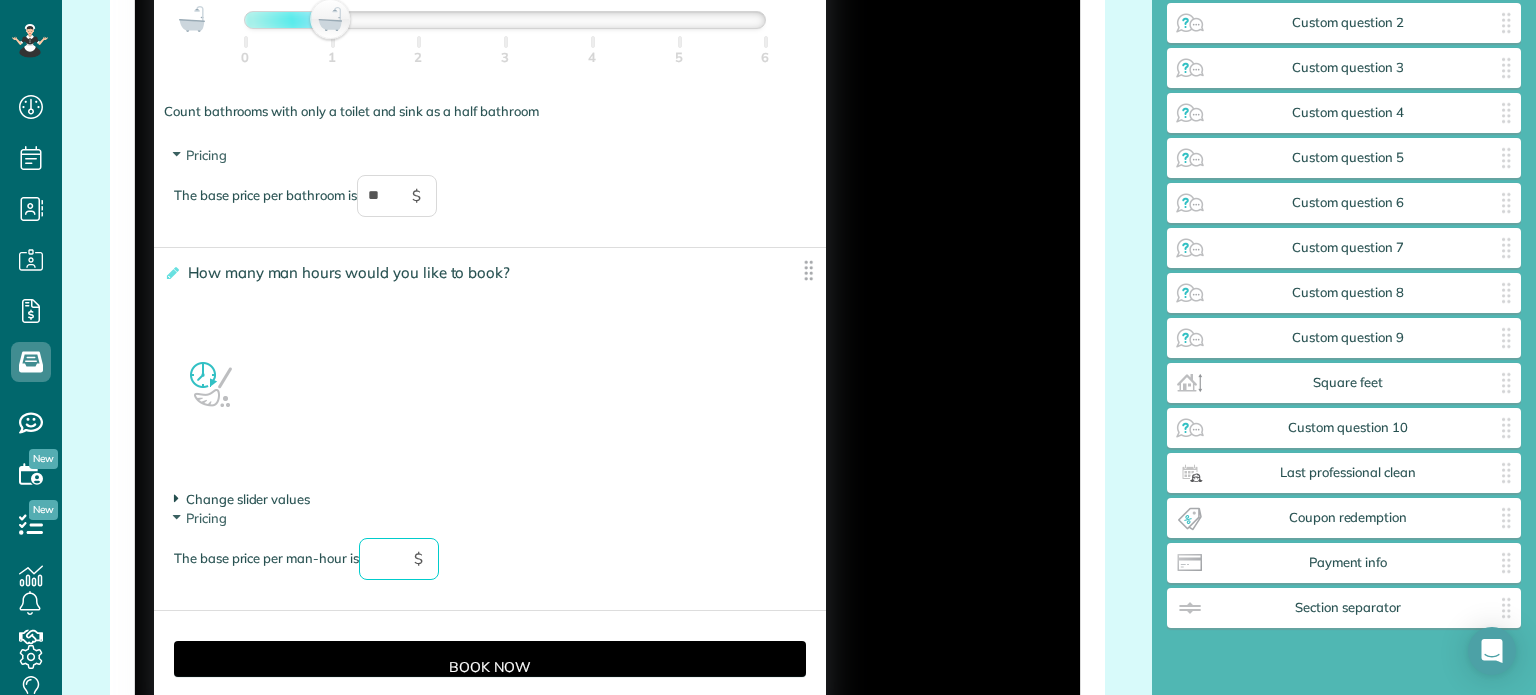 click on "Change slider values" at bounding box center [242, 499] 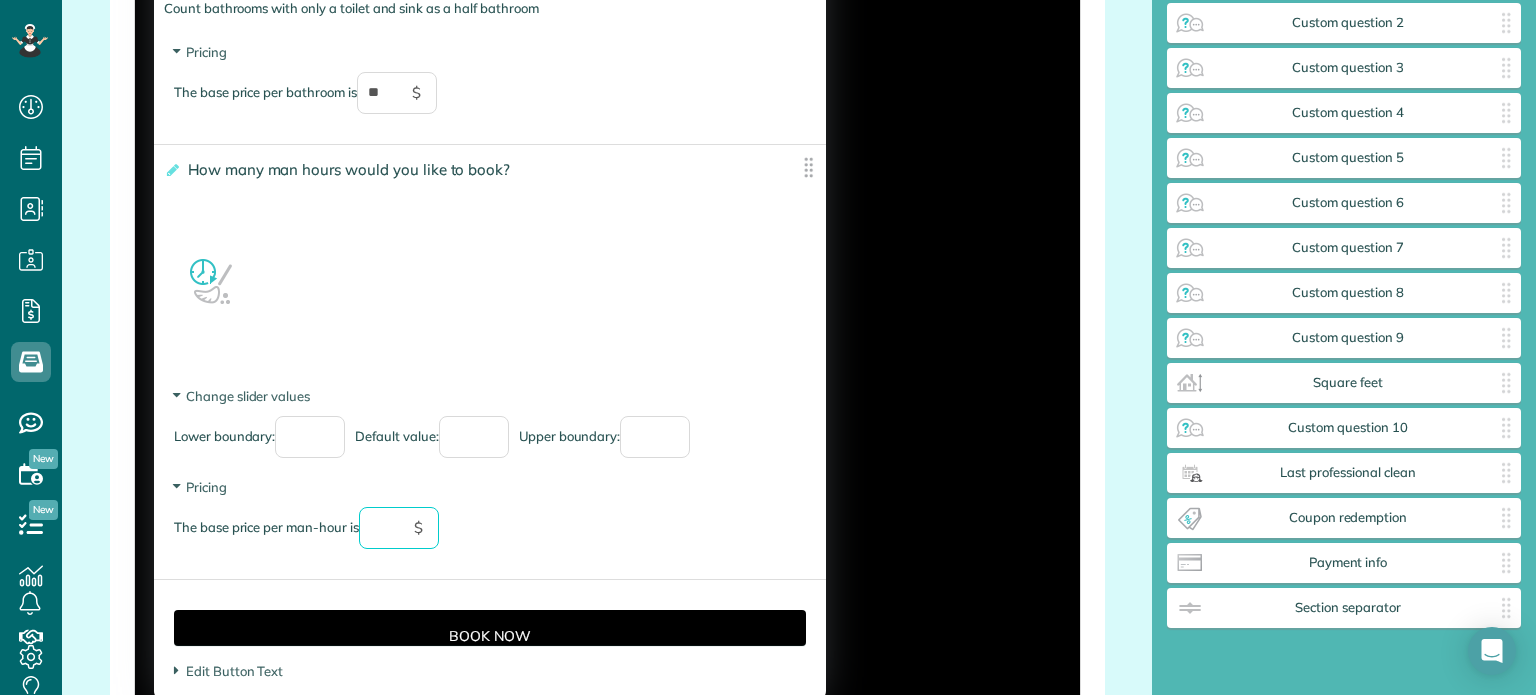 scroll, scrollTop: 2011, scrollLeft: 0, axis: vertical 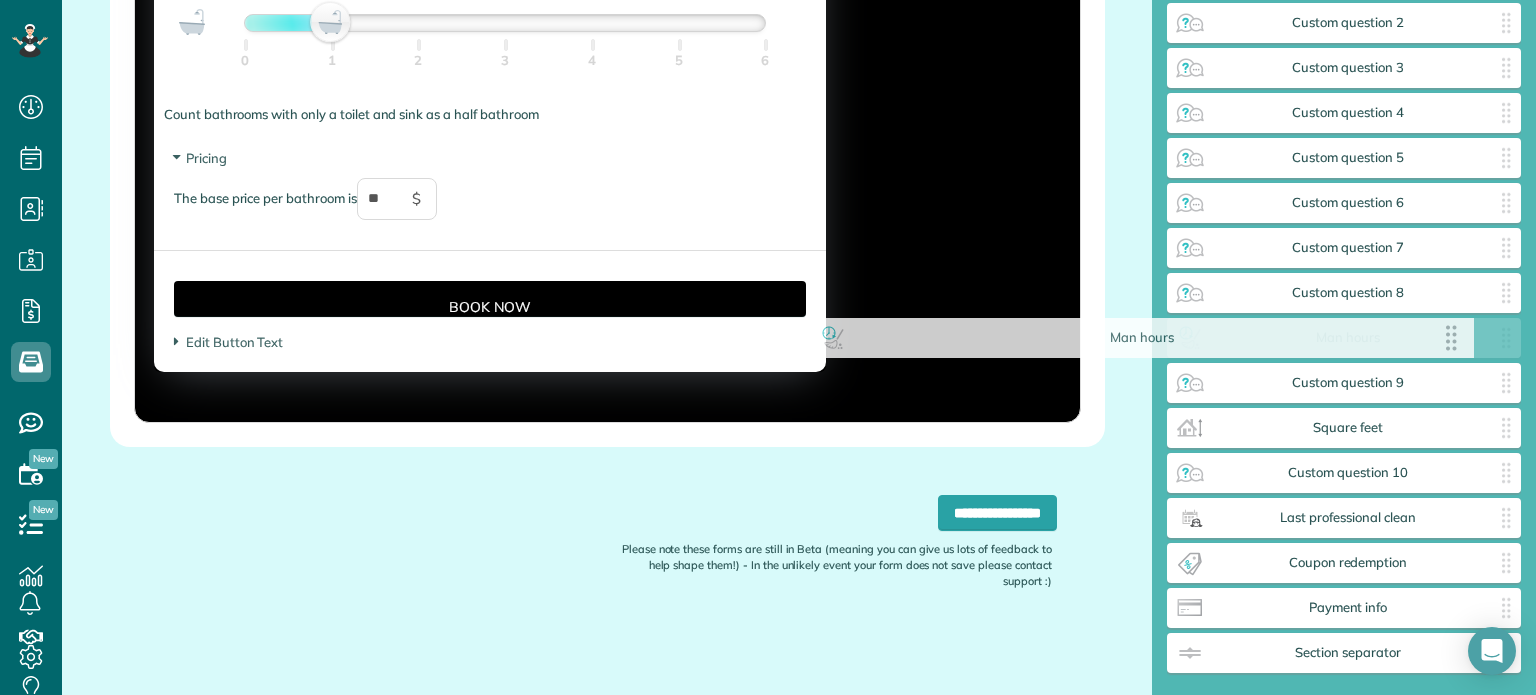 drag, startPoint x: 796, startPoint y: 161, endPoint x: 1459, endPoint y: 335, distance: 685.4524 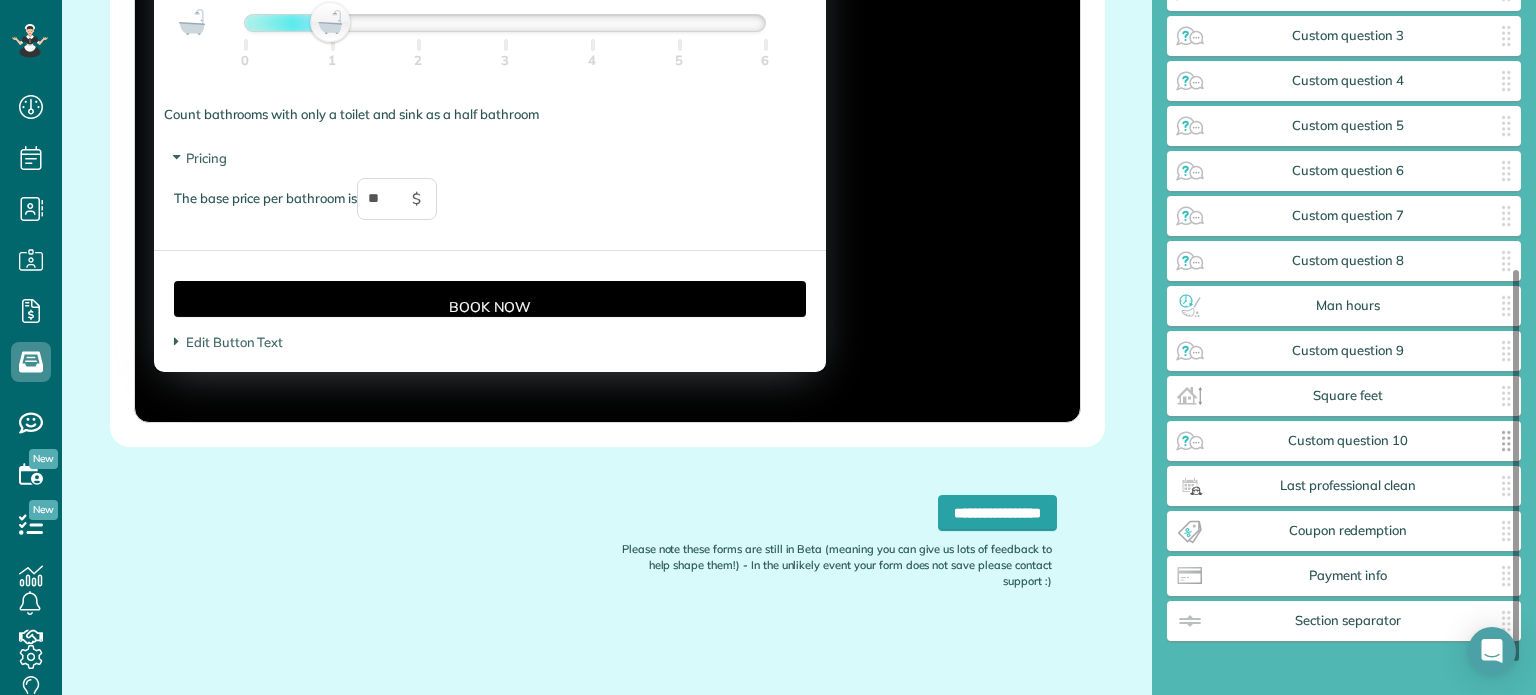 scroll, scrollTop: 476, scrollLeft: 0, axis: vertical 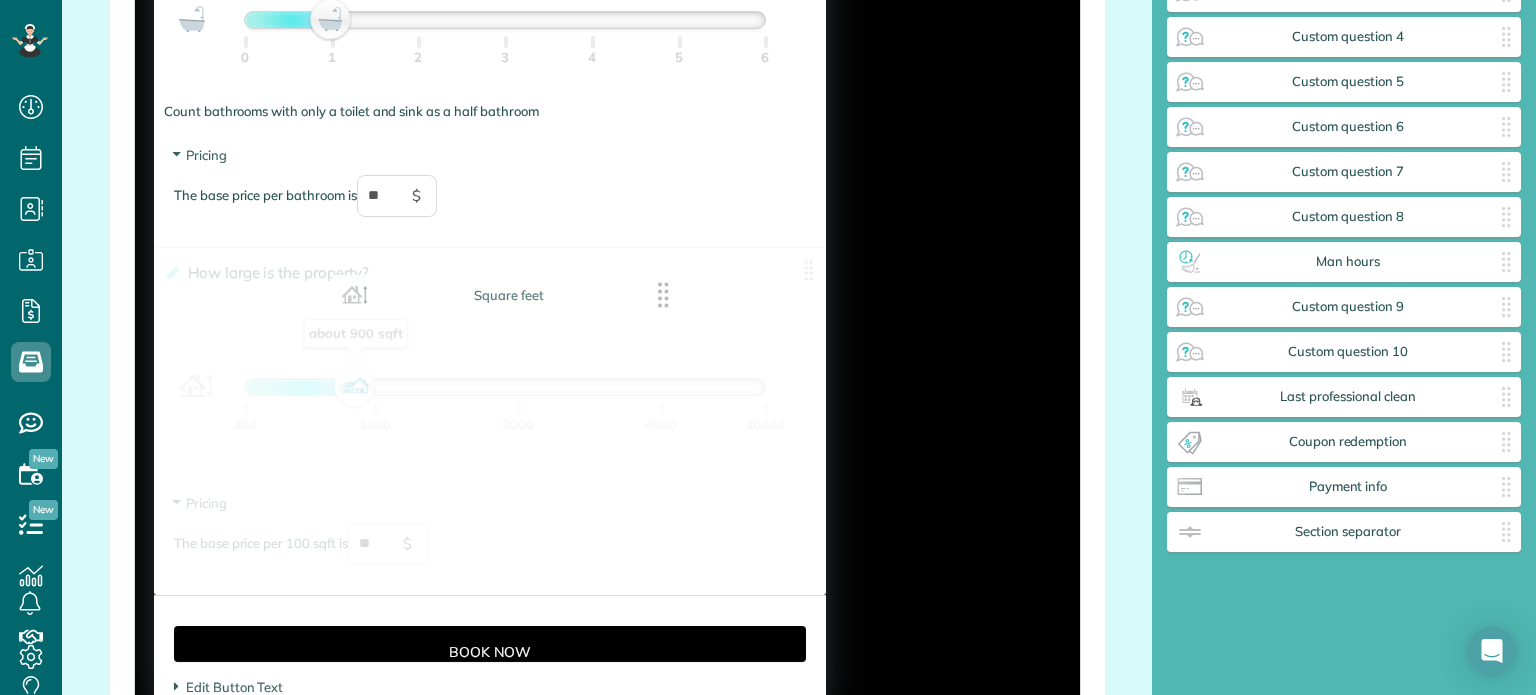 drag, startPoint x: 1417, startPoint y: 366, endPoint x: 567, endPoint y: 310, distance: 851.8427 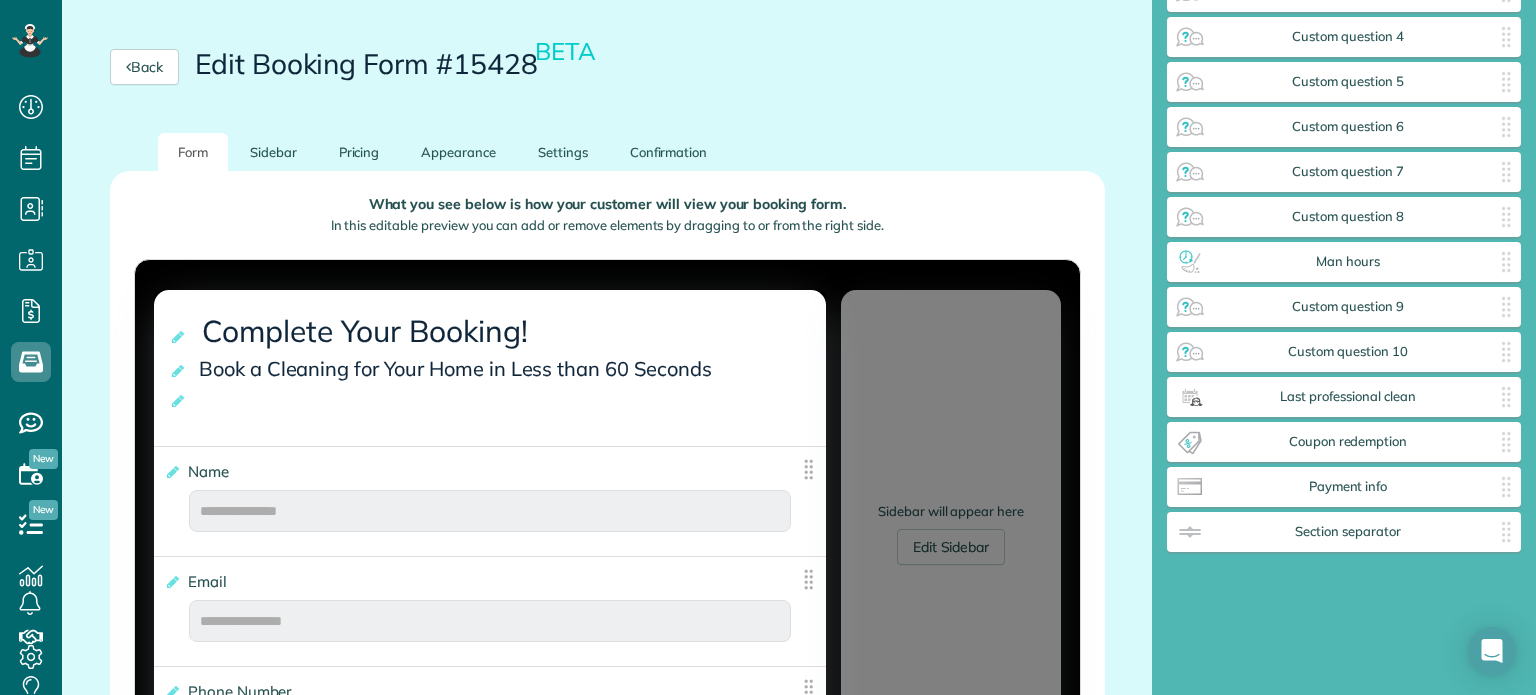 scroll, scrollTop: 171, scrollLeft: 0, axis: vertical 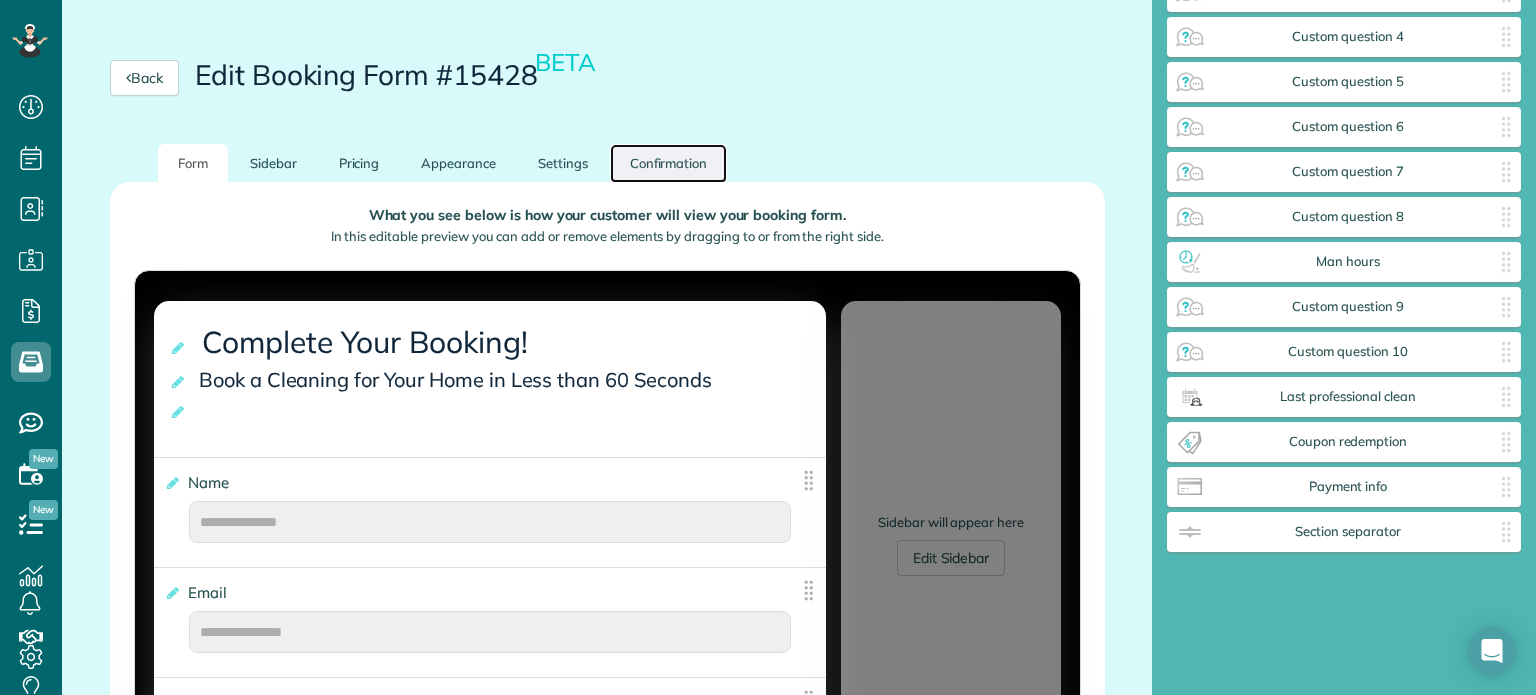 click on "Confirmation" at bounding box center (669, 163) 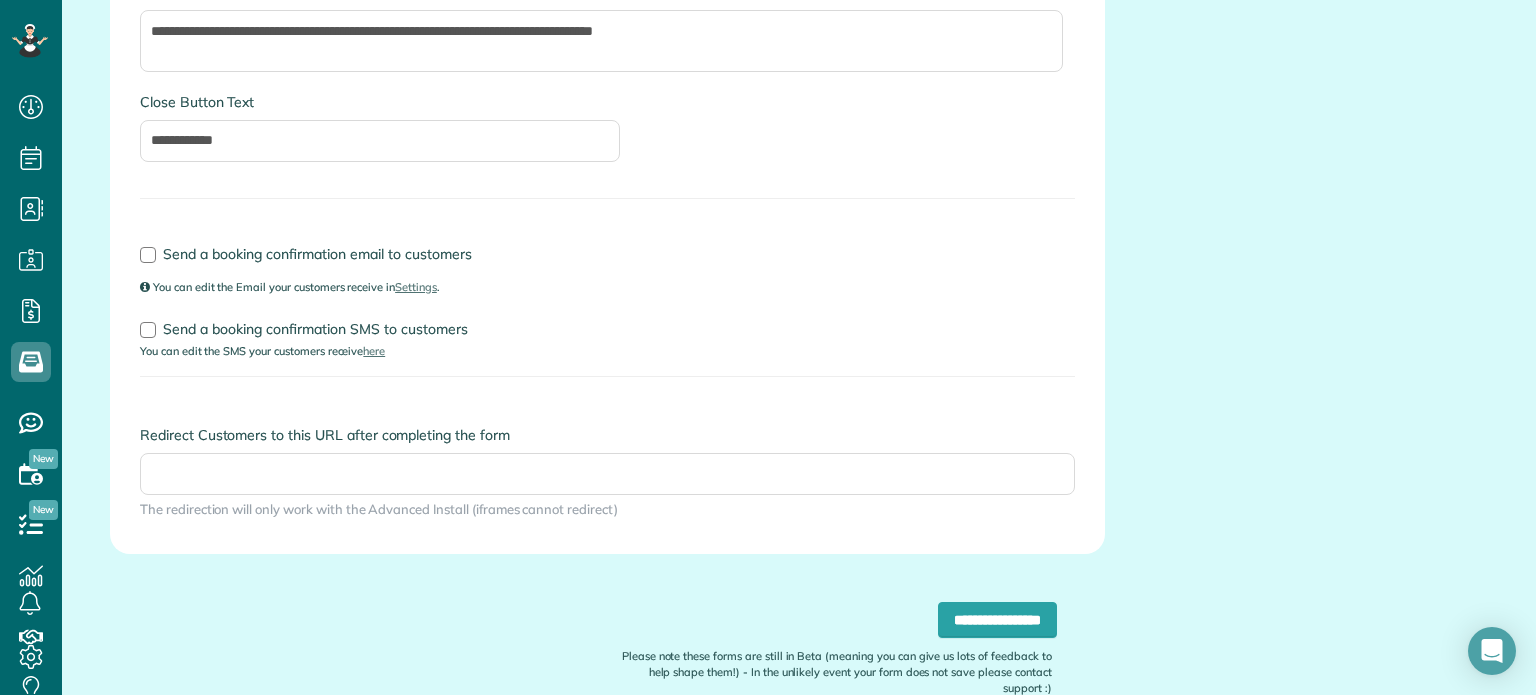 scroll, scrollTop: 0, scrollLeft: 0, axis: both 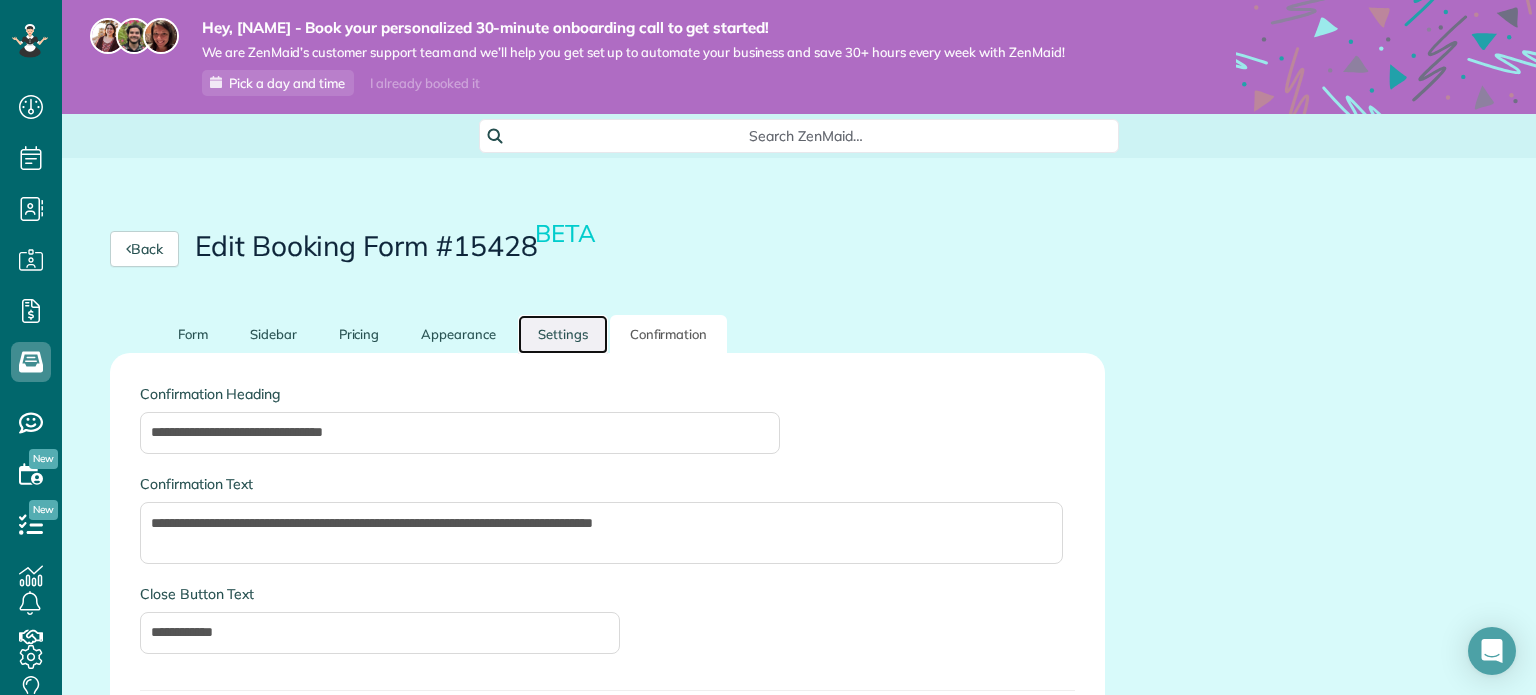 click on "Settings" at bounding box center [563, 334] 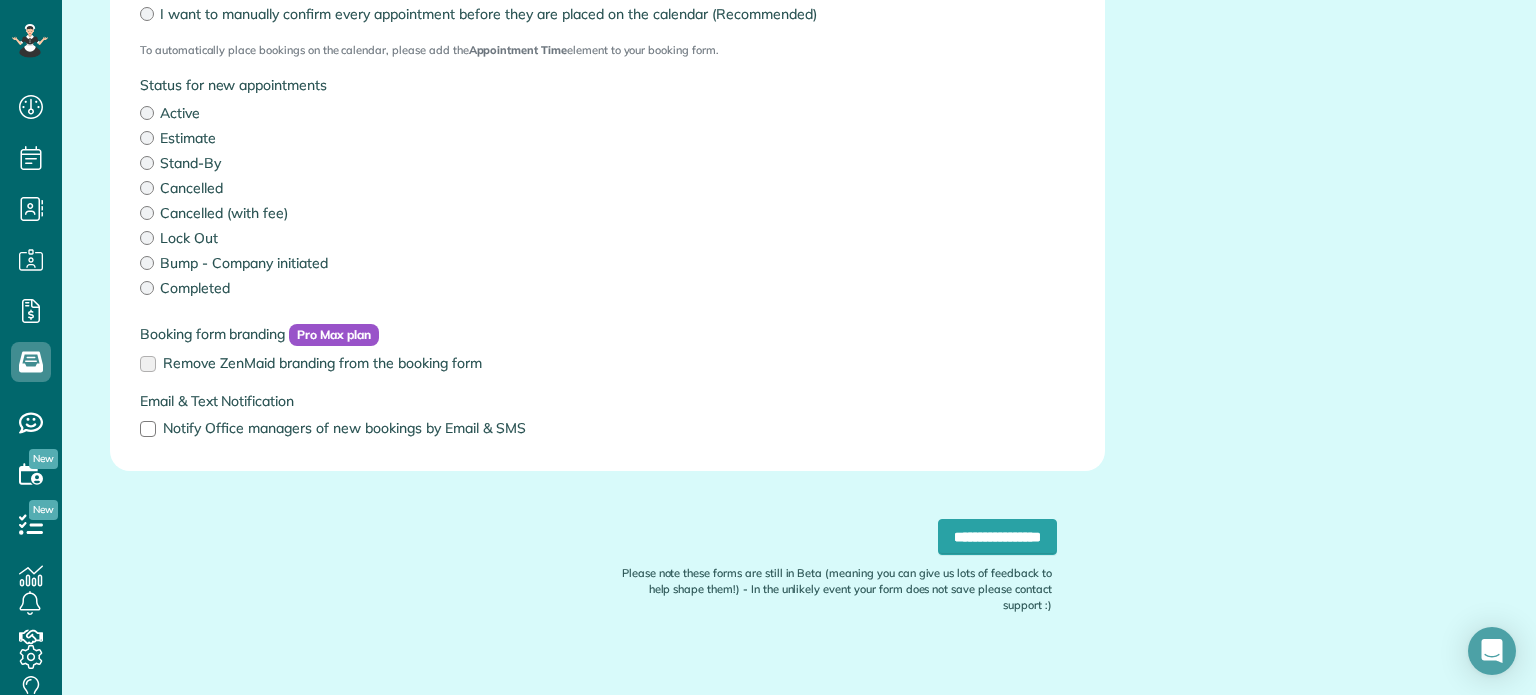 scroll, scrollTop: 628, scrollLeft: 0, axis: vertical 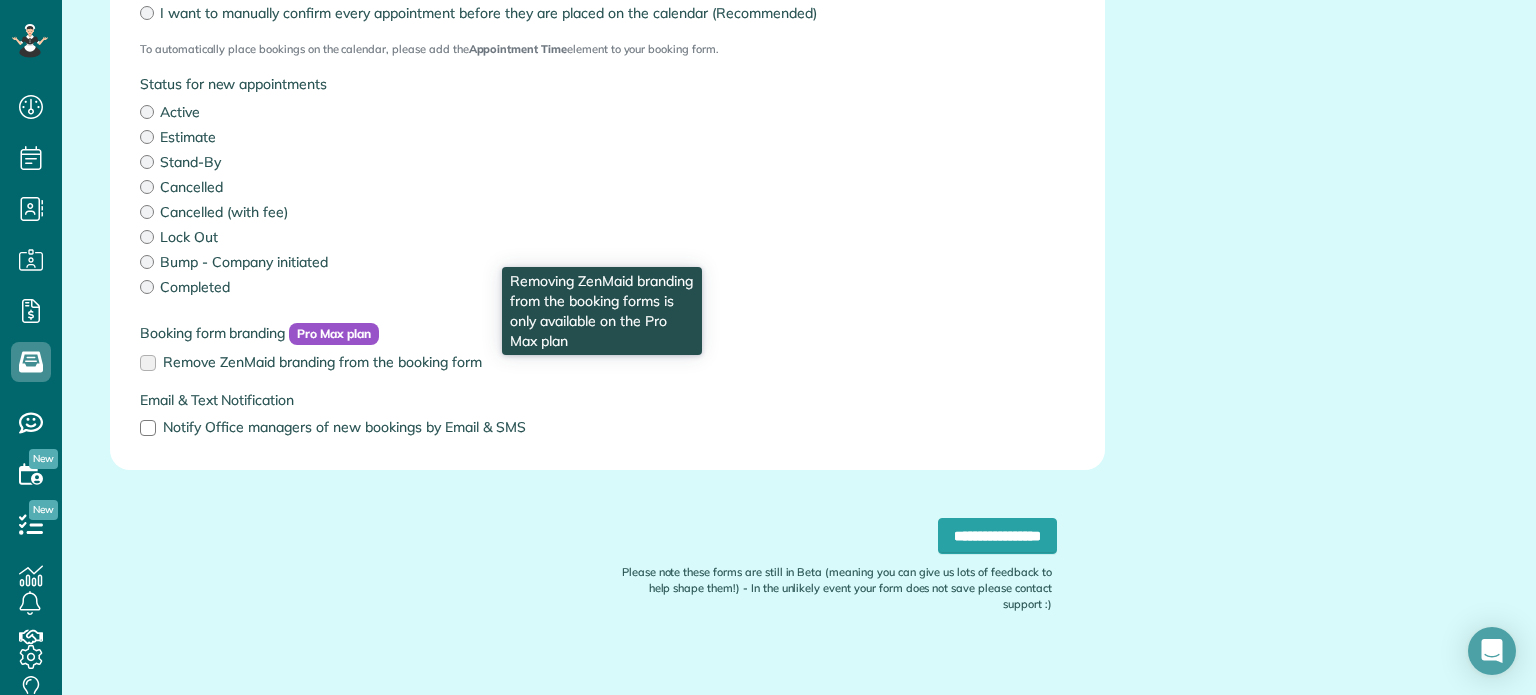 click on "Remove ZenMaid branding from the booking form" at bounding box center [322, 362] 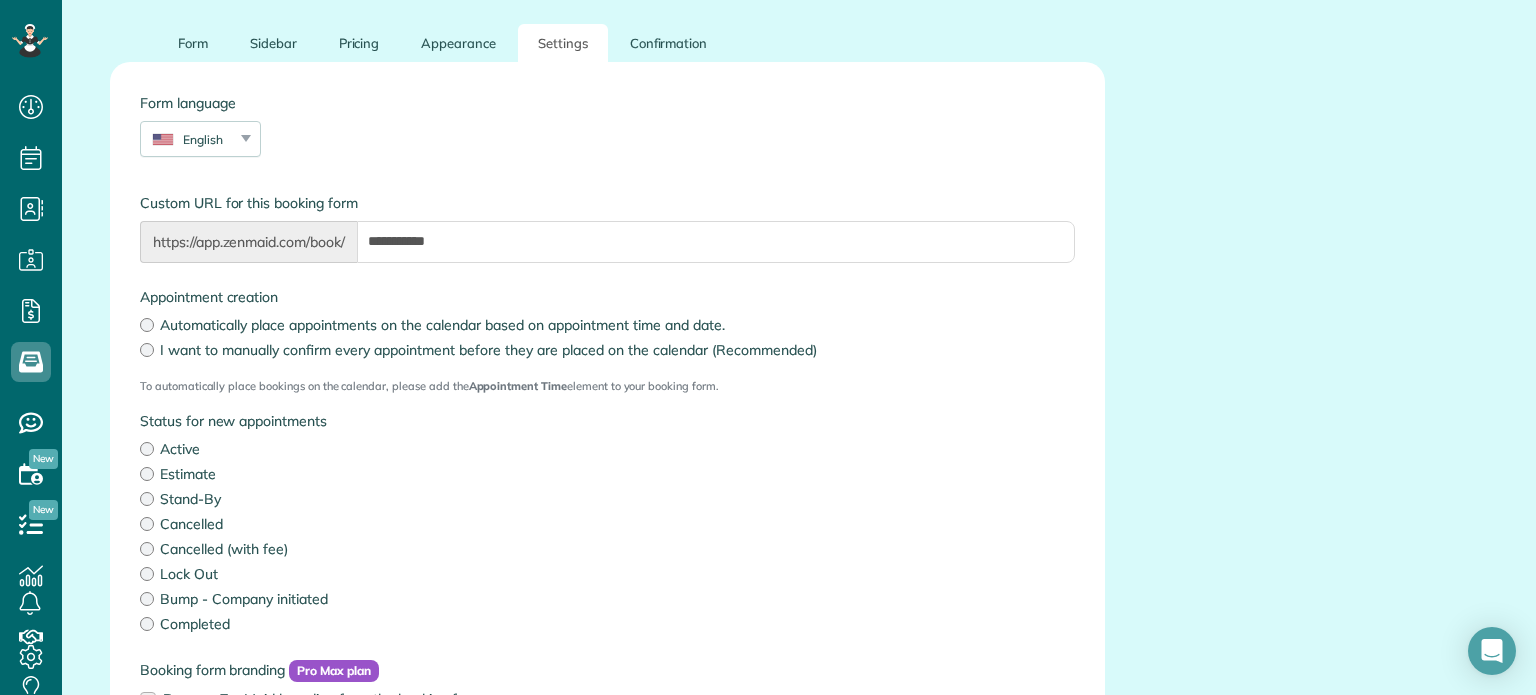 scroll, scrollTop: 651, scrollLeft: 0, axis: vertical 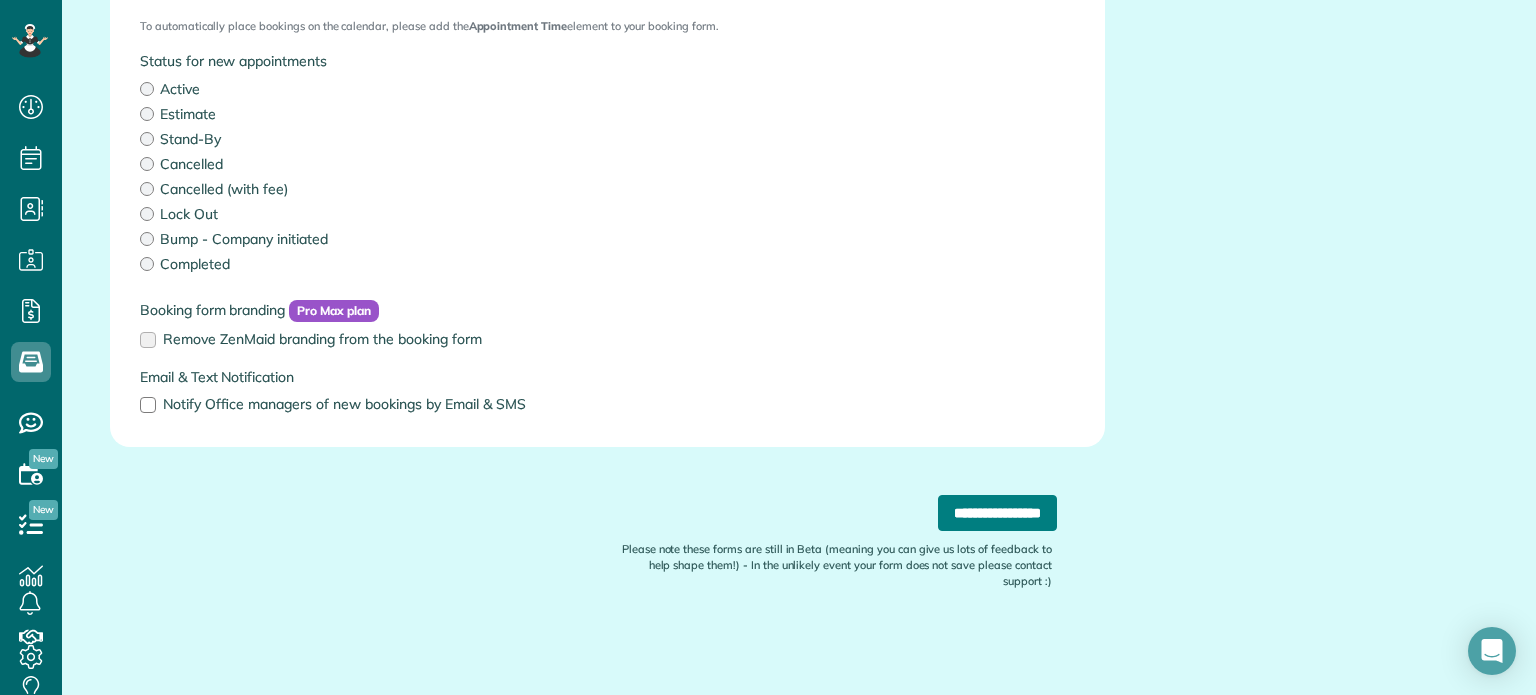 click on "**********" at bounding box center (997, 513) 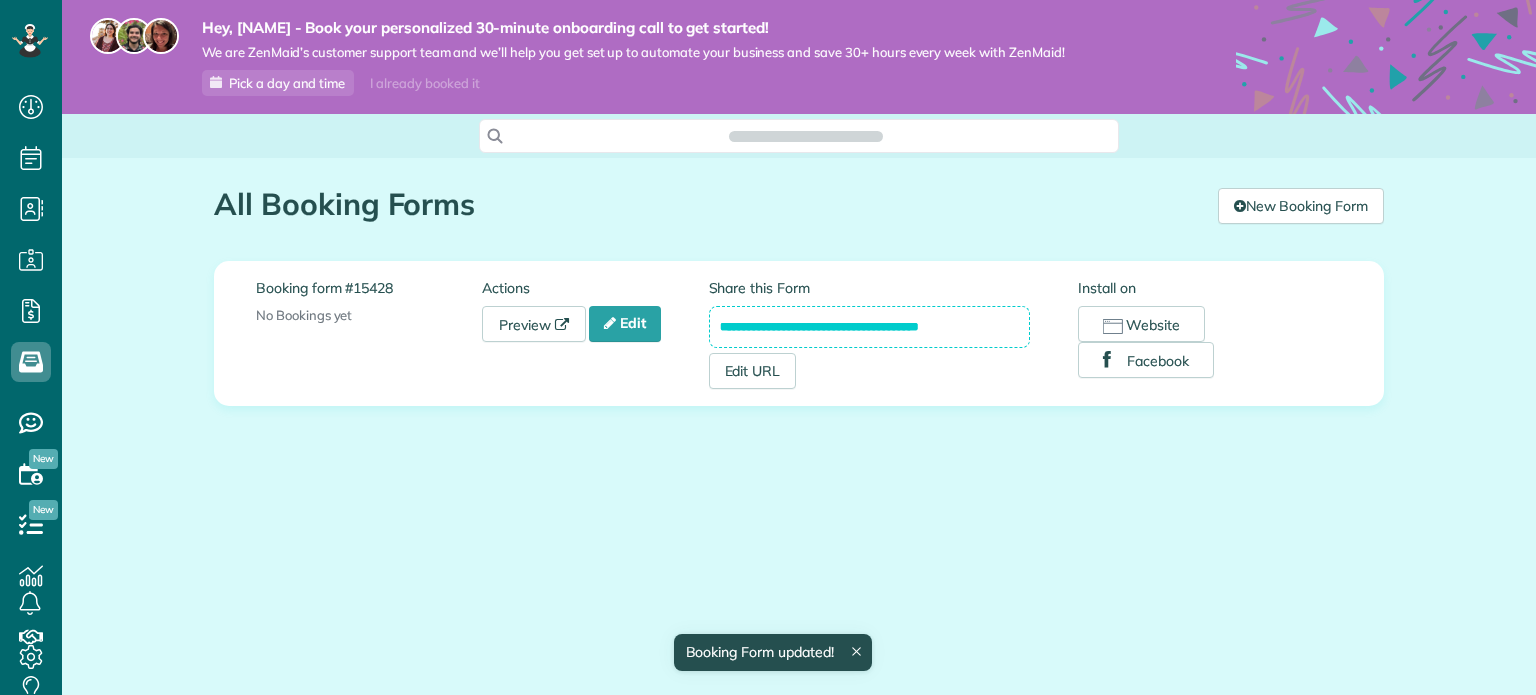 scroll, scrollTop: 0, scrollLeft: 0, axis: both 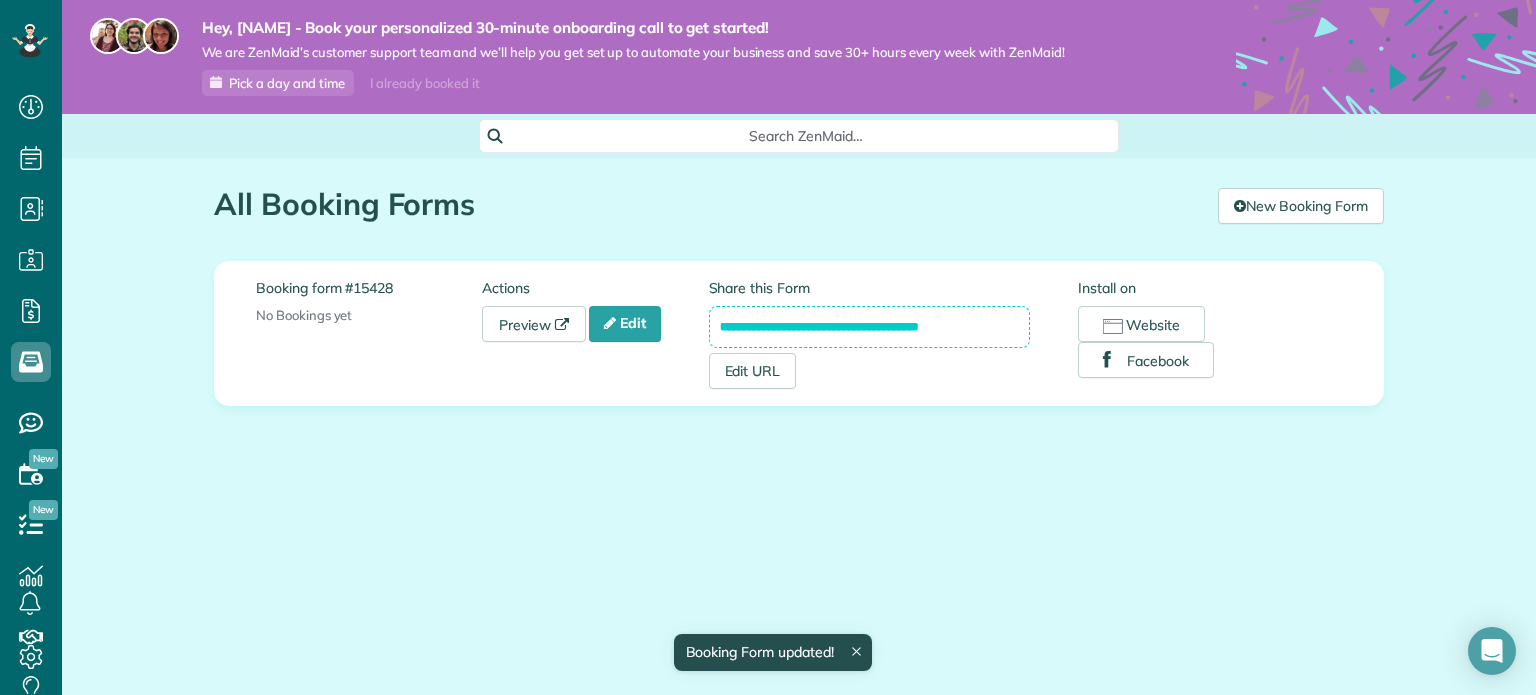 click on "**********" at bounding box center (870, 327) 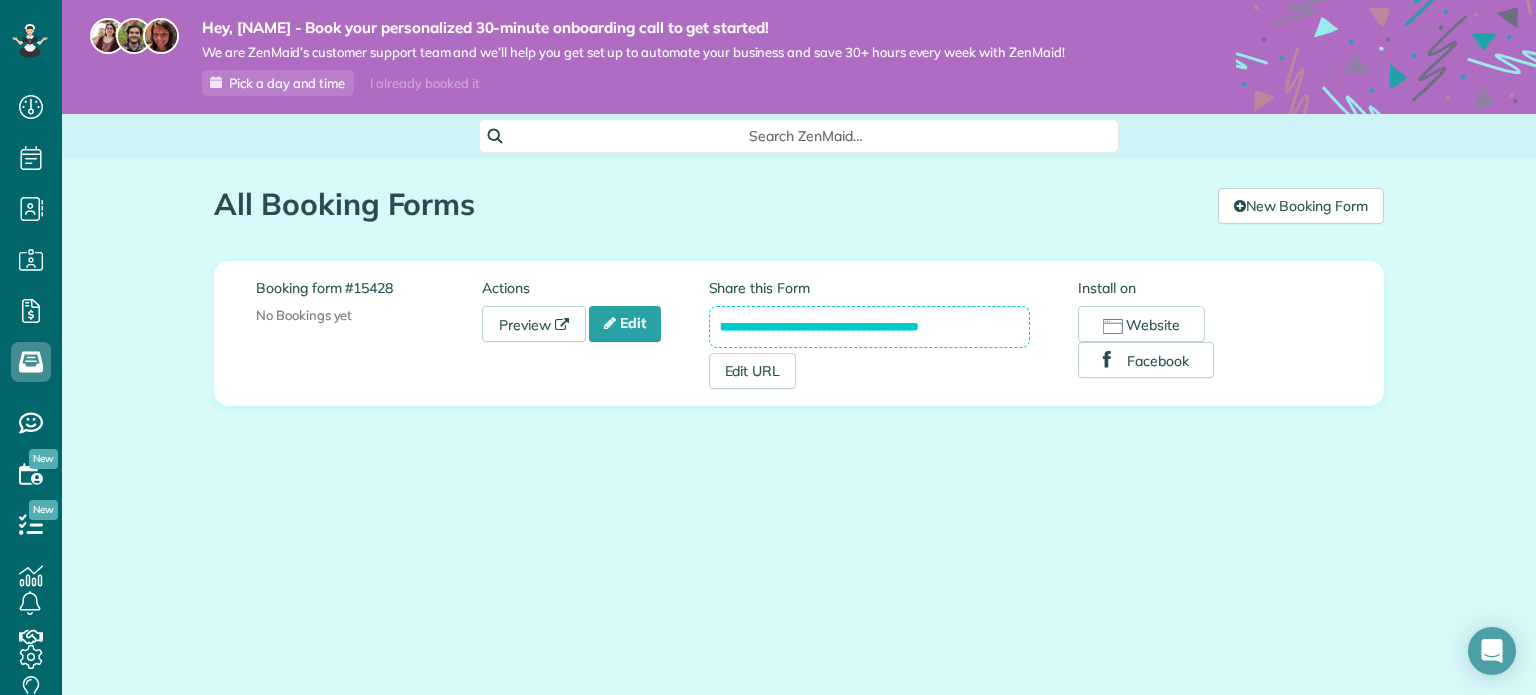 drag, startPoint x: 954, startPoint y: 327, endPoint x: 844, endPoint y: 403, distance: 133.70116 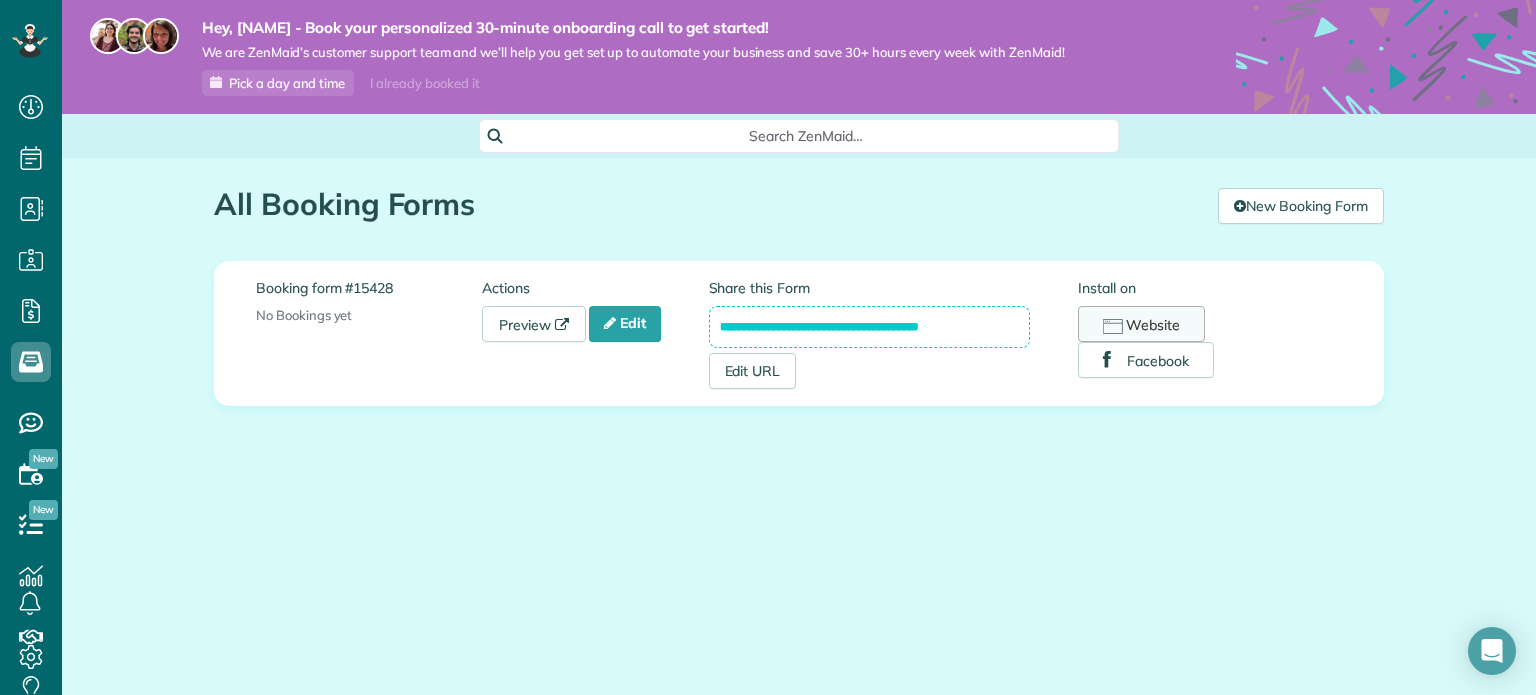 click 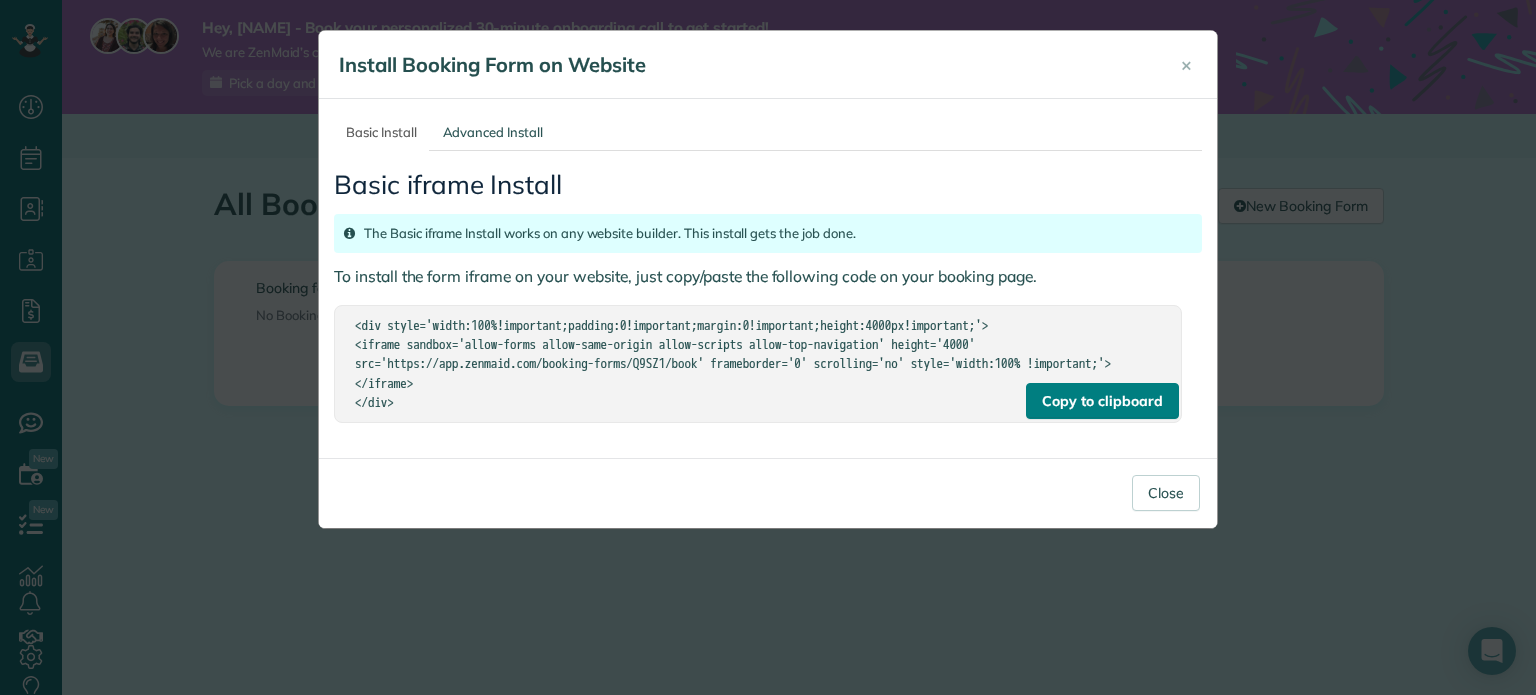click on "Copy to clipboard" at bounding box center (1102, 401) 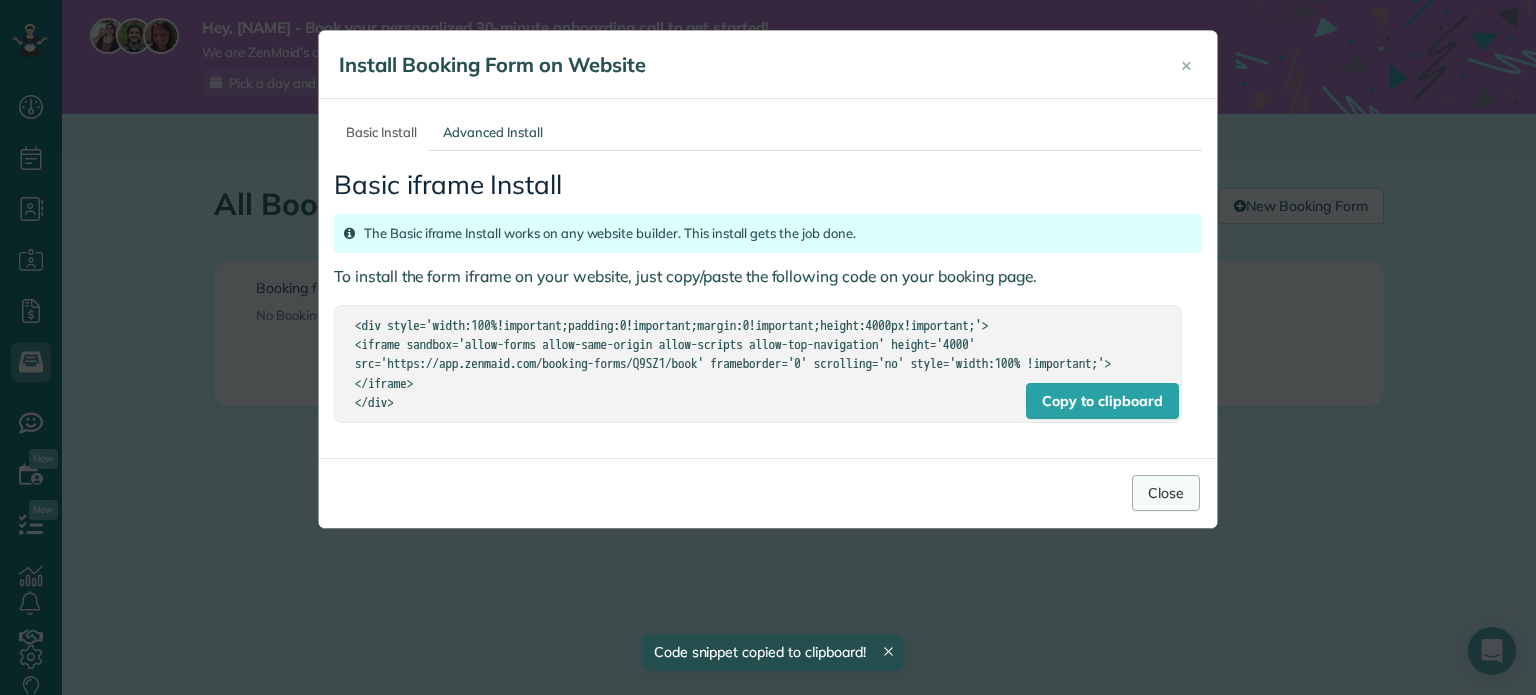 click on "Close" at bounding box center (1166, 493) 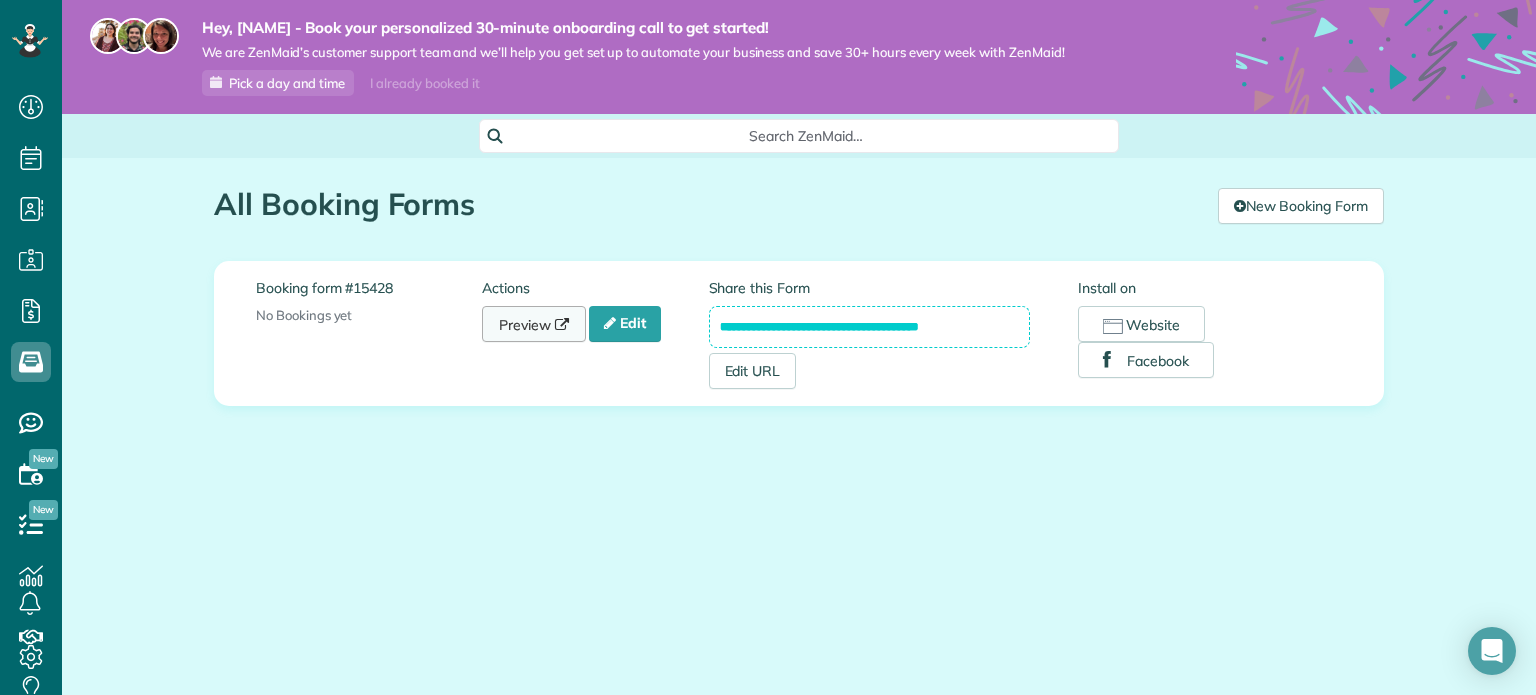 click on "Preview" at bounding box center (534, 324) 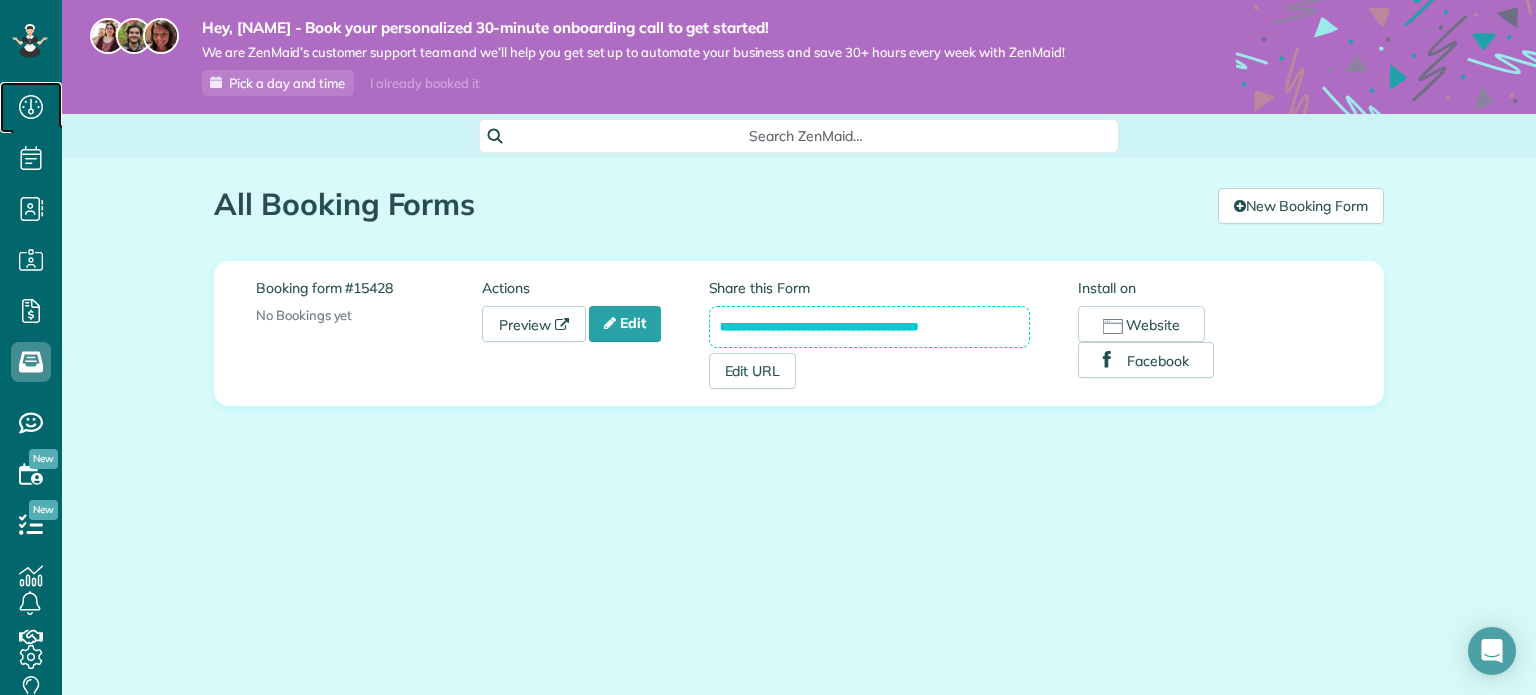 click on "Dashboard" at bounding box center [31, 107] 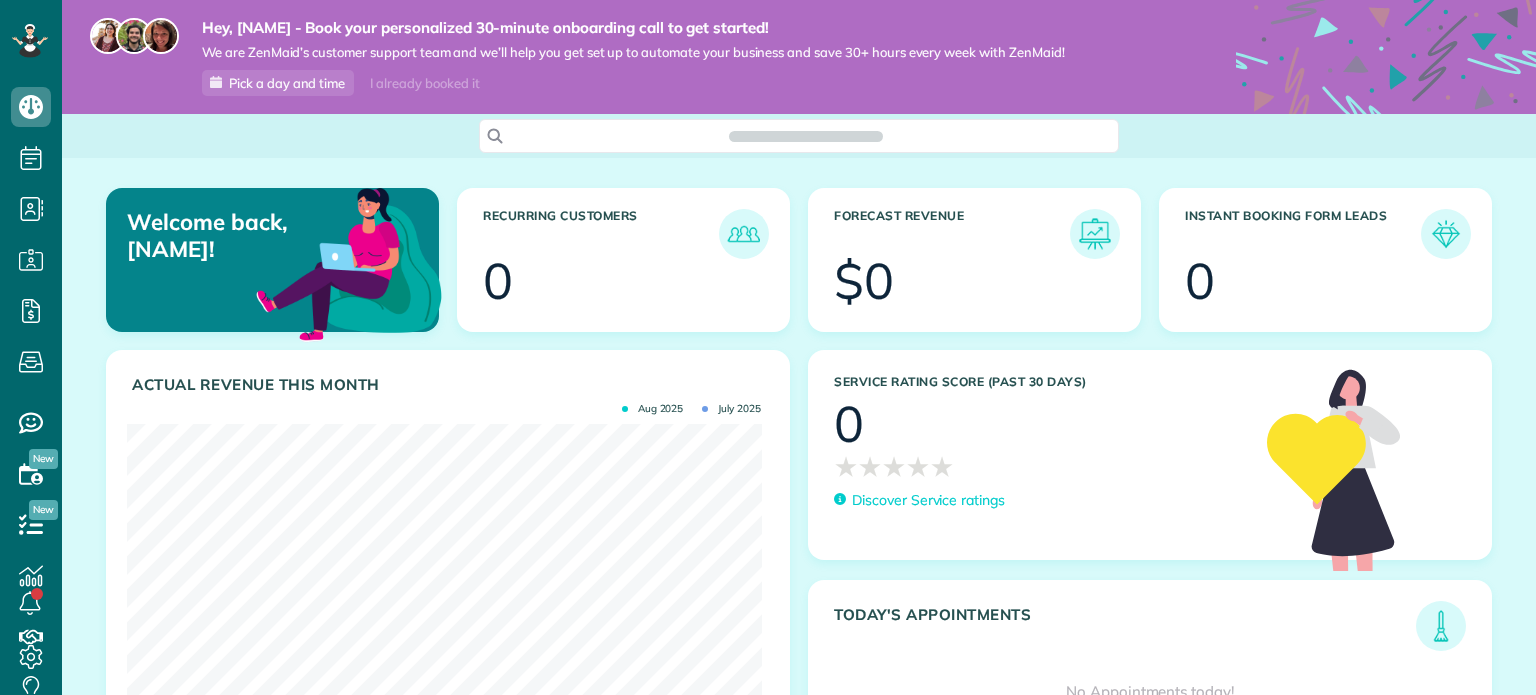 scroll, scrollTop: 0, scrollLeft: 0, axis: both 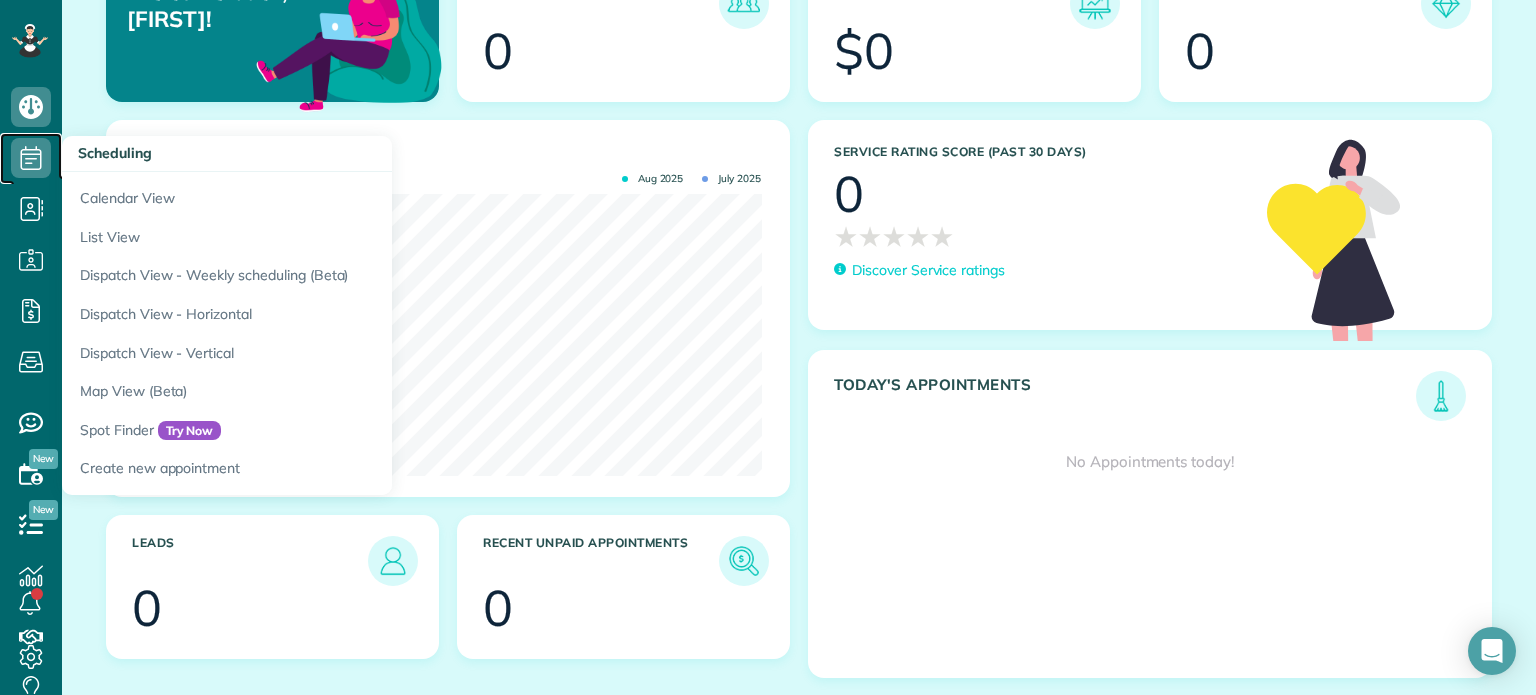 click 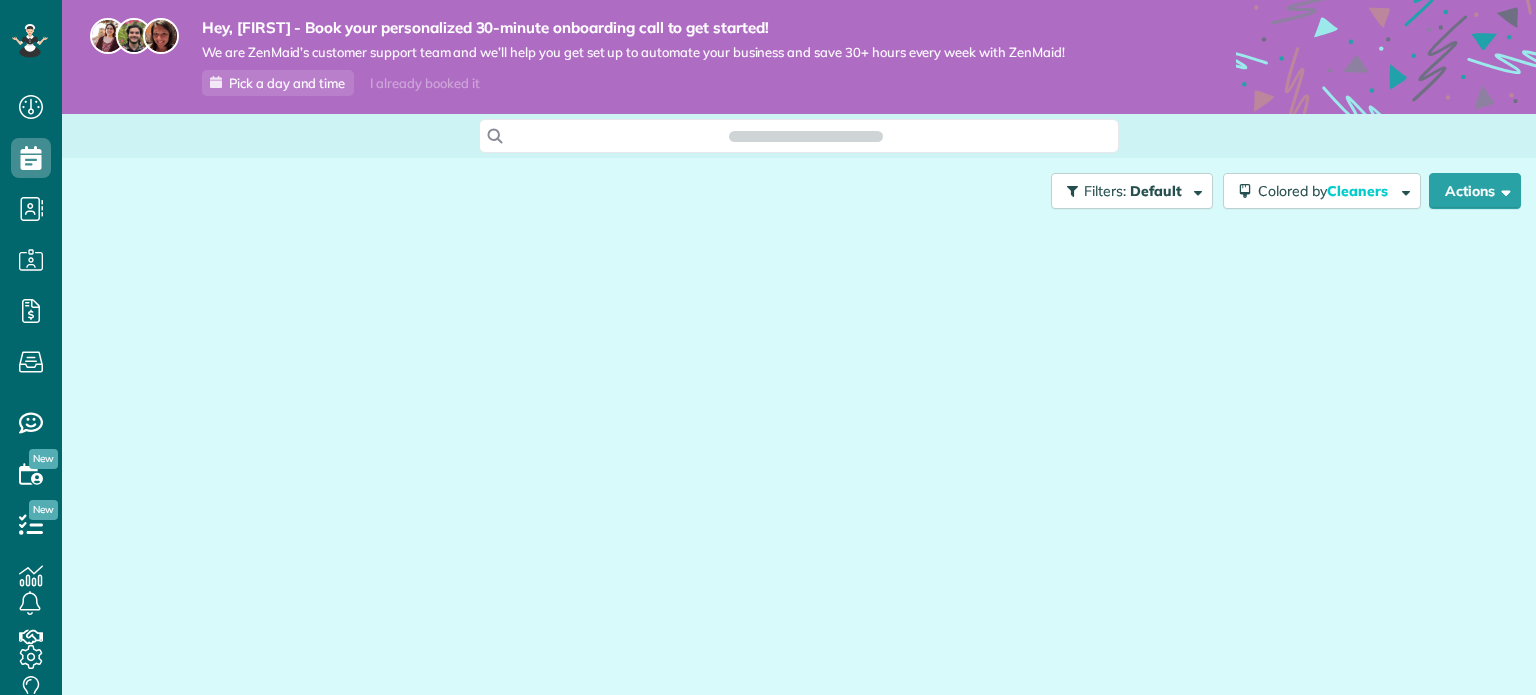 scroll, scrollTop: 0, scrollLeft: 0, axis: both 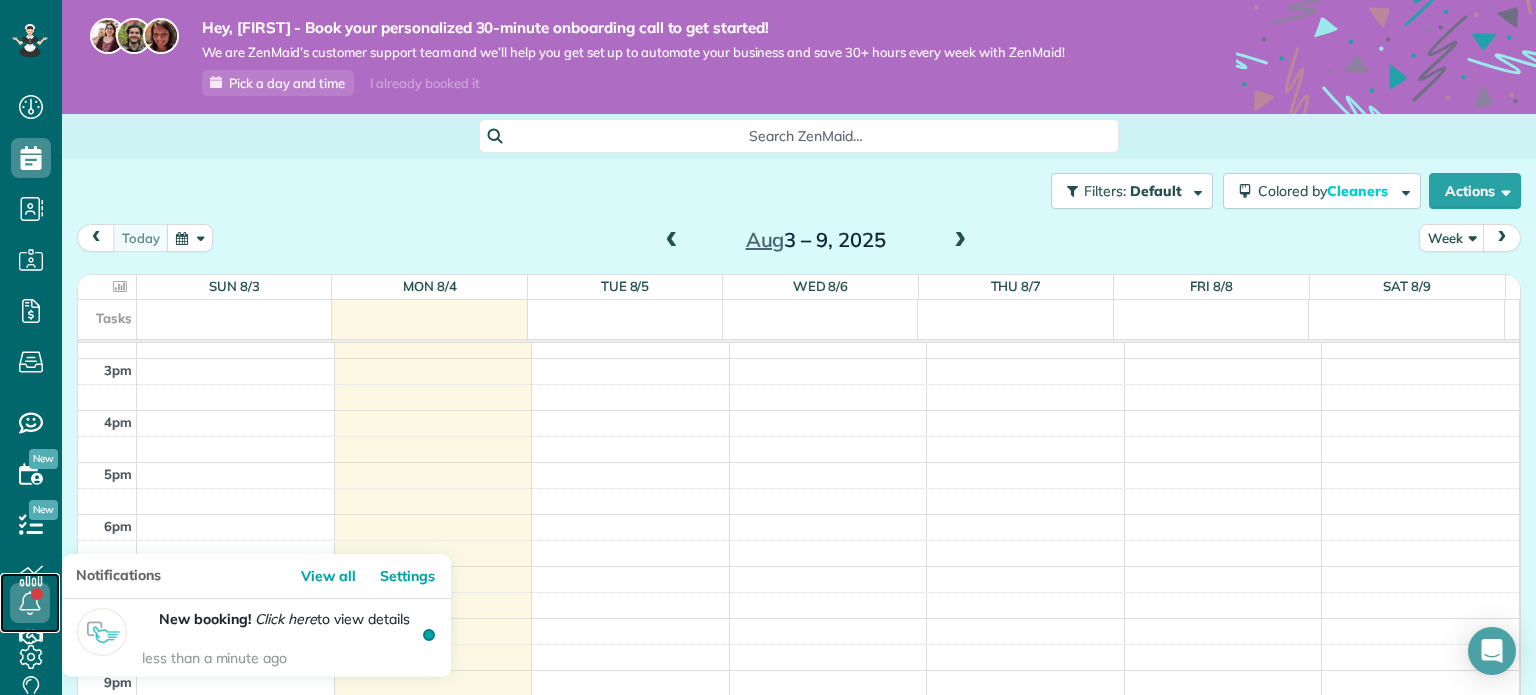 click 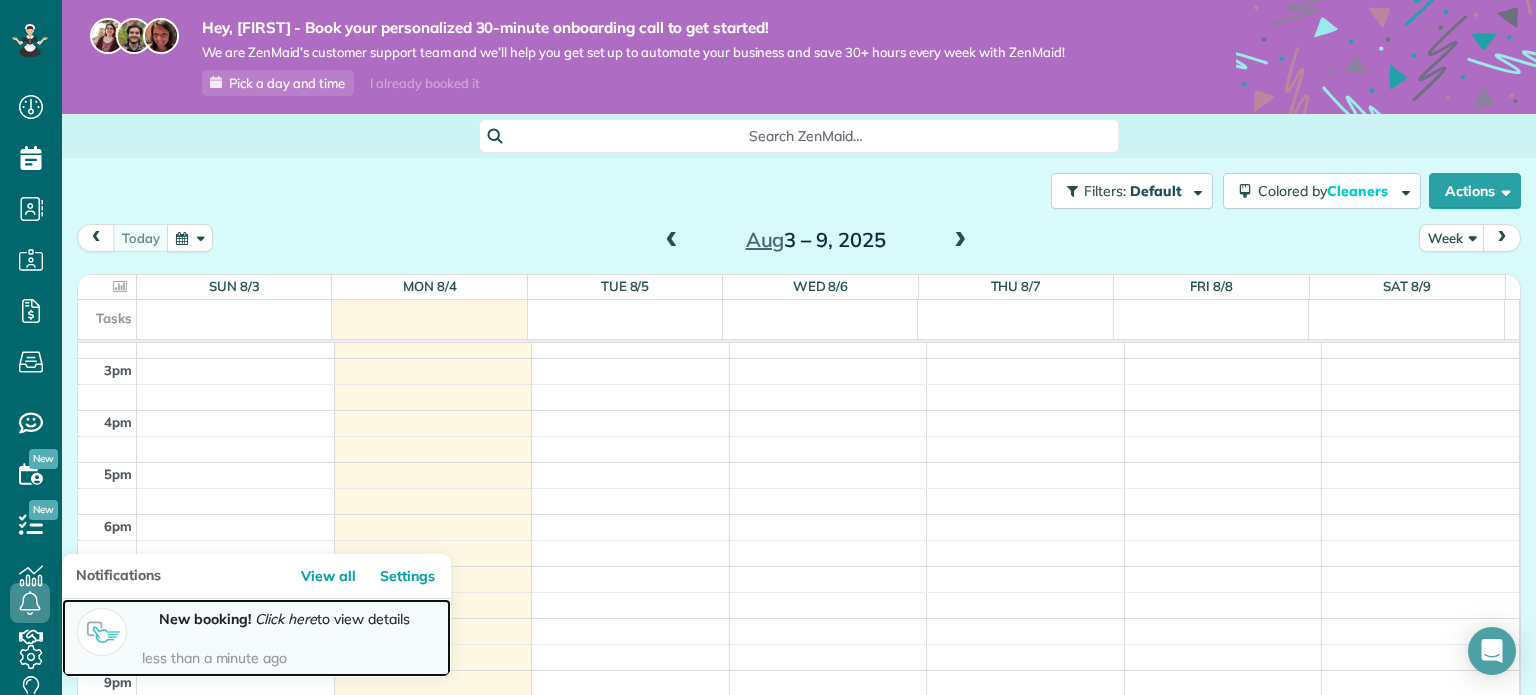 click on "less than a minute ago" at bounding box center (286, 658) 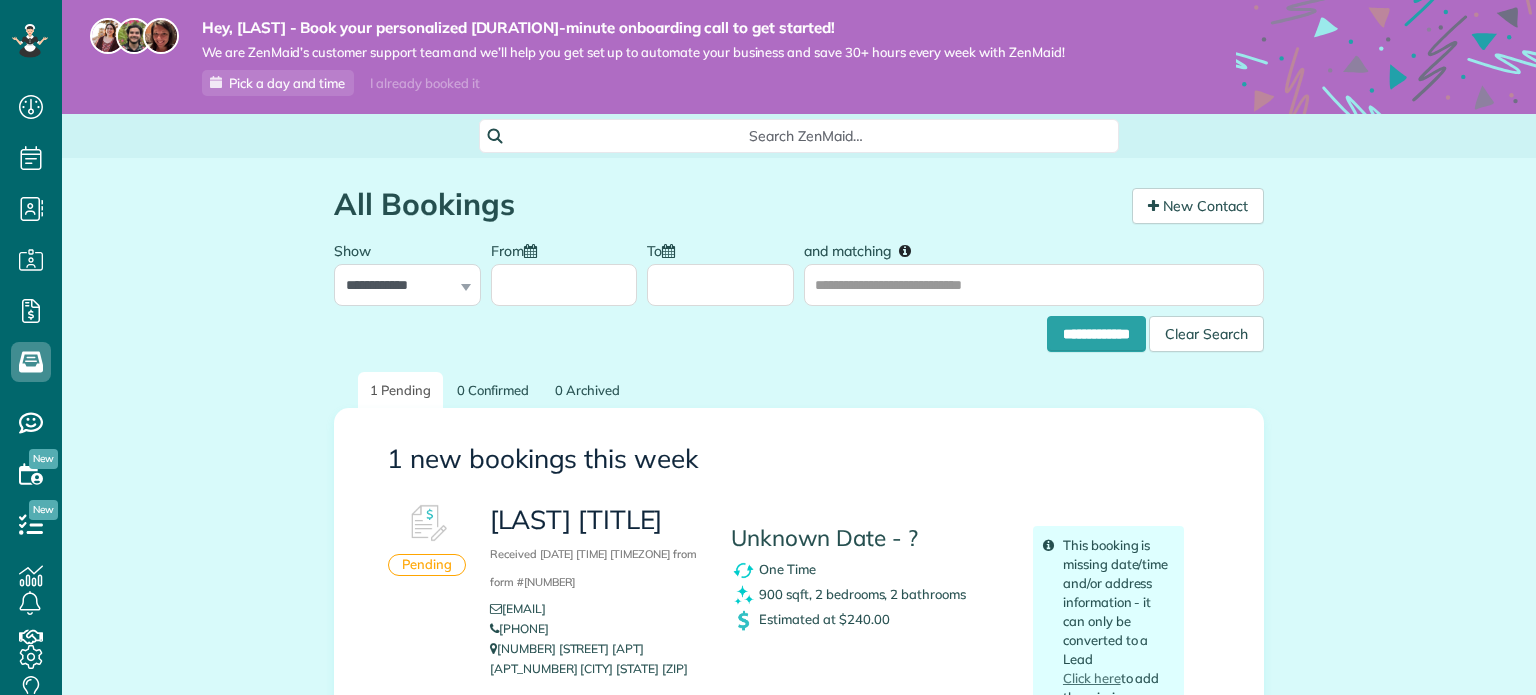 scroll, scrollTop: 0, scrollLeft: 0, axis: both 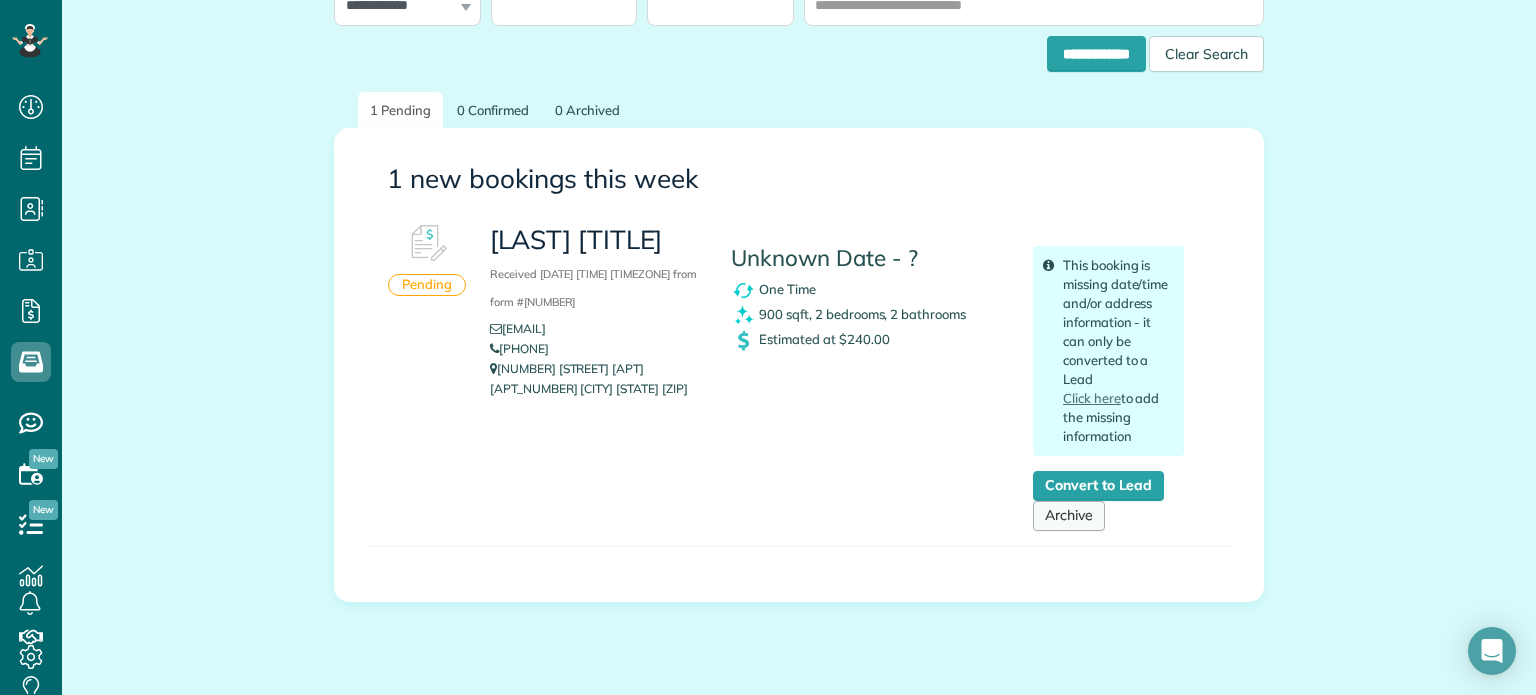 click on "Archive" at bounding box center [1069, 516] 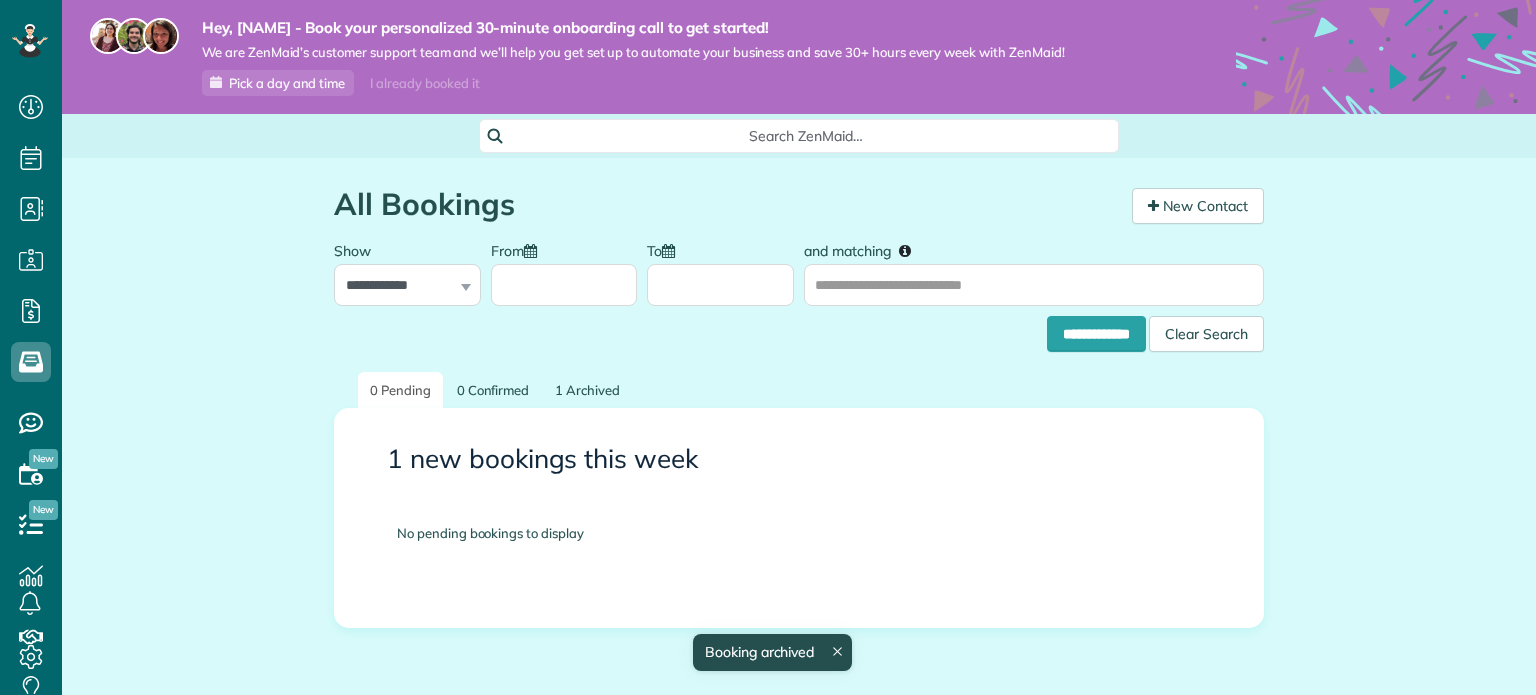 scroll, scrollTop: 0, scrollLeft: 0, axis: both 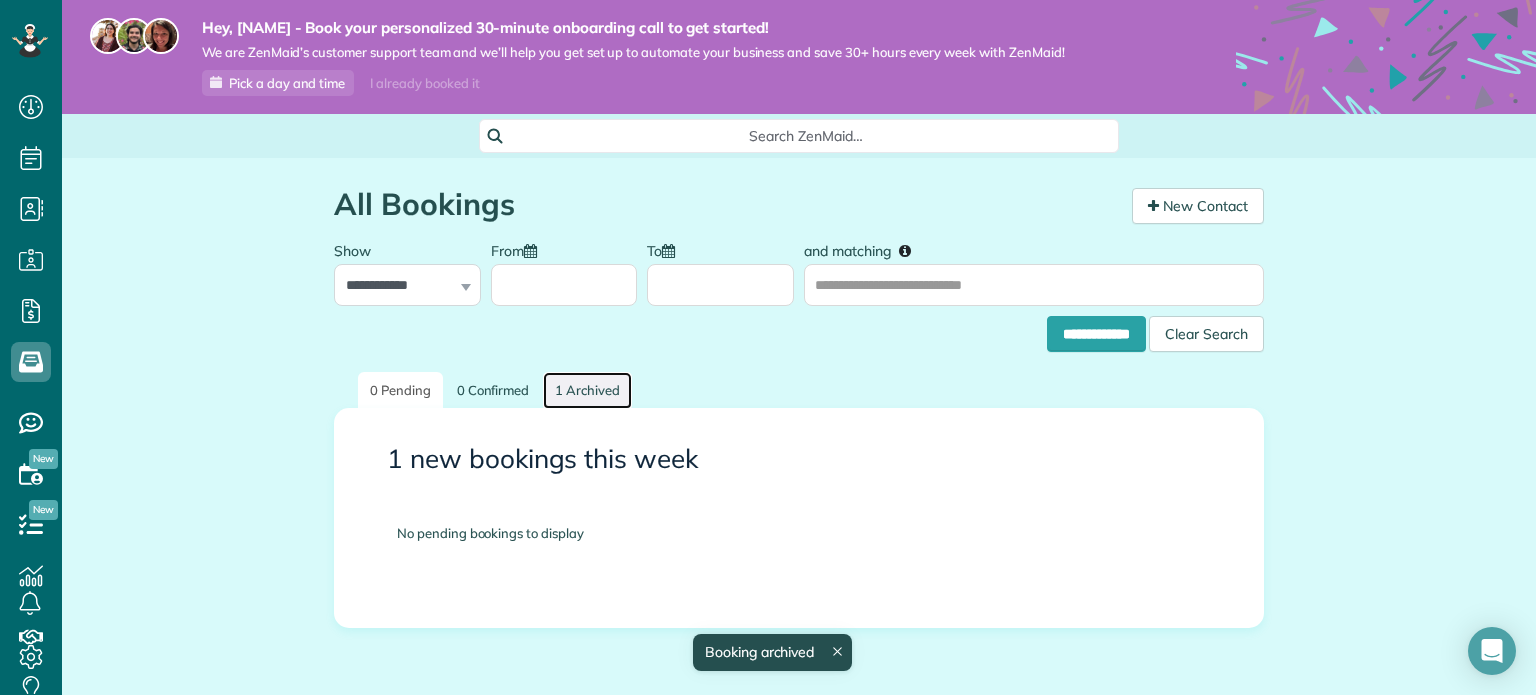 click on "1 Archived" at bounding box center [587, 390] 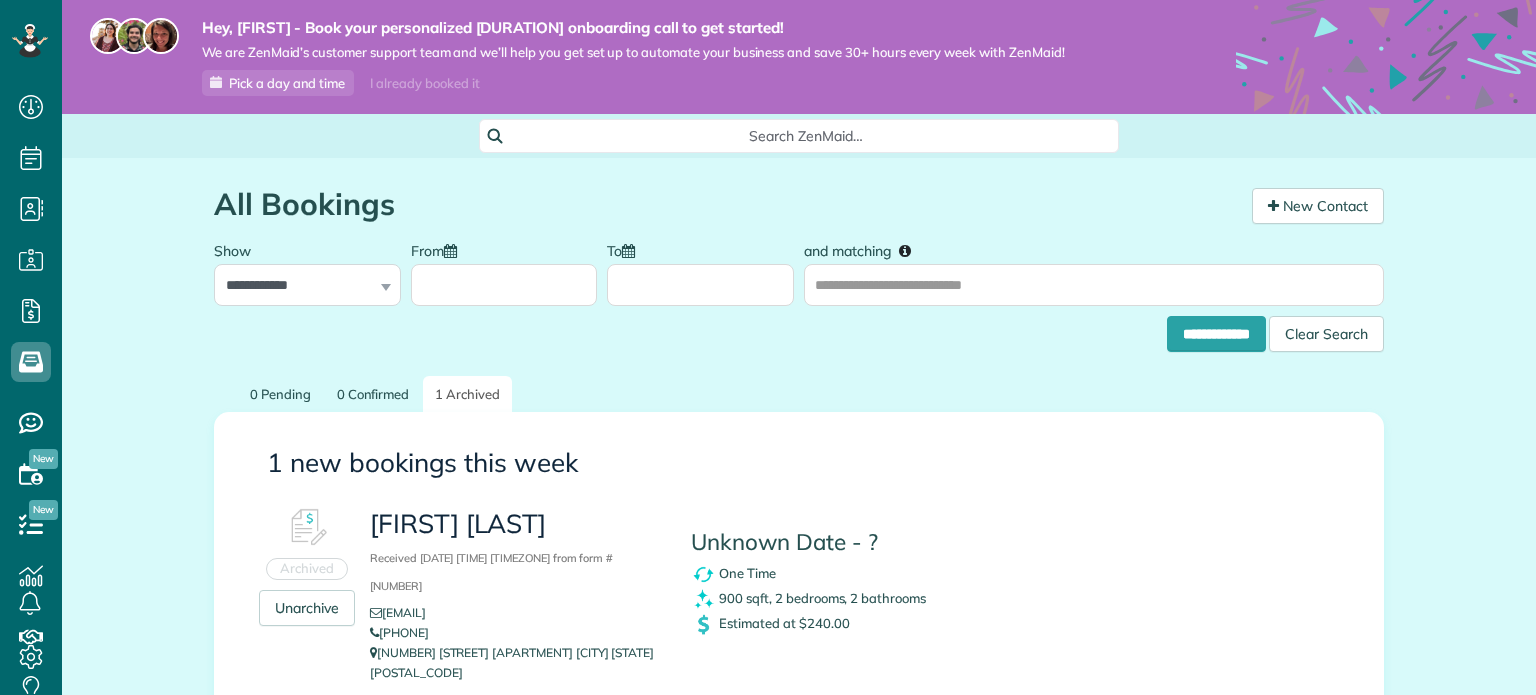 scroll, scrollTop: 0, scrollLeft: 0, axis: both 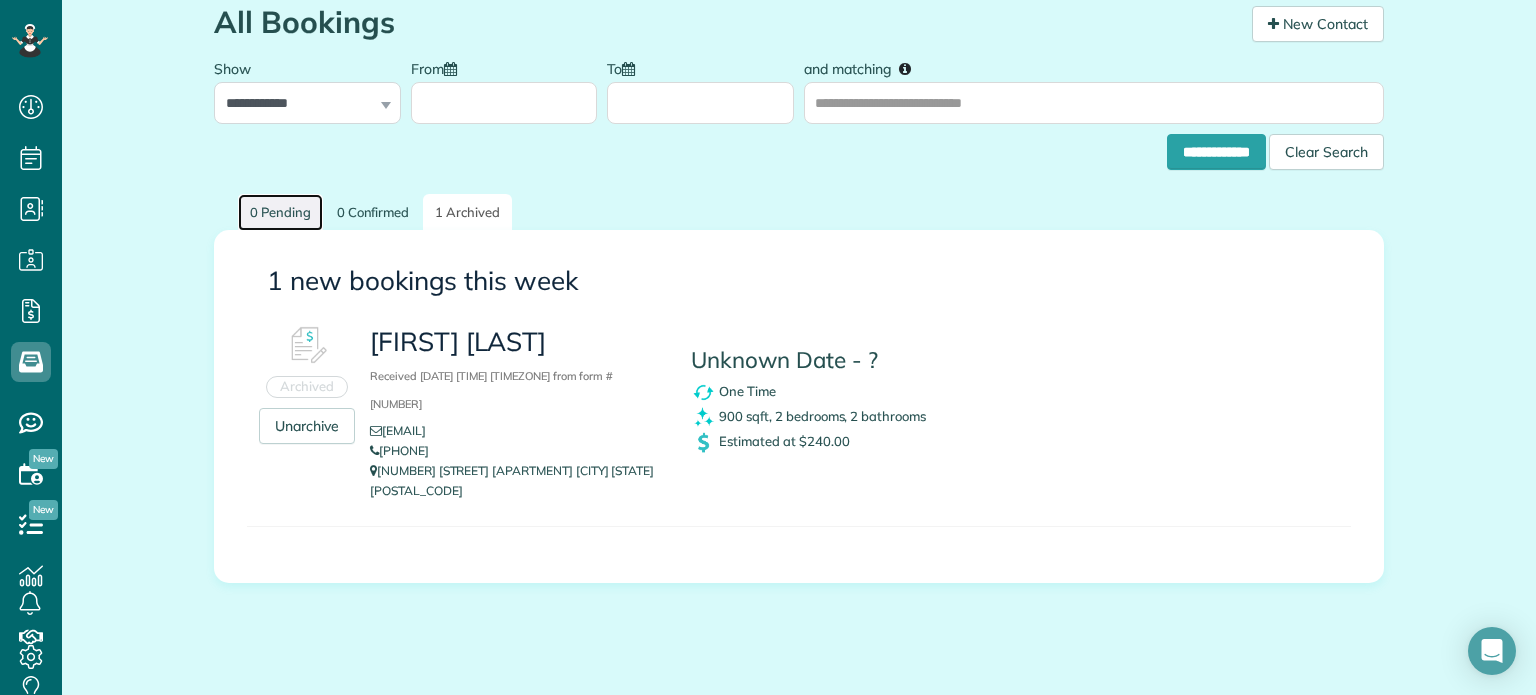 click on "0 Pending" at bounding box center [280, 212] 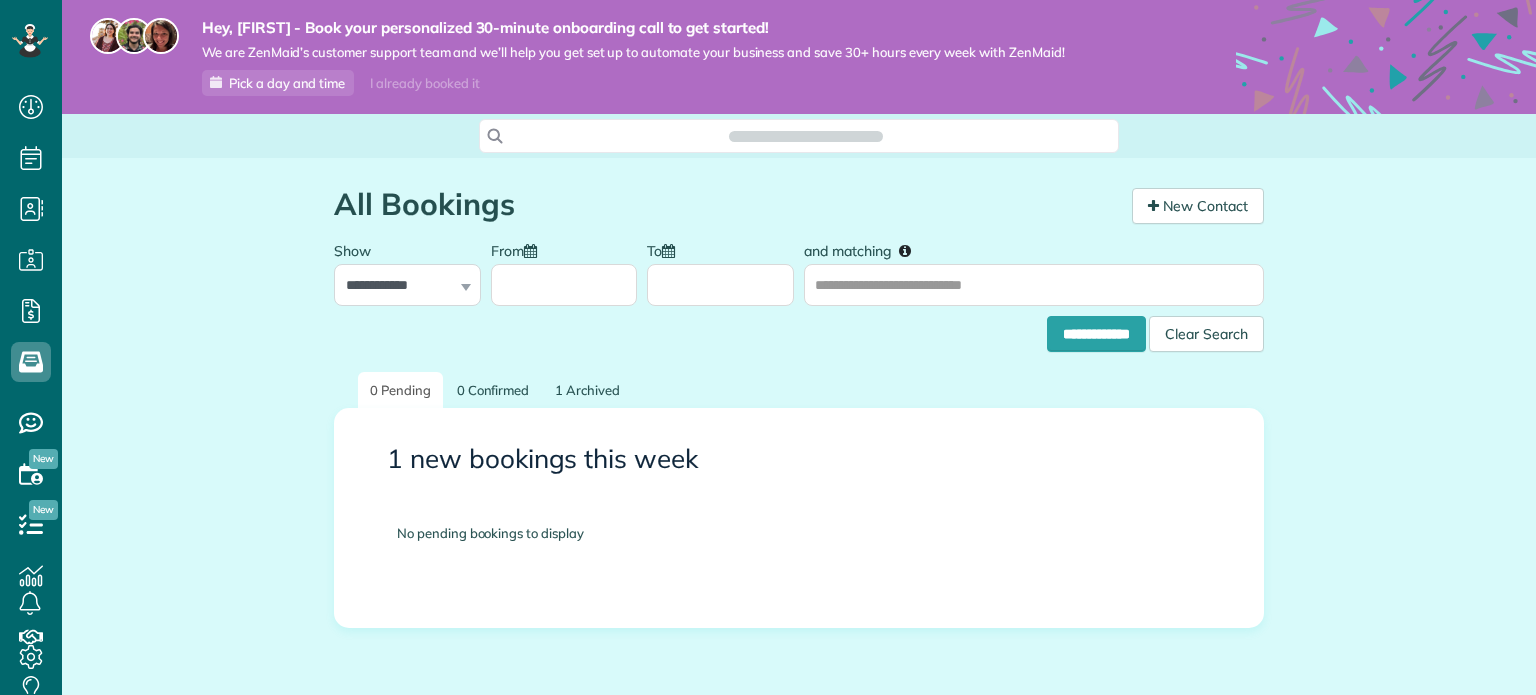 scroll, scrollTop: 0, scrollLeft: 0, axis: both 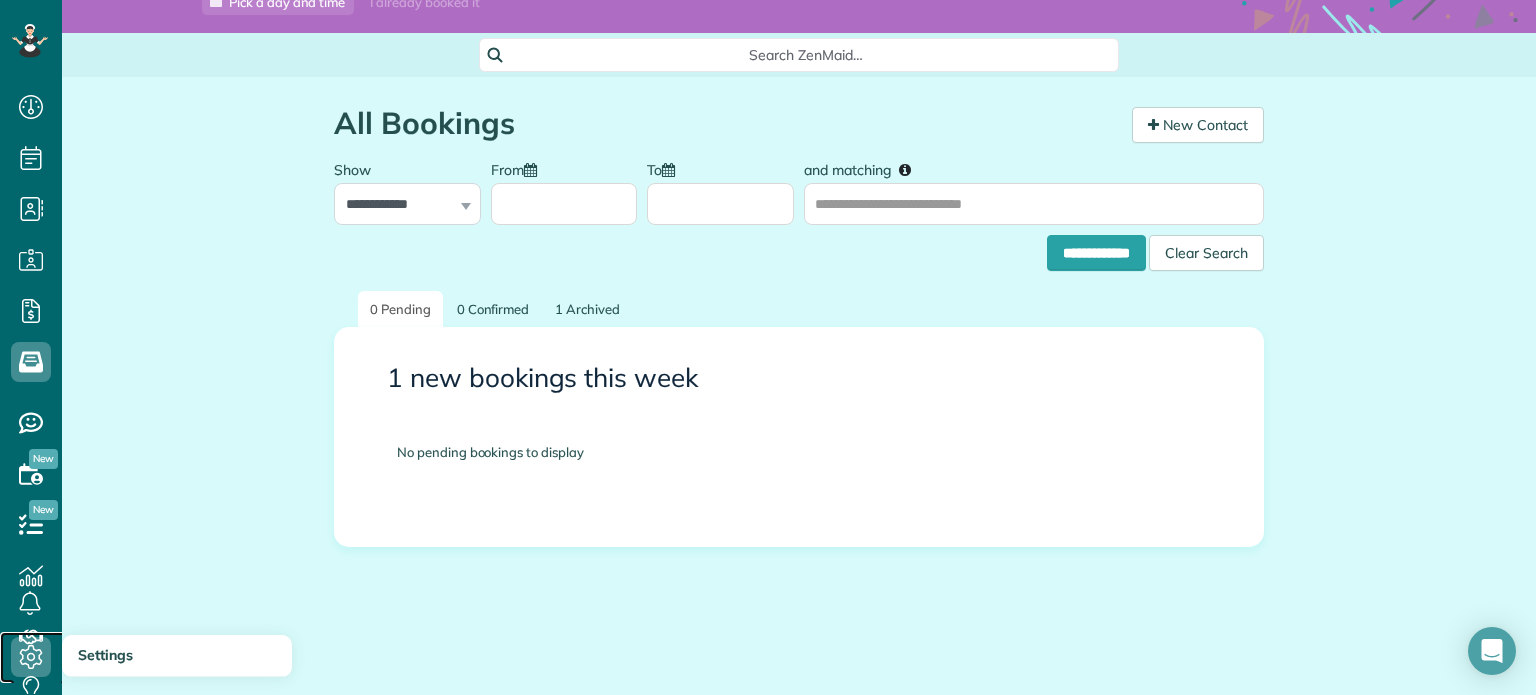 click 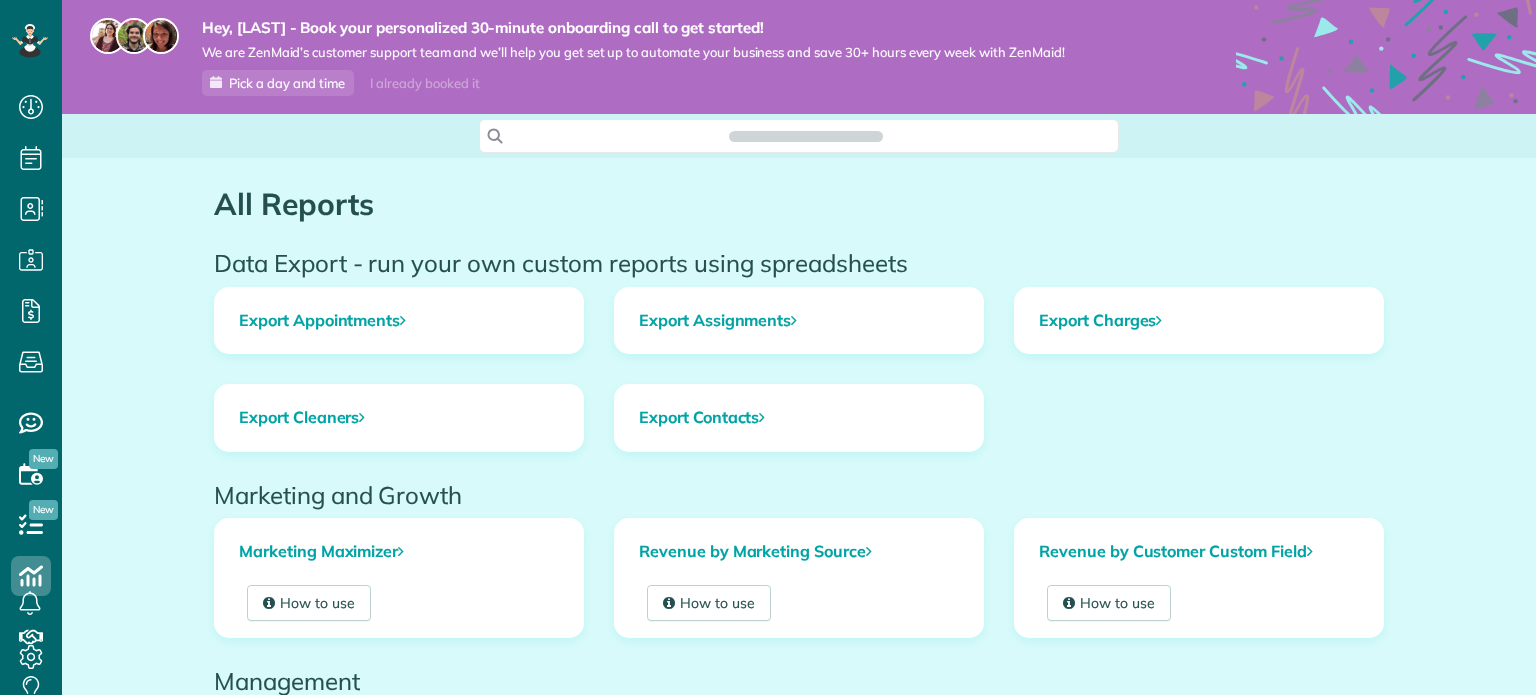 scroll, scrollTop: 0, scrollLeft: 0, axis: both 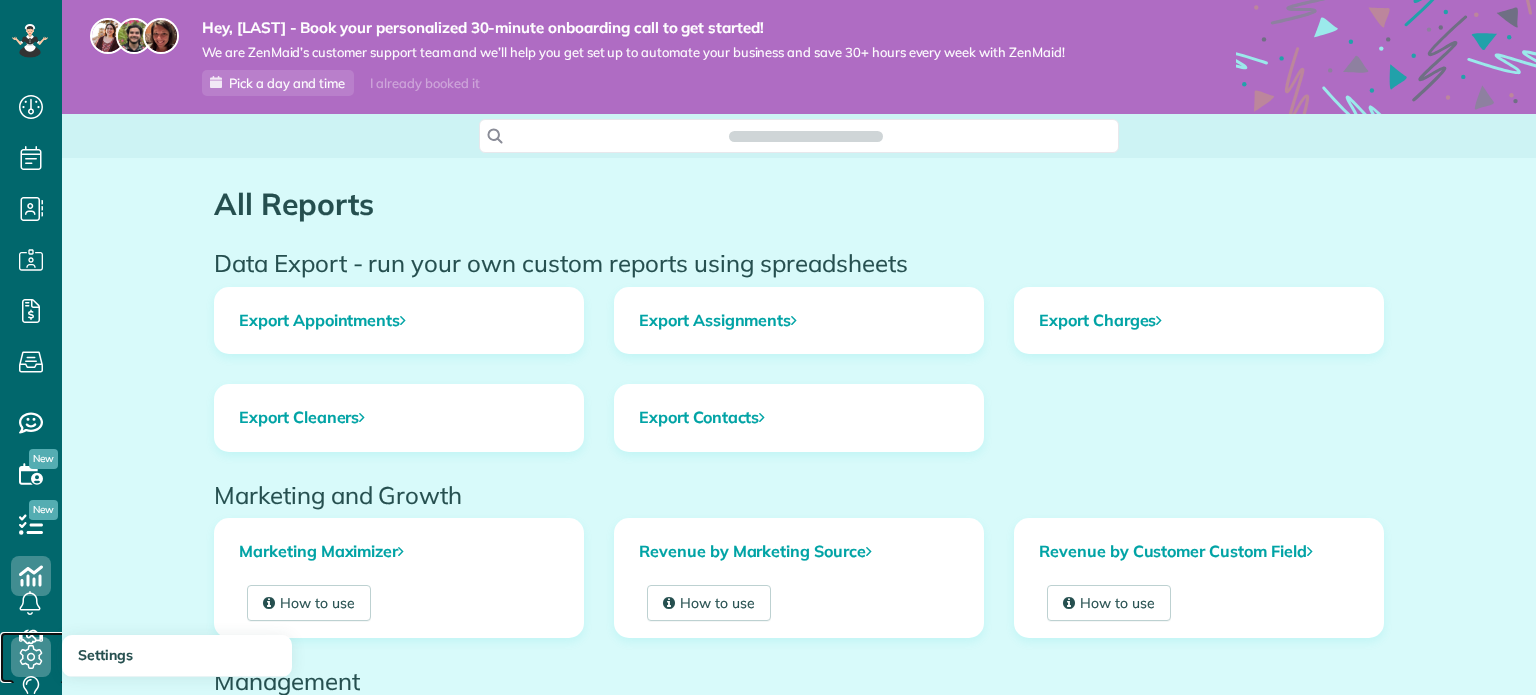 click 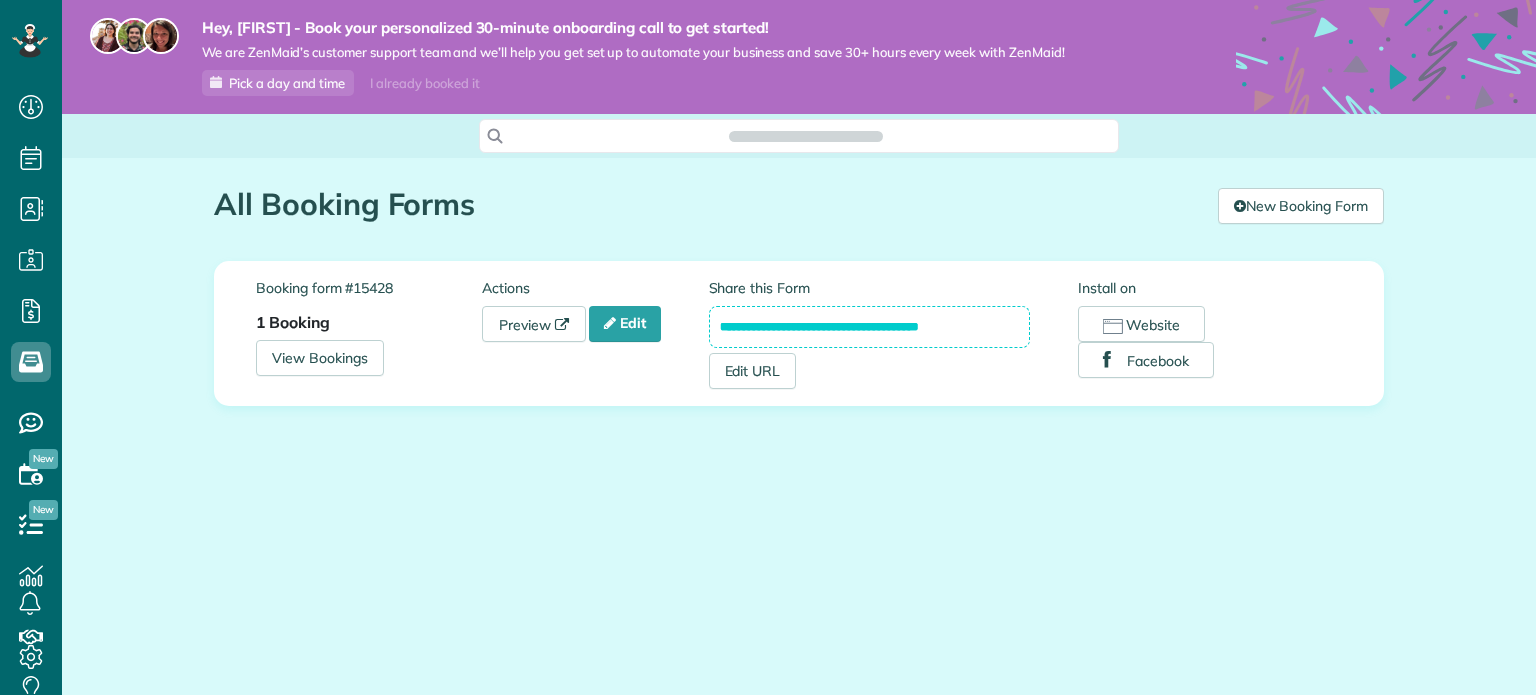 scroll, scrollTop: 0, scrollLeft: 0, axis: both 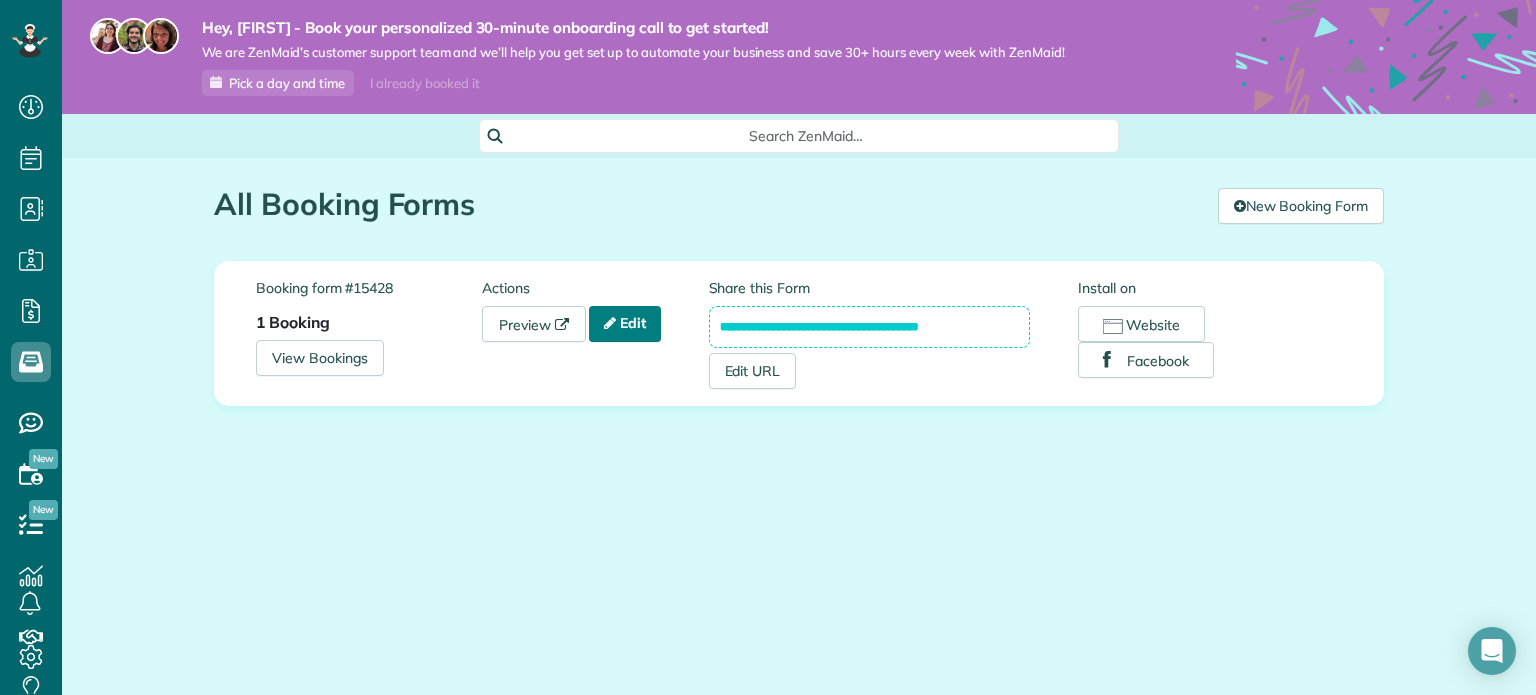 click on "Edit" at bounding box center (625, 324) 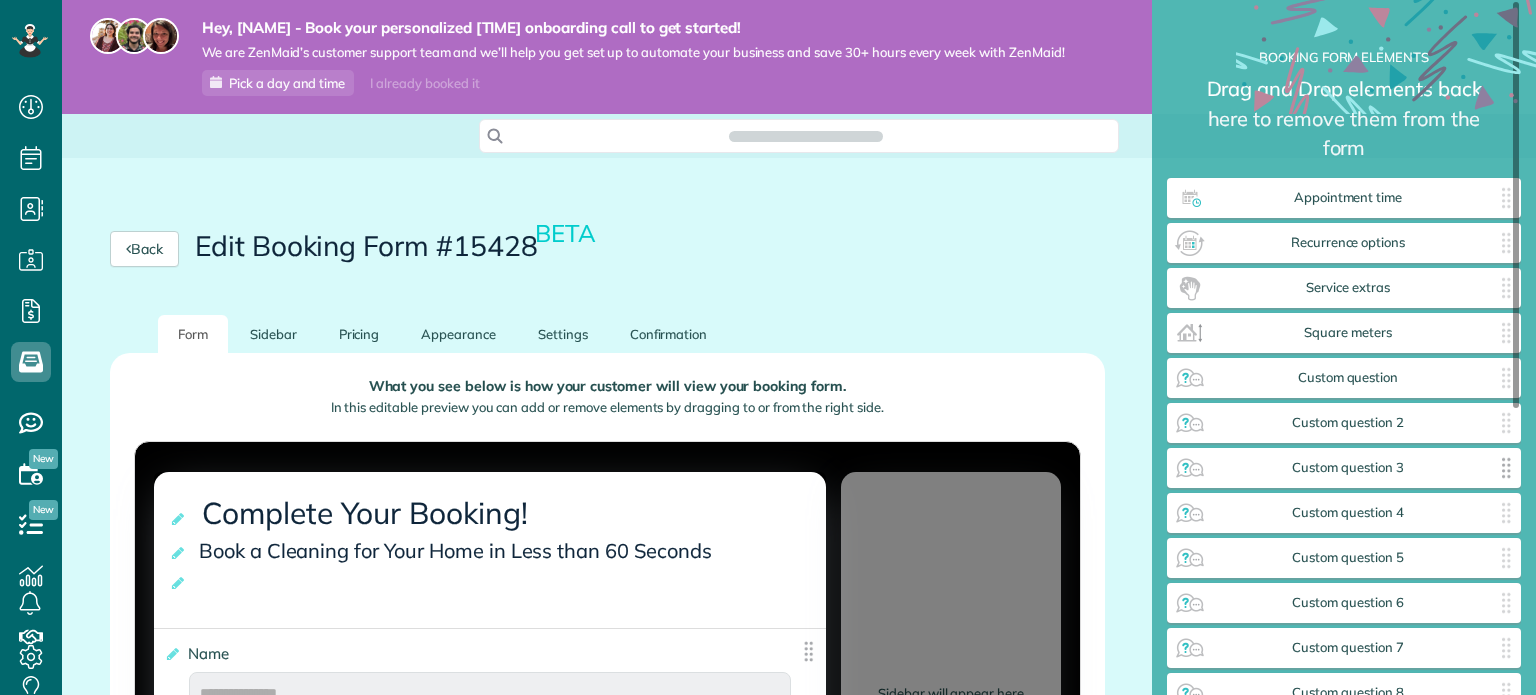 scroll, scrollTop: 0, scrollLeft: 0, axis: both 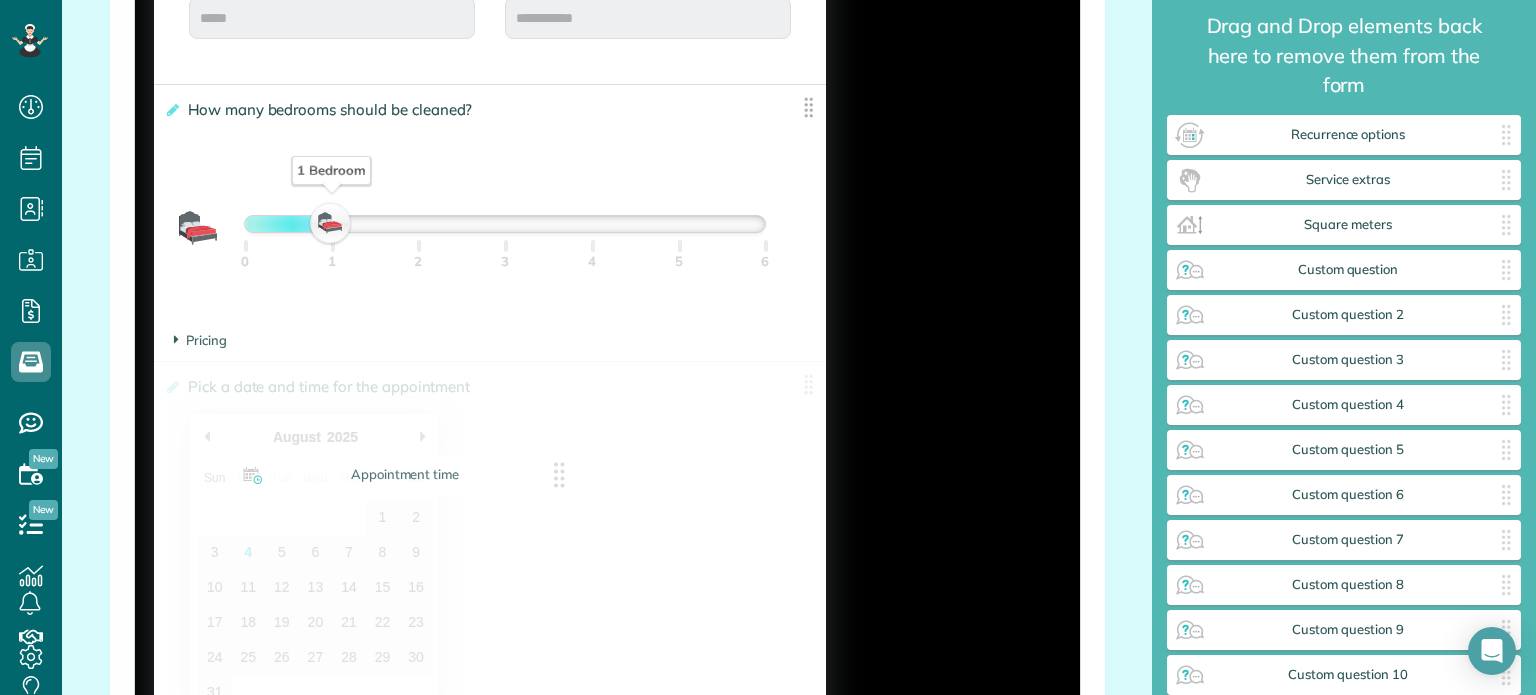 drag, startPoint x: 1248, startPoint y: 123, endPoint x: 292, endPoint y: 473, distance: 1018.055 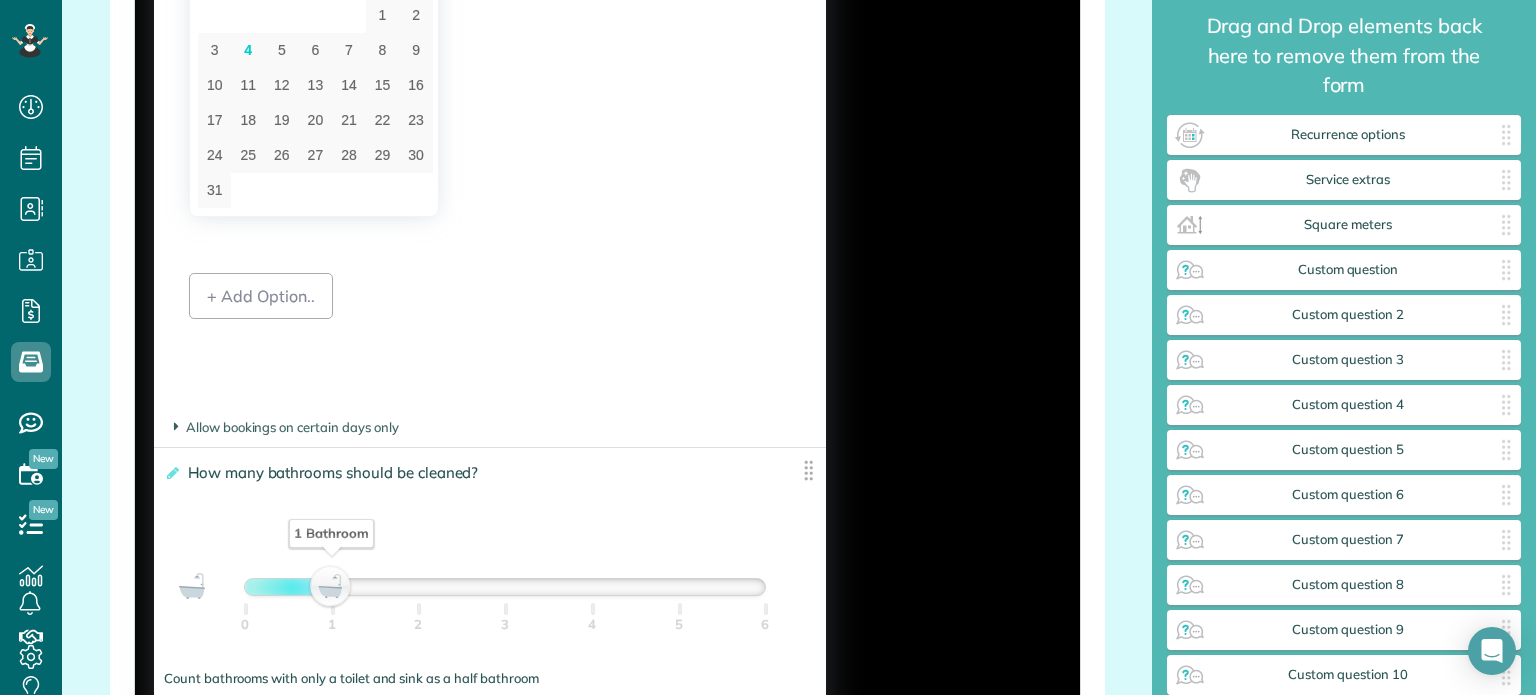 scroll, scrollTop: 1818, scrollLeft: 0, axis: vertical 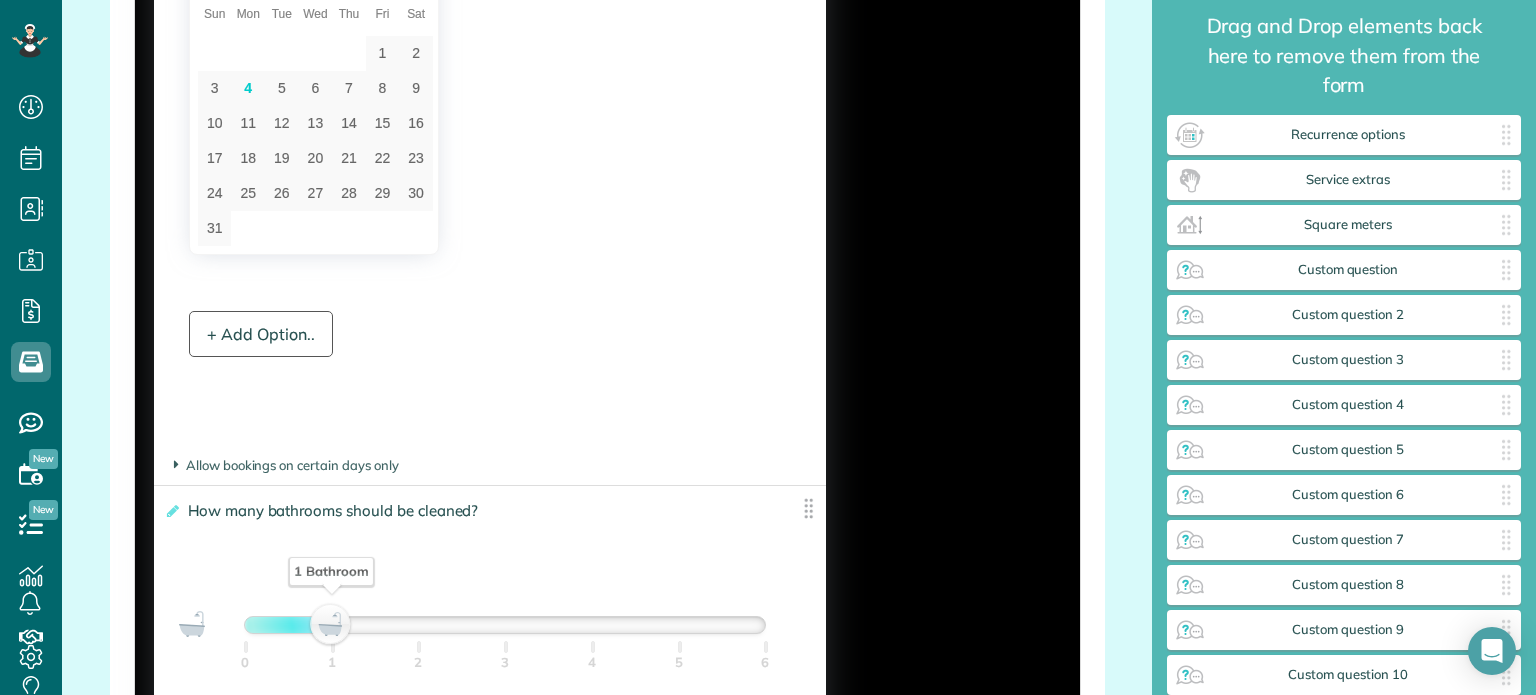 click on "+ Add Option.." at bounding box center [261, 334] 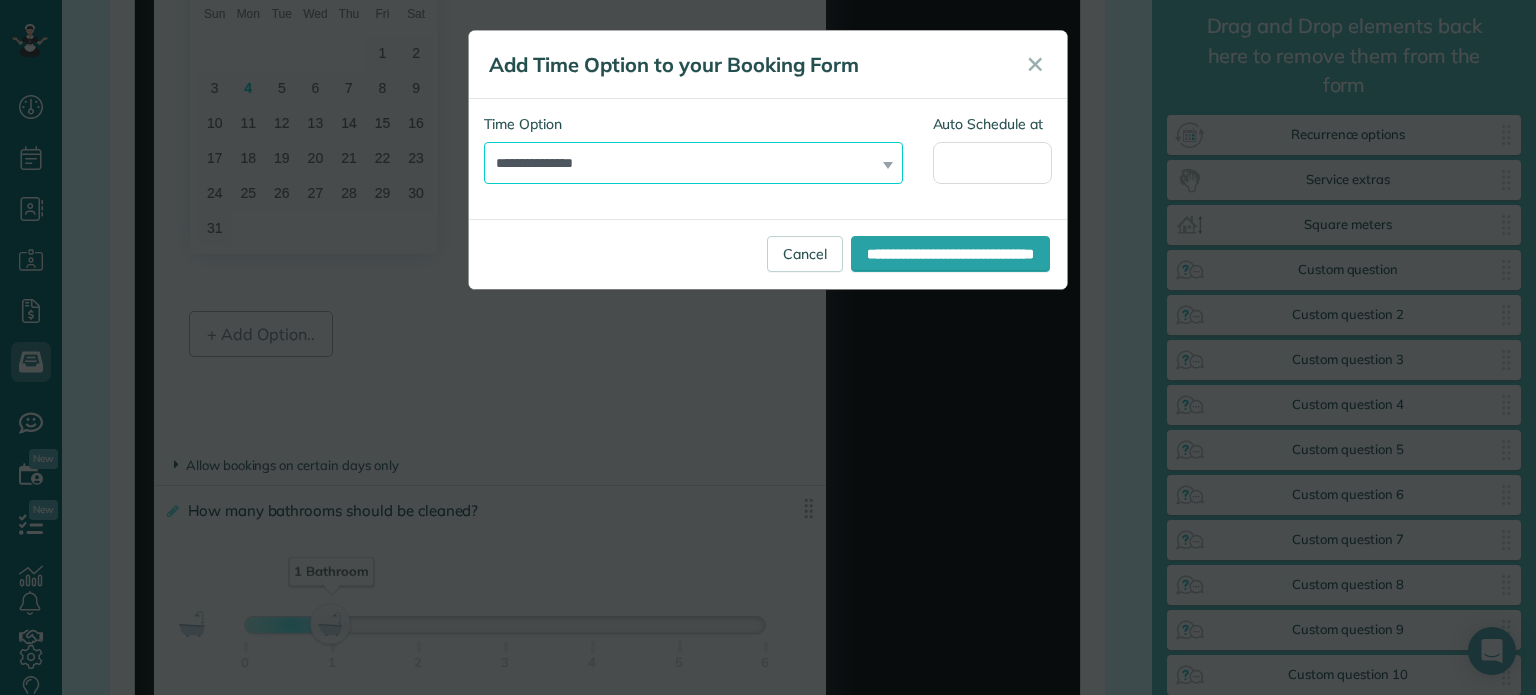 click on "**********" at bounding box center [693, 163] 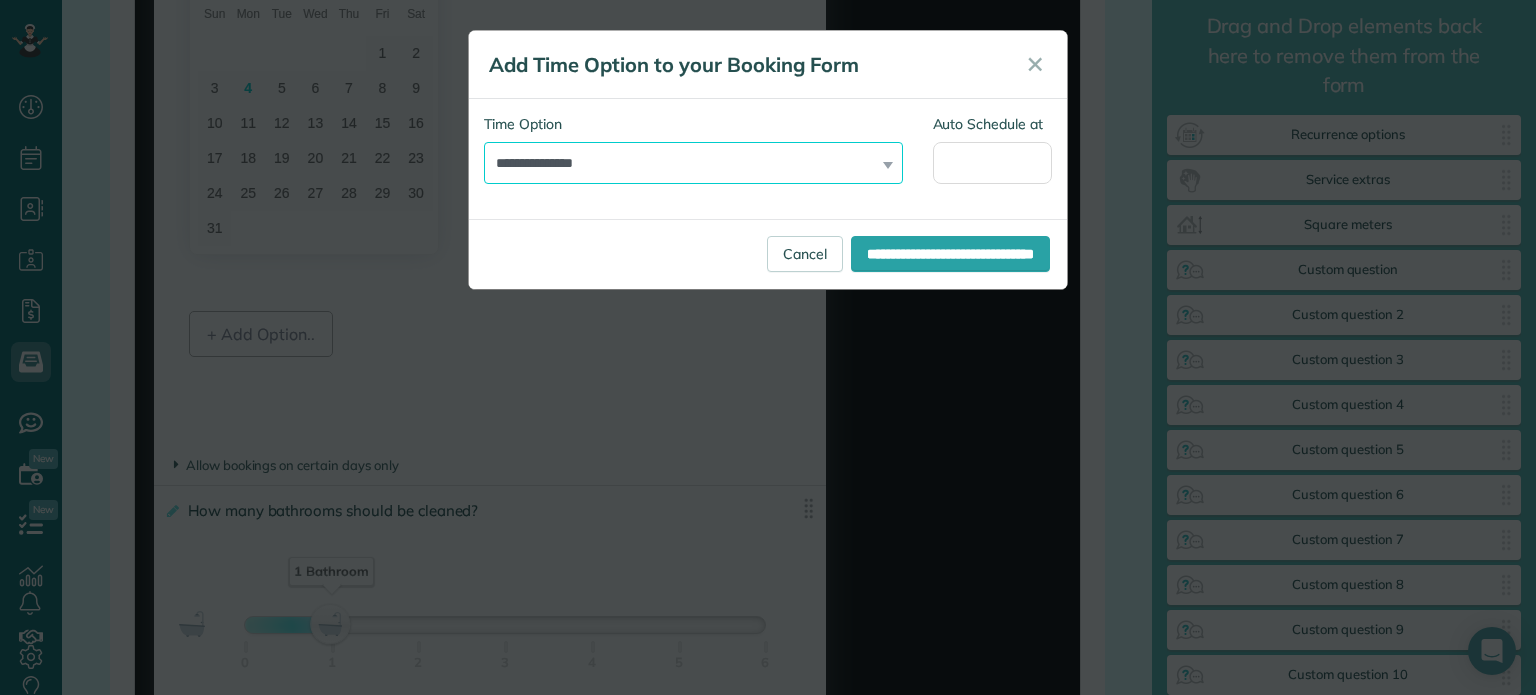 click on "**********" at bounding box center [693, 163] 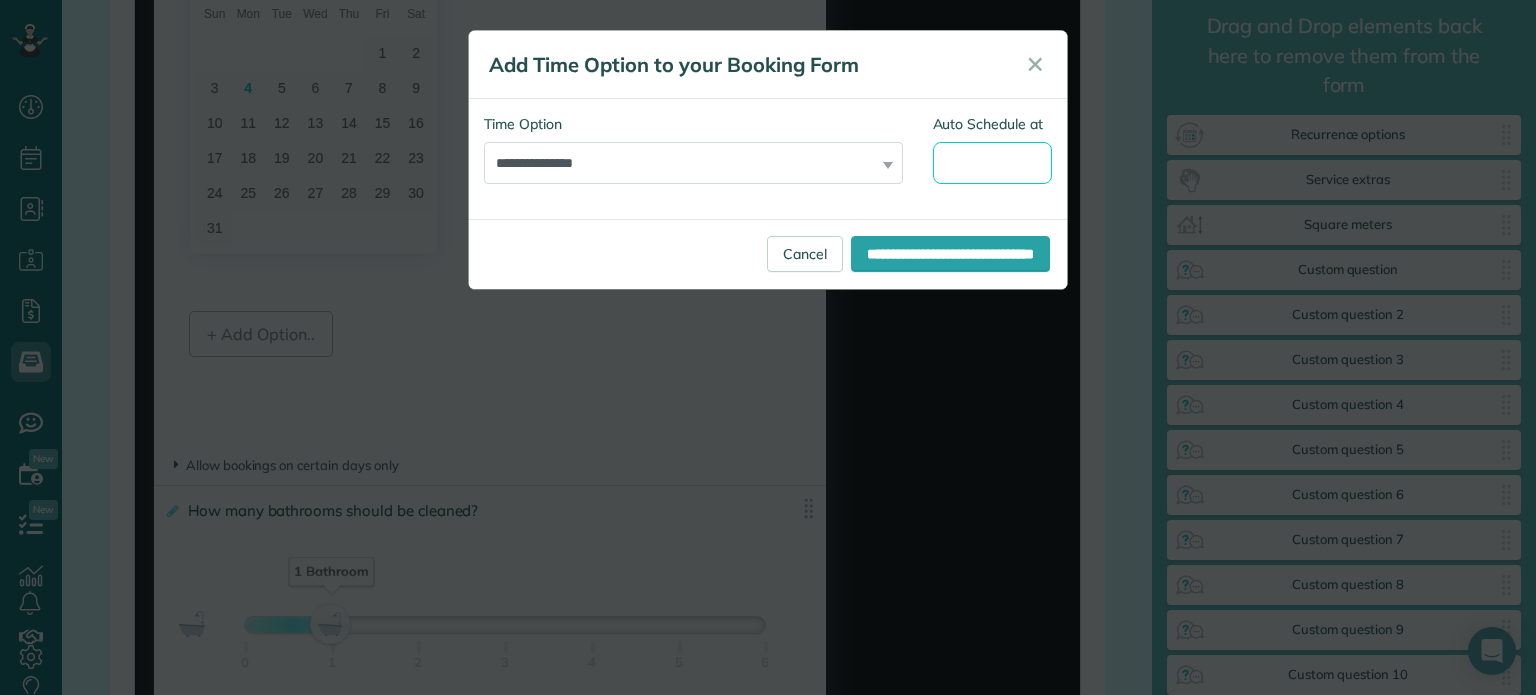 click on "Dashboard
Scheduling
Calendar View
List View
Dispatch View - Weekly scheduling (Beta)" at bounding box center [768, 347] 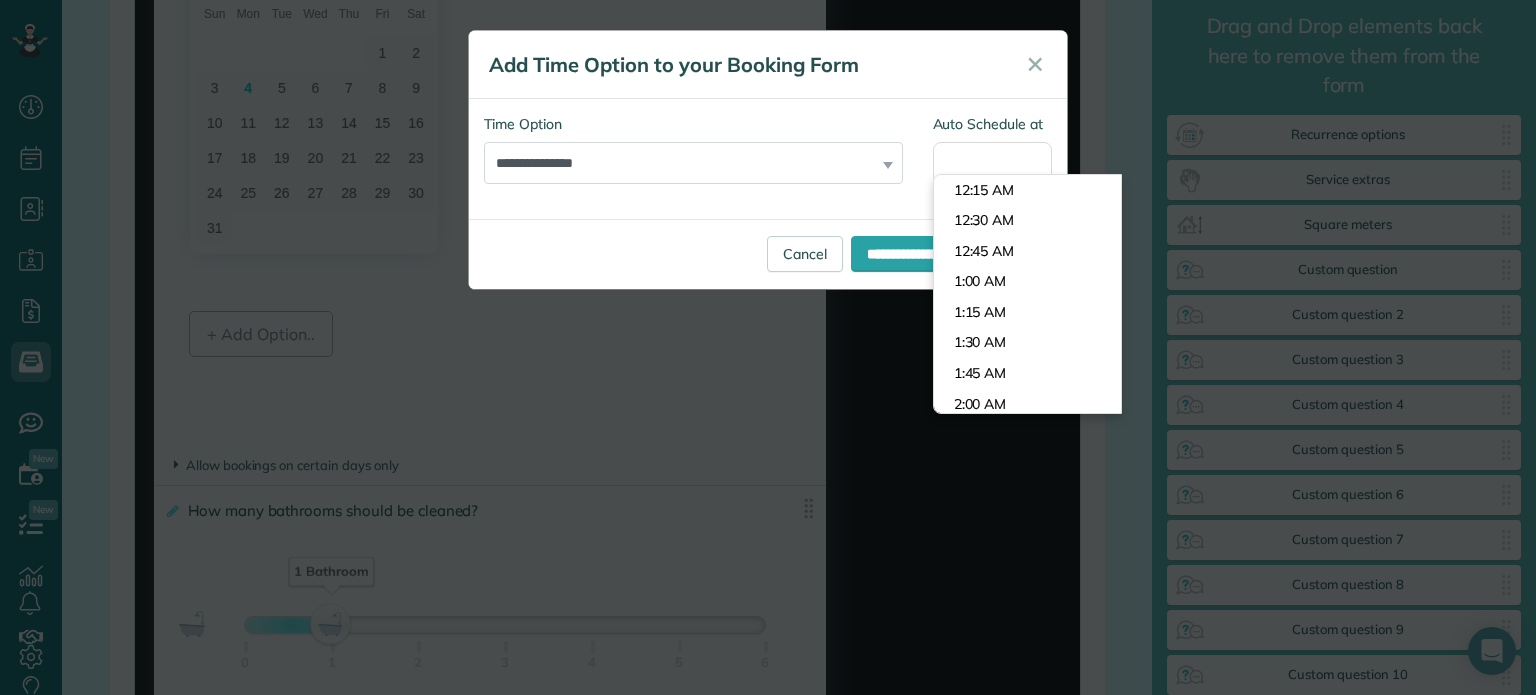 click on "**********" at bounding box center [693, 159] 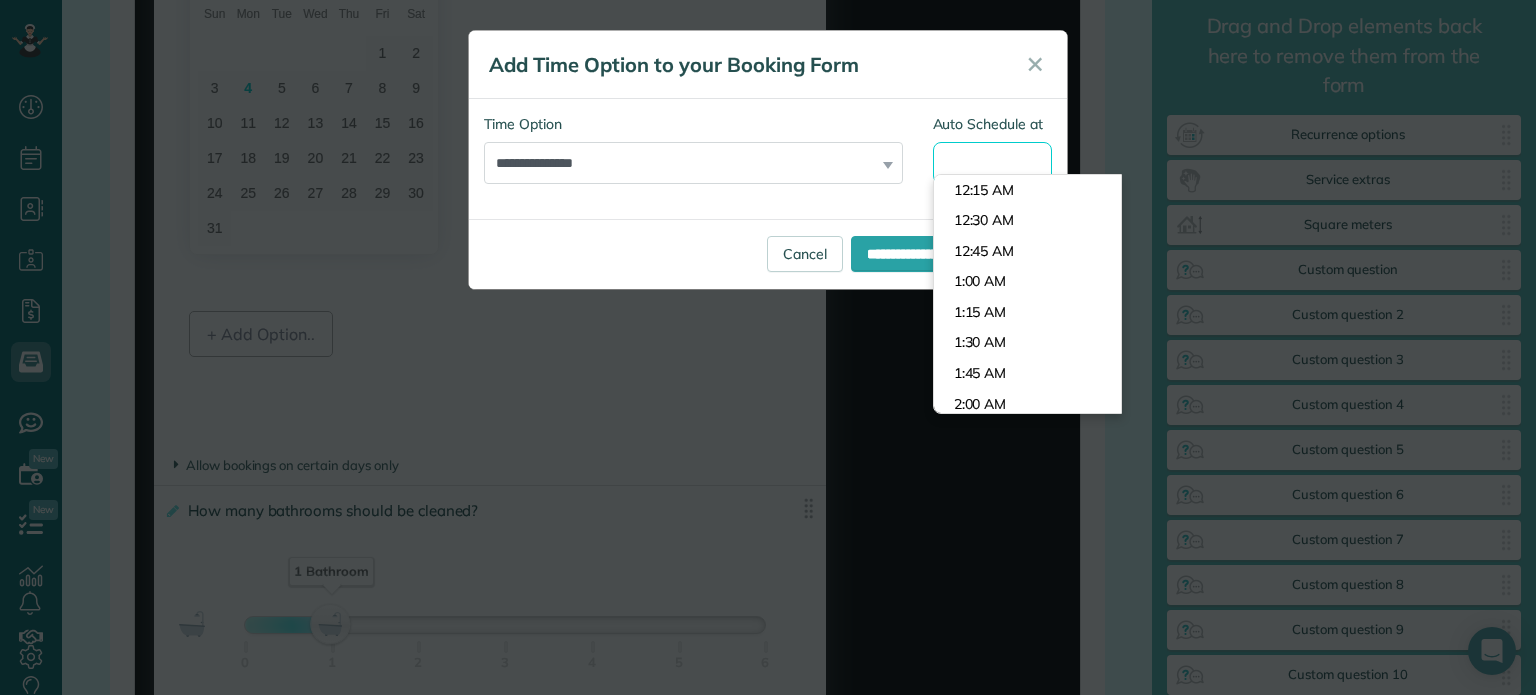 click on "Auto Schedule at" at bounding box center [993, 163] 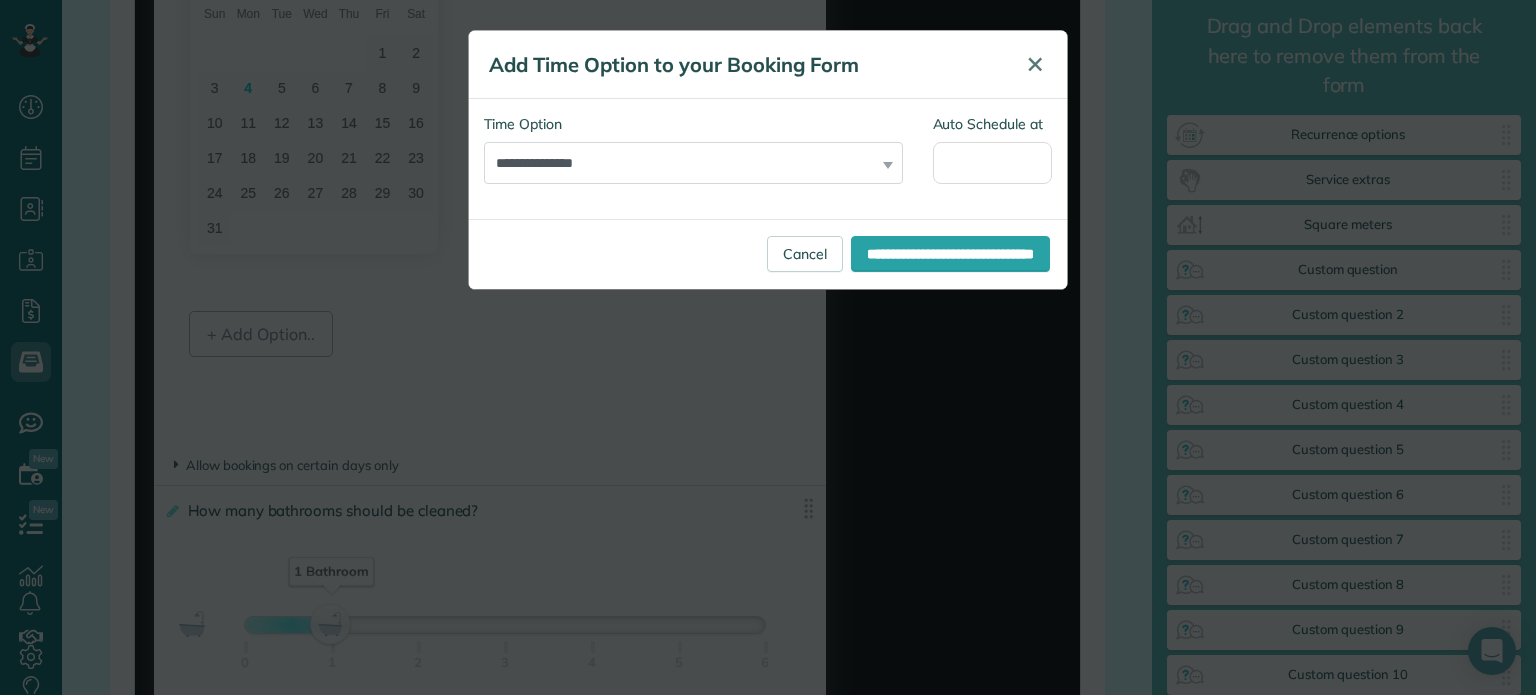 click on "✕" at bounding box center [1035, 65] 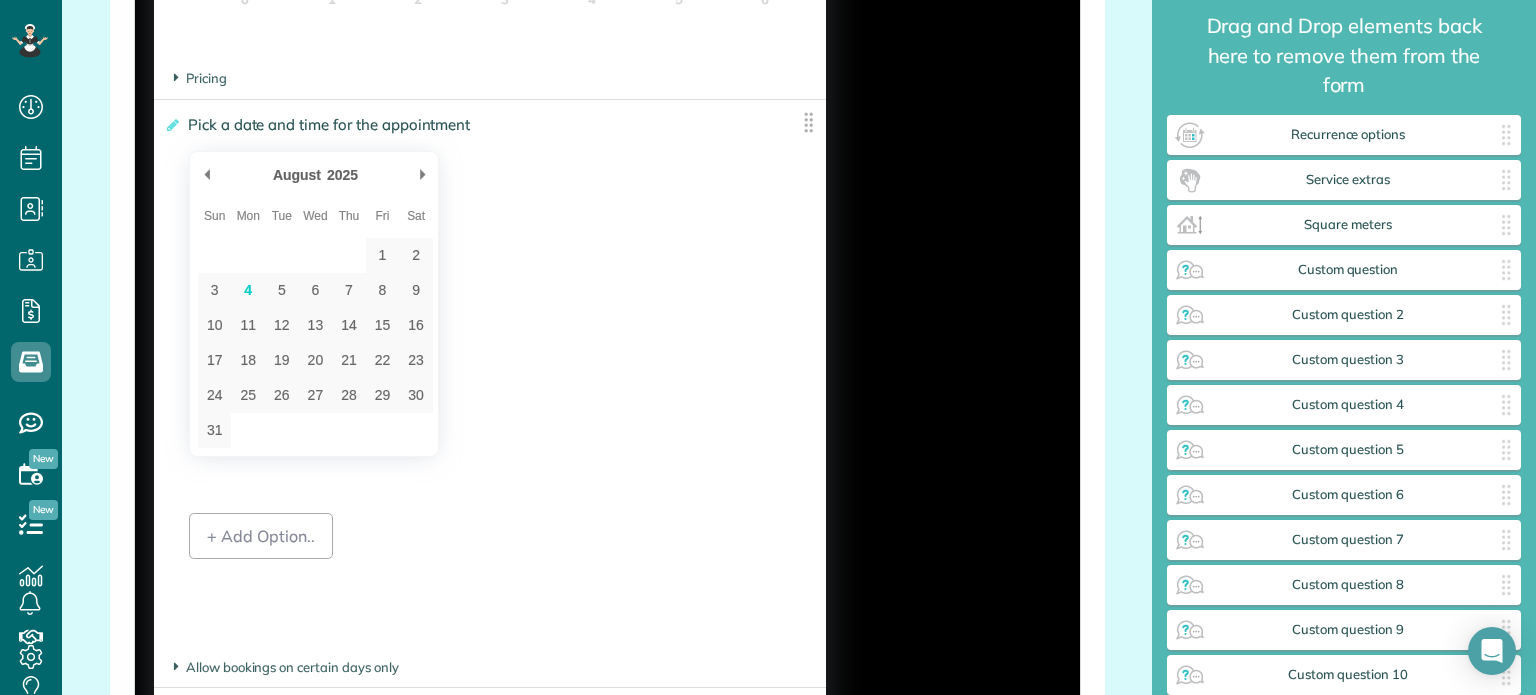 scroll, scrollTop: 1532, scrollLeft: 0, axis: vertical 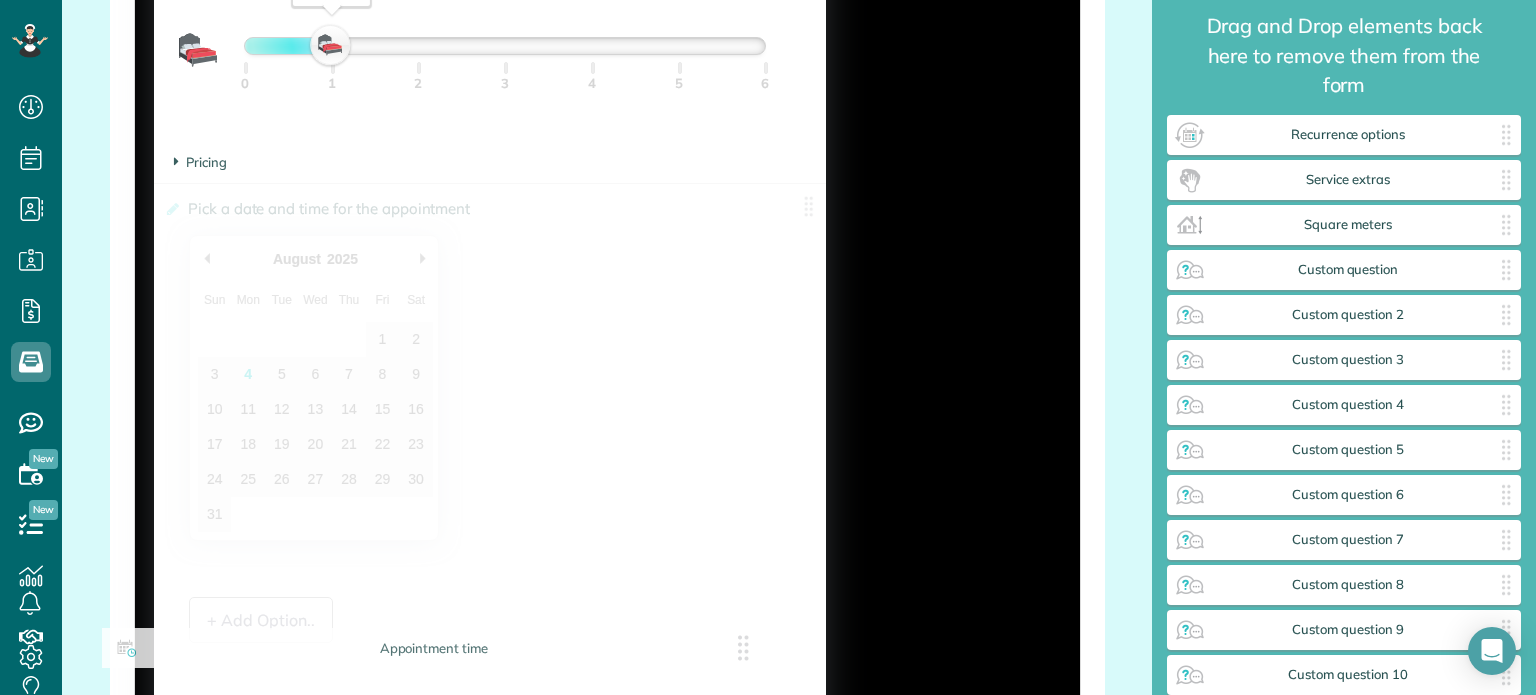 drag, startPoint x: 796, startPoint y: 217, endPoint x: 734, endPoint y: 687, distance: 474.07172 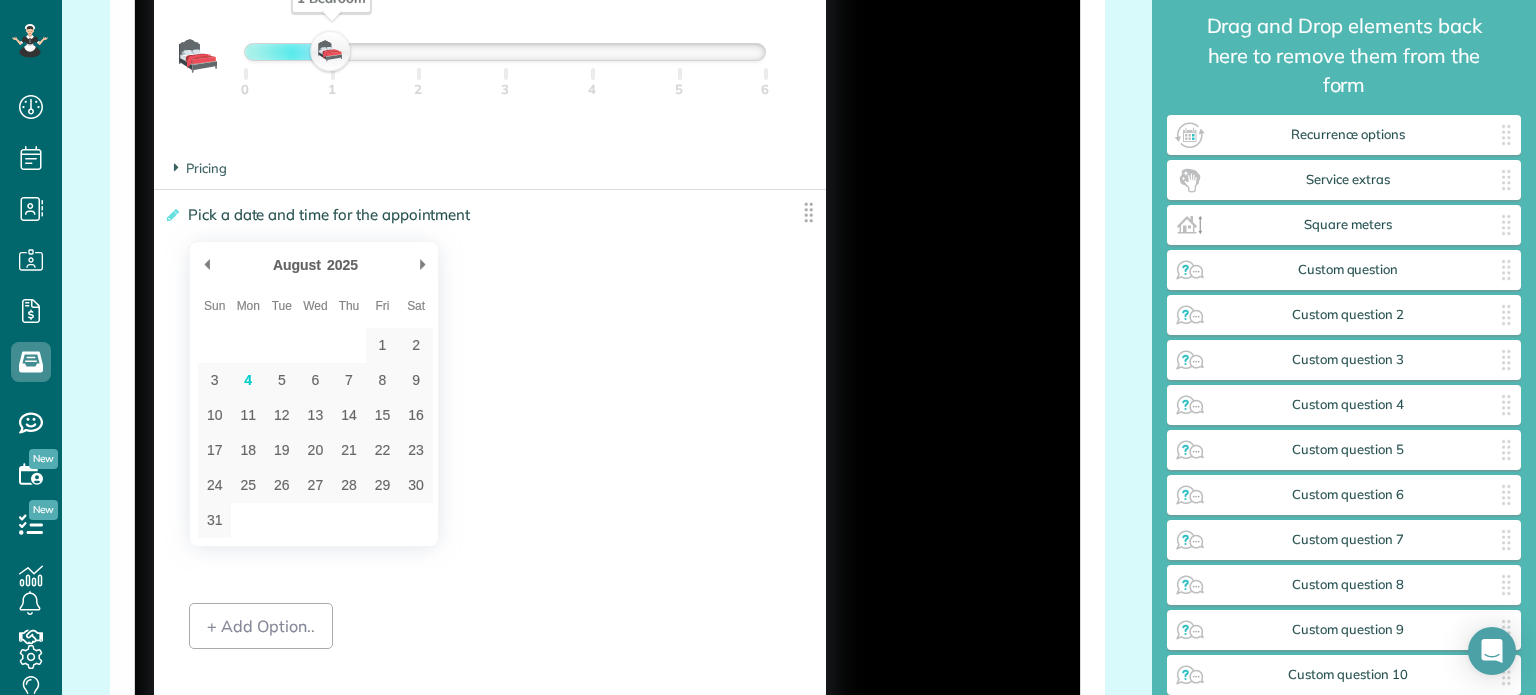 scroll, scrollTop: 1524, scrollLeft: 0, axis: vertical 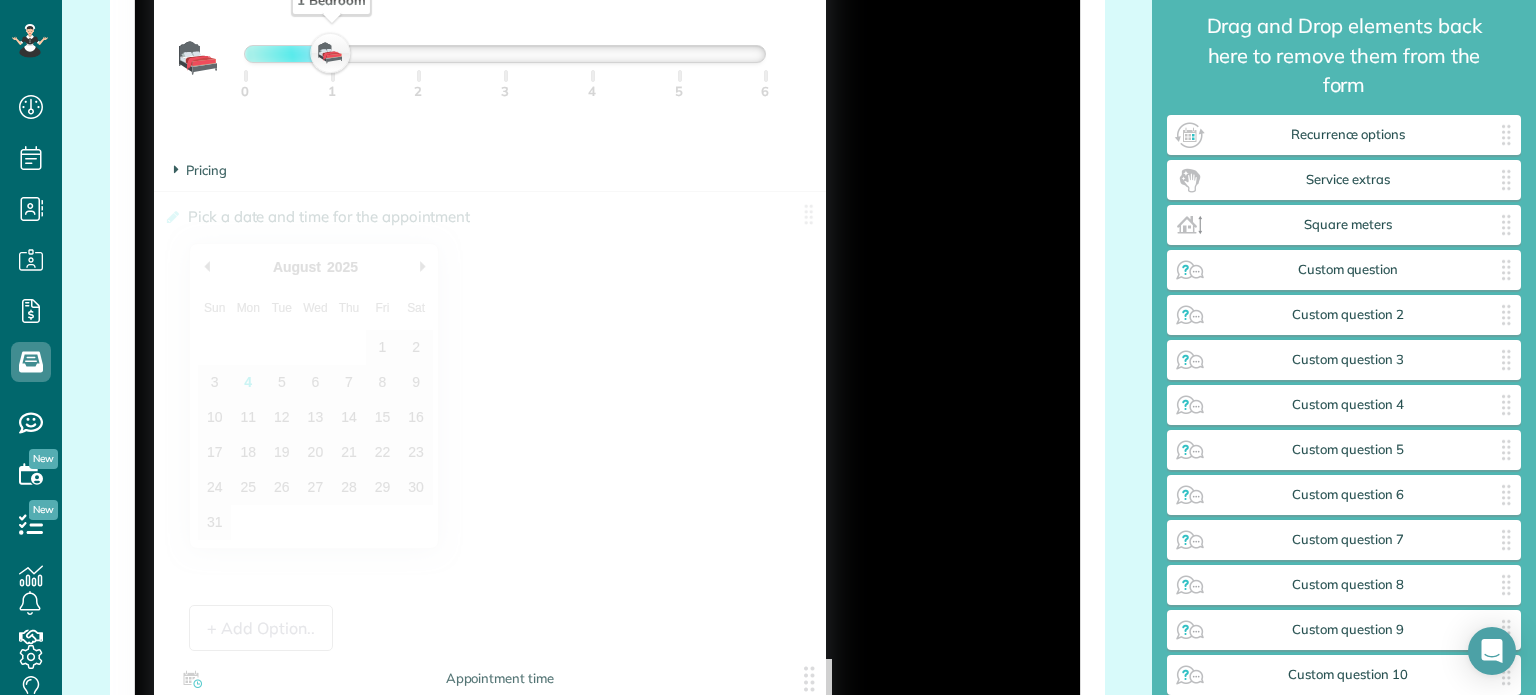 drag, startPoint x: 808, startPoint y: 211, endPoint x: 810, endPoint y: 708, distance: 497.00403 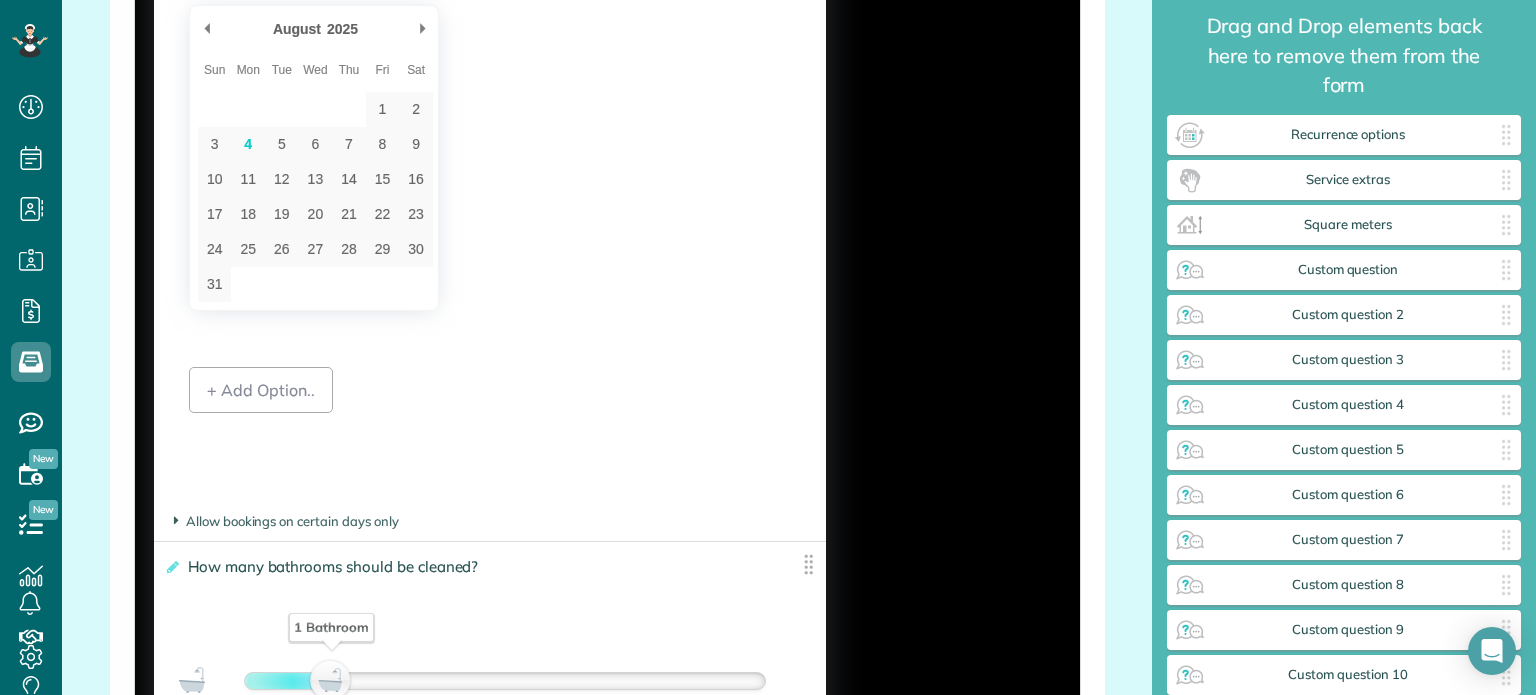scroll, scrollTop: 1632, scrollLeft: 0, axis: vertical 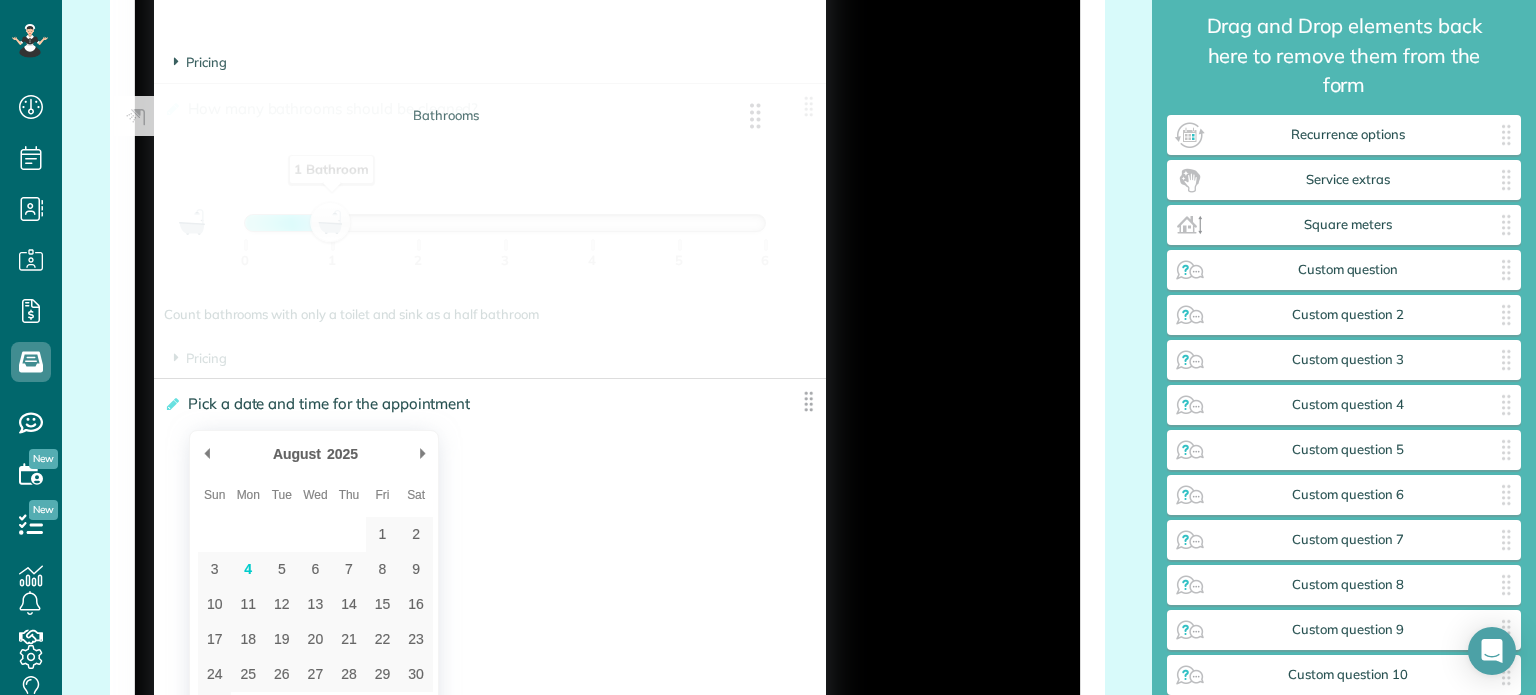 drag, startPoint x: 801, startPoint y: 687, endPoint x: 762, endPoint y: 108, distance: 580.312 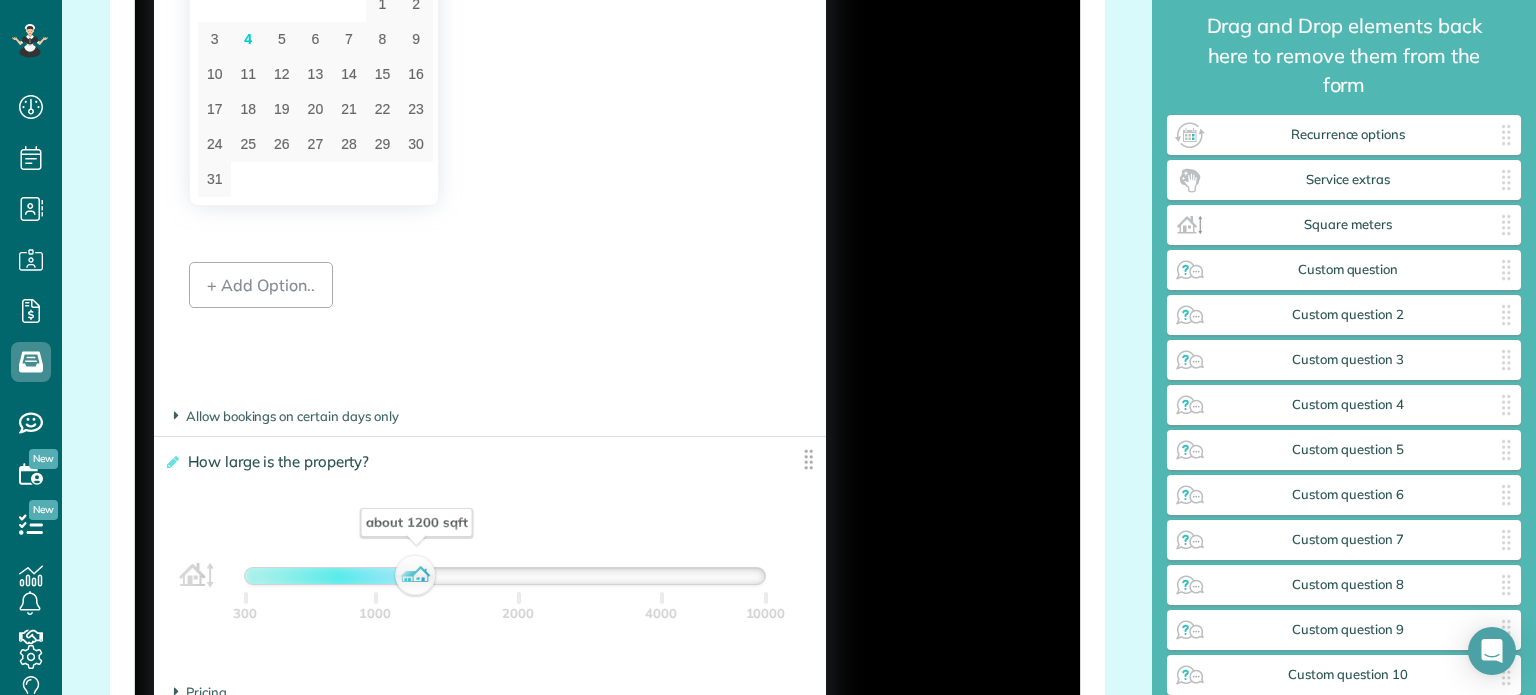 scroll, scrollTop: 2164, scrollLeft: 0, axis: vertical 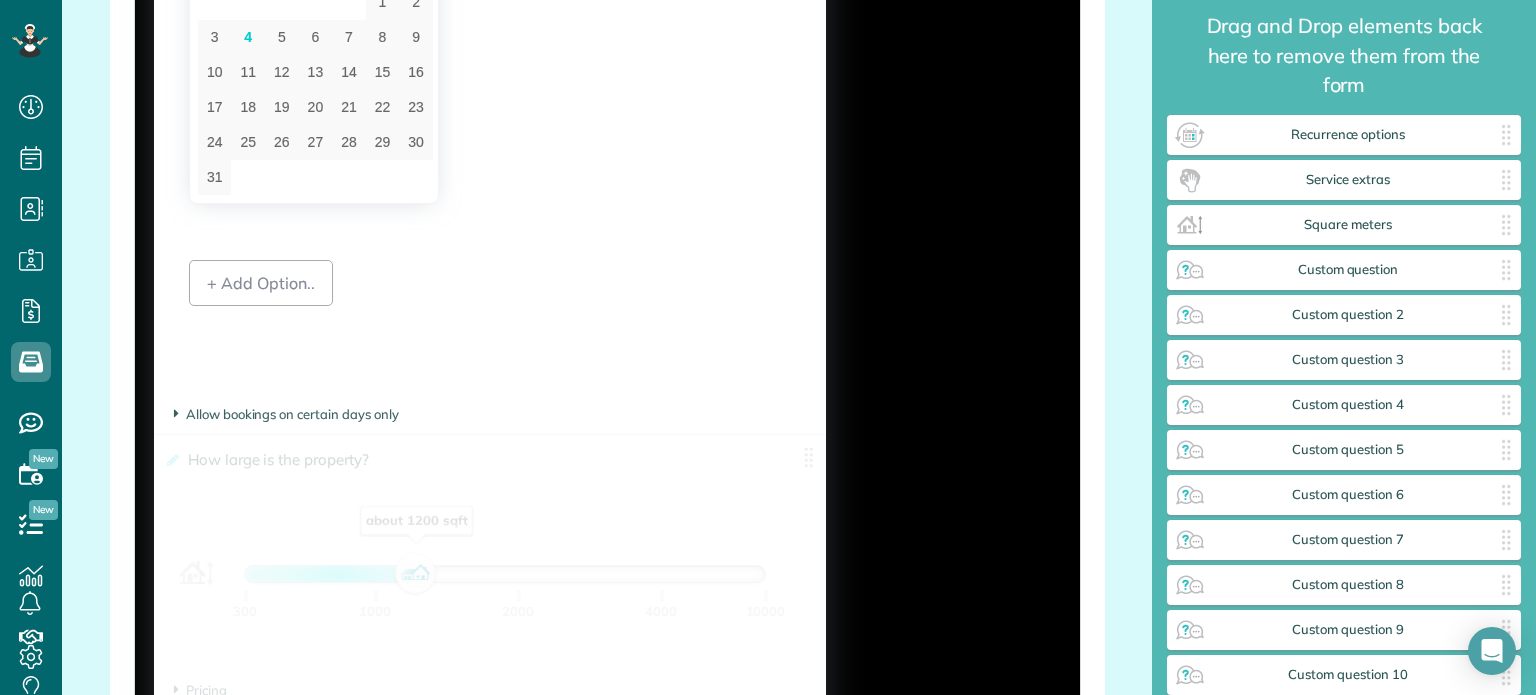 drag, startPoint x: 796, startPoint y: 458, endPoint x: 763, endPoint y: -84, distance: 543.00366 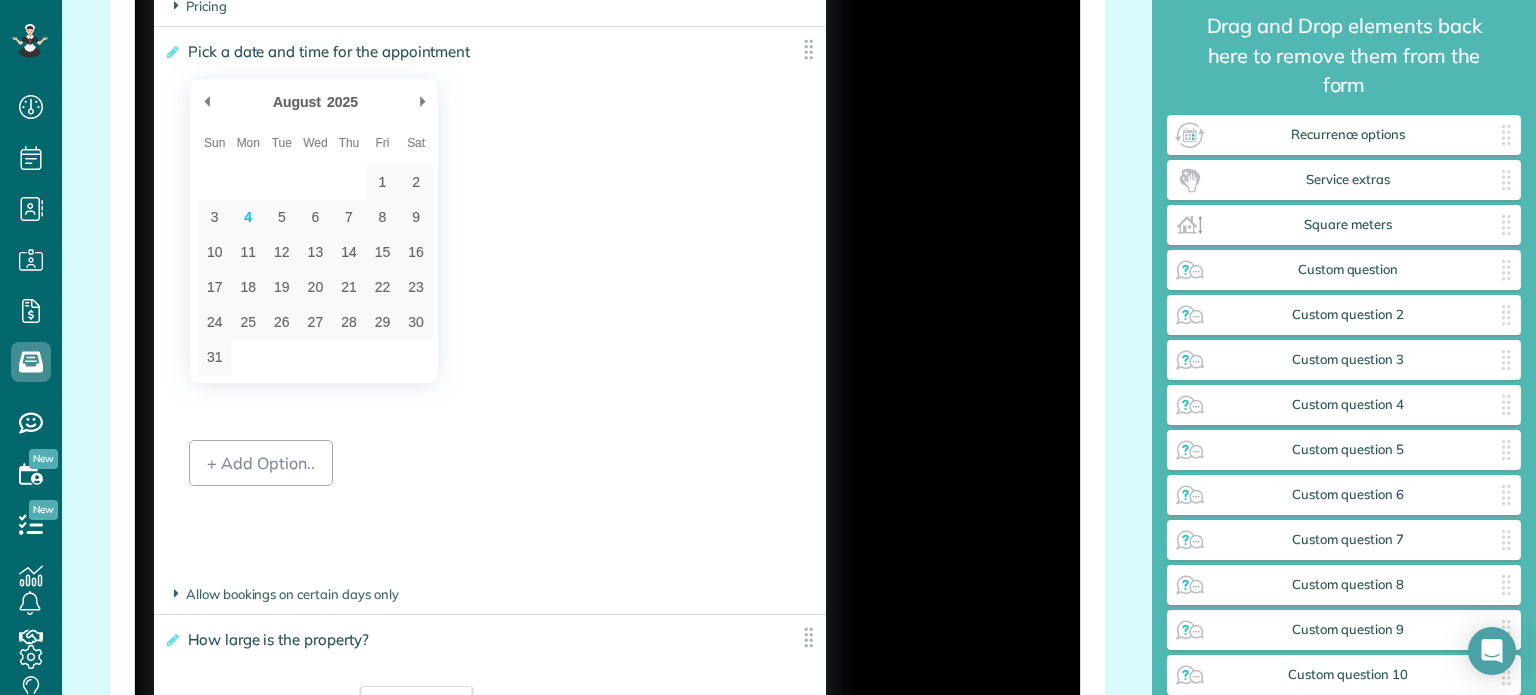scroll, scrollTop: 1984, scrollLeft: 0, axis: vertical 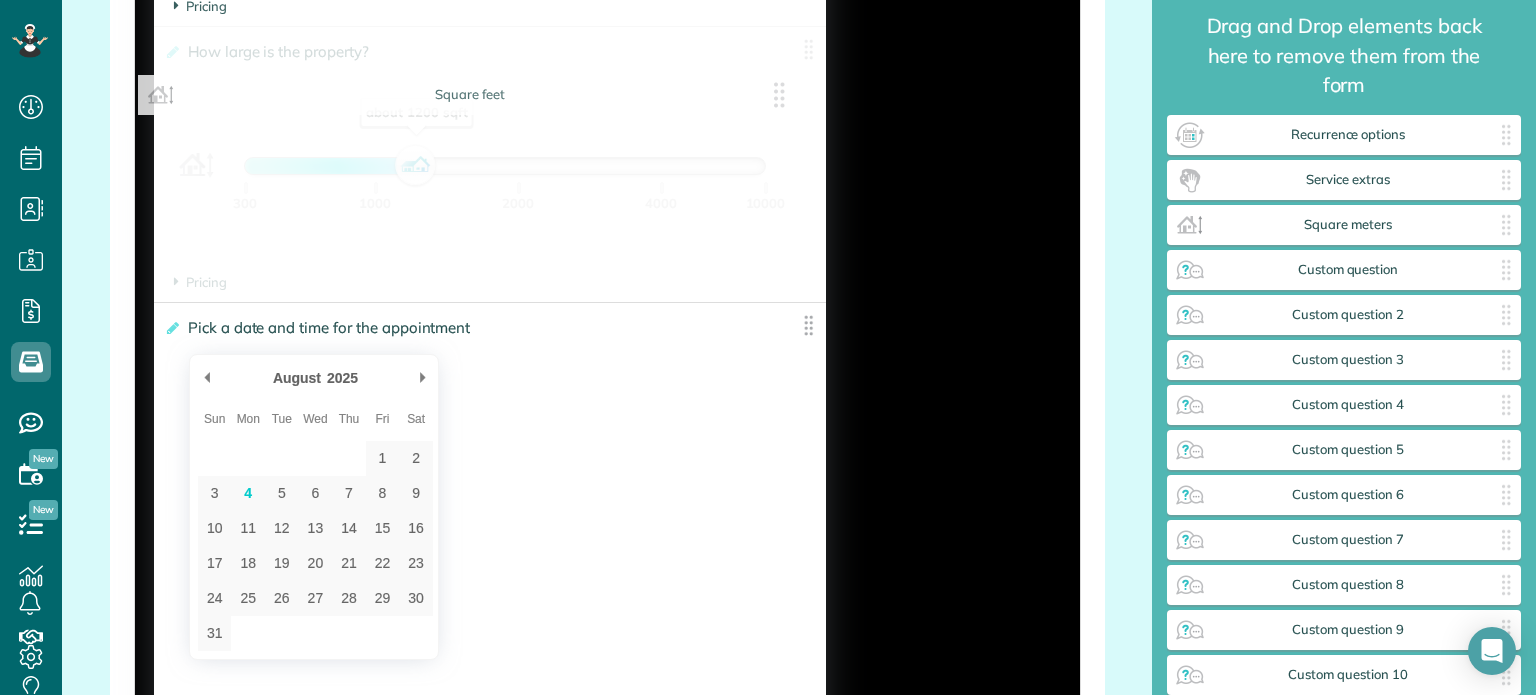 drag, startPoint x: 794, startPoint y: 631, endPoint x: 772, endPoint y: 60, distance: 571.42365 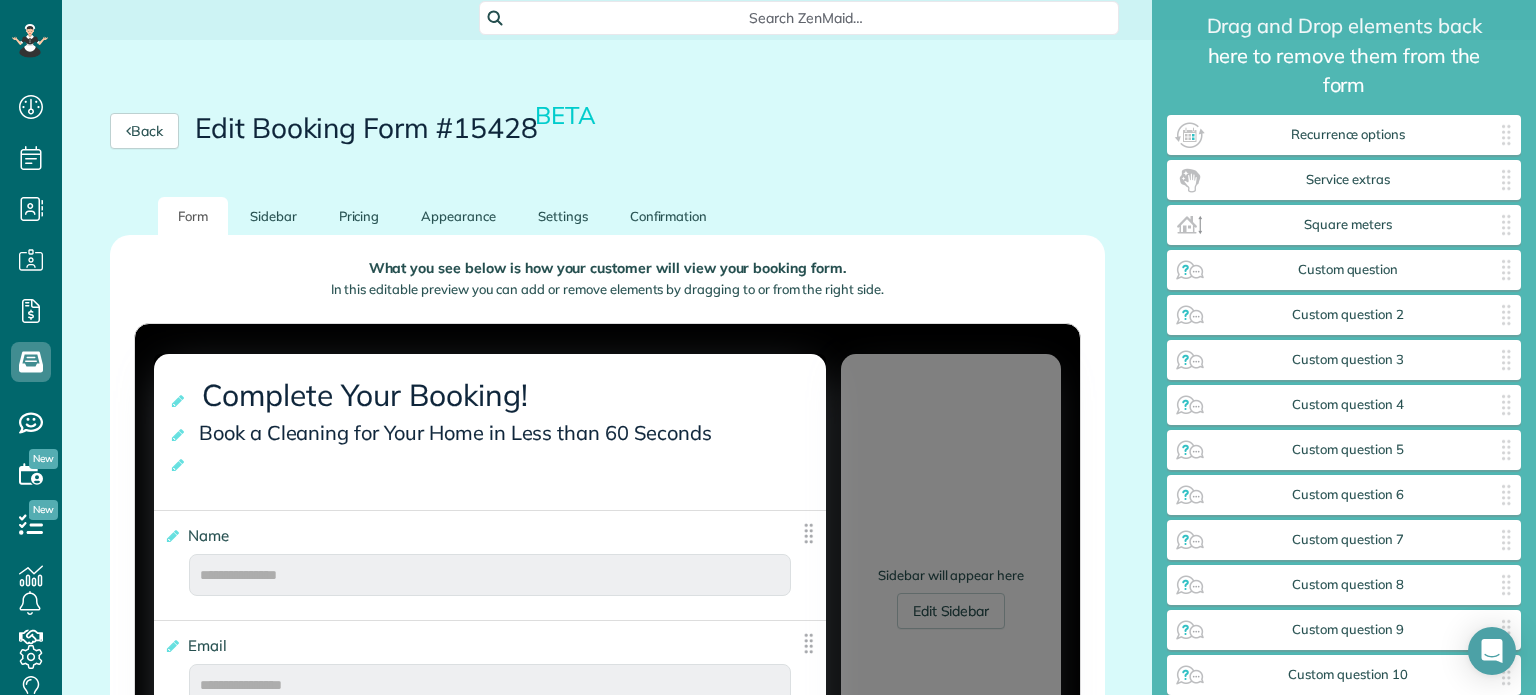 scroll, scrollTop: 116, scrollLeft: 0, axis: vertical 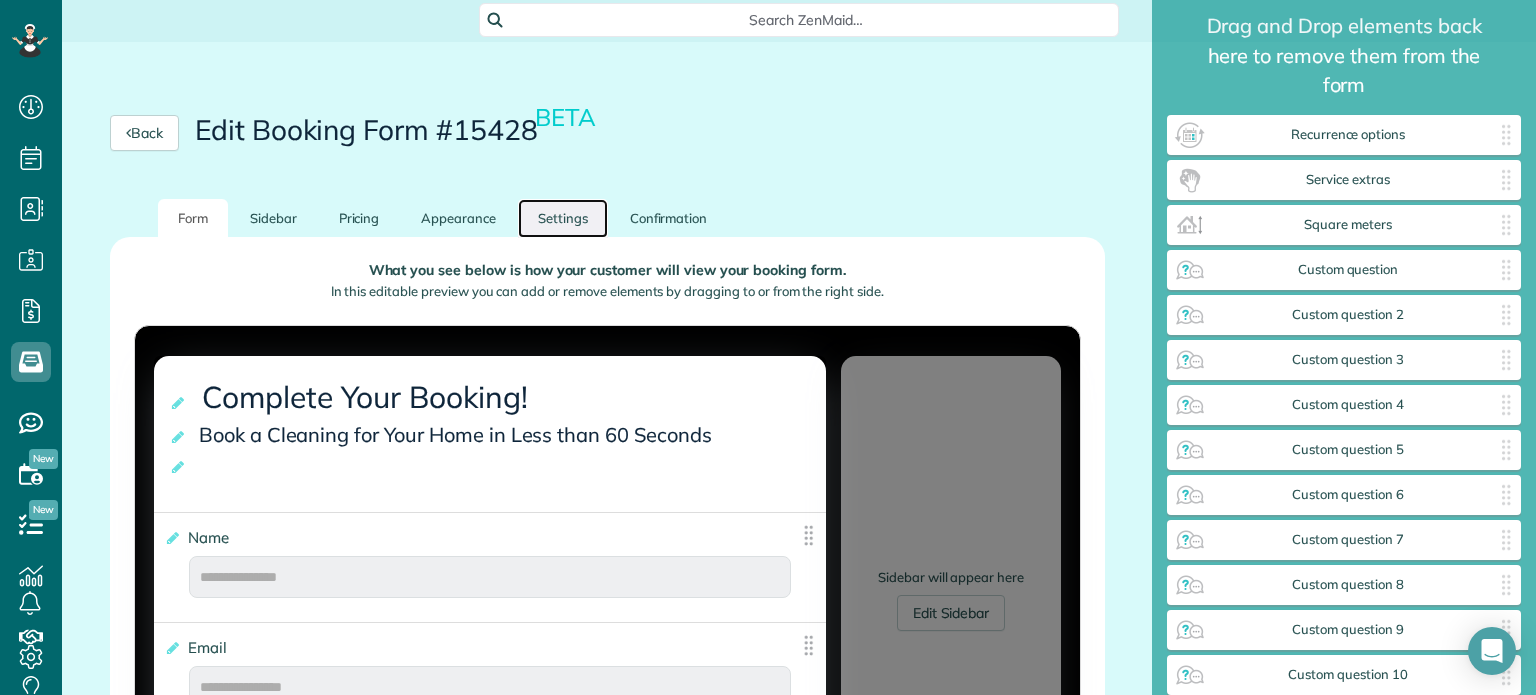 click on "Settings" at bounding box center (563, 218) 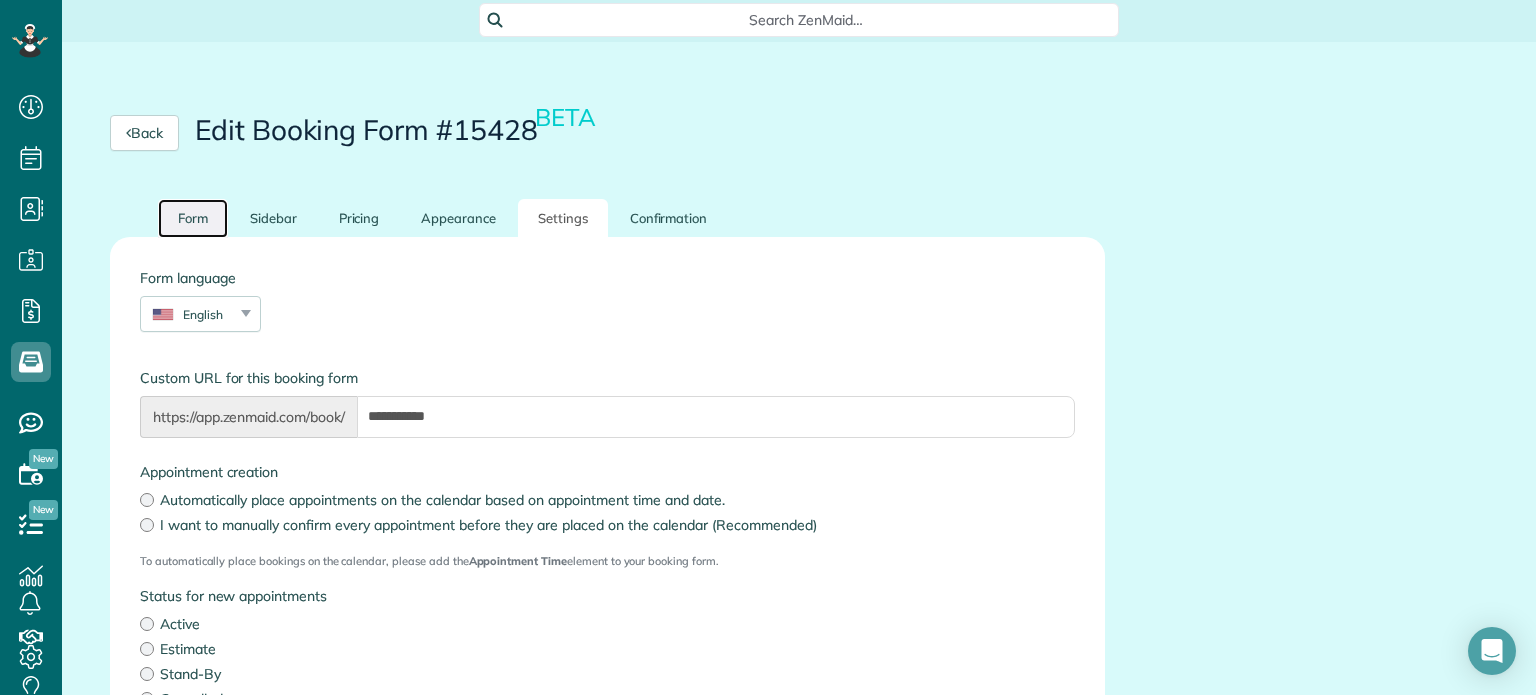 click on "Form" at bounding box center [193, 218] 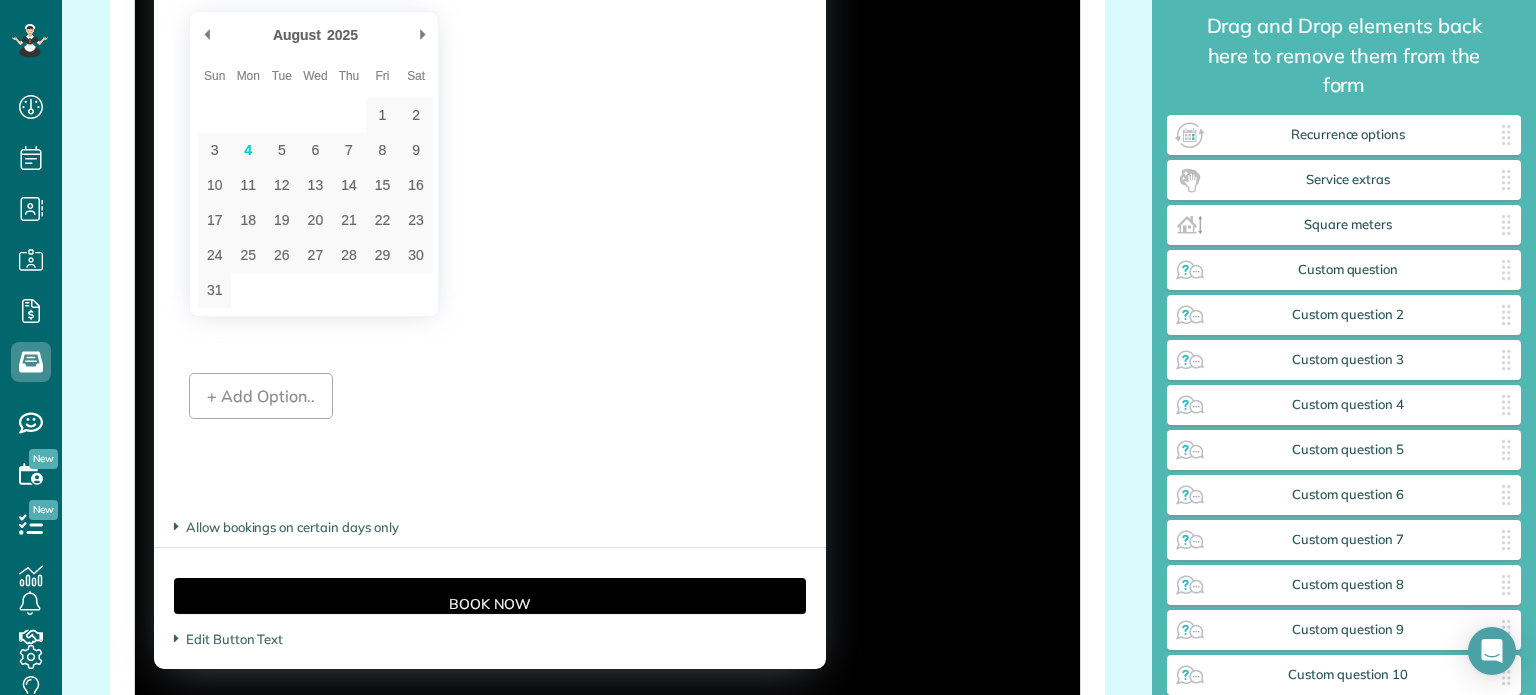scroll, scrollTop: 2628, scrollLeft: 0, axis: vertical 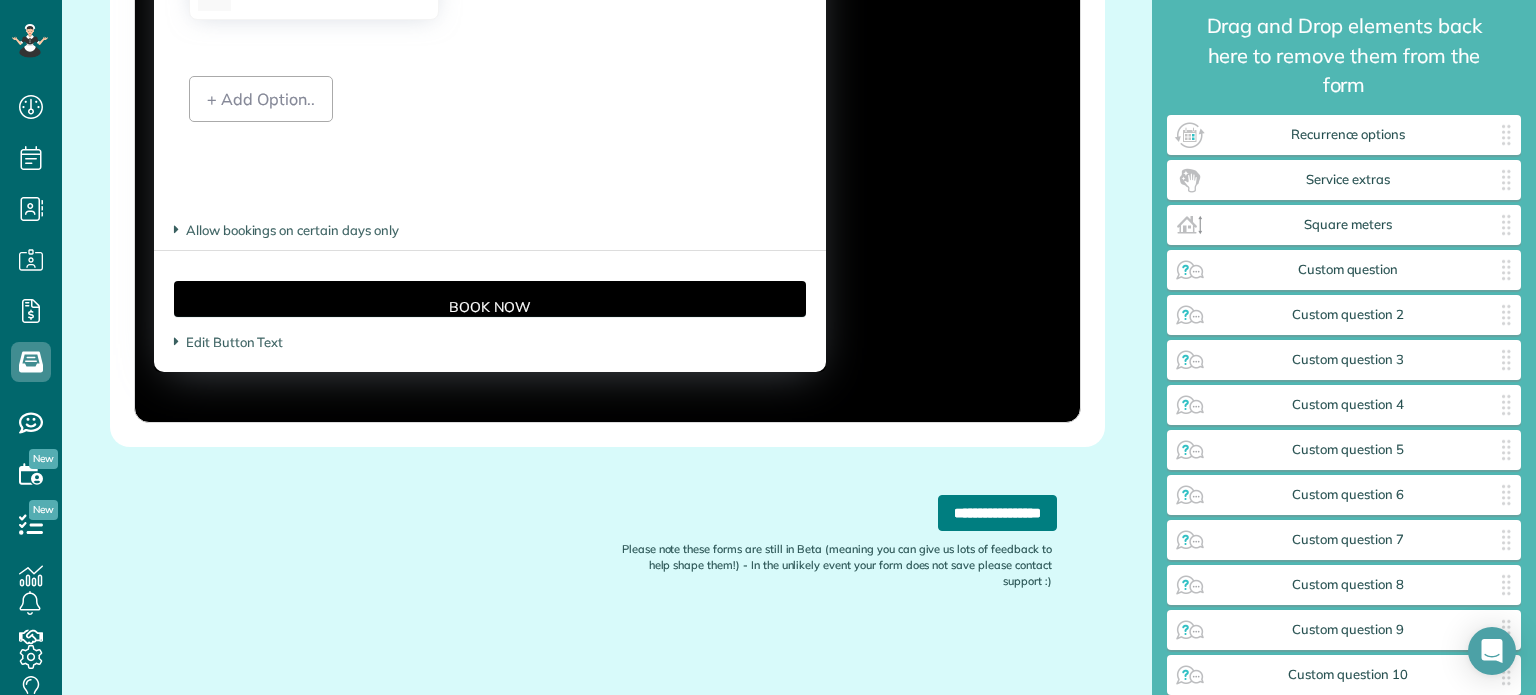 click on "**********" at bounding box center [997, 513] 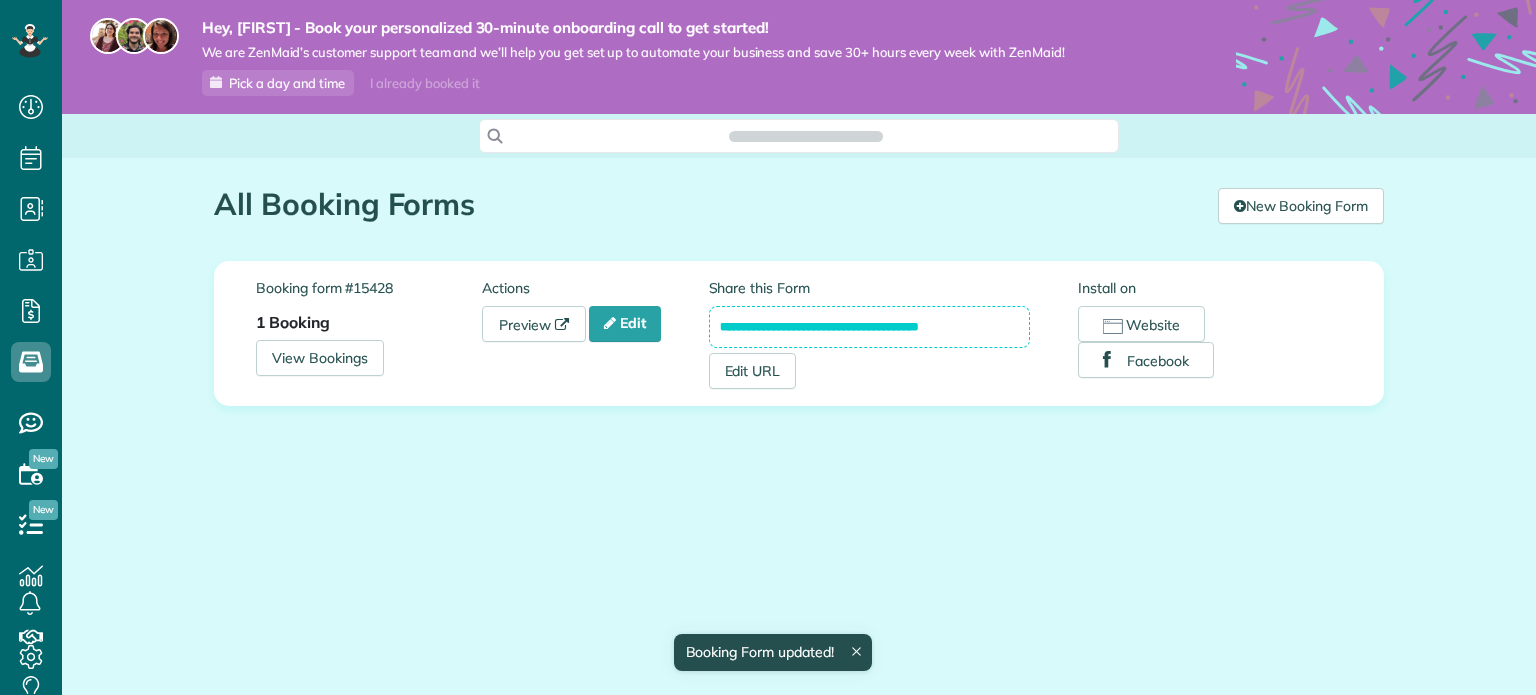 scroll, scrollTop: 0, scrollLeft: 0, axis: both 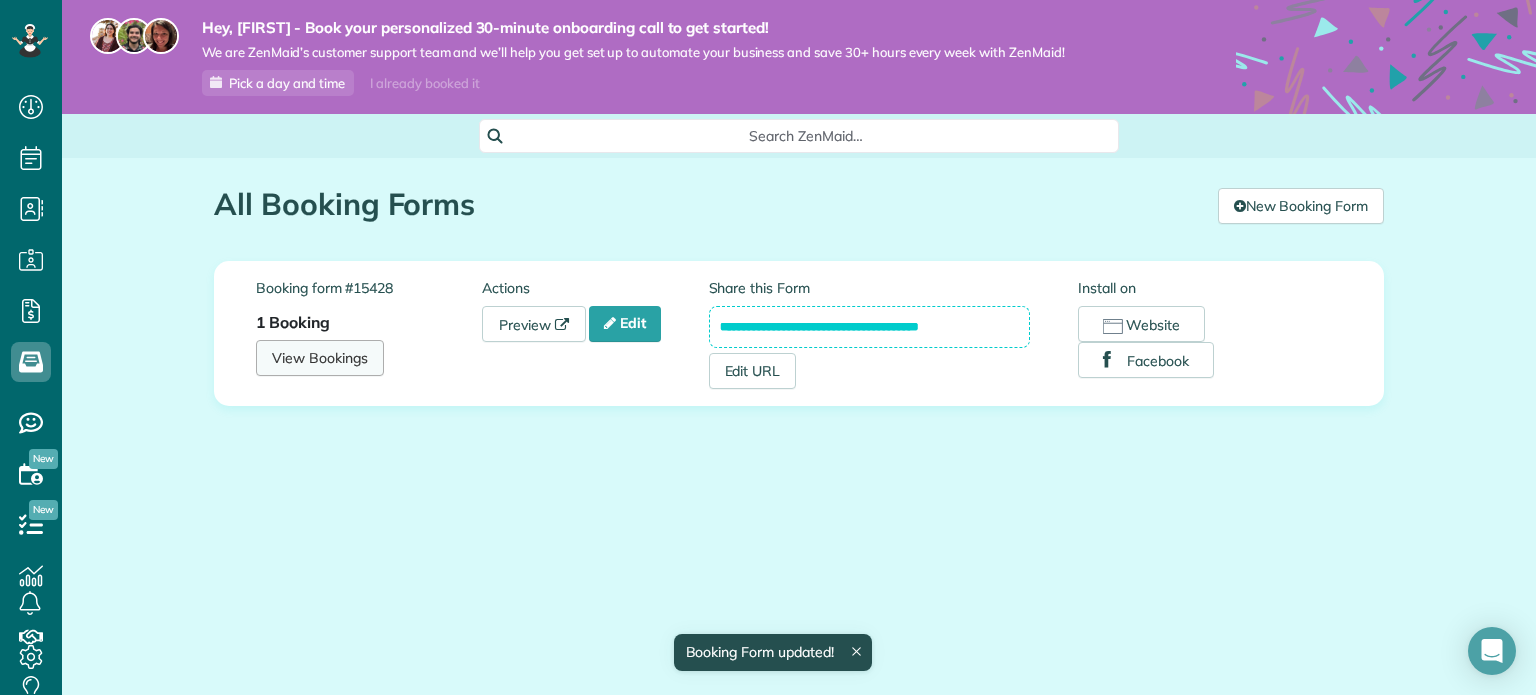 click on "View Bookings" at bounding box center [320, 358] 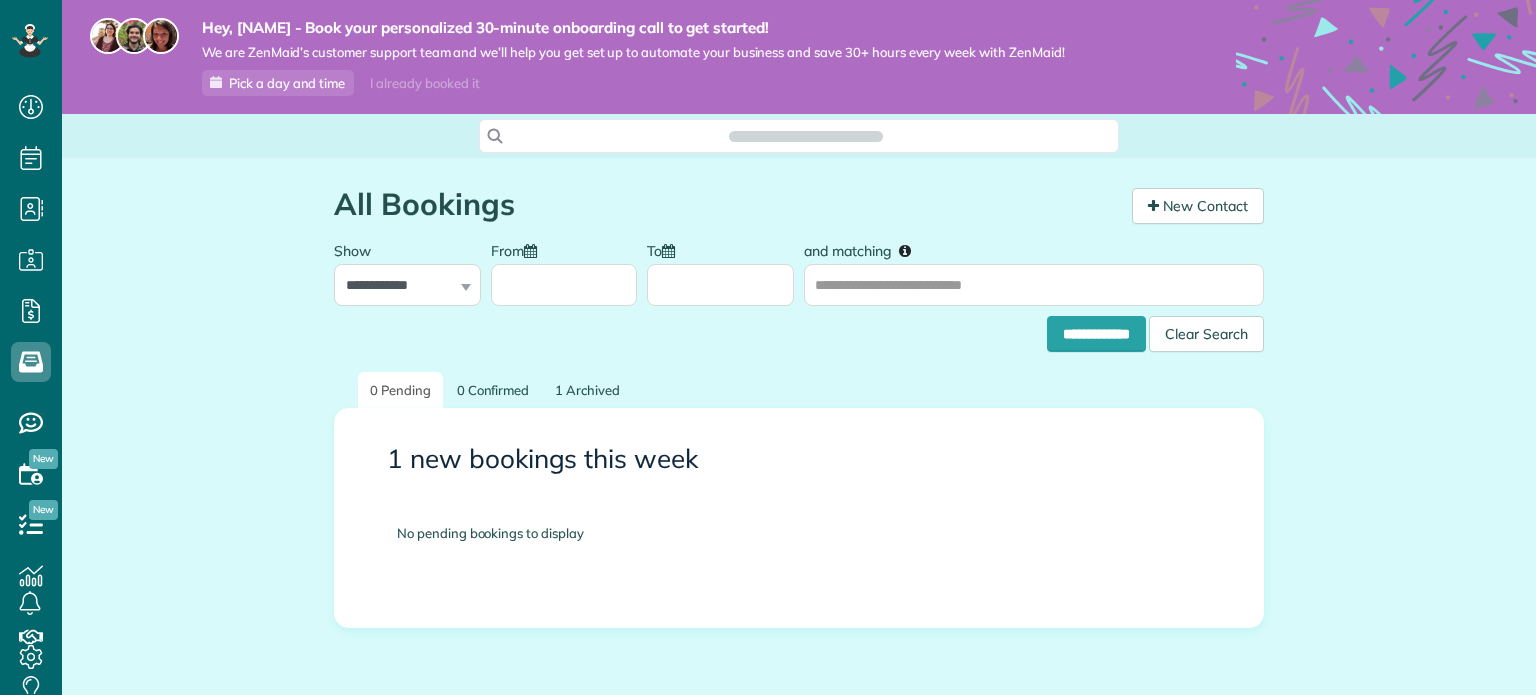 scroll, scrollTop: 0, scrollLeft: 0, axis: both 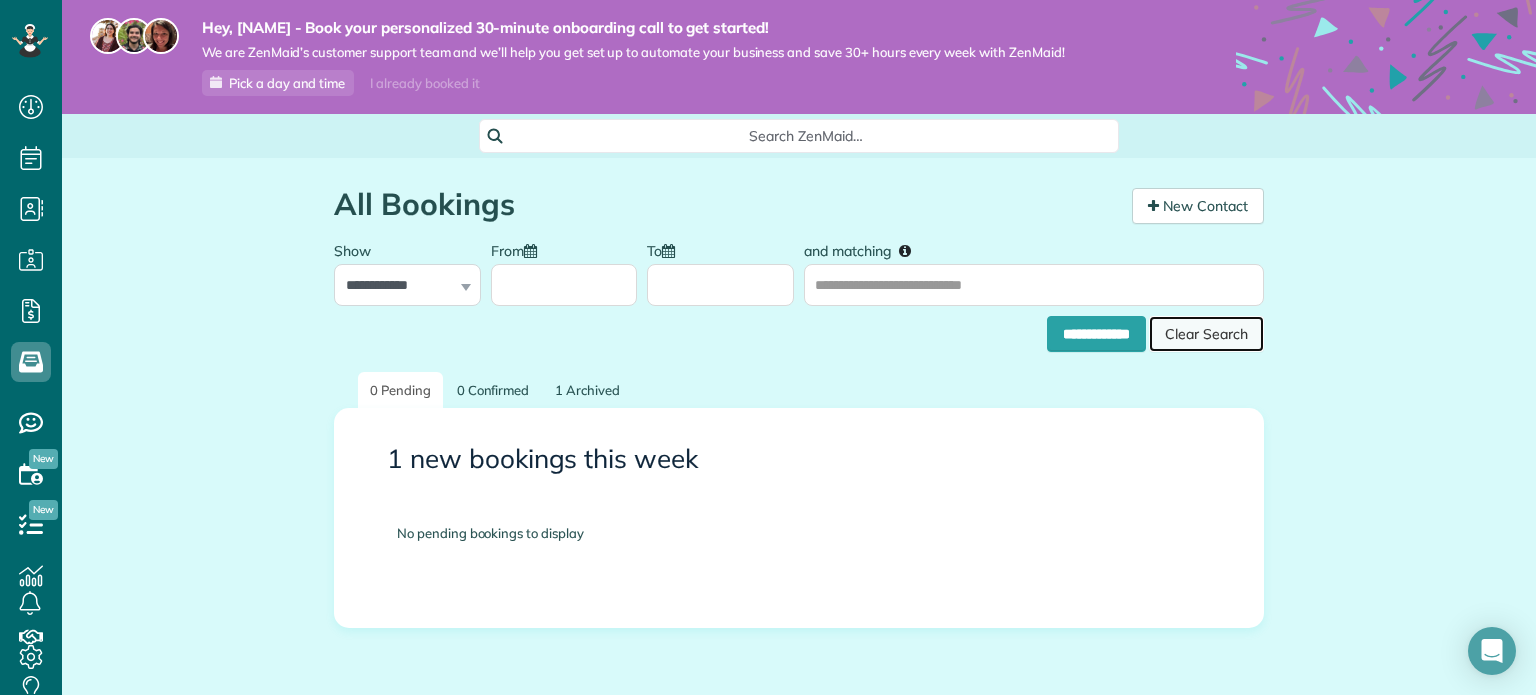 click on "Clear Search" at bounding box center (1206, 334) 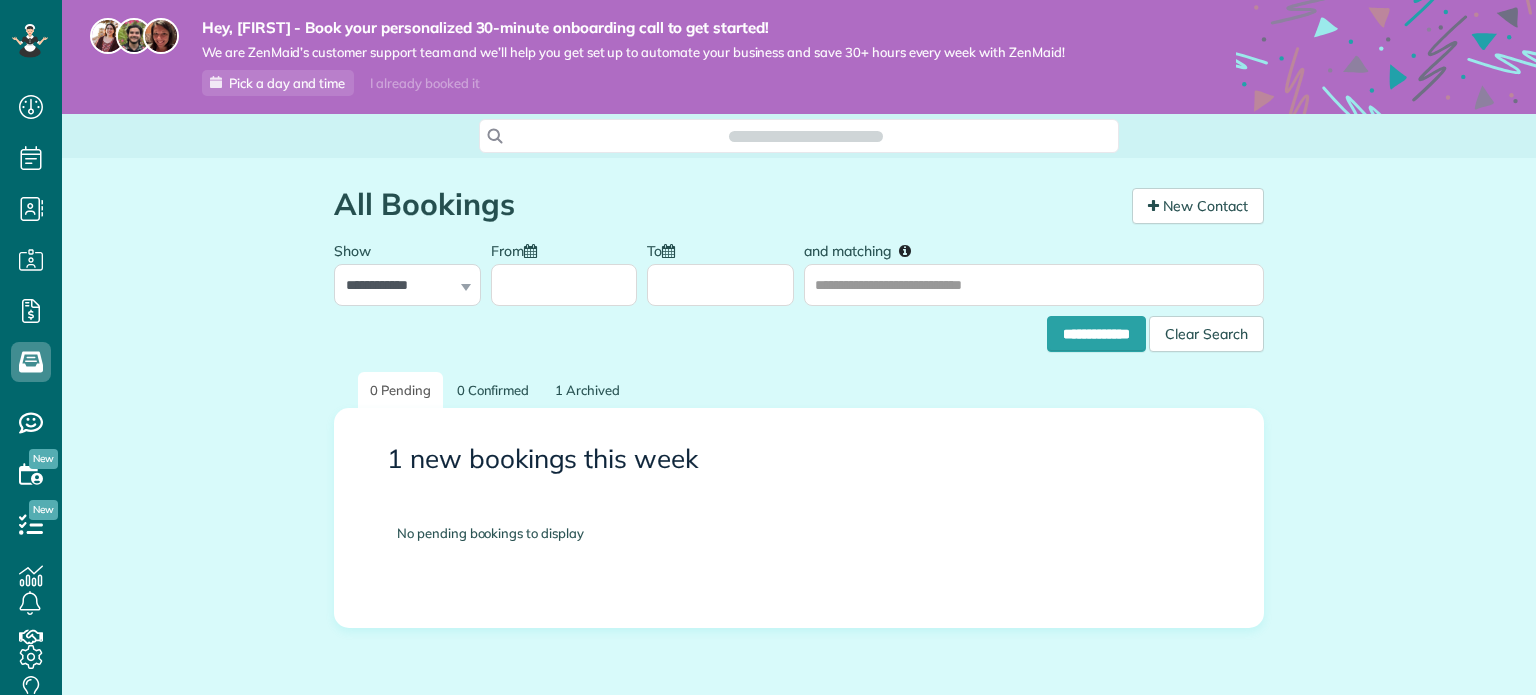 scroll, scrollTop: 0, scrollLeft: 0, axis: both 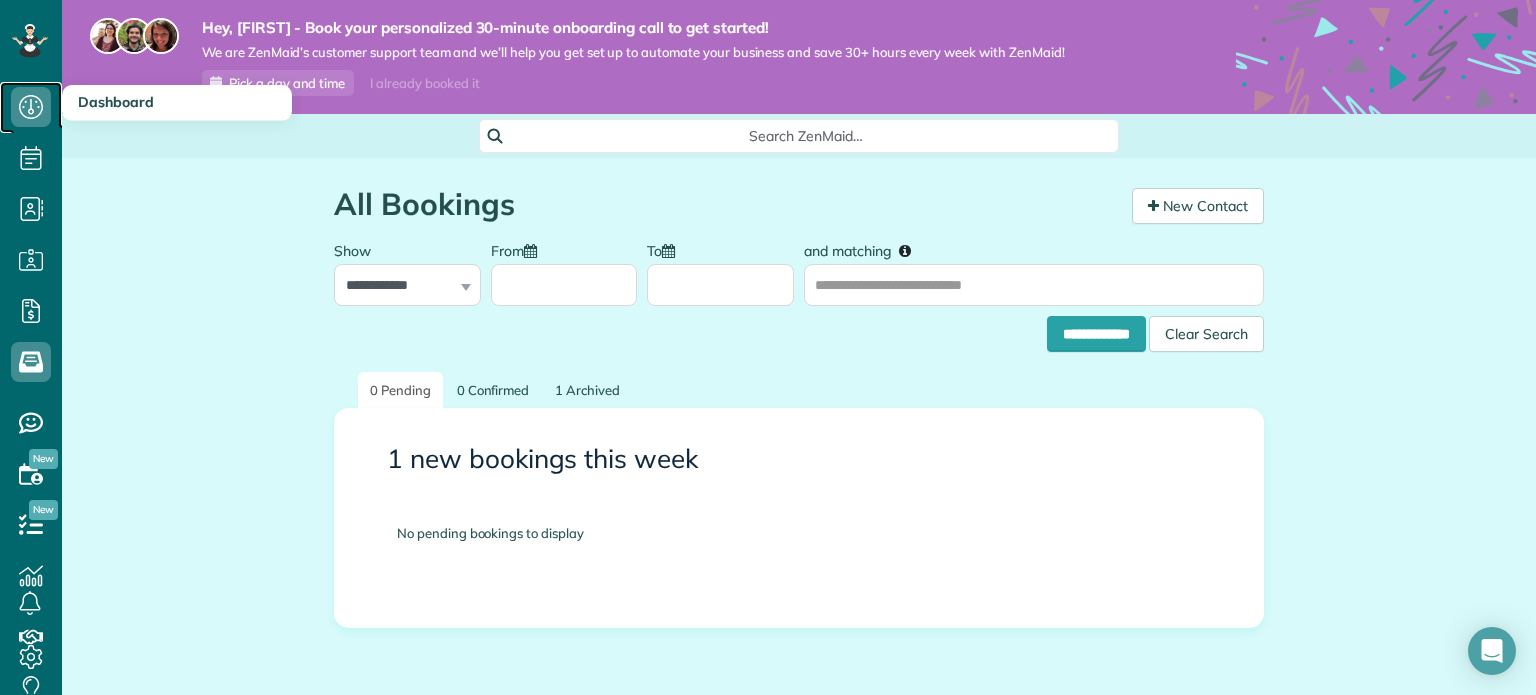 click 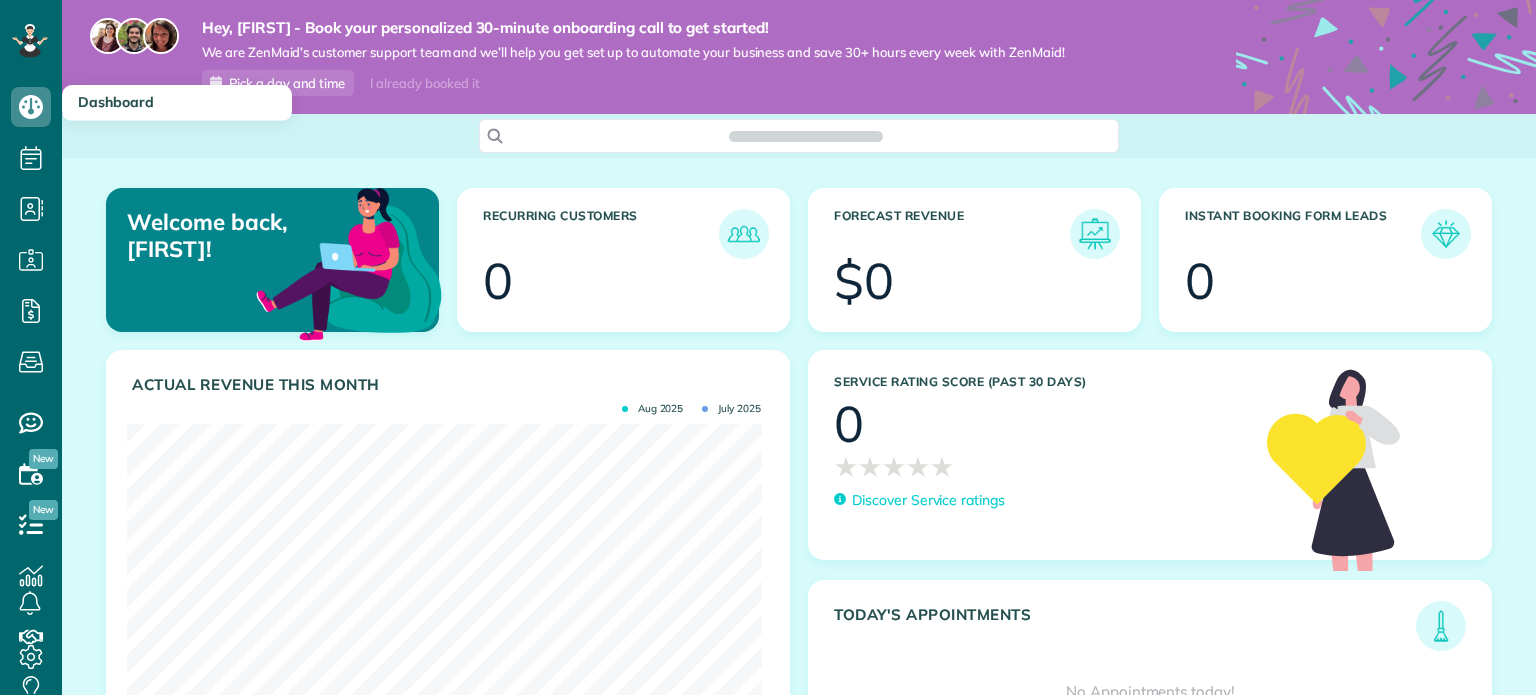 scroll, scrollTop: 0, scrollLeft: 0, axis: both 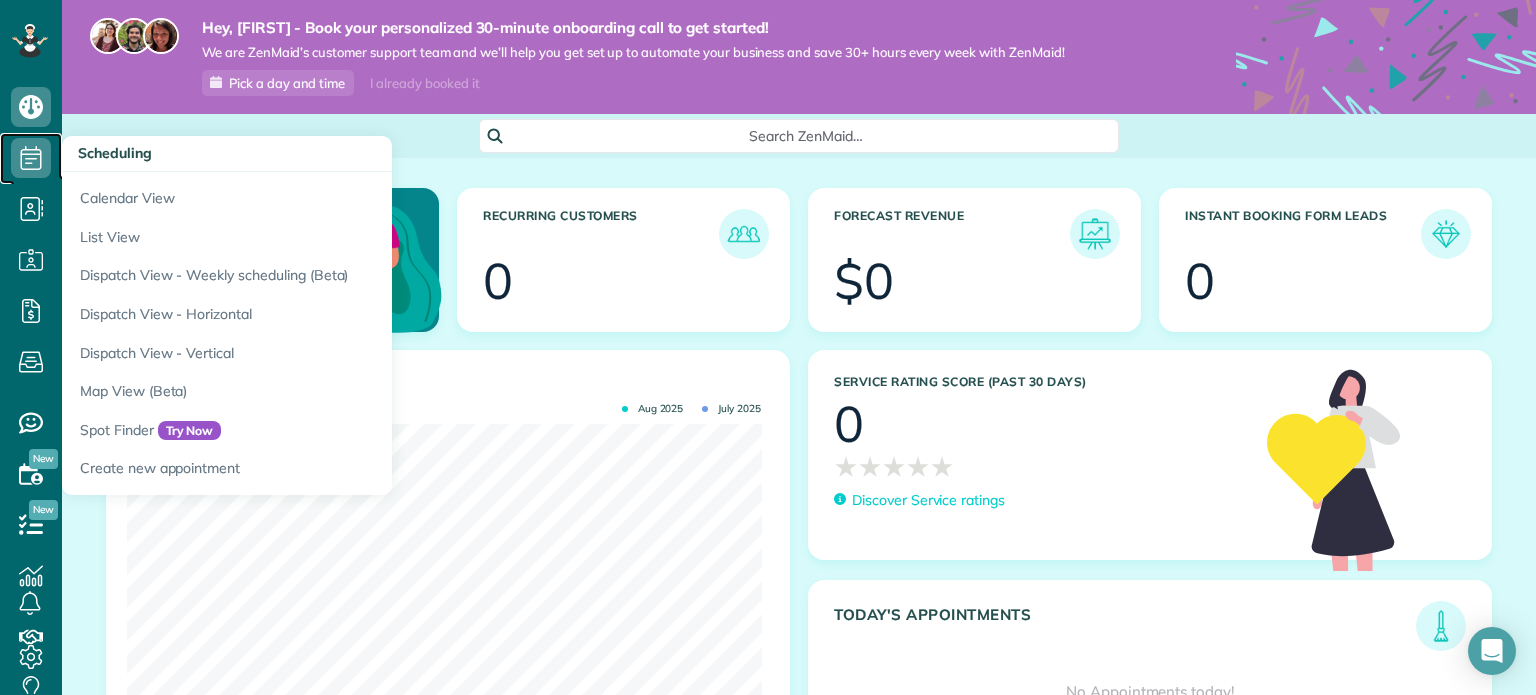 click on "Scheduling" at bounding box center (31, 178) 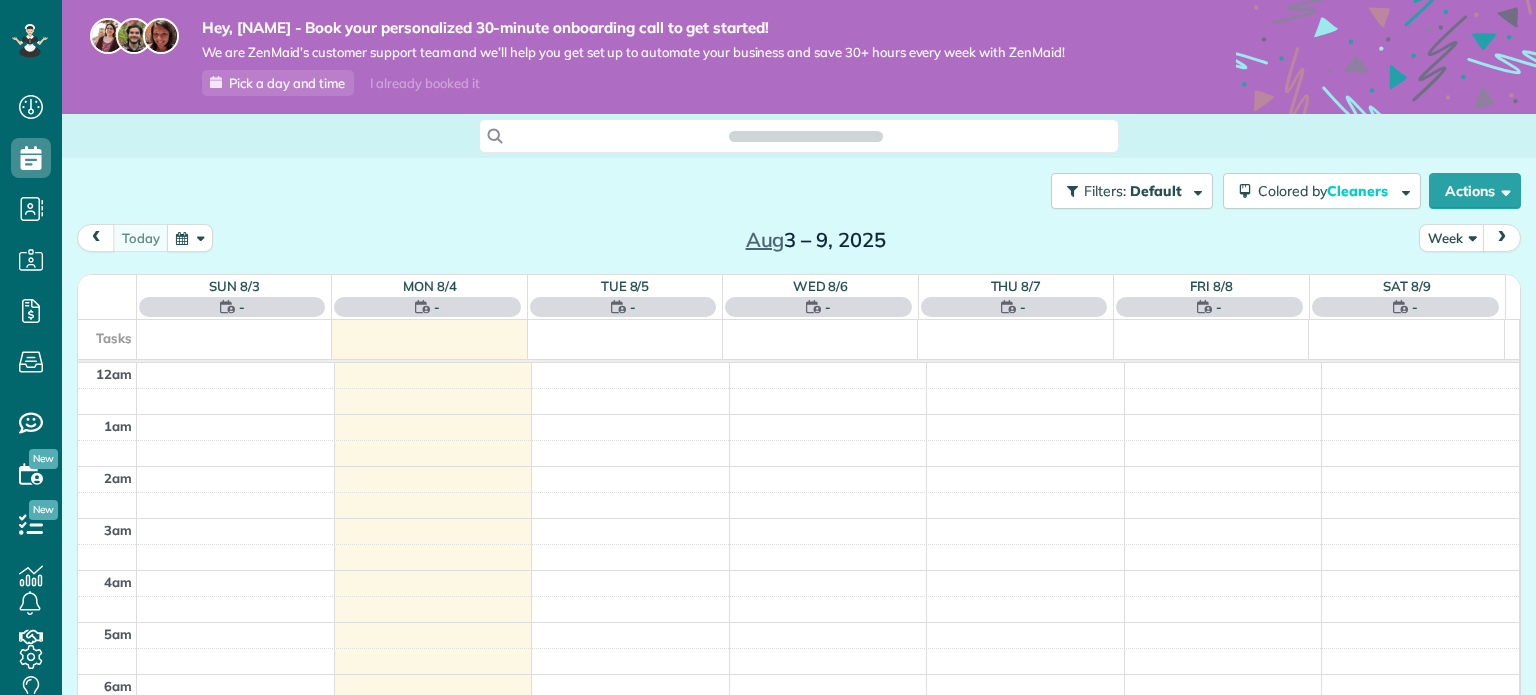 scroll, scrollTop: 0, scrollLeft: 0, axis: both 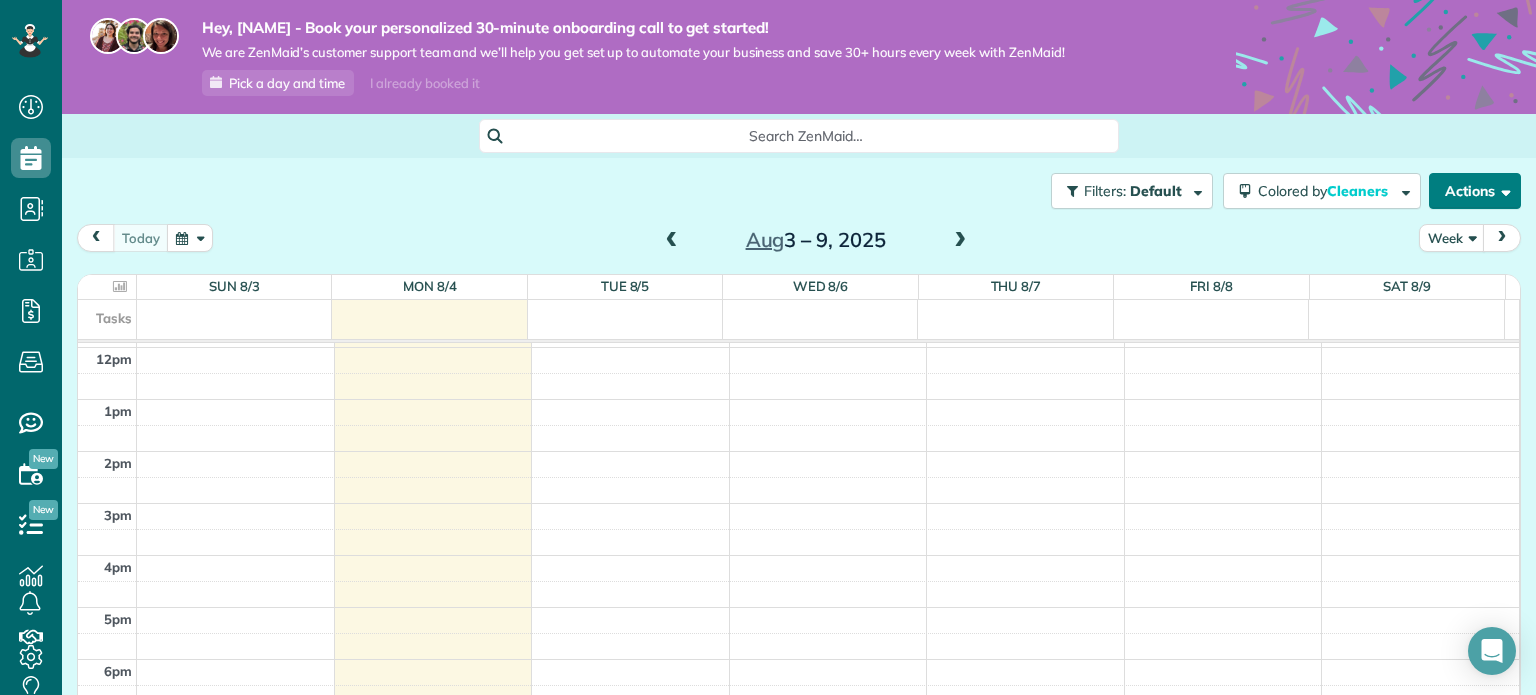 click on "Actions" at bounding box center (1475, 191) 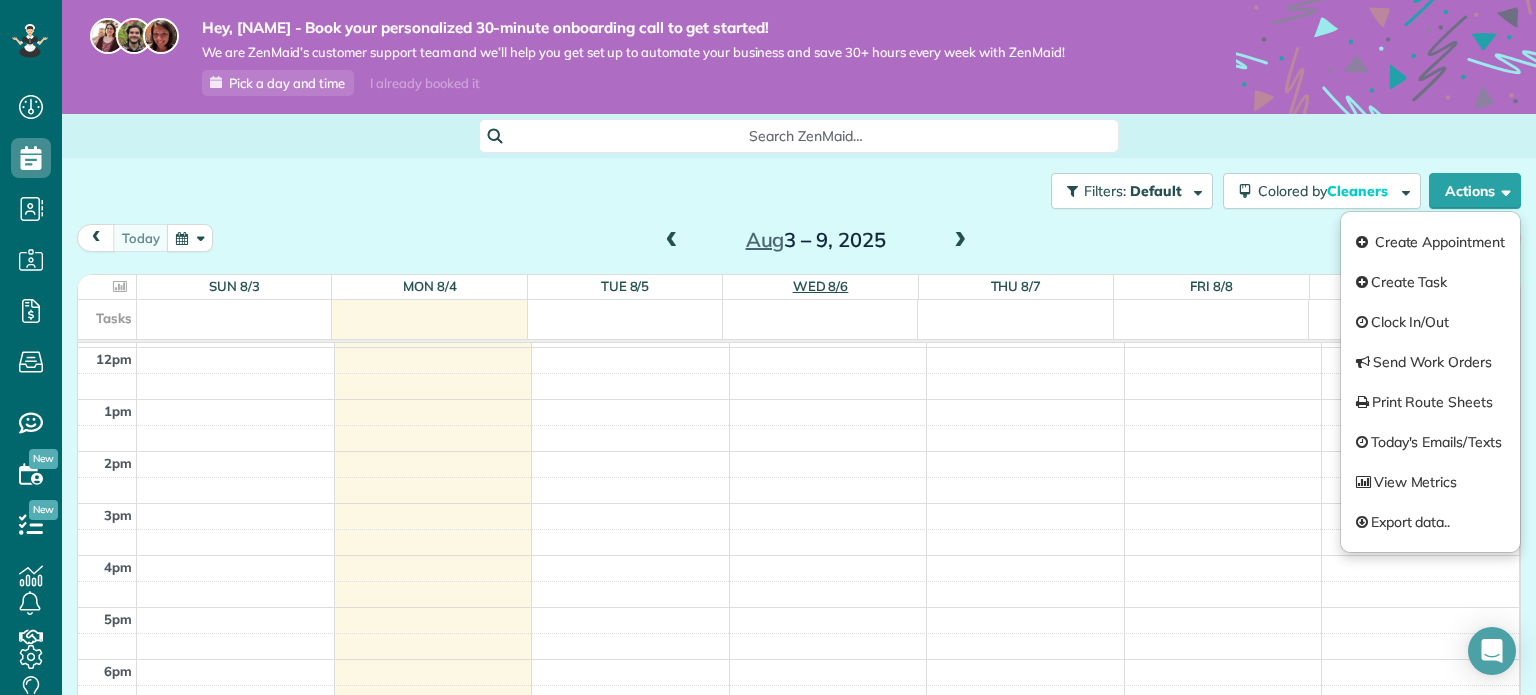 click on "Wed 8/6" at bounding box center (821, 286) 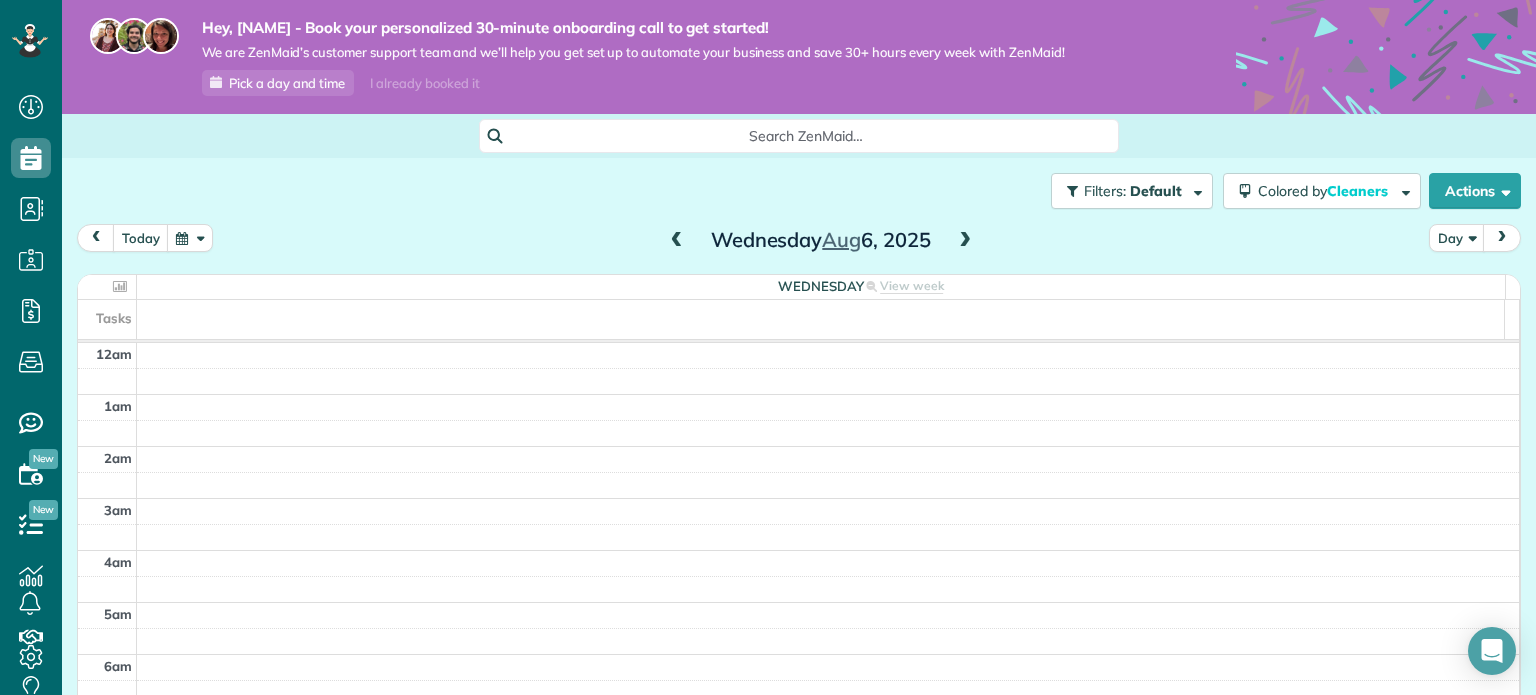 scroll, scrollTop: 362, scrollLeft: 0, axis: vertical 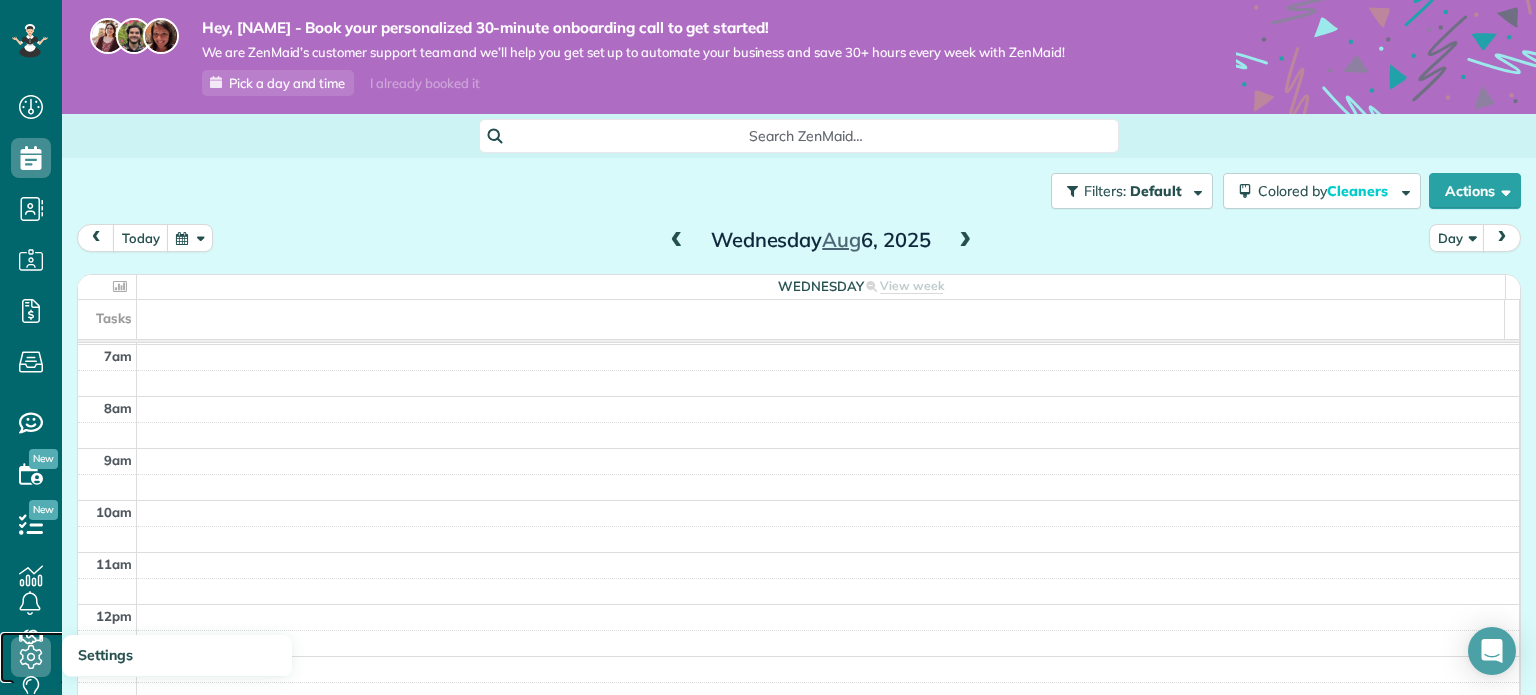 click 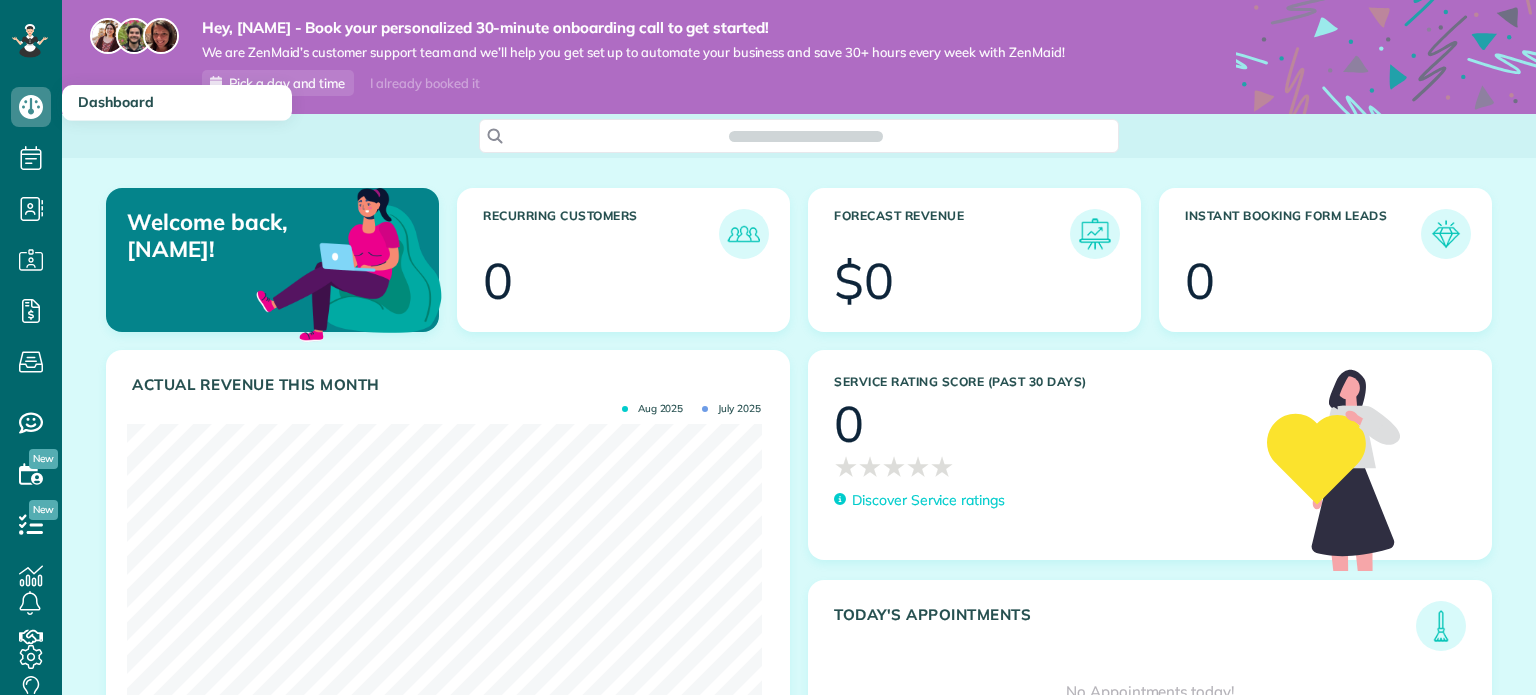 scroll, scrollTop: 0, scrollLeft: 0, axis: both 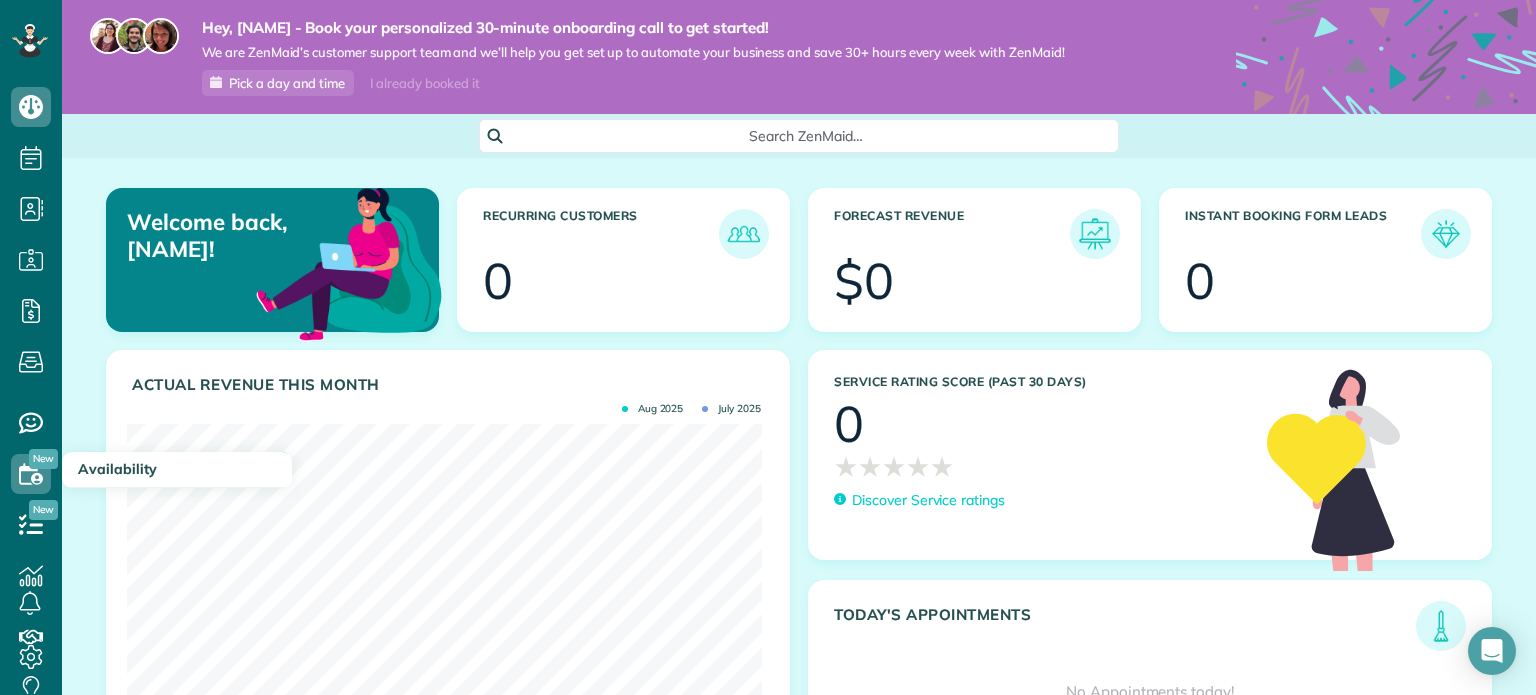 drag, startPoint x: 102, startPoint y: 470, endPoint x: 88, endPoint y: 475, distance: 14.866069 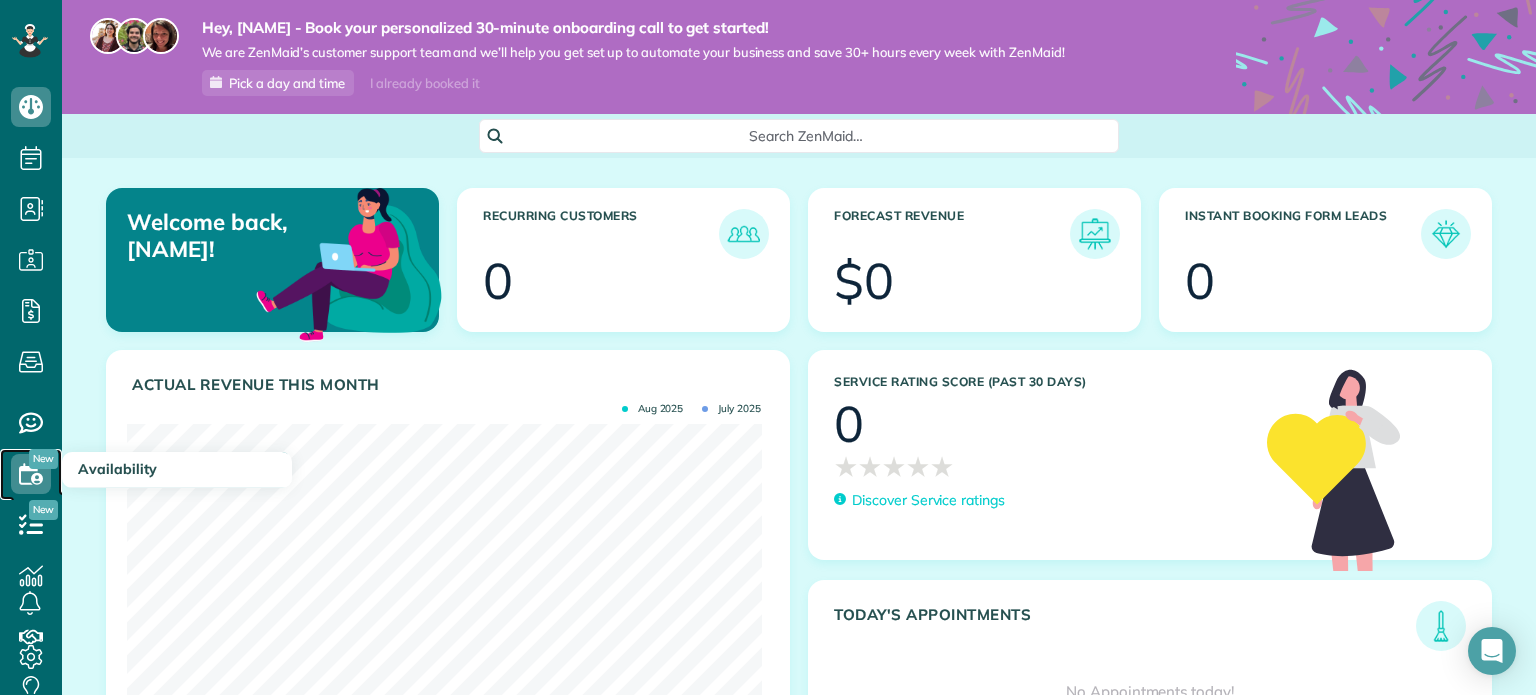 click 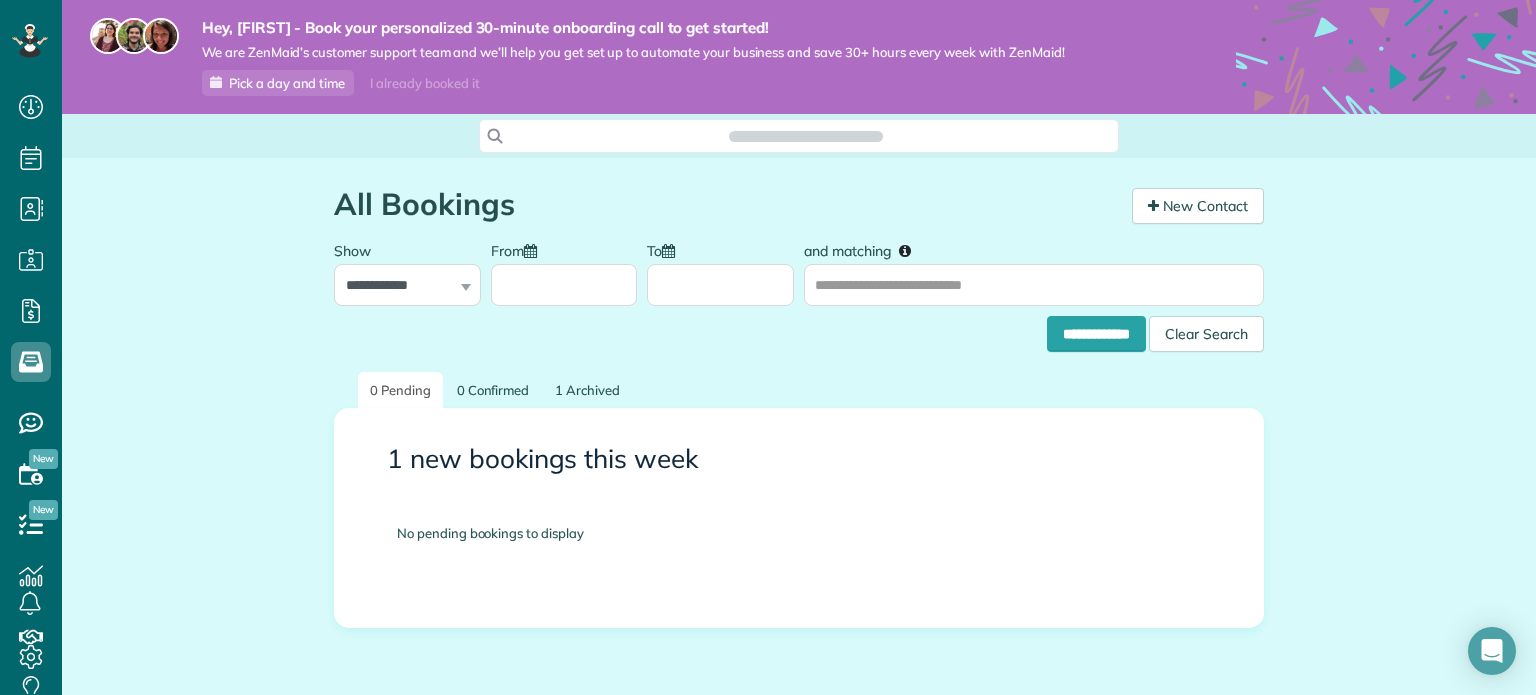 scroll, scrollTop: 0, scrollLeft: 0, axis: both 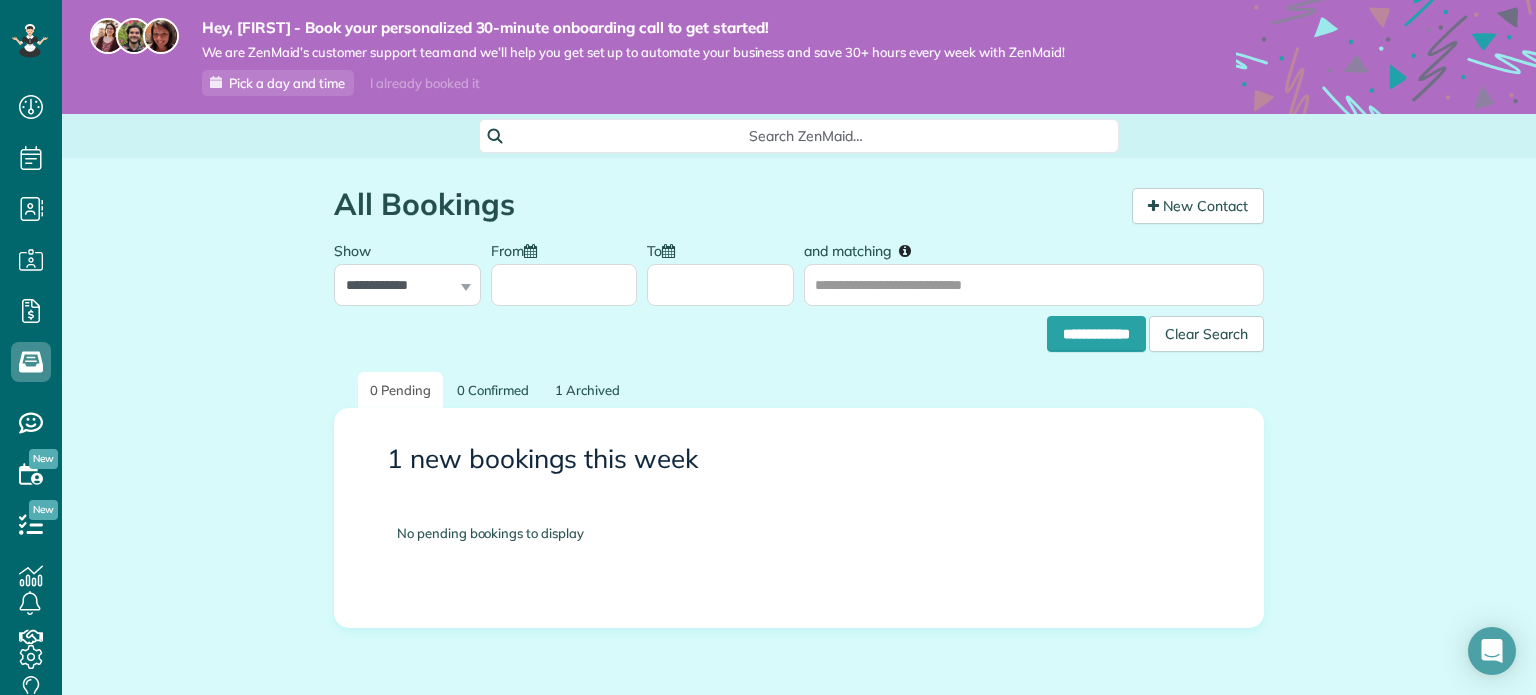click on "New" at bounding box center [43, 510] 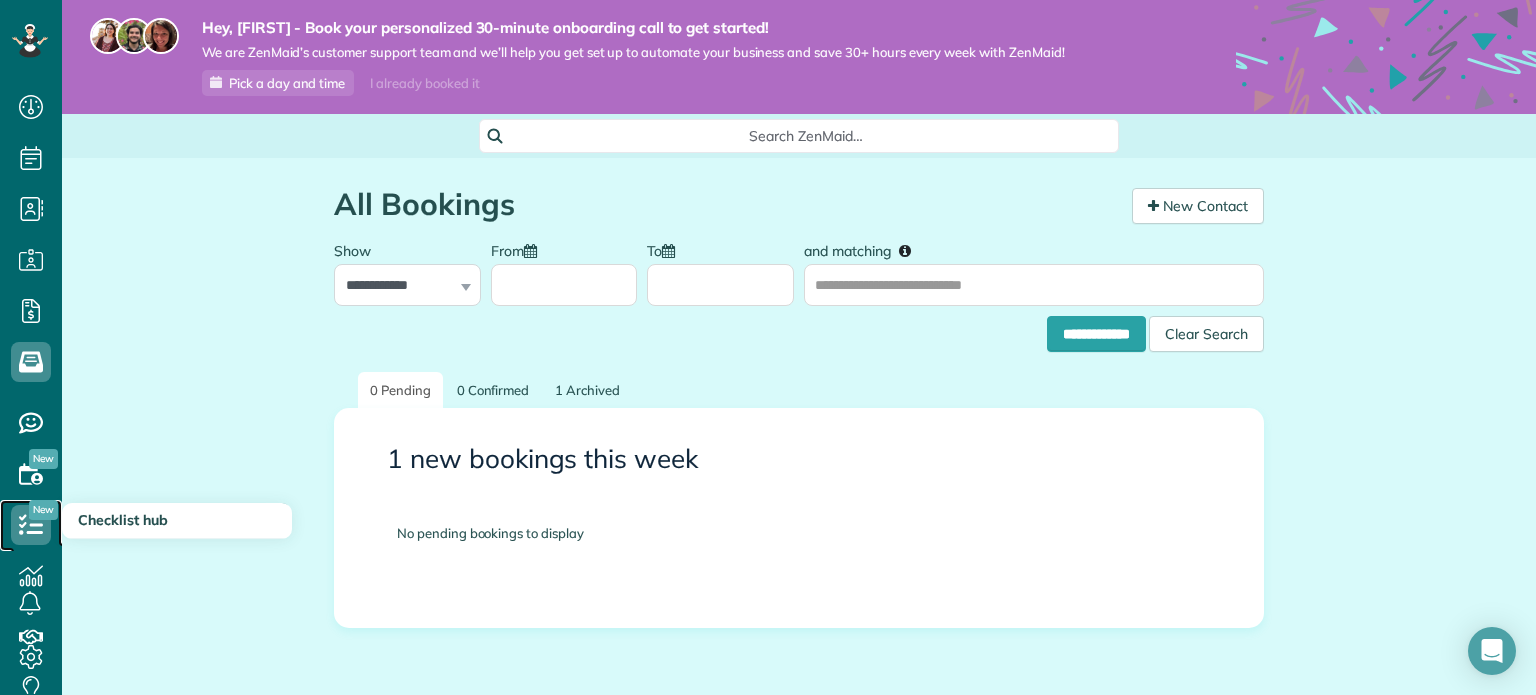 click 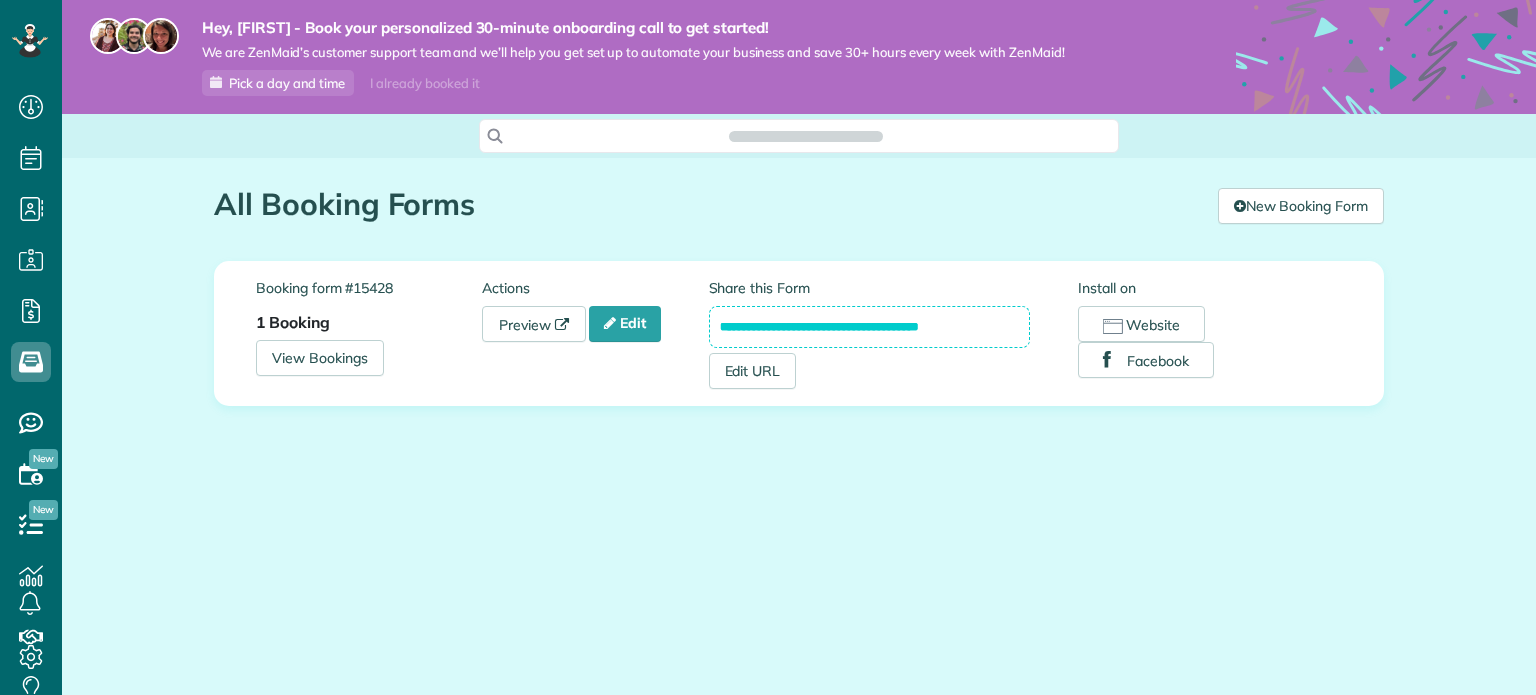 scroll, scrollTop: 0, scrollLeft: 0, axis: both 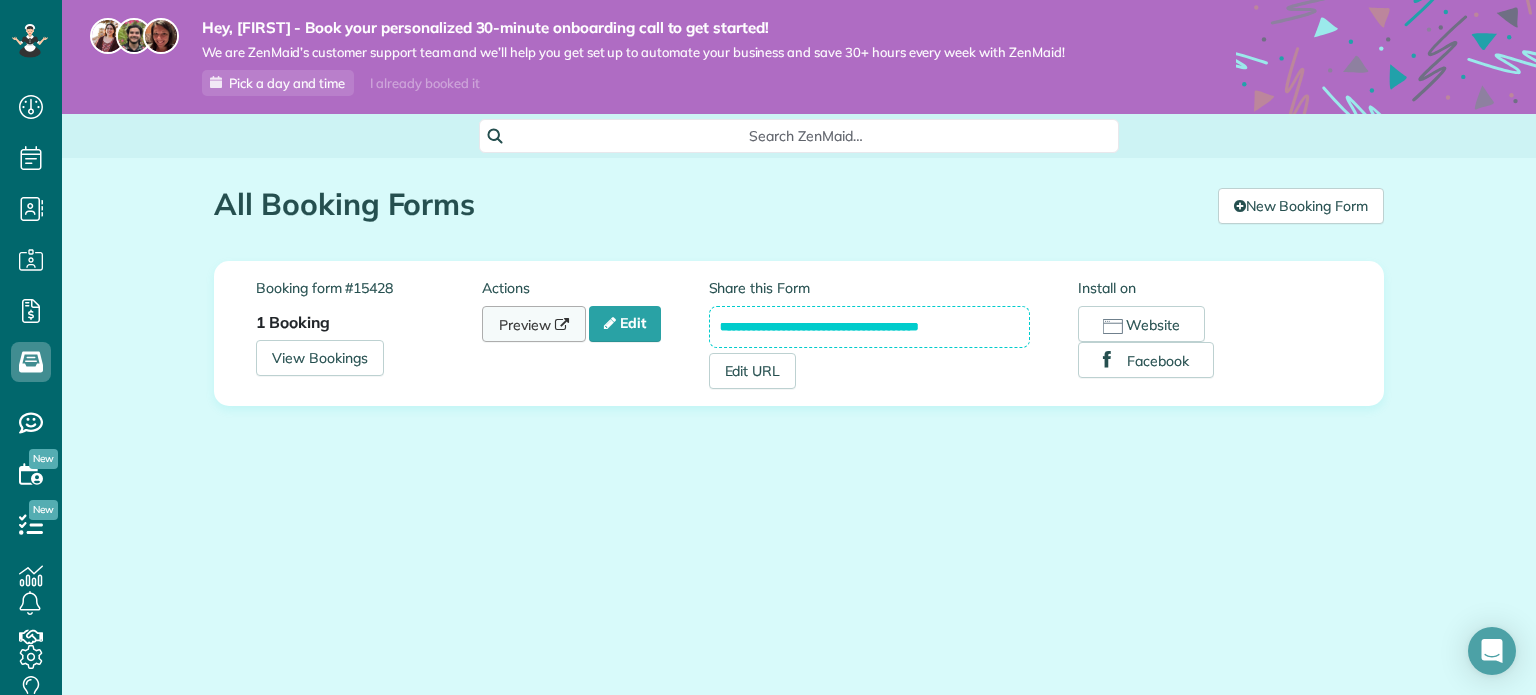 click at bounding box center [562, 325] 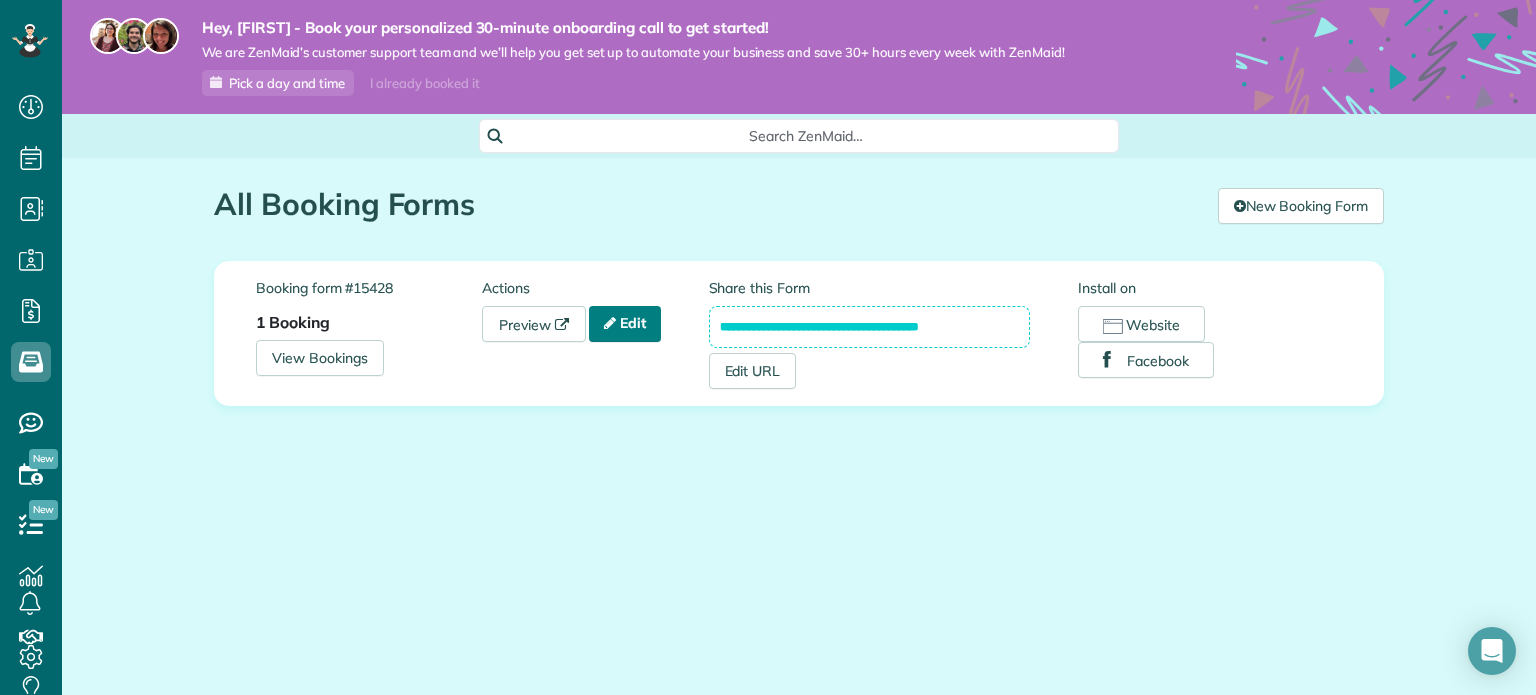 click on "Edit" at bounding box center [625, 324] 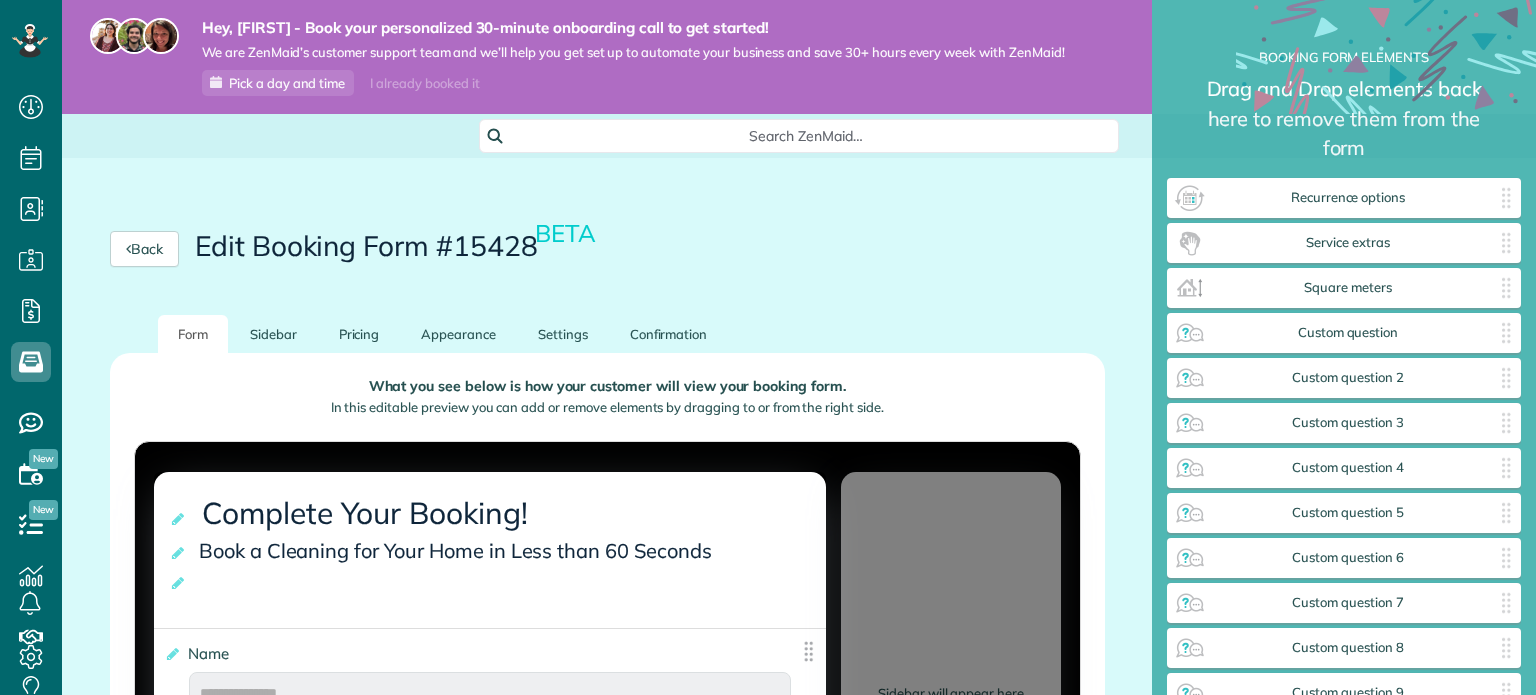 scroll, scrollTop: 0, scrollLeft: 0, axis: both 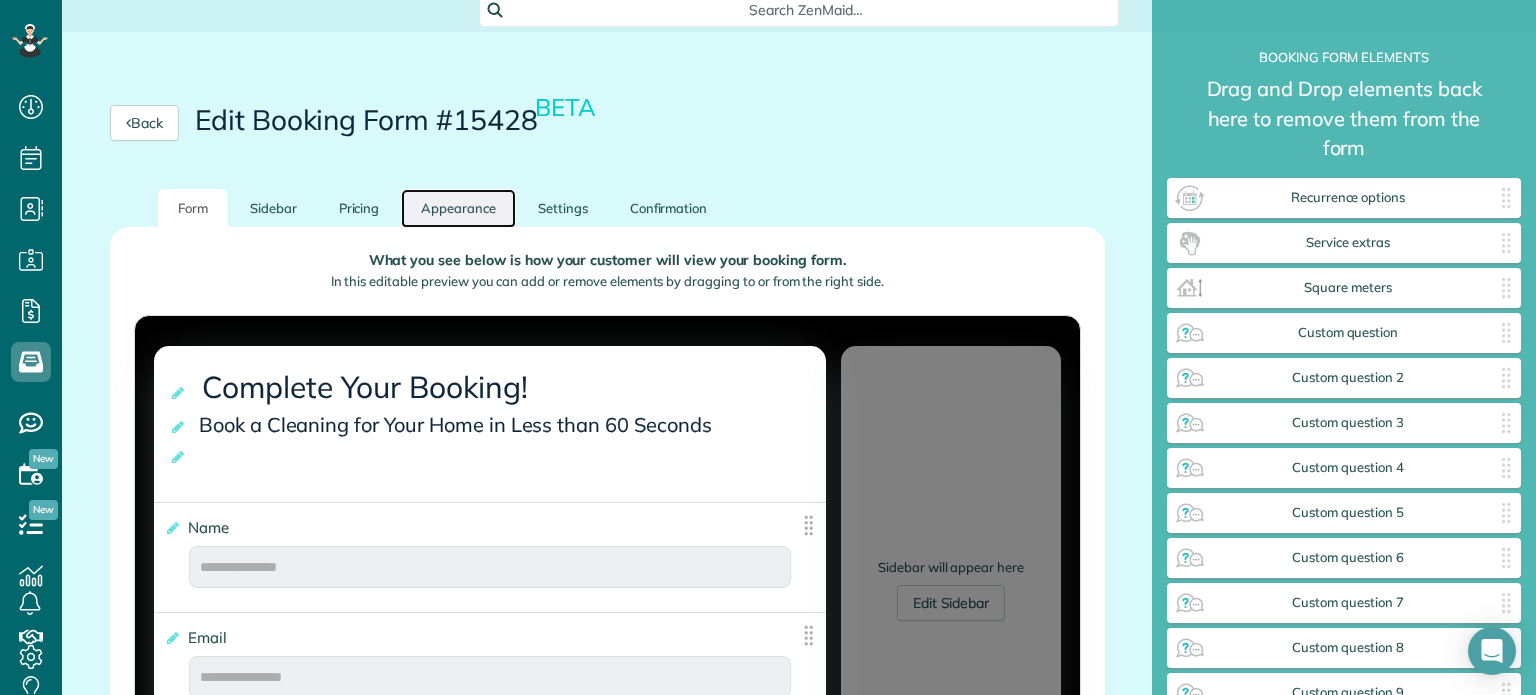 click on "Appearance" at bounding box center [458, 208] 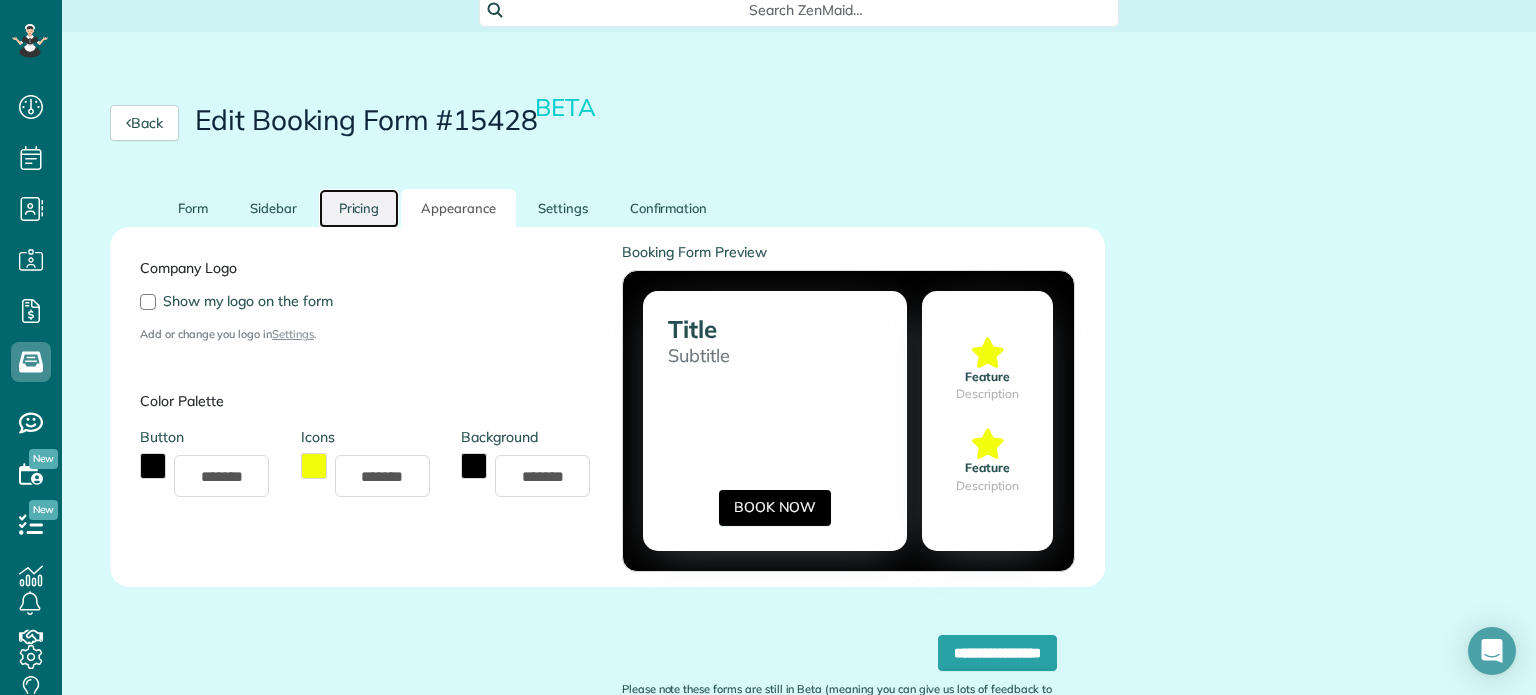 click on "Pricing" at bounding box center (359, 208) 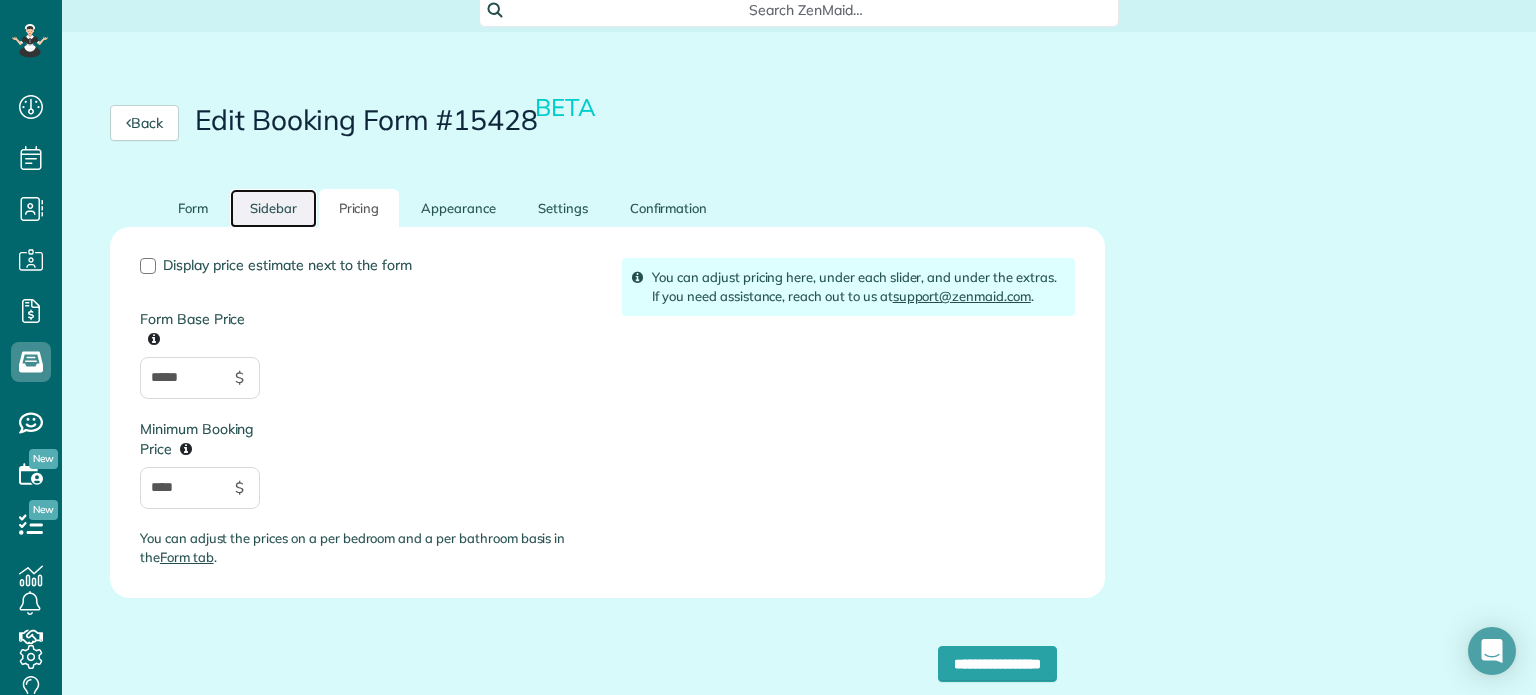 click on "Sidebar" at bounding box center (273, 208) 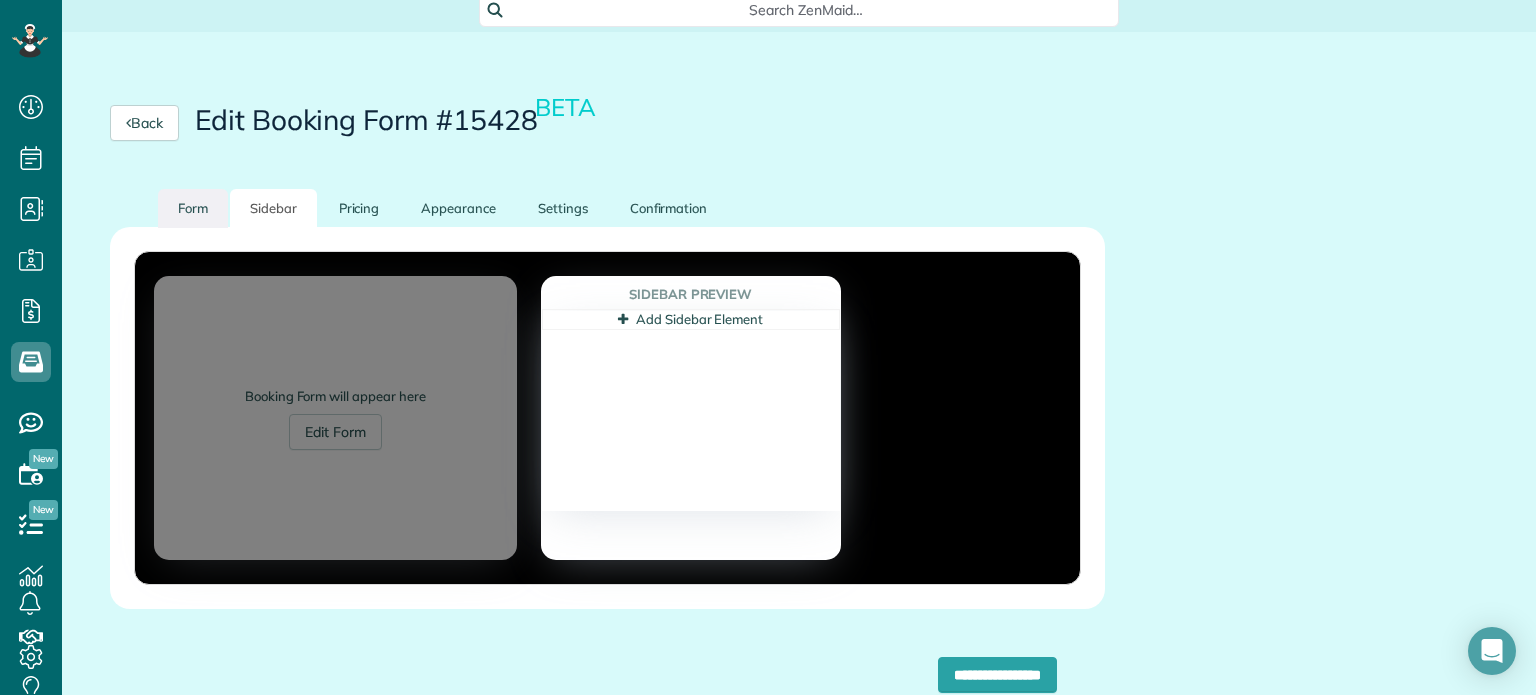 drag, startPoint x: 146, startPoint y: 213, endPoint x: 175, endPoint y: 211, distance: 29.068884 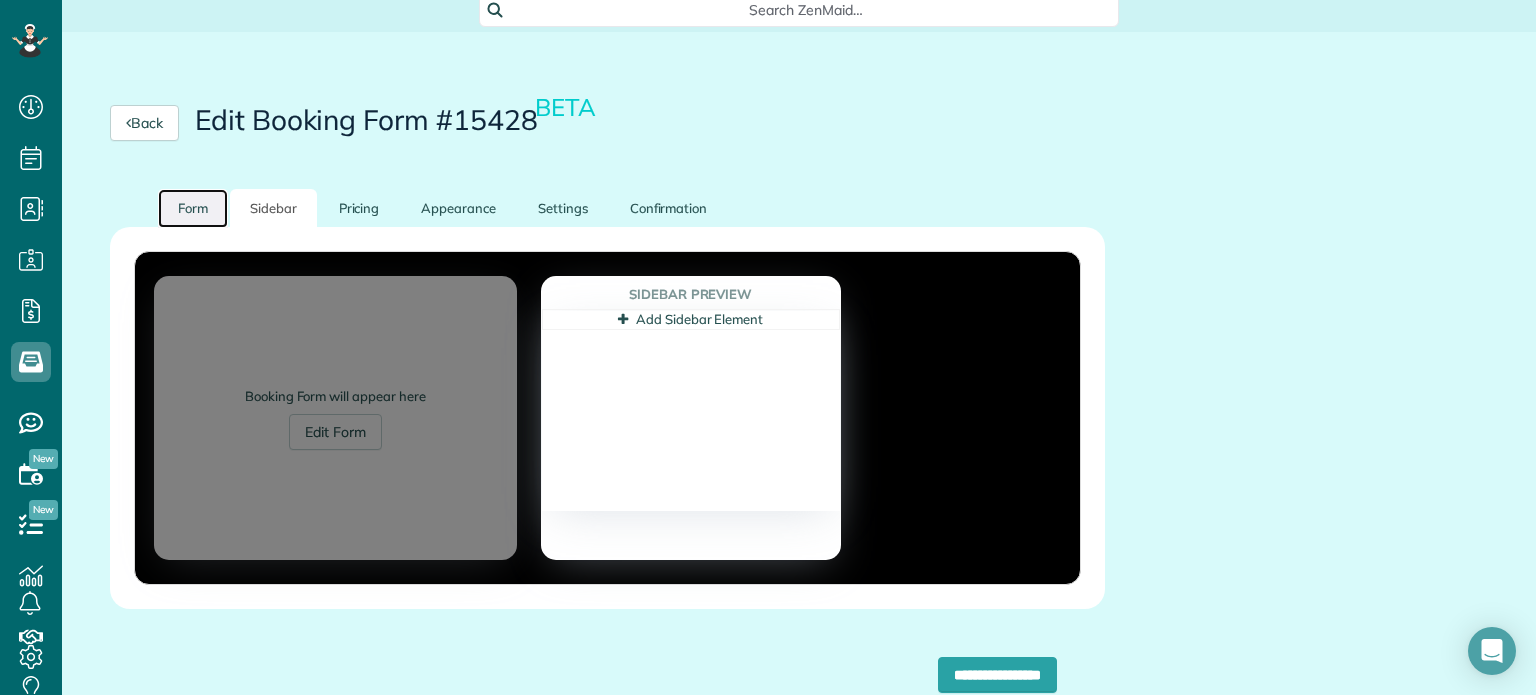 click on "Form" at bounding box center (193, 208) 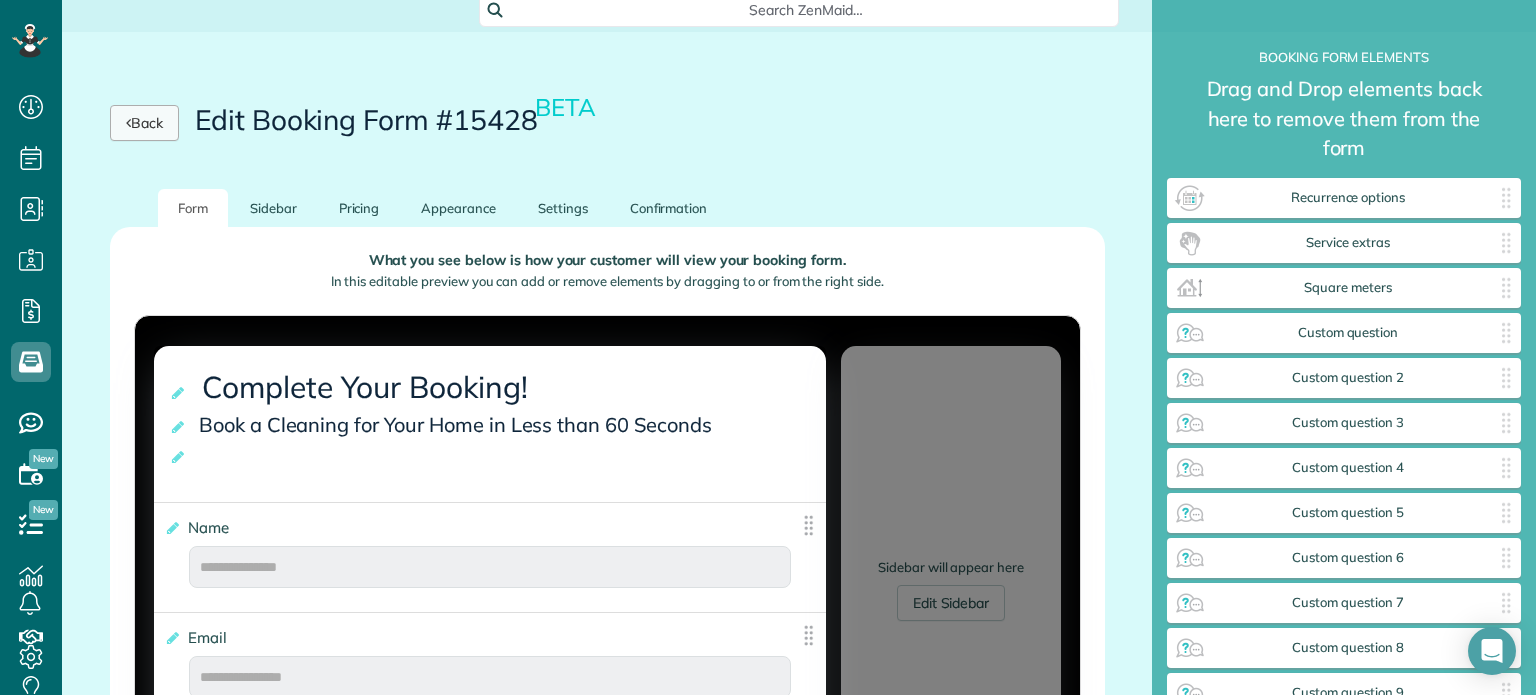 click on "Back" at bounding box center [144, 123] 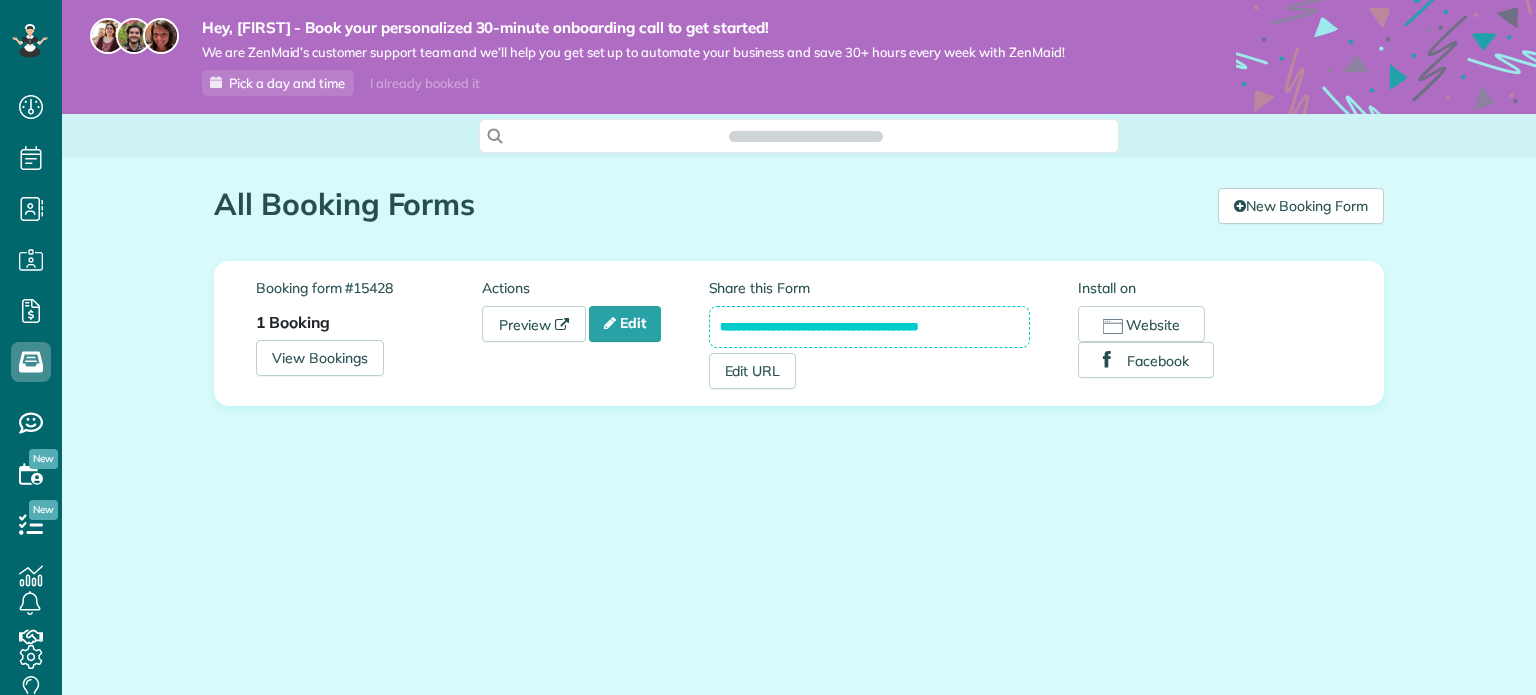 scroll, scrollTop: 0, scrollLeft: 0, axis: both 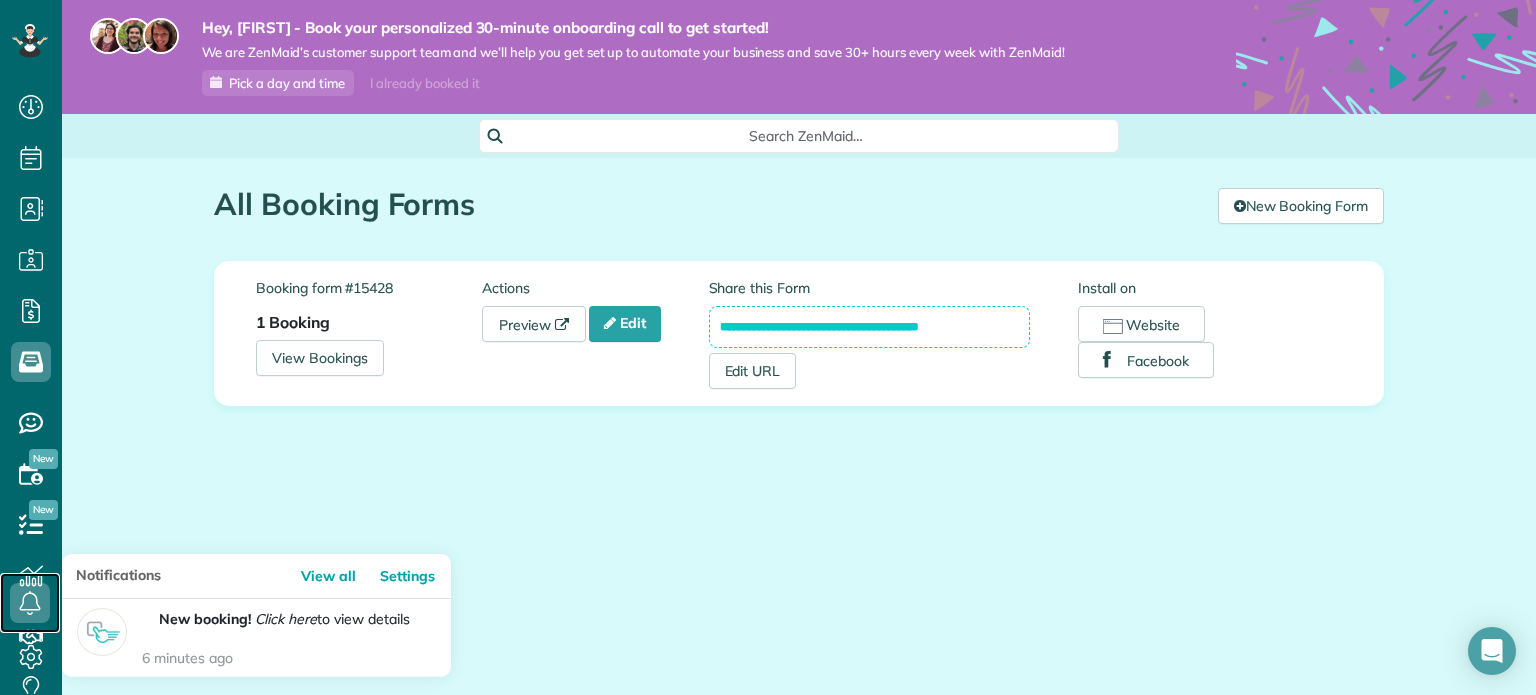 click at bounding box center (30, 603) 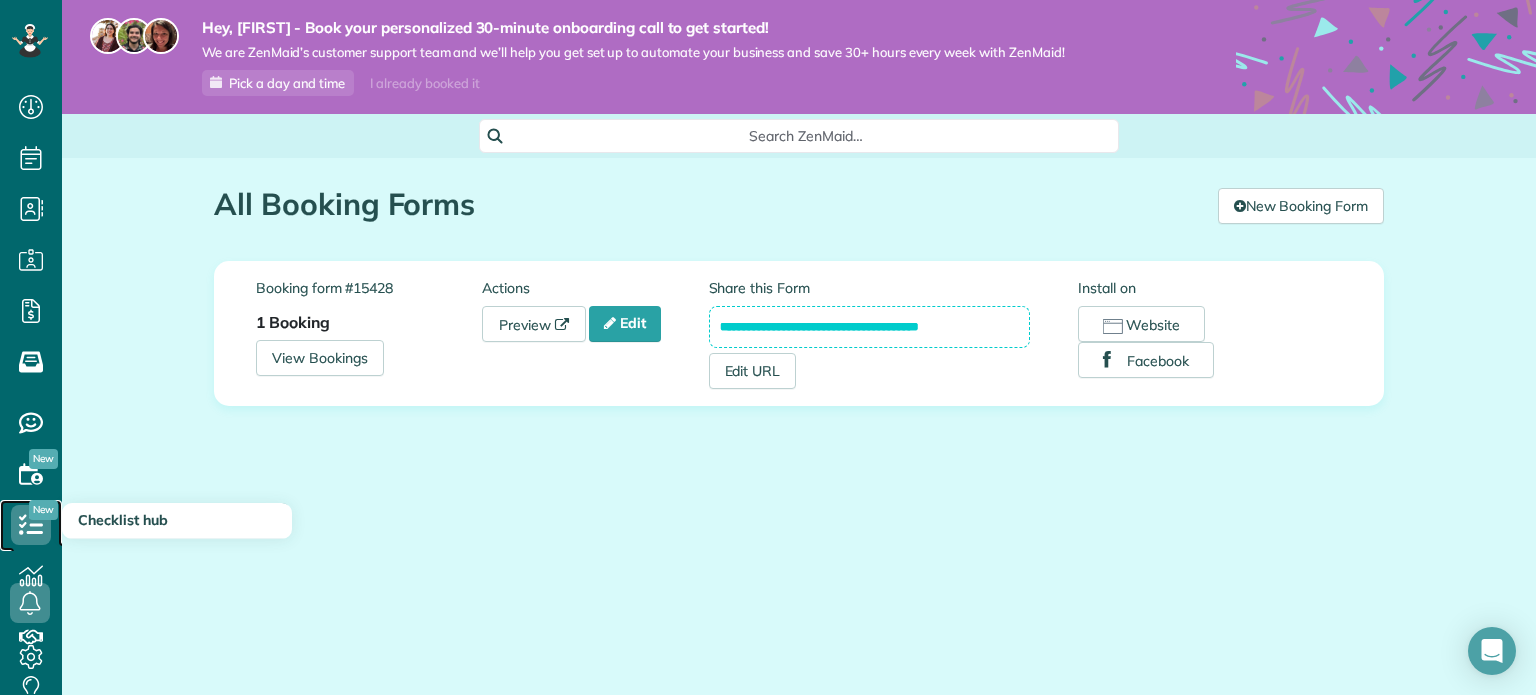 click 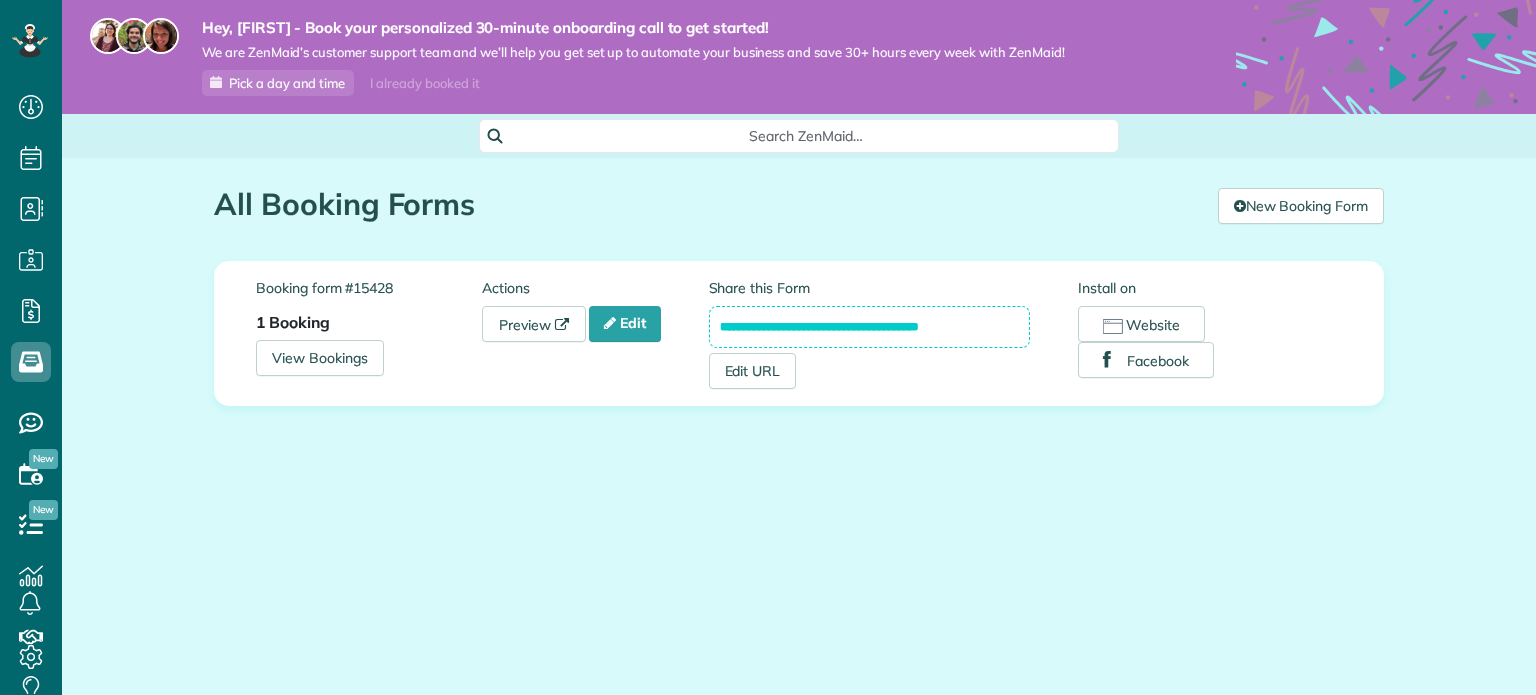 scroll, scrollTop: 0, scrollLeft: 0, axis: both 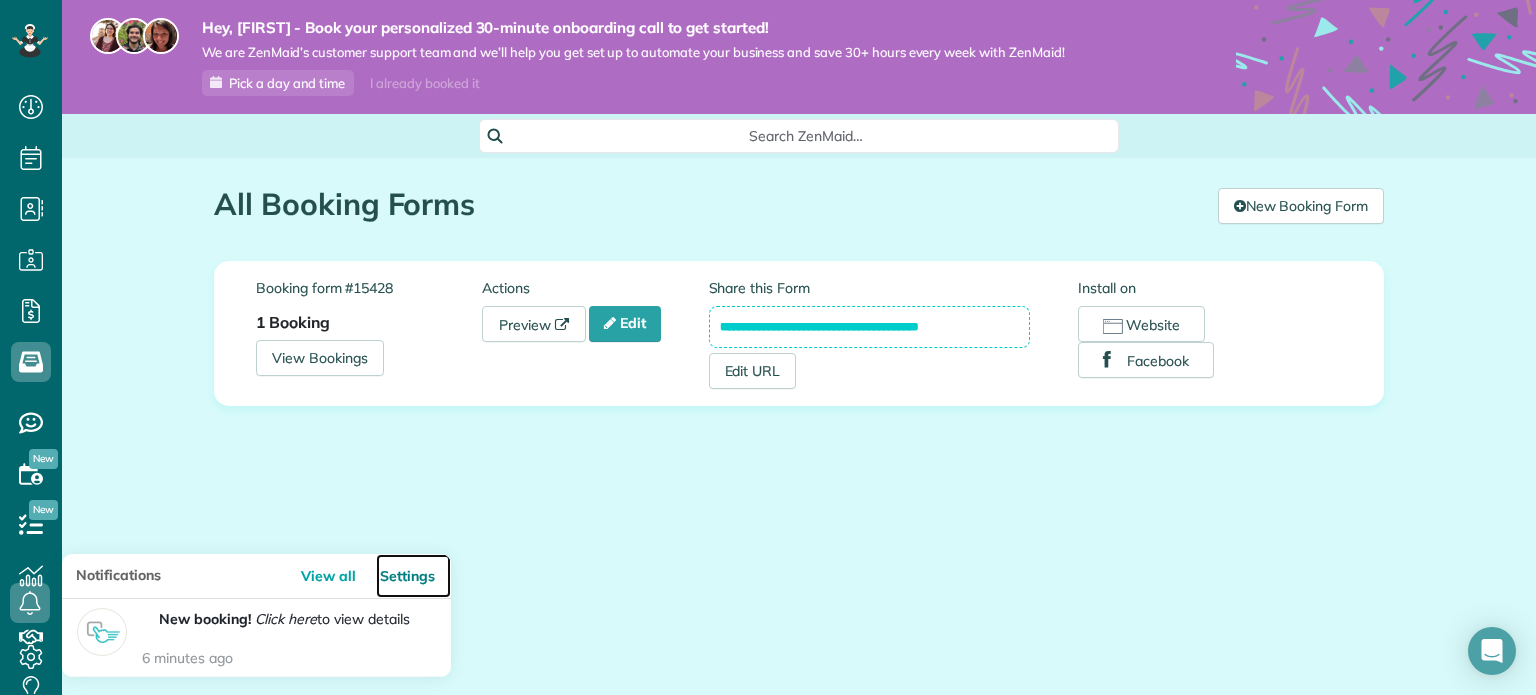 click on "Settings" at bounding box center (413, 576) 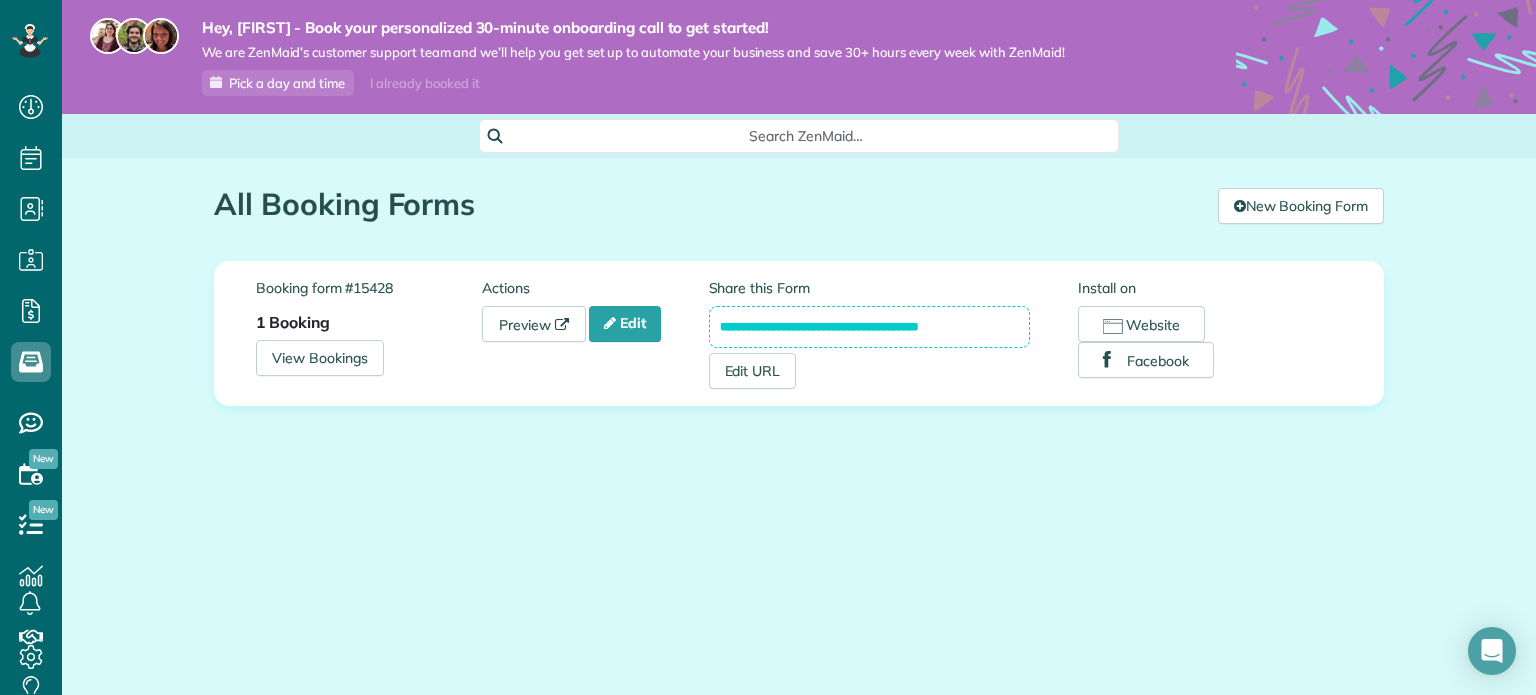 scroll, scrollTop: 0, scrollLeft: 0, axis: both 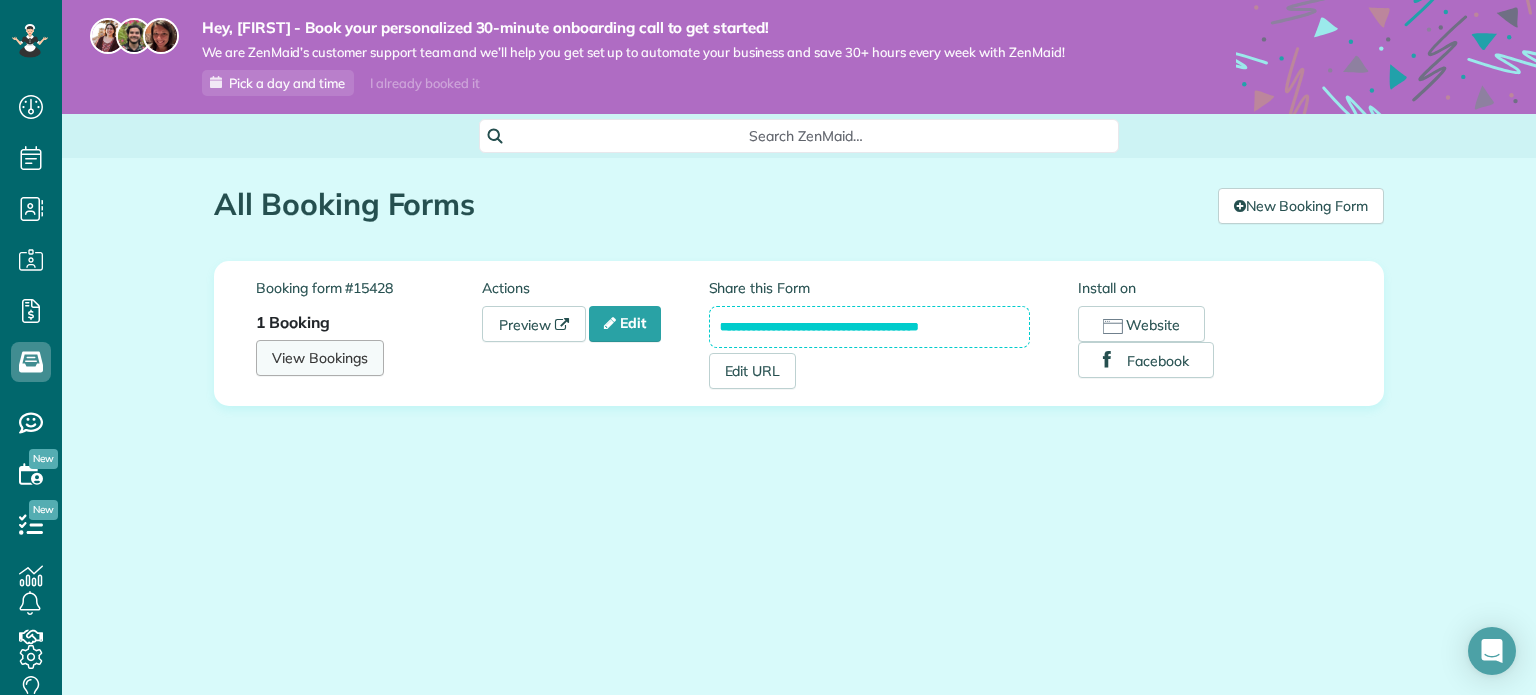 click on "View Bookings" at bounding box center [320, 358] 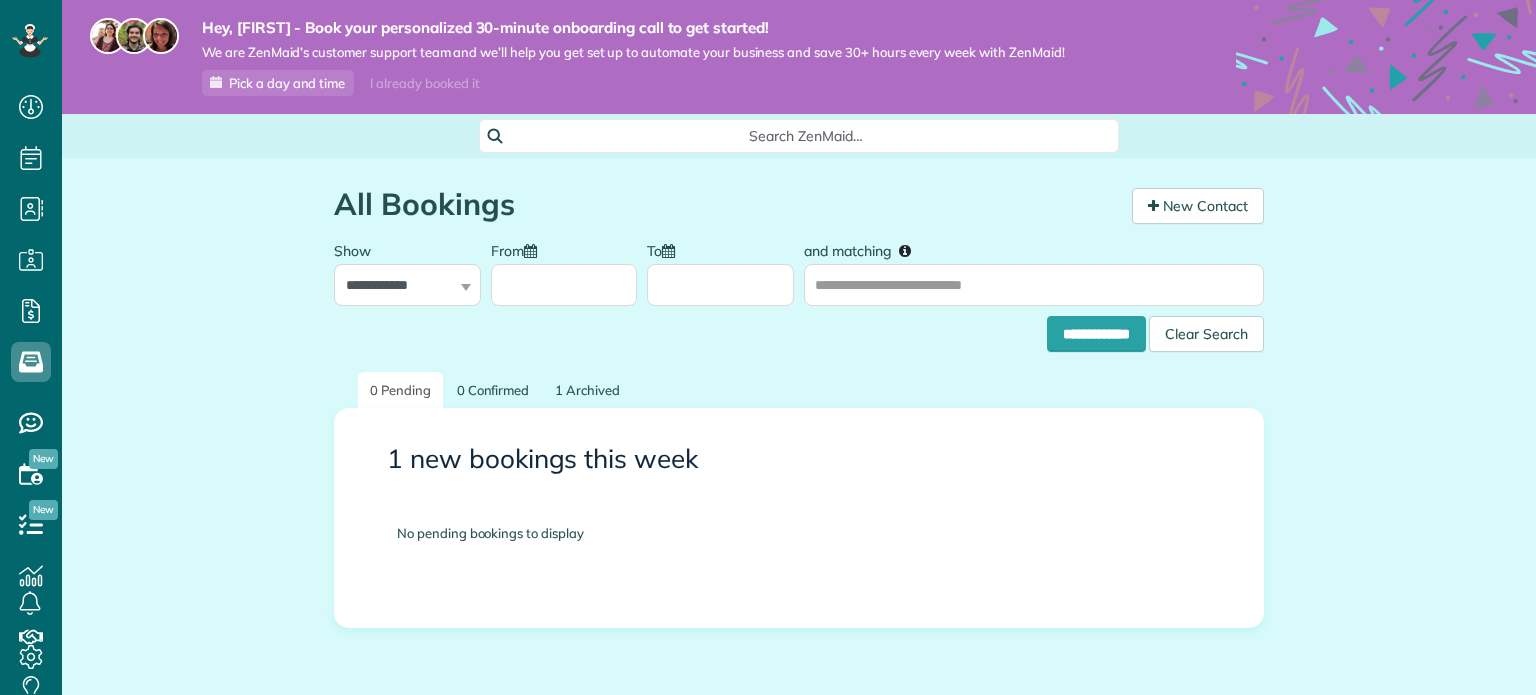 scroll, scrollTop: 0, scrollLeft: 0, axis: both 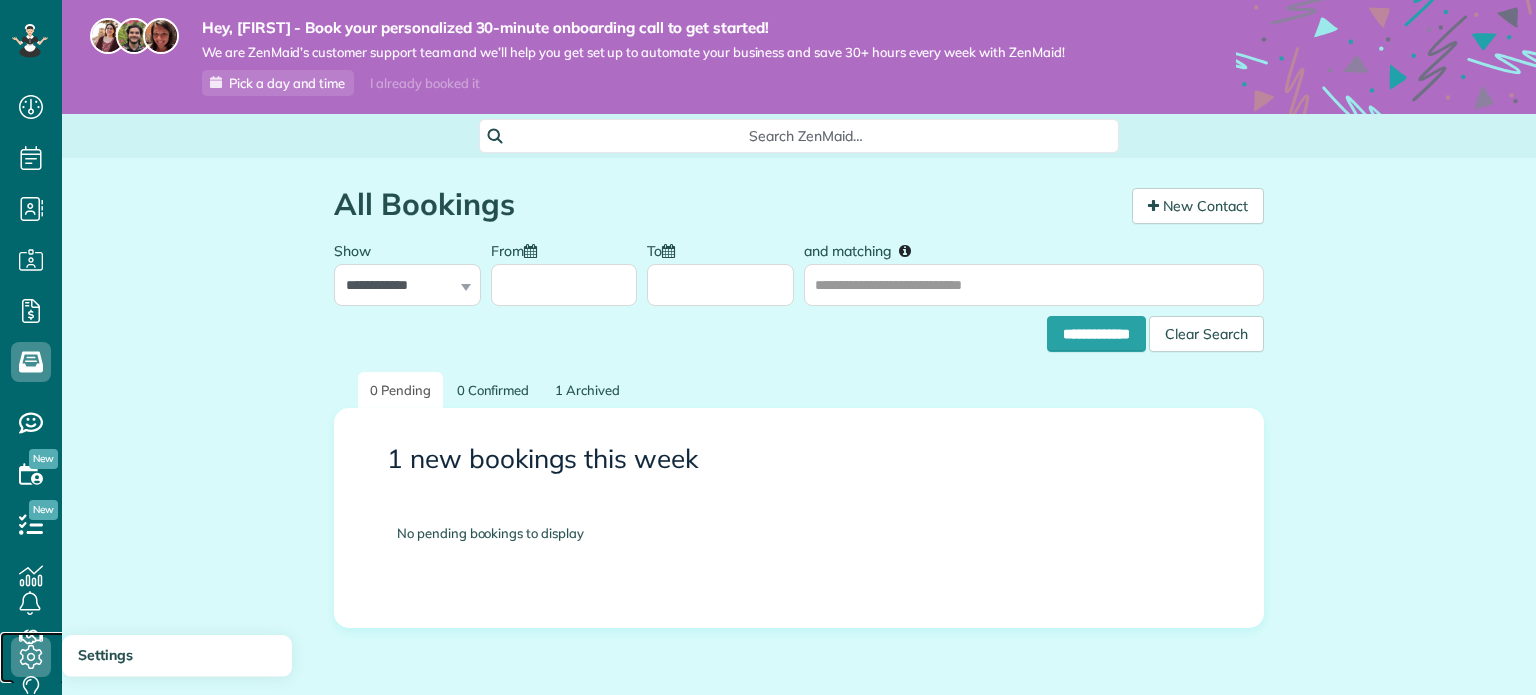 click 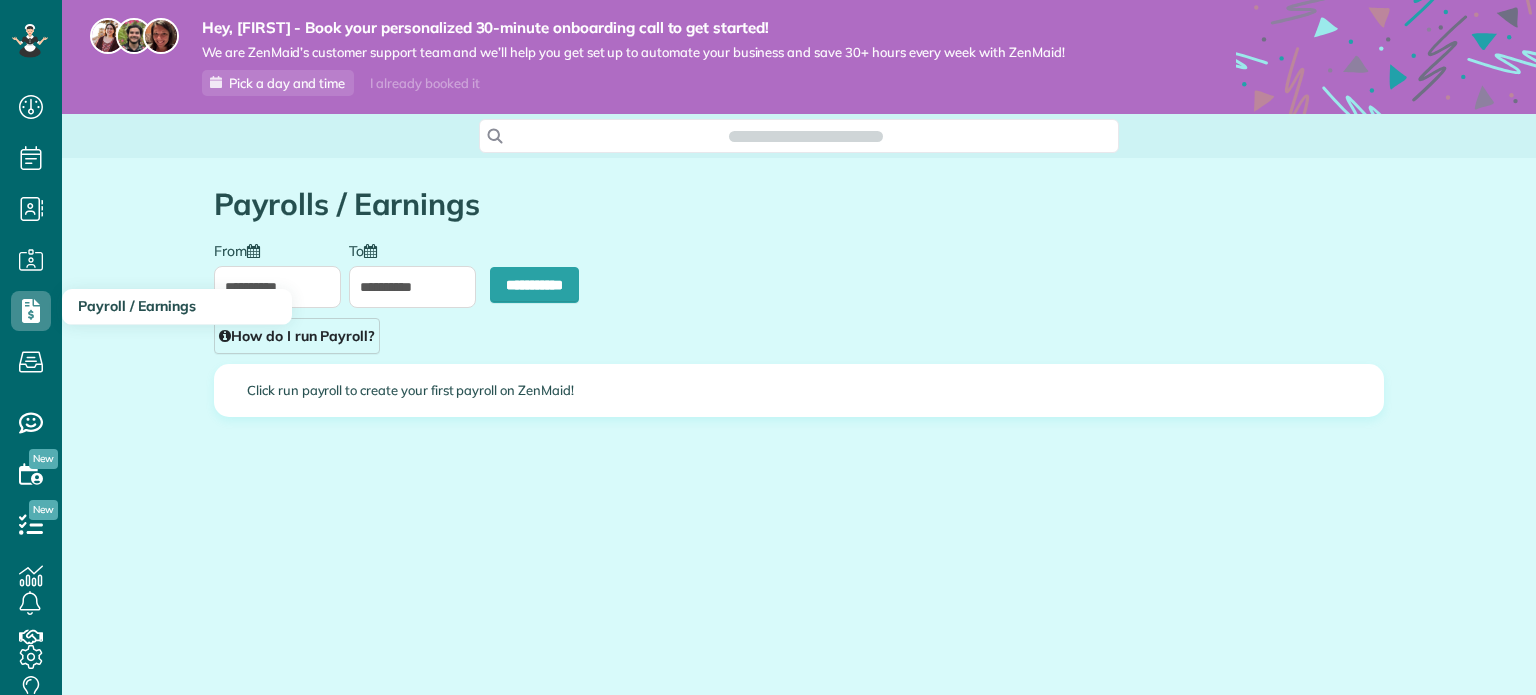 scroll, scrollTop: 0, scrollLeft: 0, axis: both 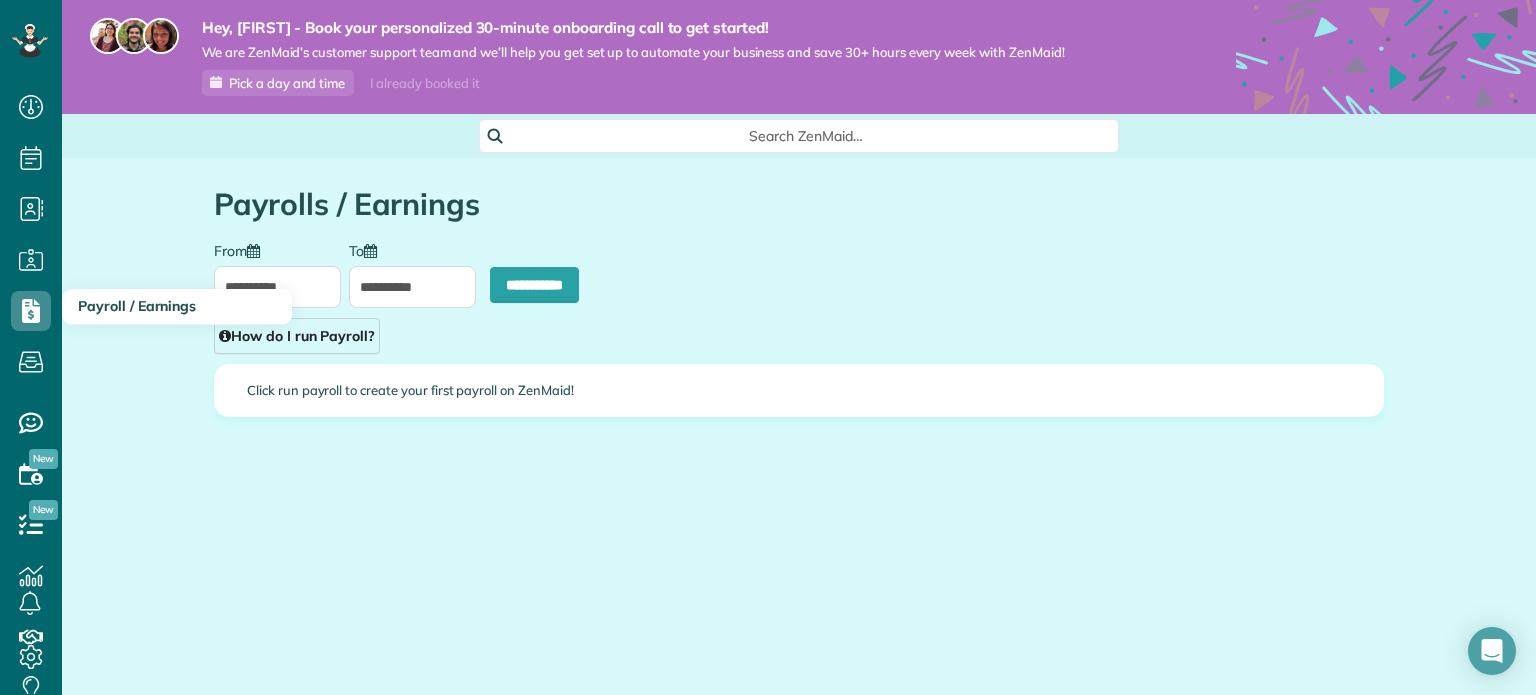 type on "**********" 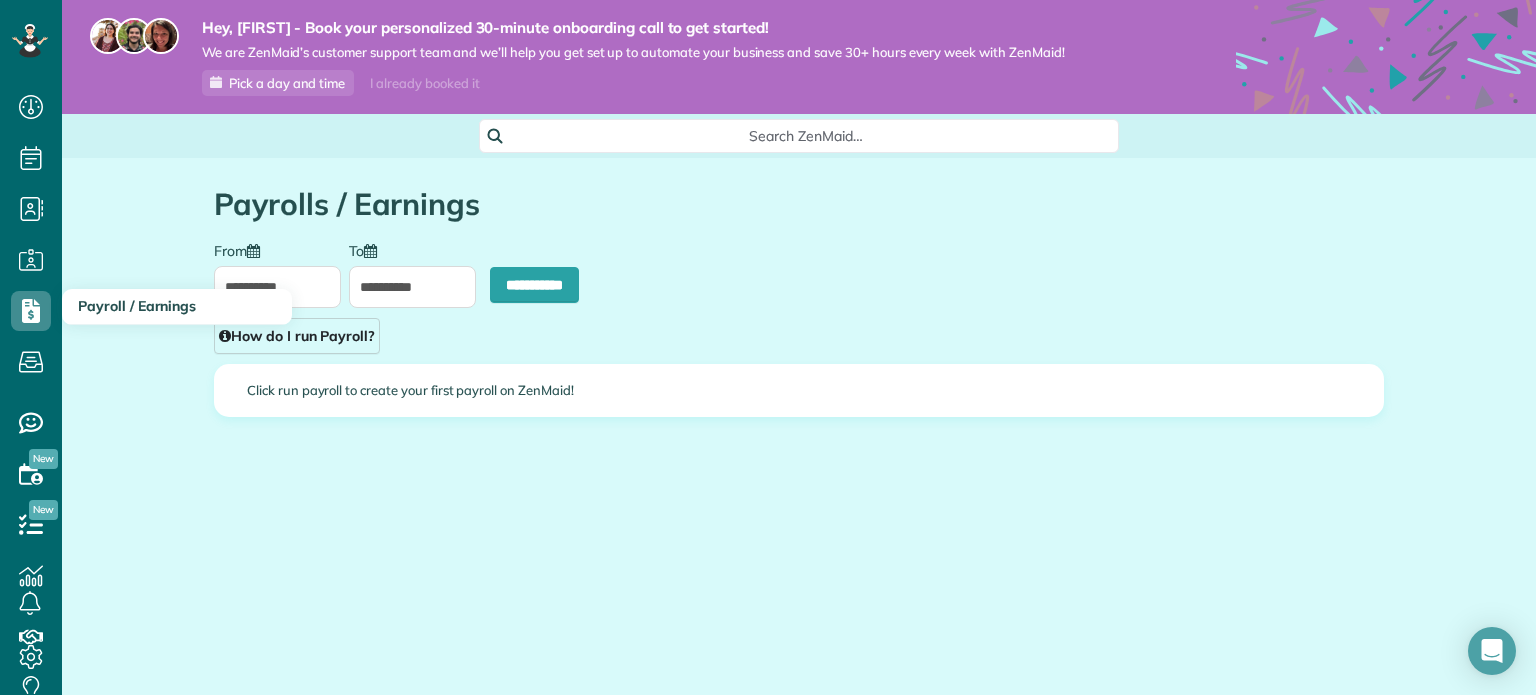 type on "**********" 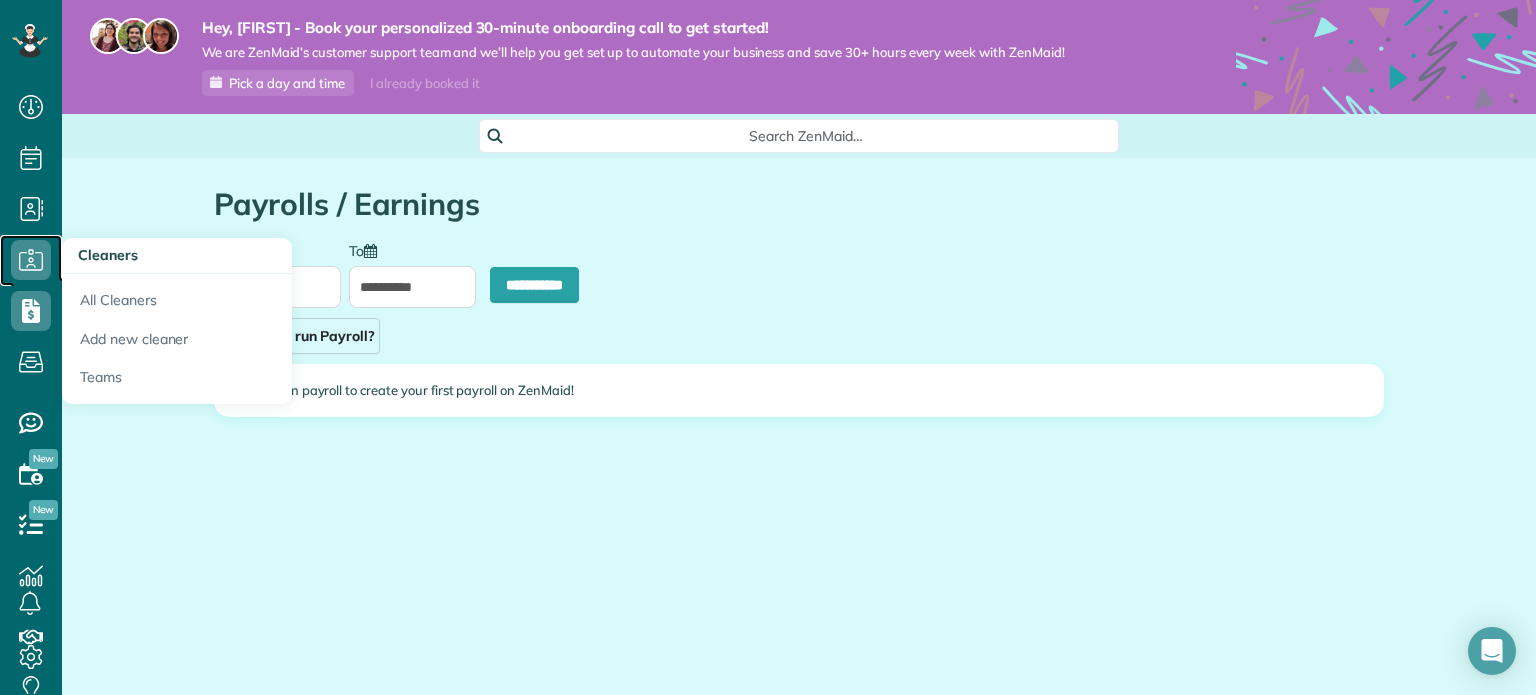 click on "Cleaners" at bounding box center [31, 260] 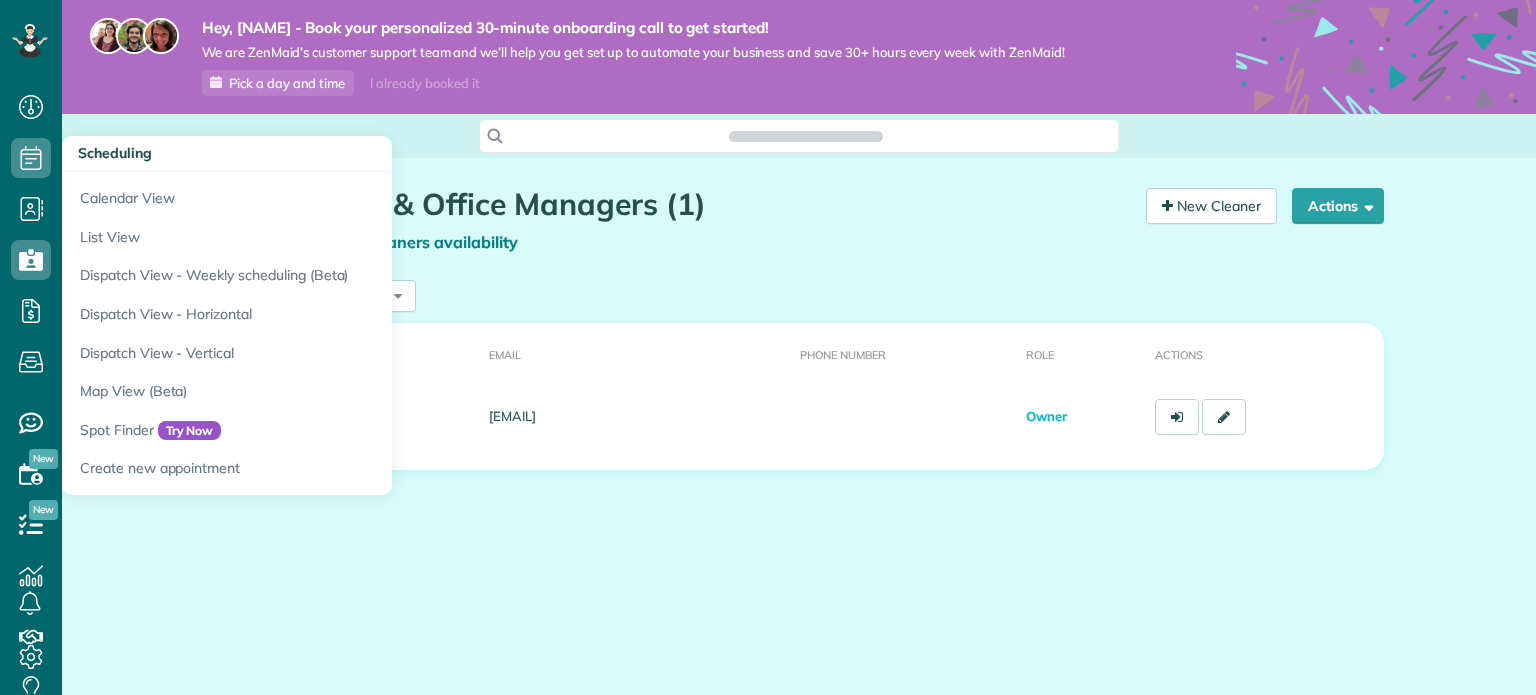 scroll, scrollTop: 0, scrollLeft: 0, axis: both 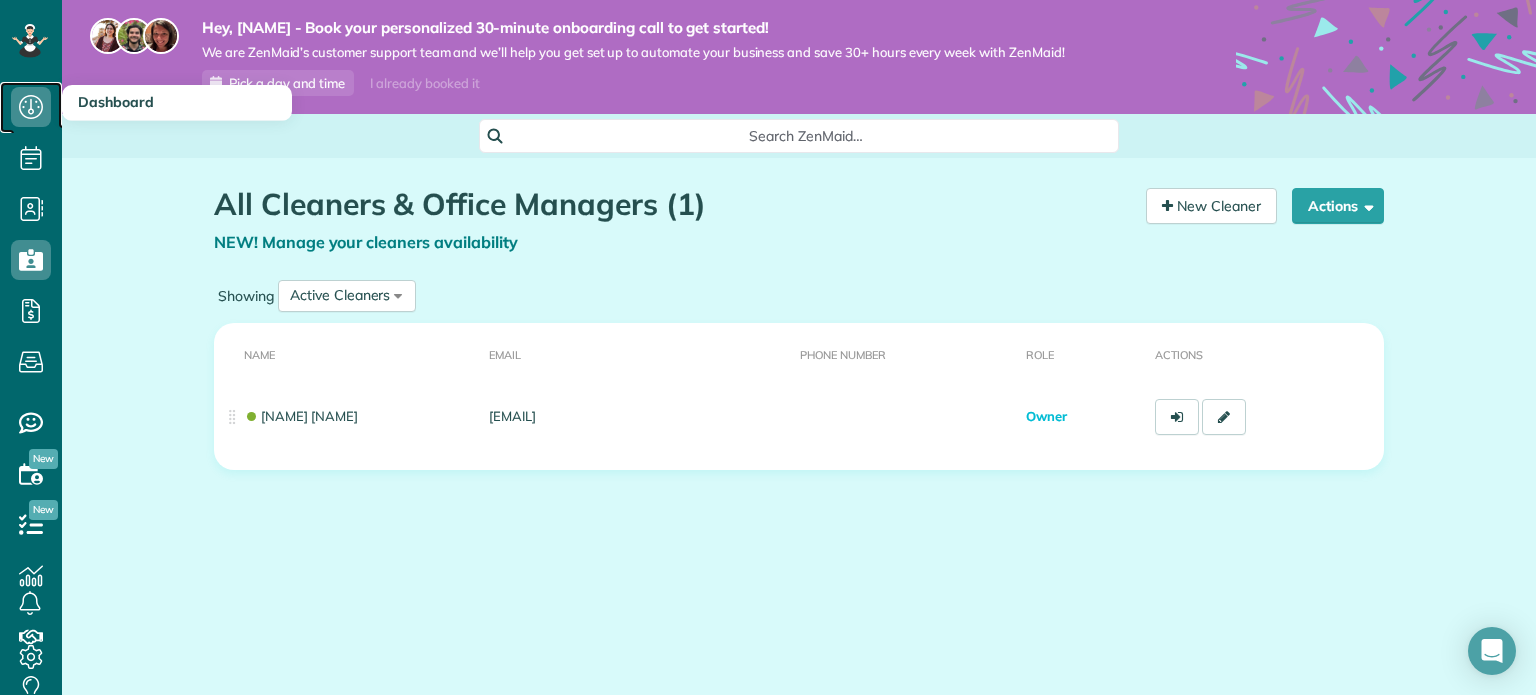click 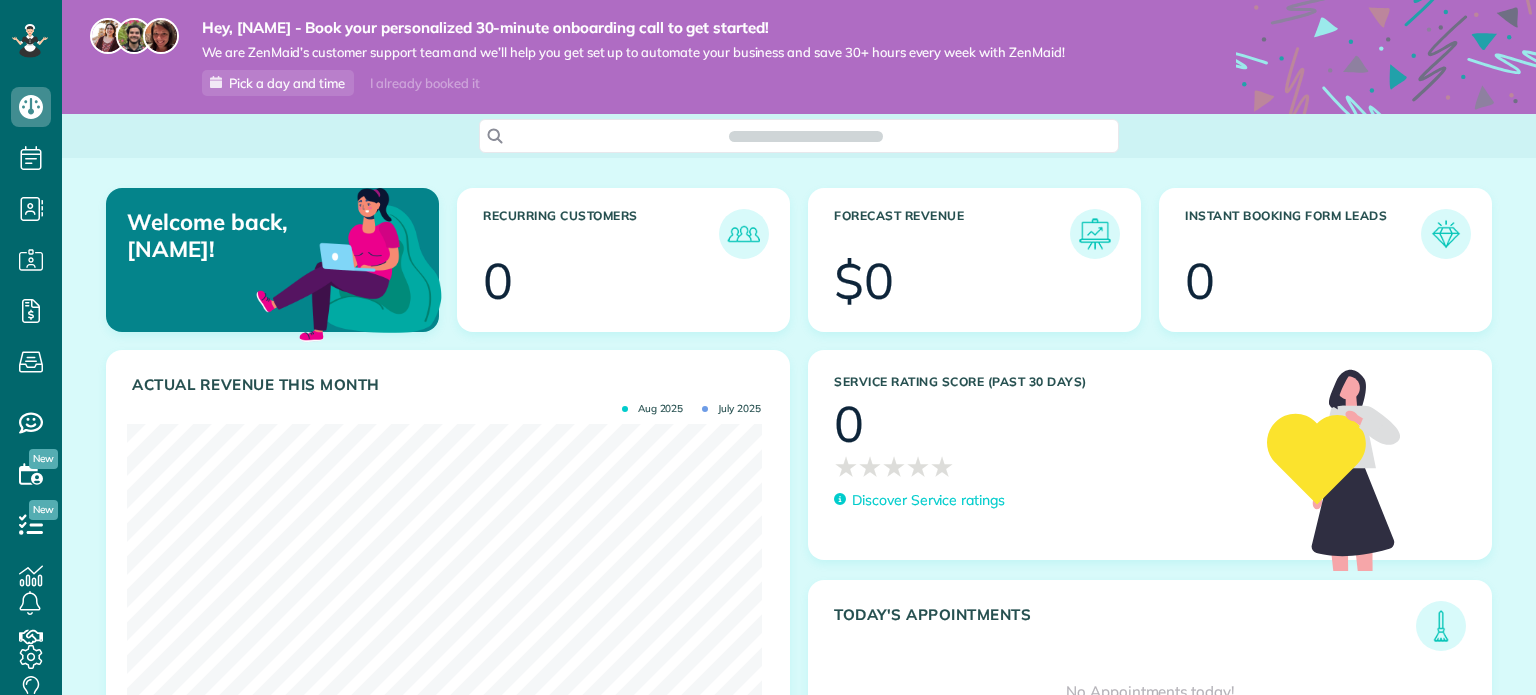 scroll, scrollTop: 0, scrollLeft: 0, axis: both 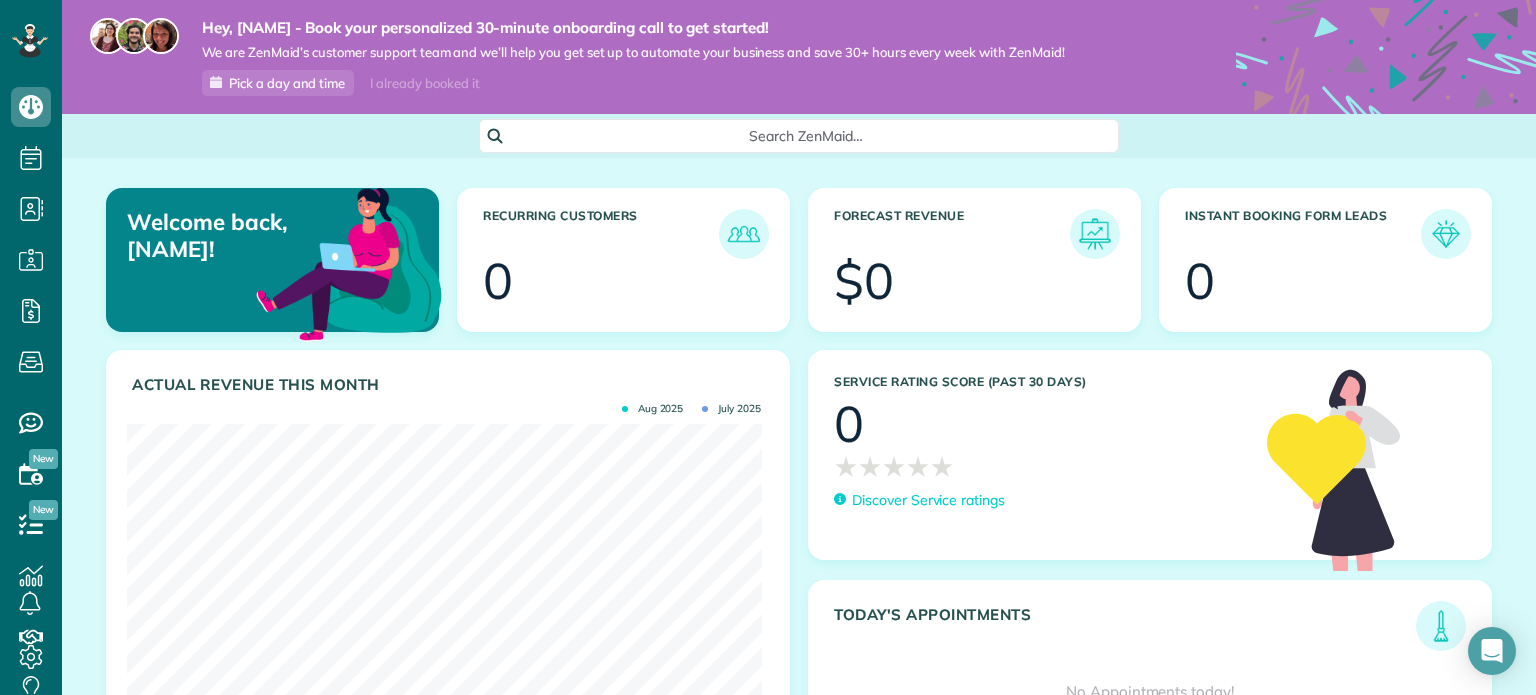 click on "Welcome back,
[NAME]!" at bounding box center [272, 260] 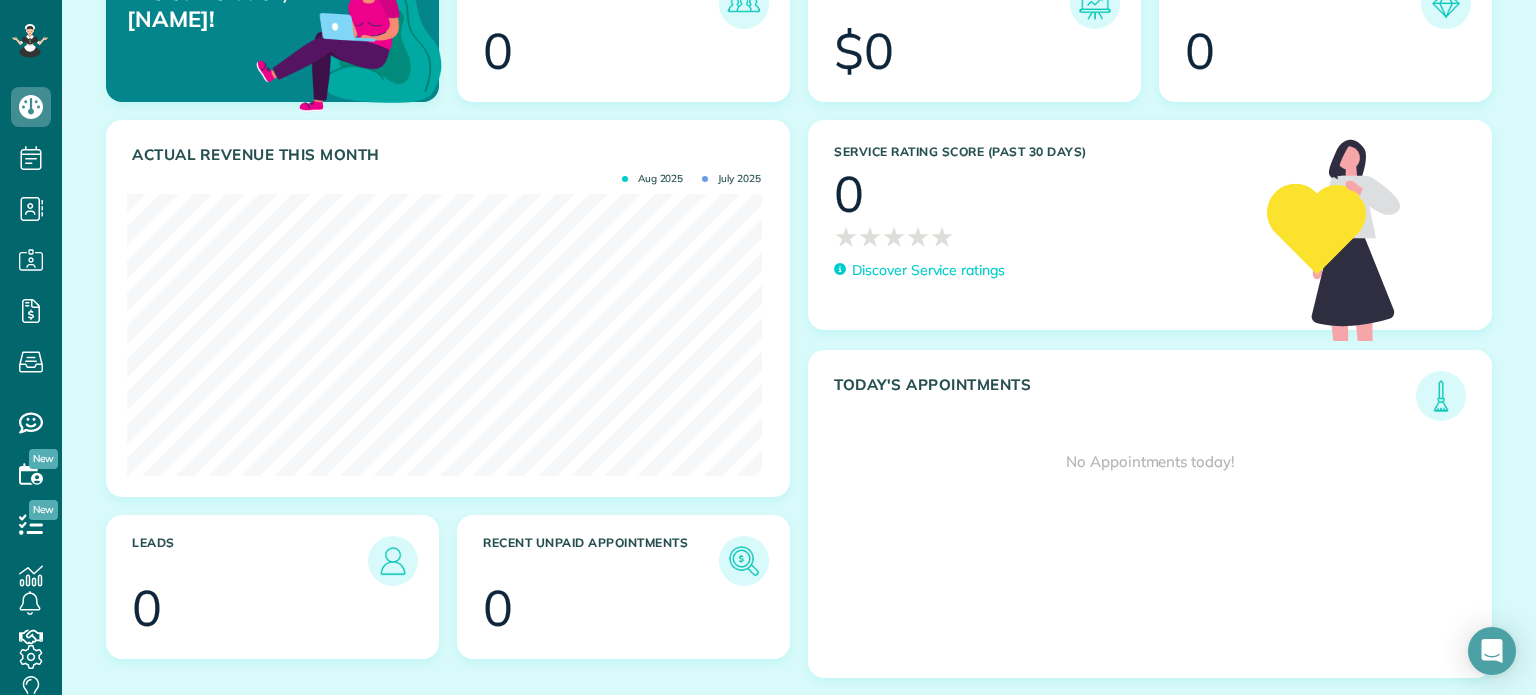 scroll, scrollTop: 0, scrollLeft: 0, axis: both 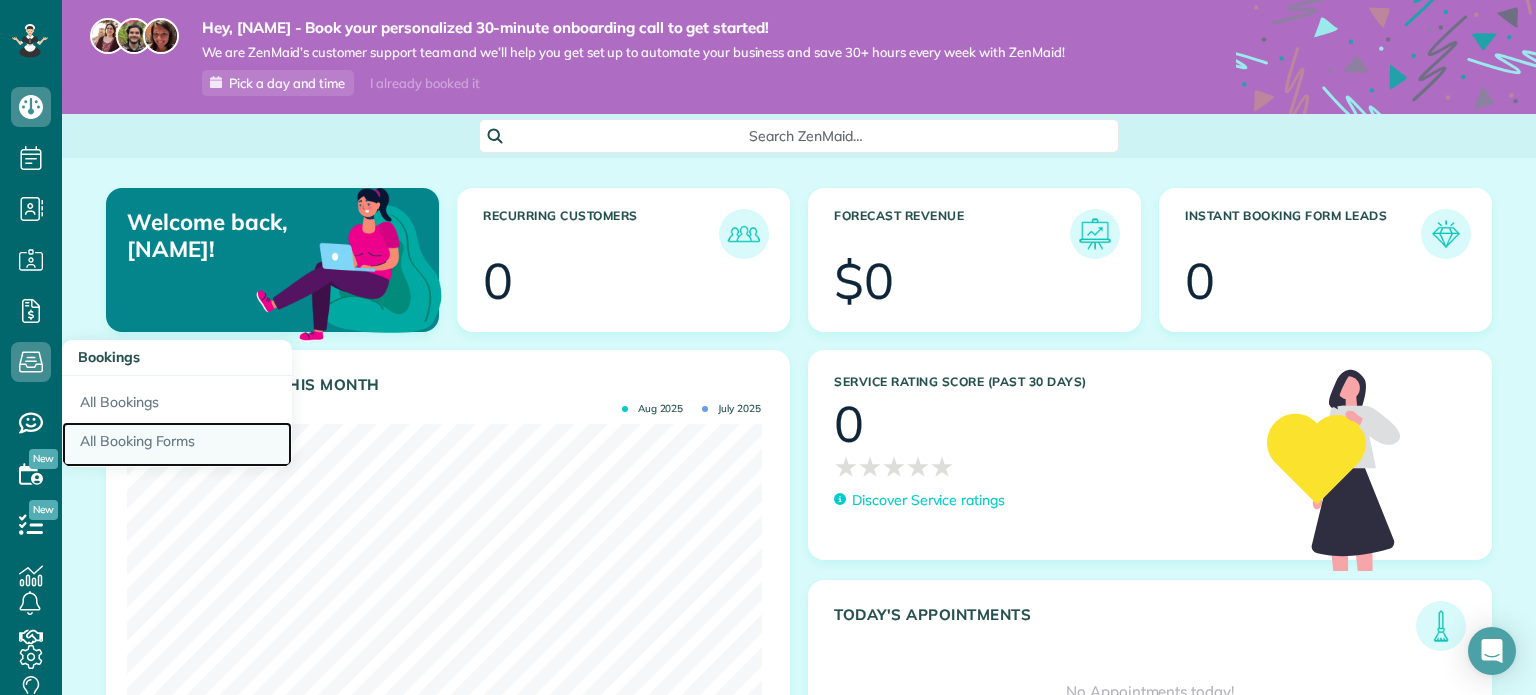 click on "All Booking Forms" at bounding box center (177, 445) 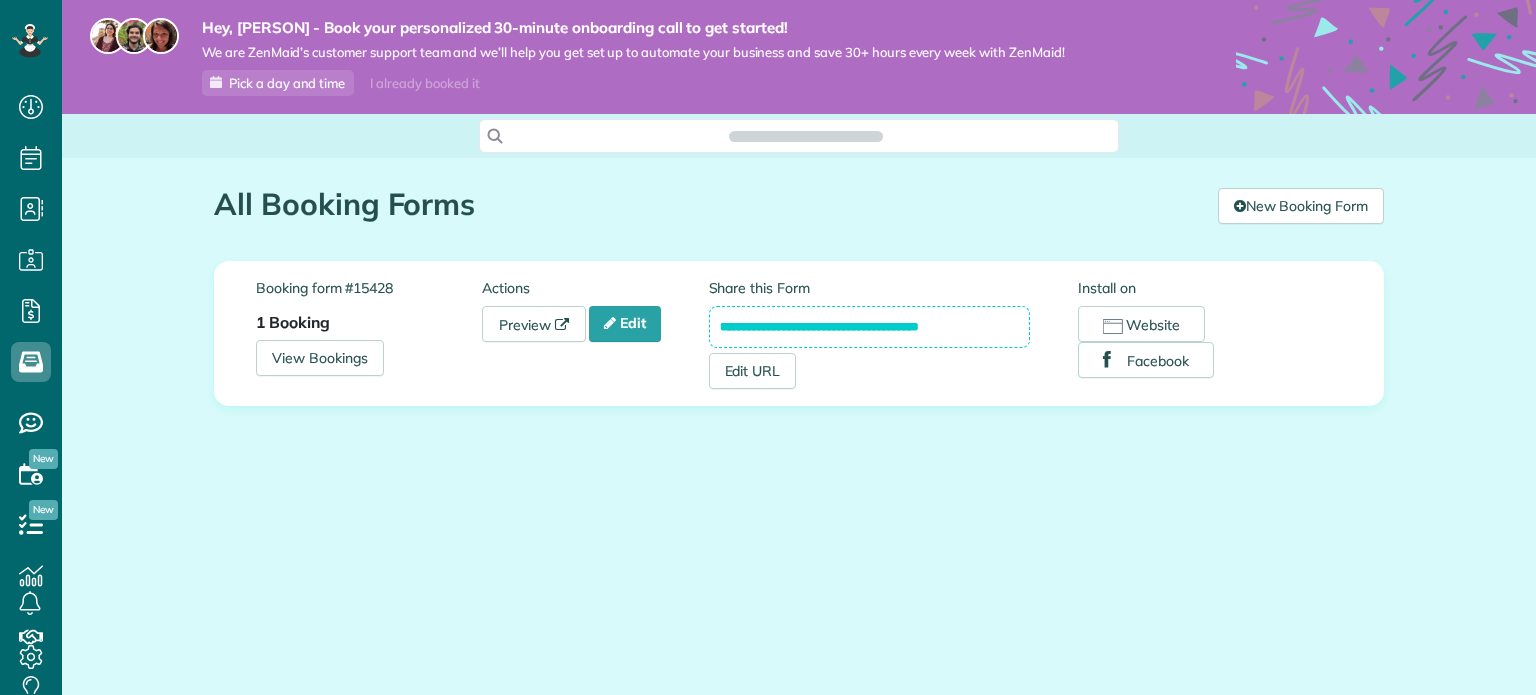 scroll, scrollTop: 0, scrollLeft: 0, axis: both 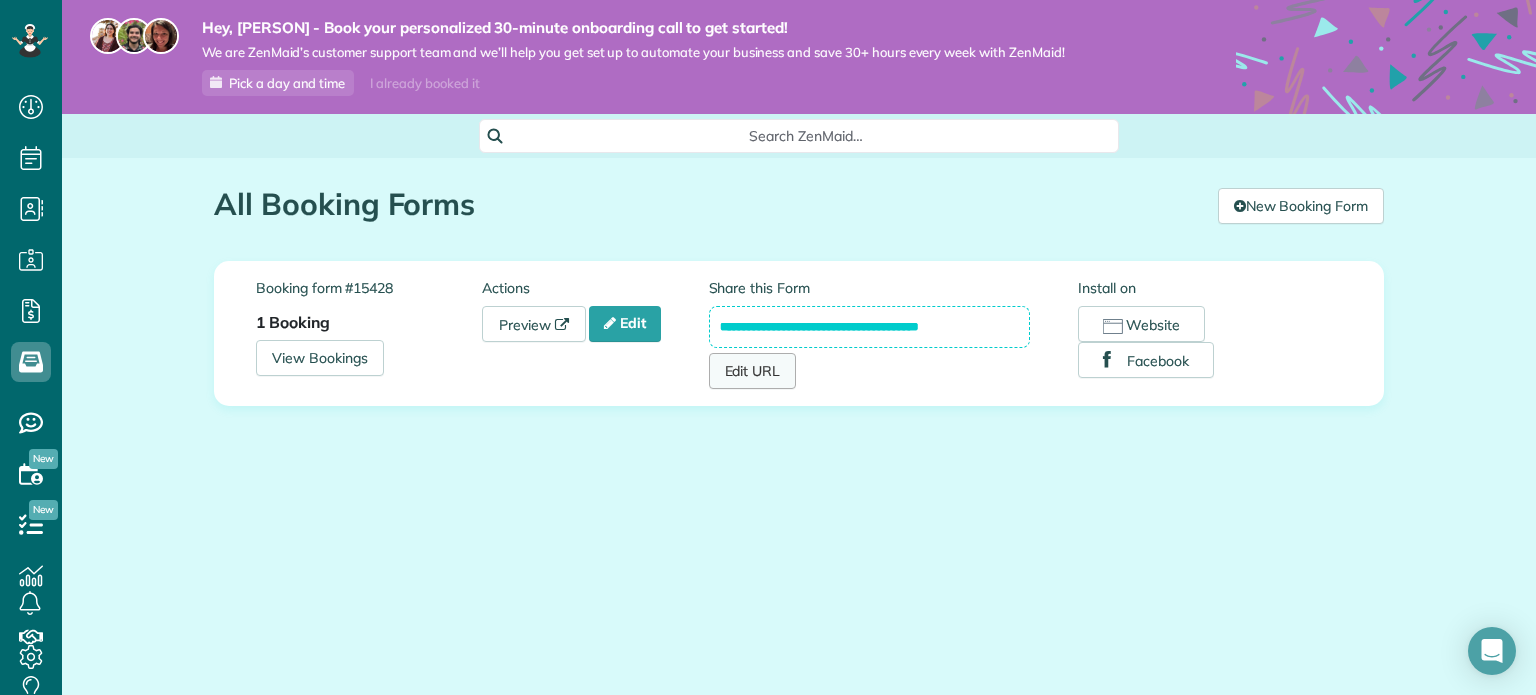 click on "Edit URL" at bounding box center [753, 371] 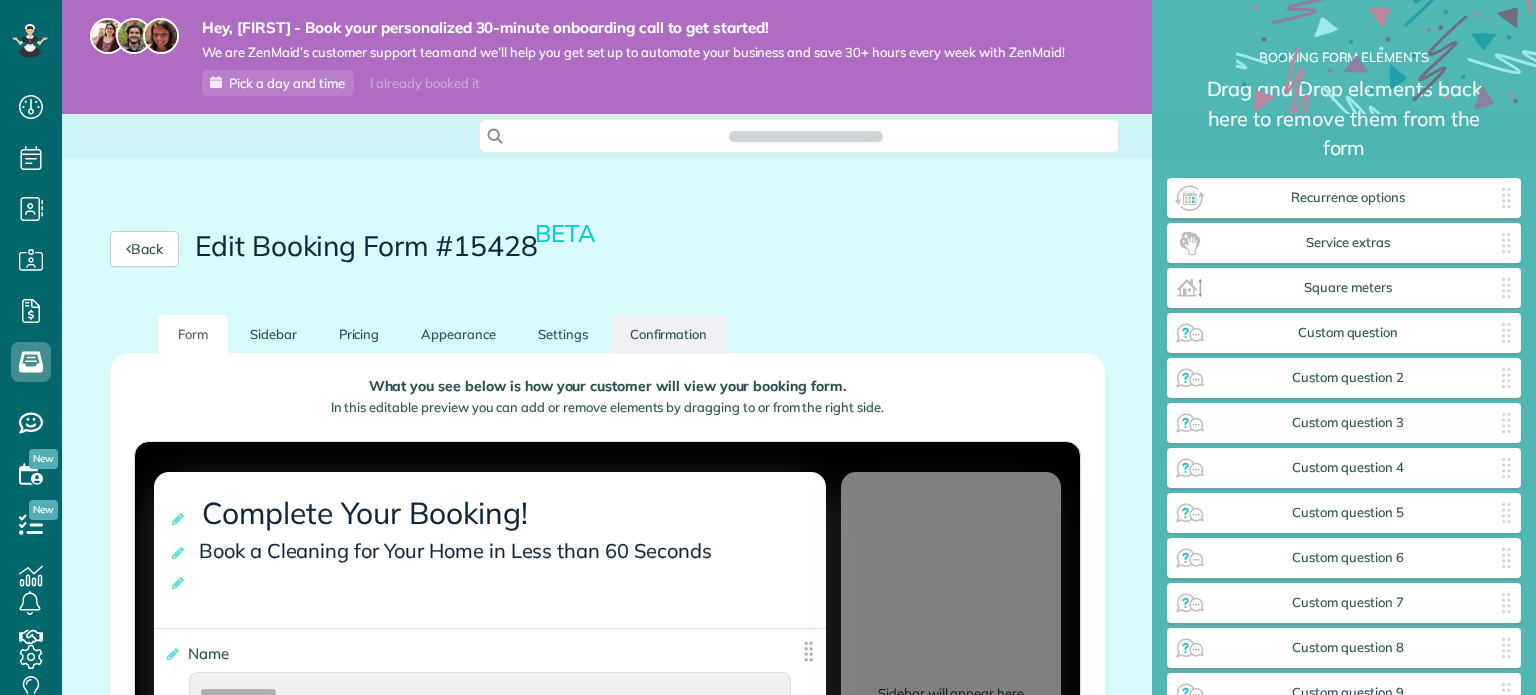 scroll, scrollTop: 0, scrollLeft: 0, axis: both 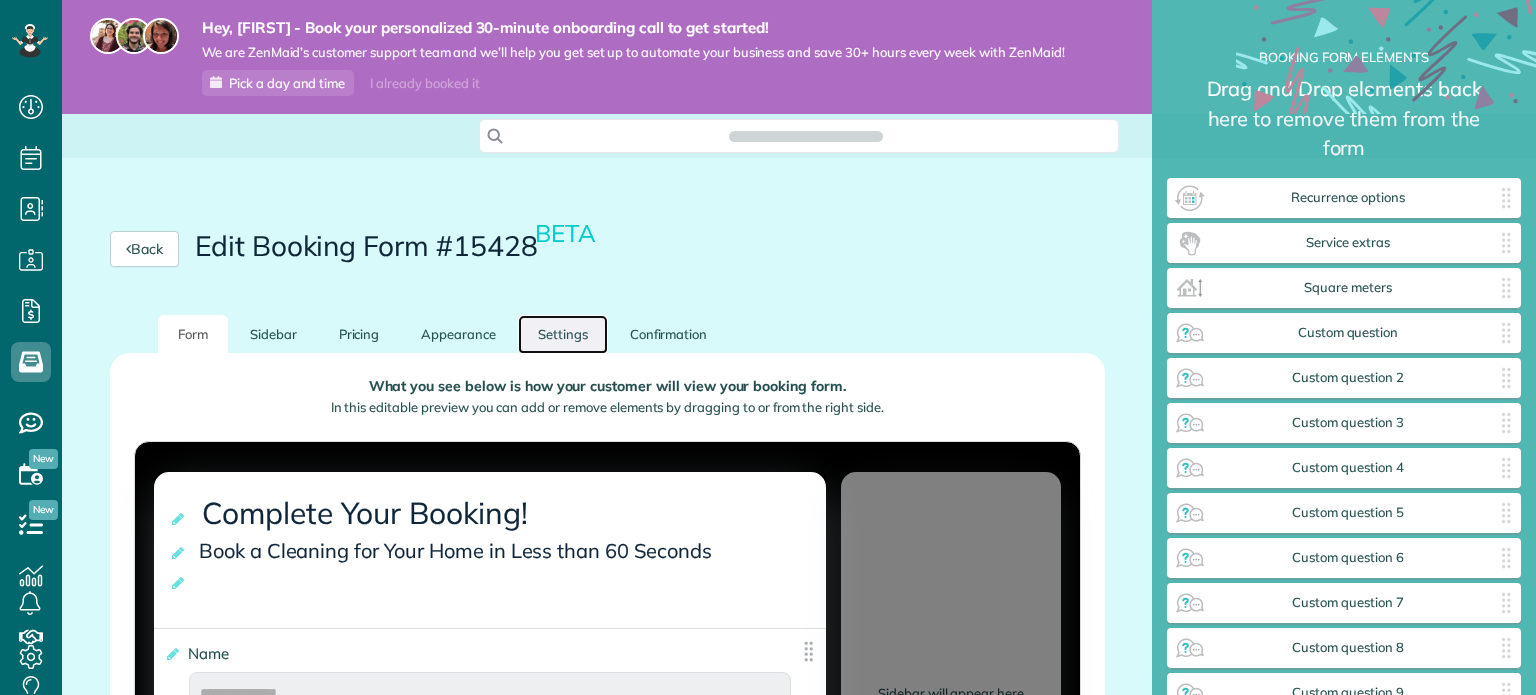 click on "Settings" at bounding box center (563, 334) 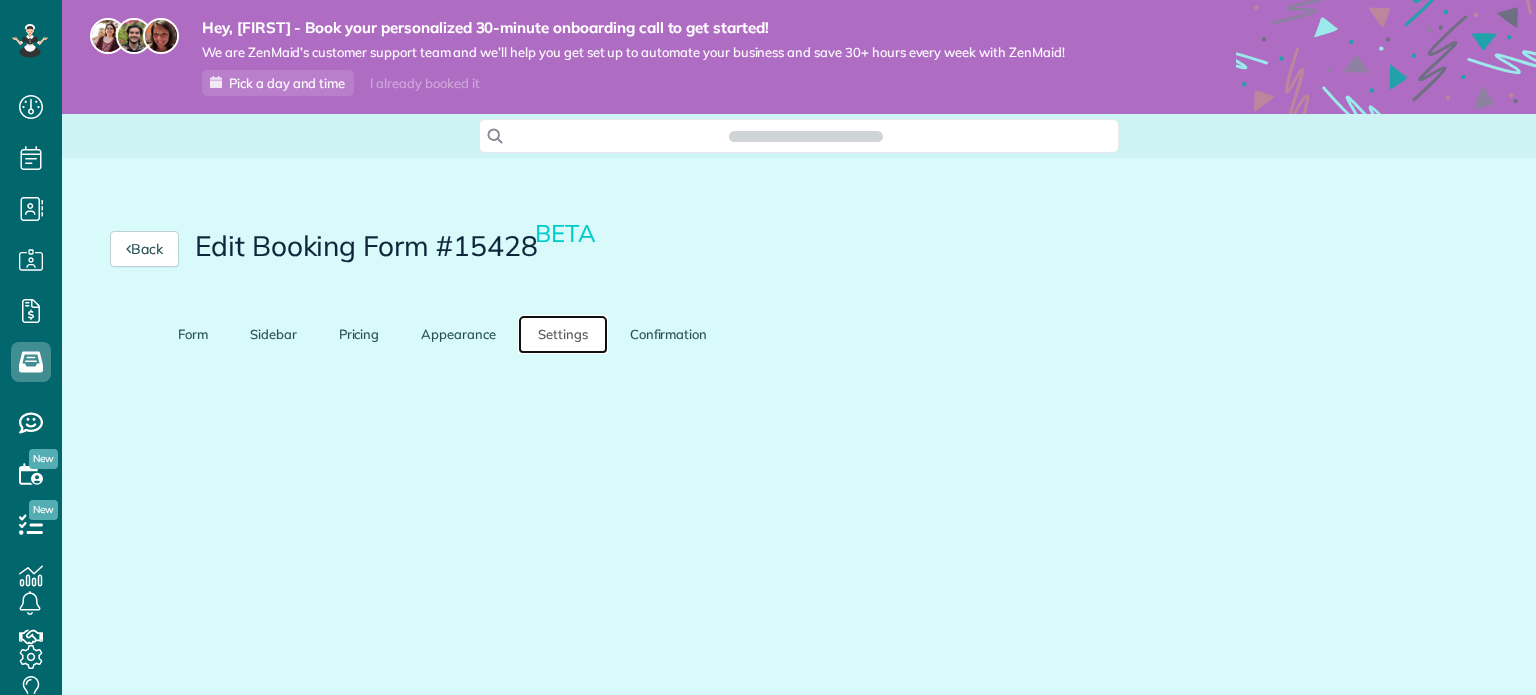 scroll, scrollTop: 695, scrollLeft: 61, axis: both 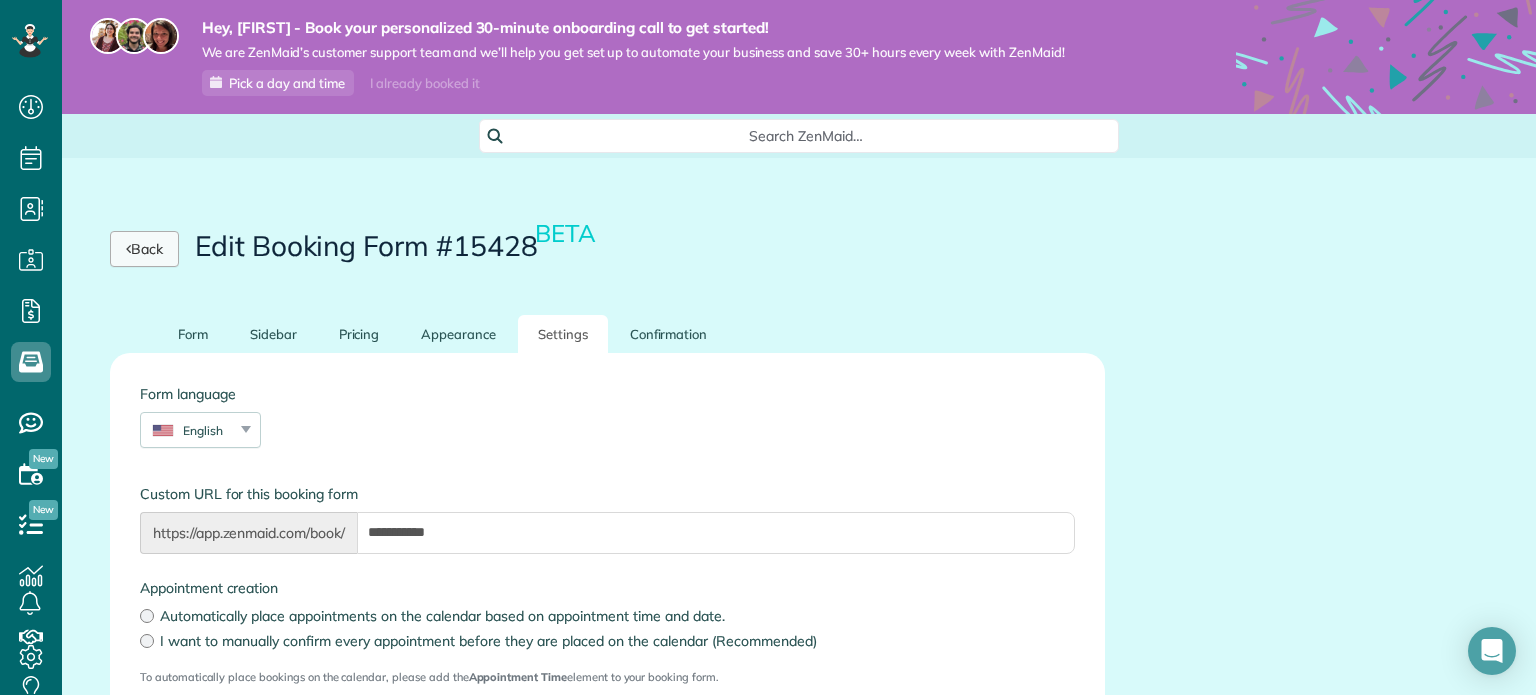 click on "Back" at bounding box center (144, 249) 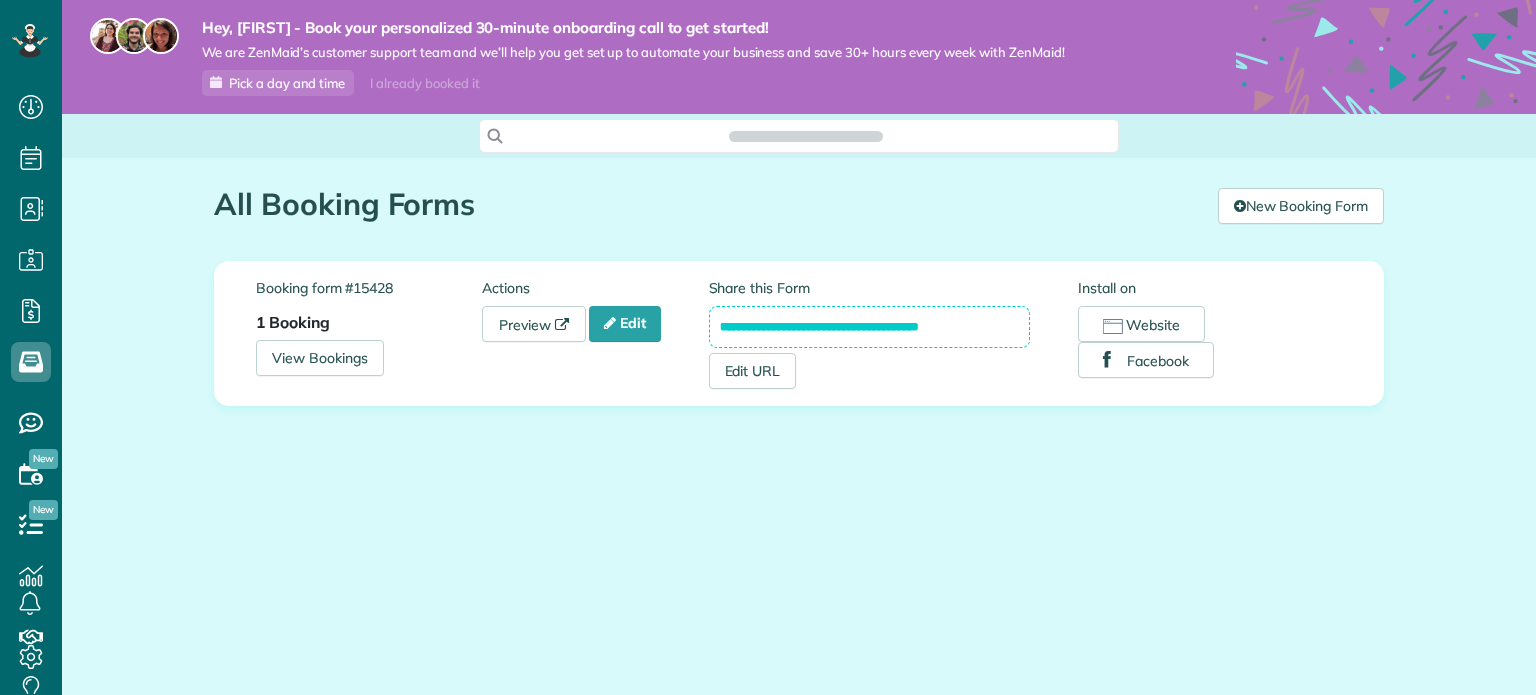 scroll, scrollTop: 0, scrollLeft: 0, axis: both 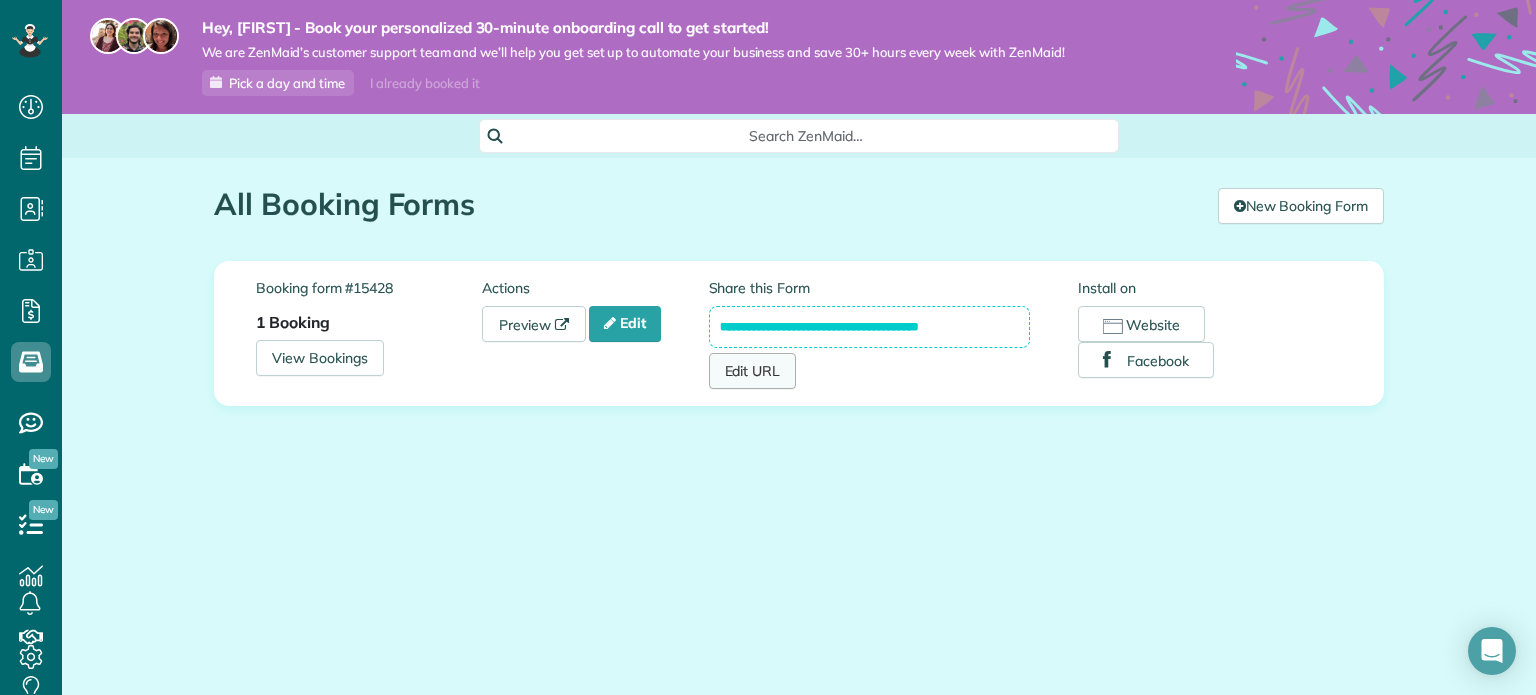 click on "Edit URL" at bounding box center (753, 371) 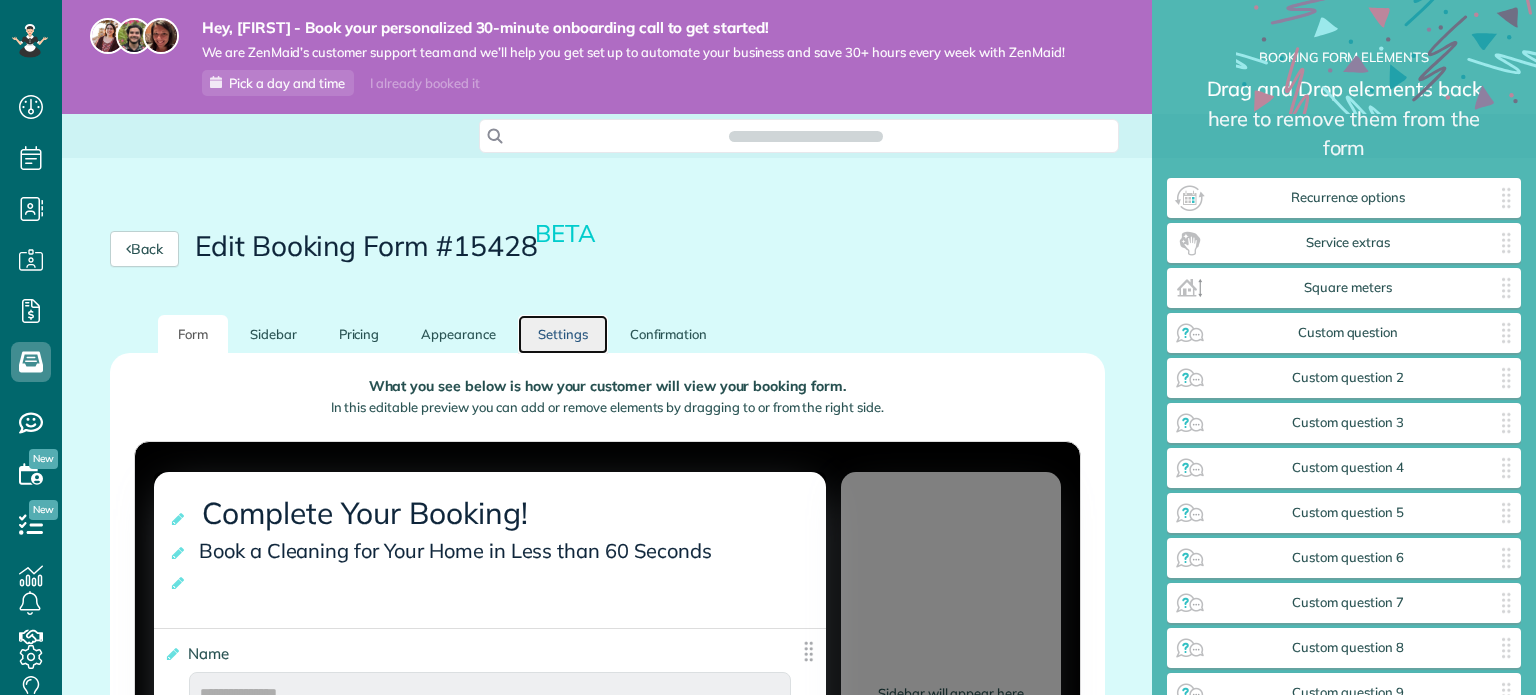 scroll, scrollTop: 0, scrollLeft: 0, axis: both 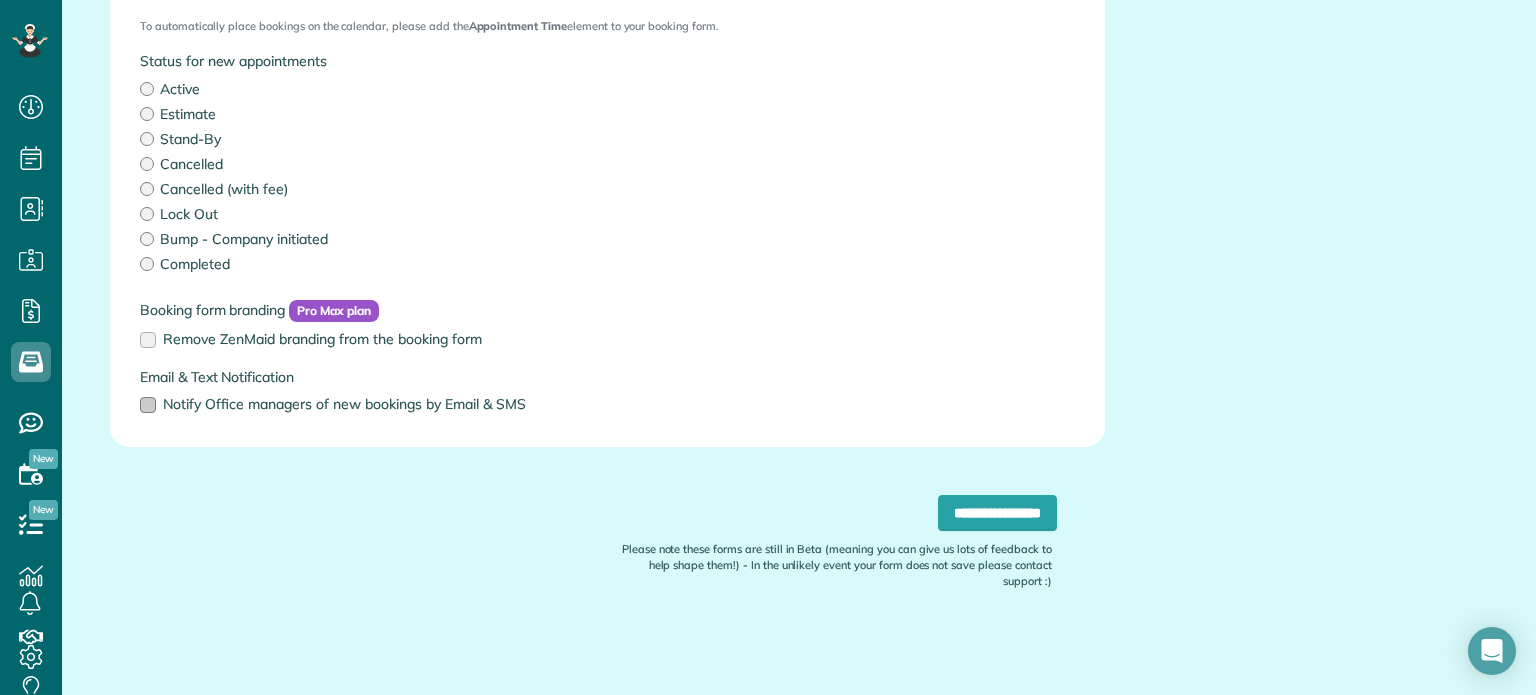 click on "Notify Office managers of new bookings by Email & SMS" at bounding box center (344, 404) 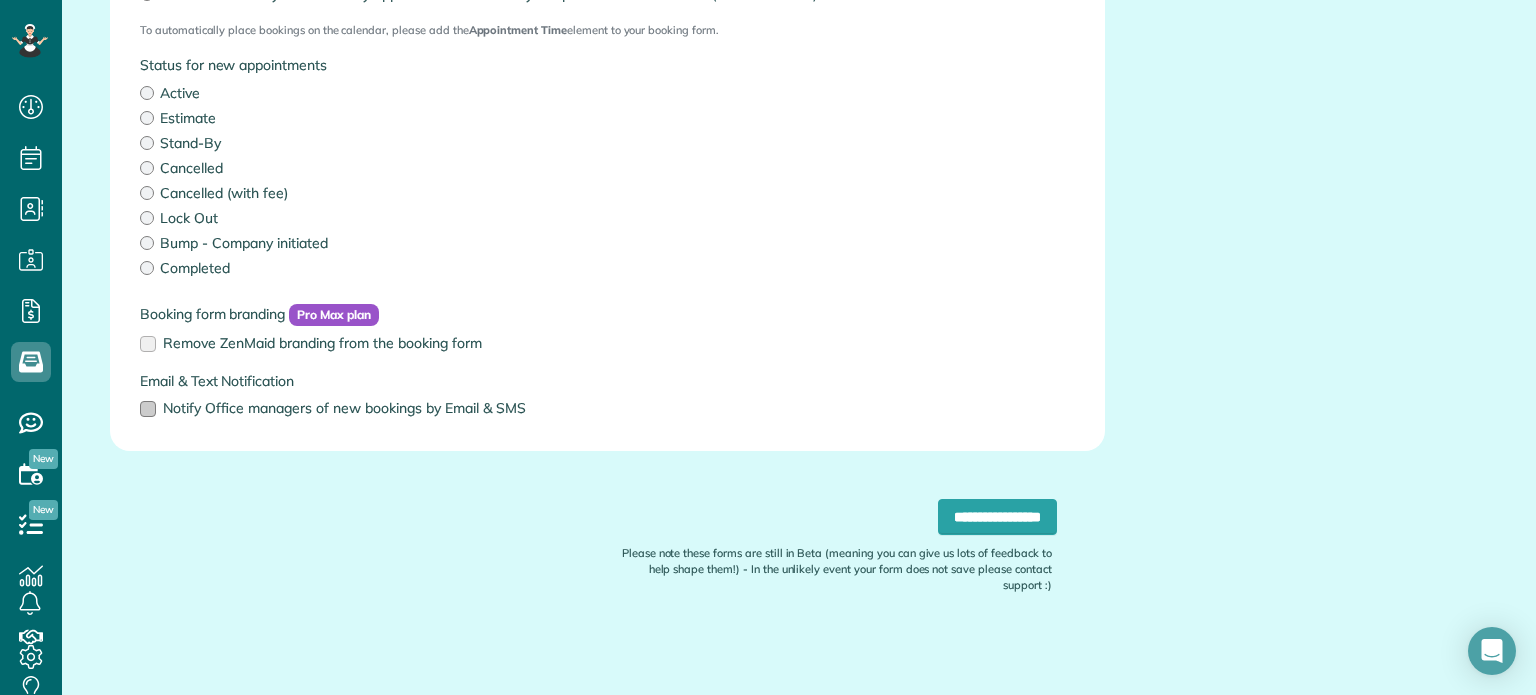 scroll, scrollTop: 650, scrollLeft: 0, axis: vertical 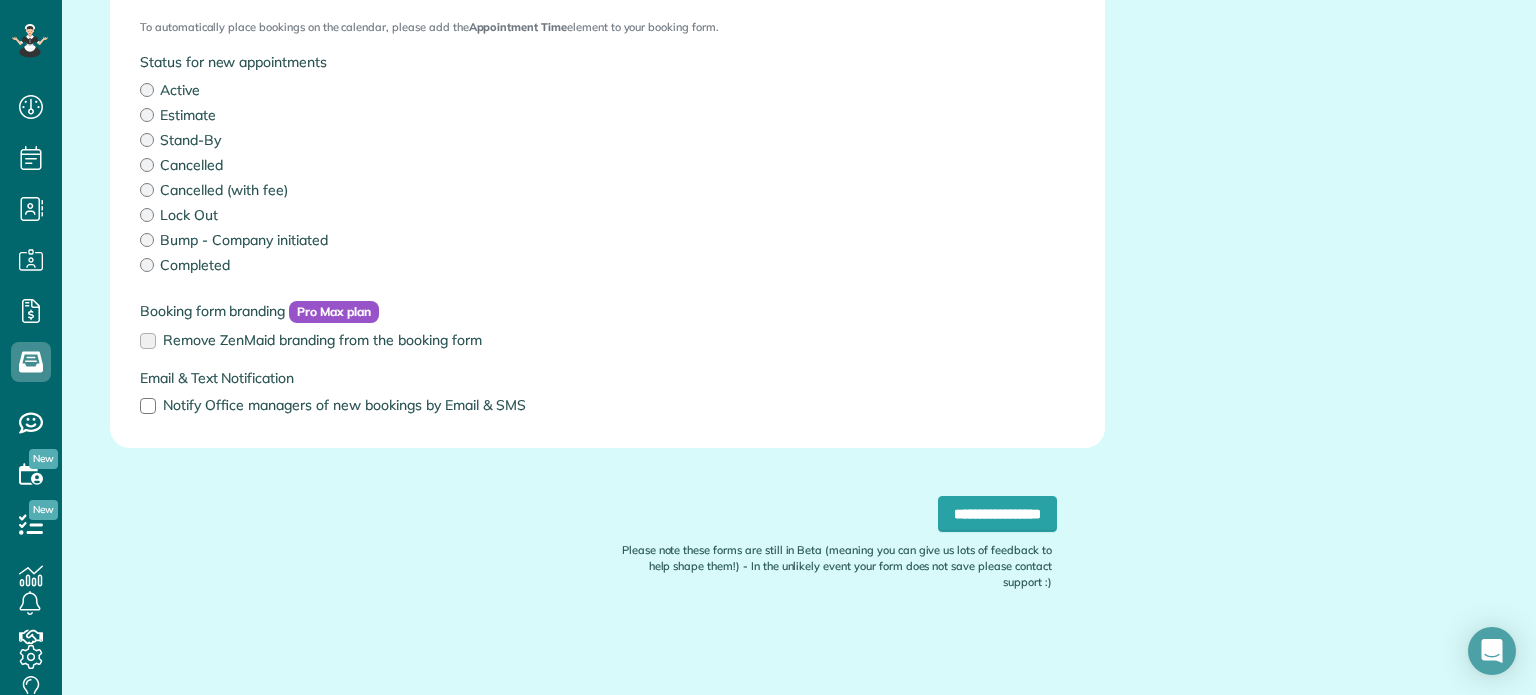 click on "**********" at bounding box center (607, 548) 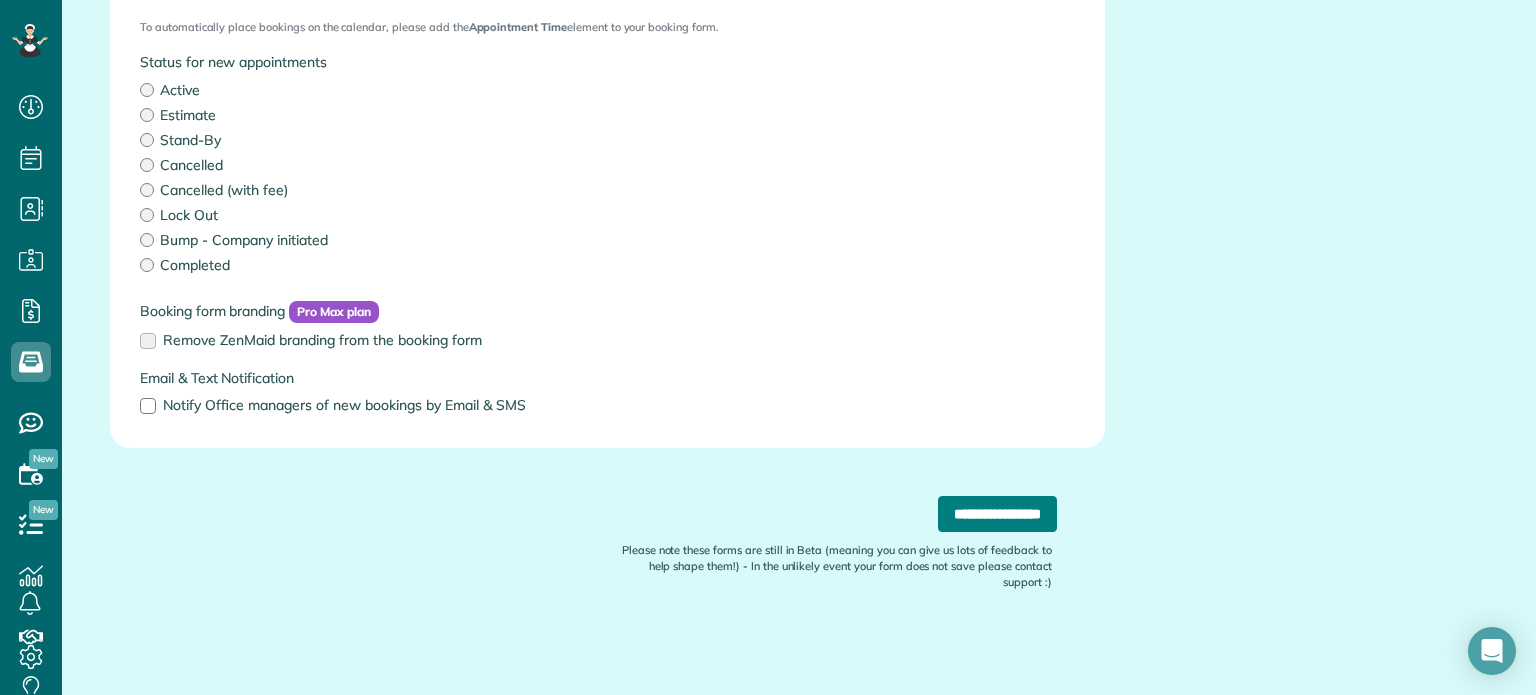 click on "**********" at bounding box center (997, 514) 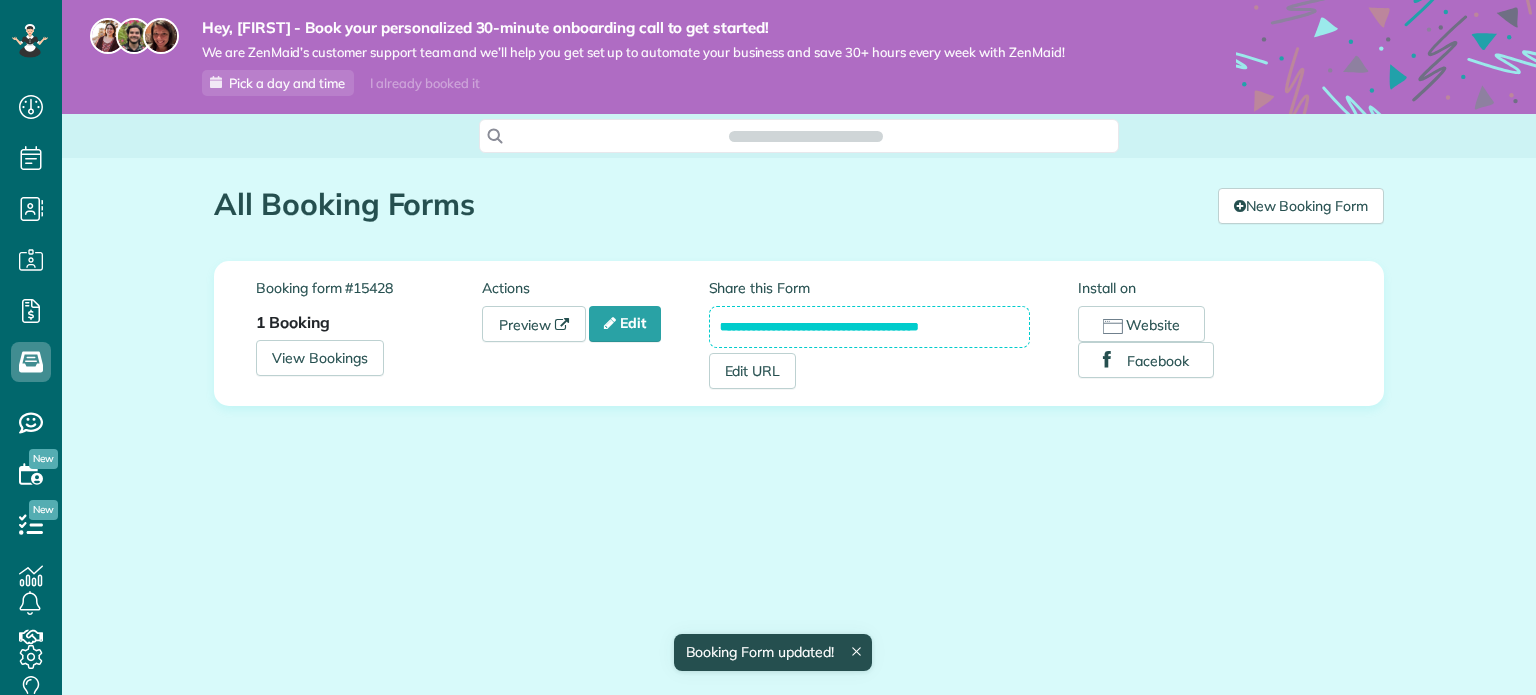 scroll, scrollTop: 0, scrollLeft: 0, axis: both 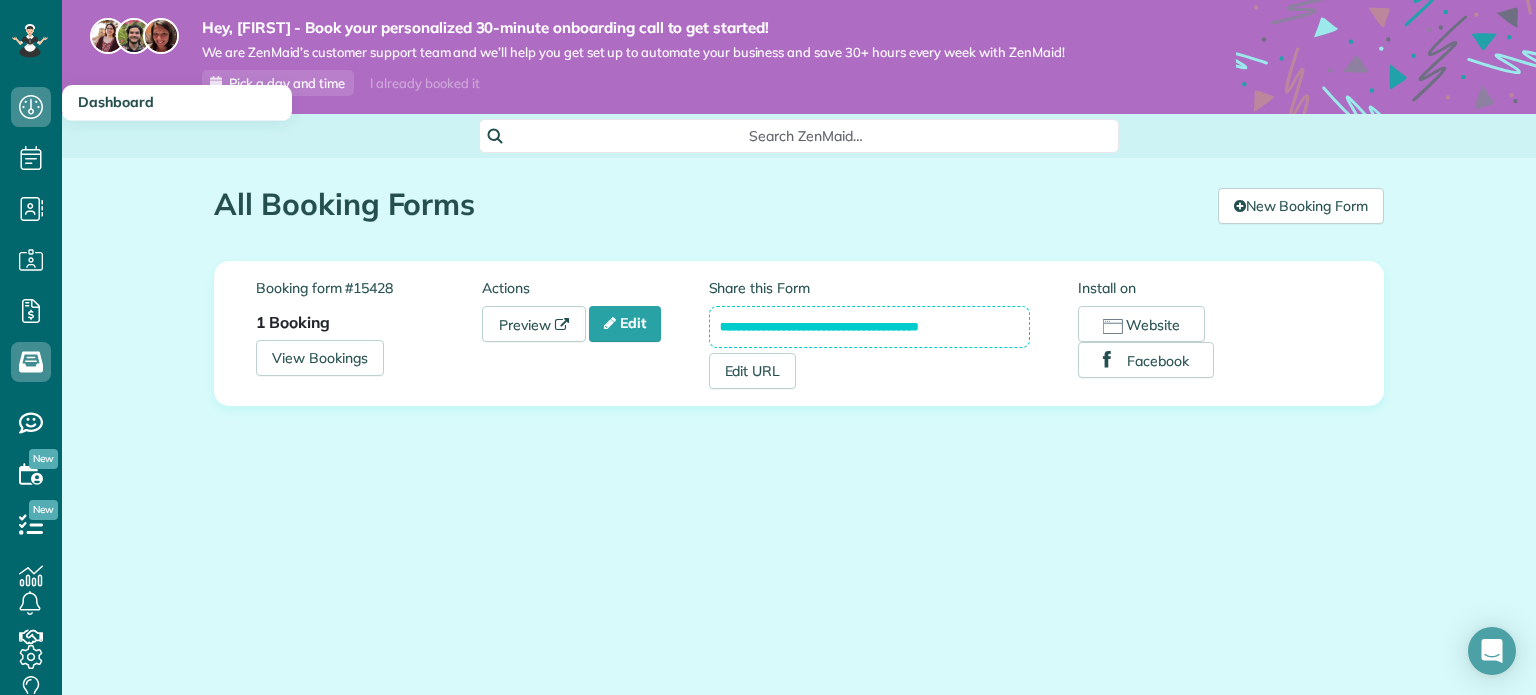 click on "Dashboard" at bounding box center [177, 103] 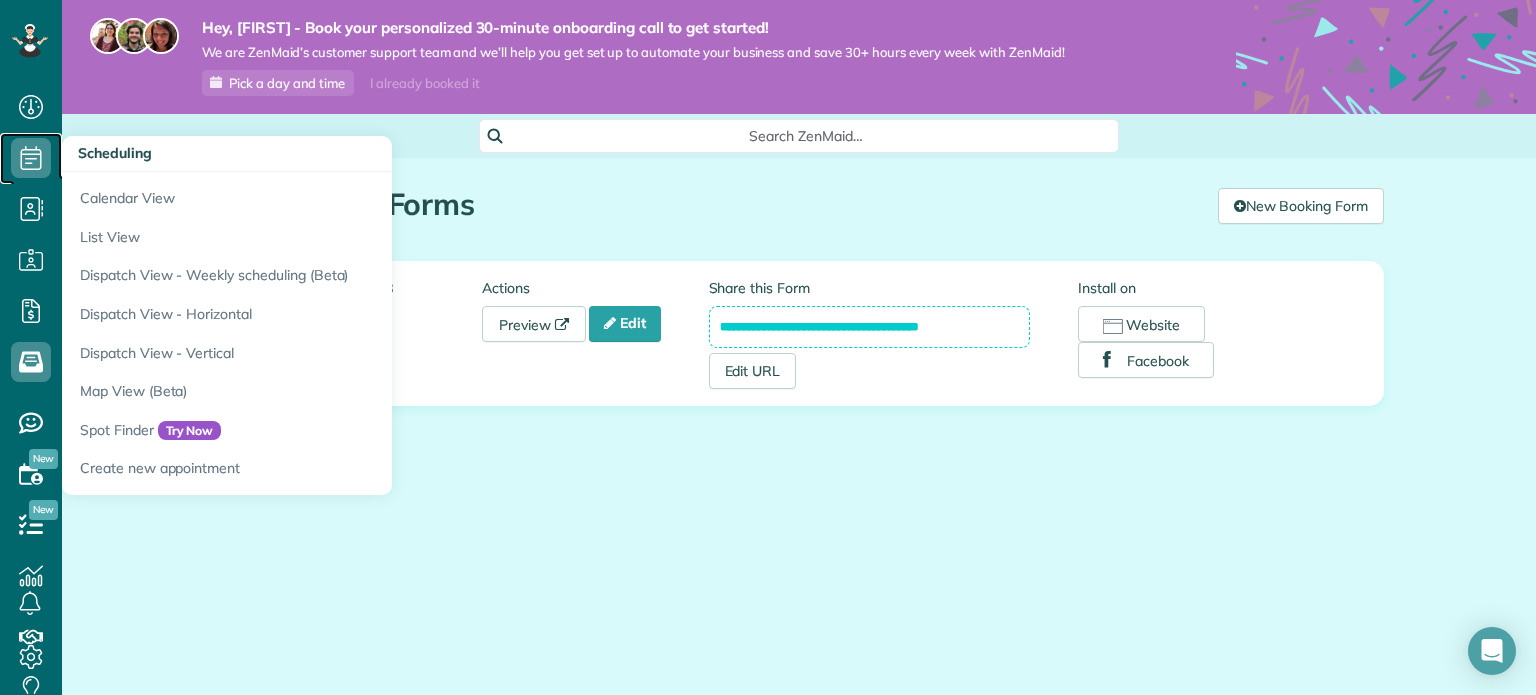 click 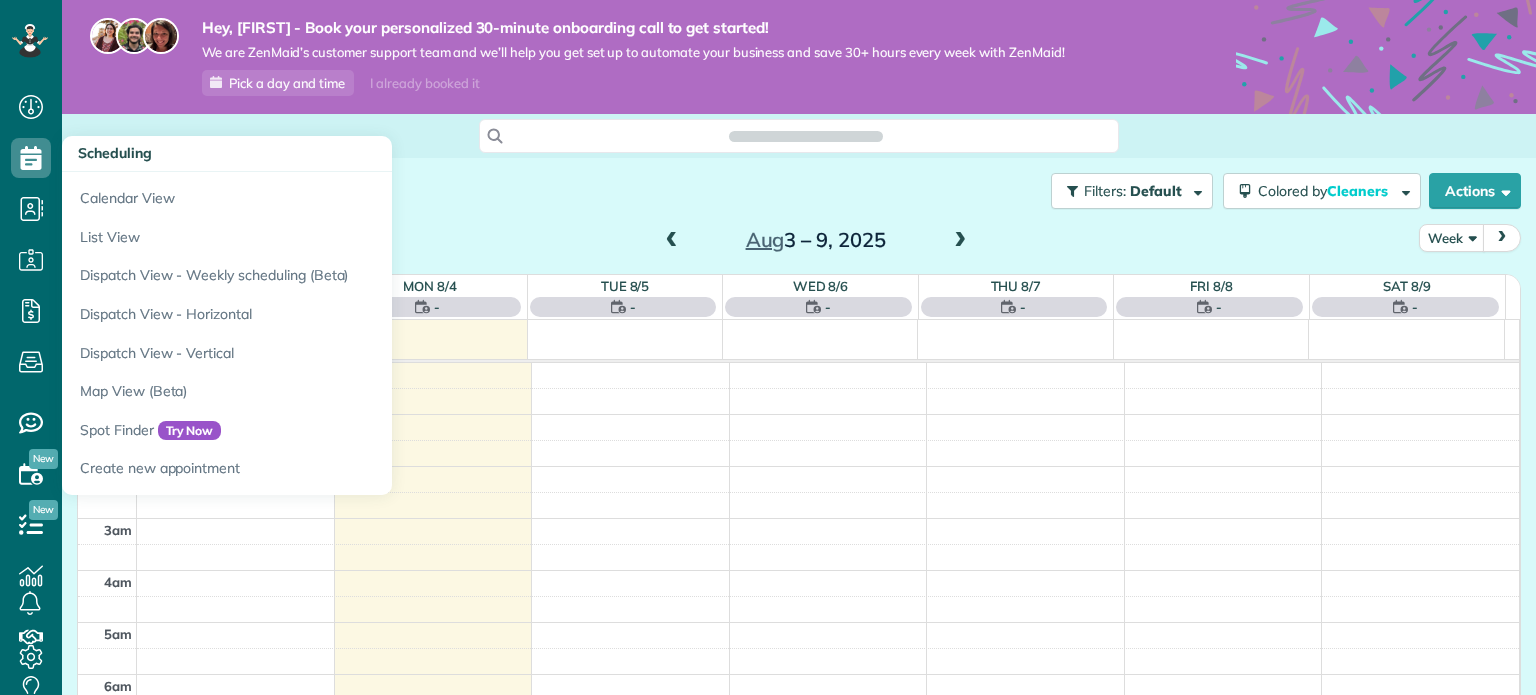scroll, scrollTop: 0, scrollLeft: 0, axis: both 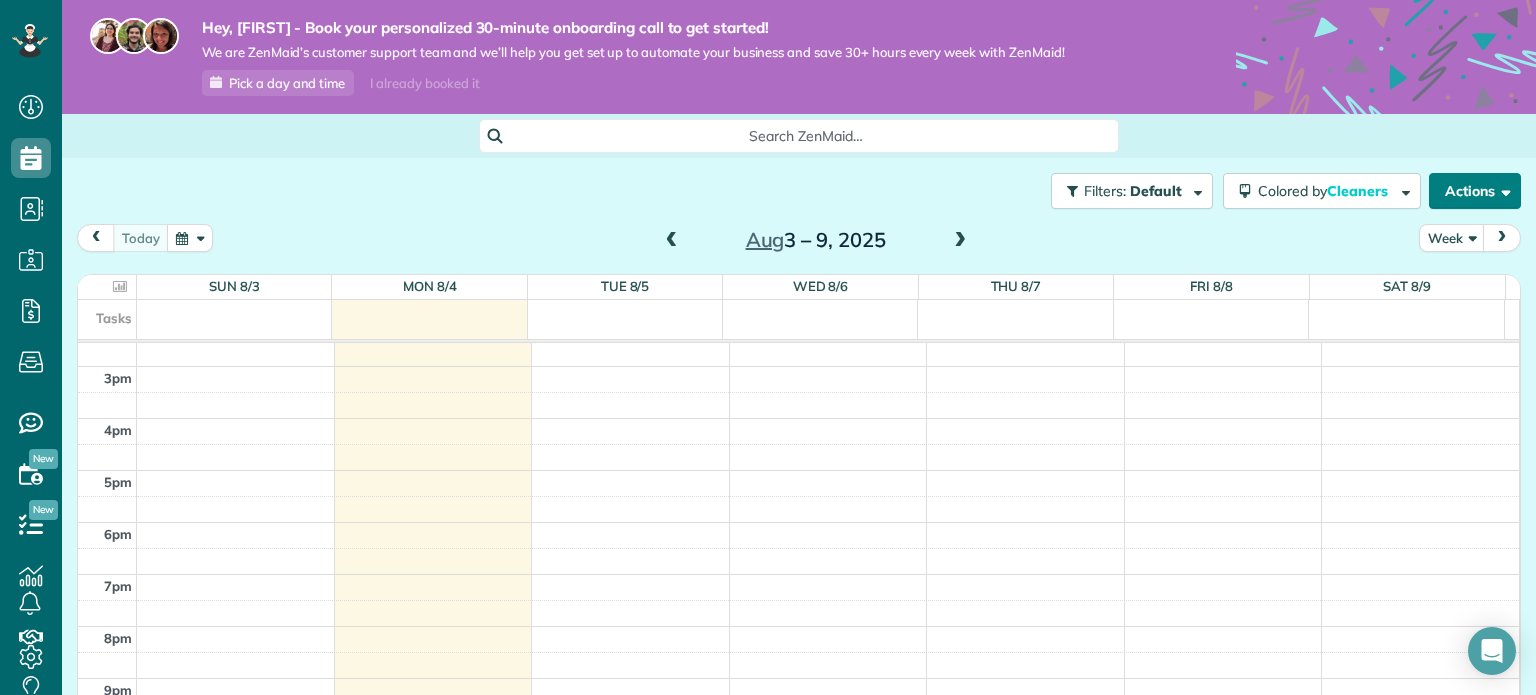 click on "Actions" at bounding box center [1475, 191] 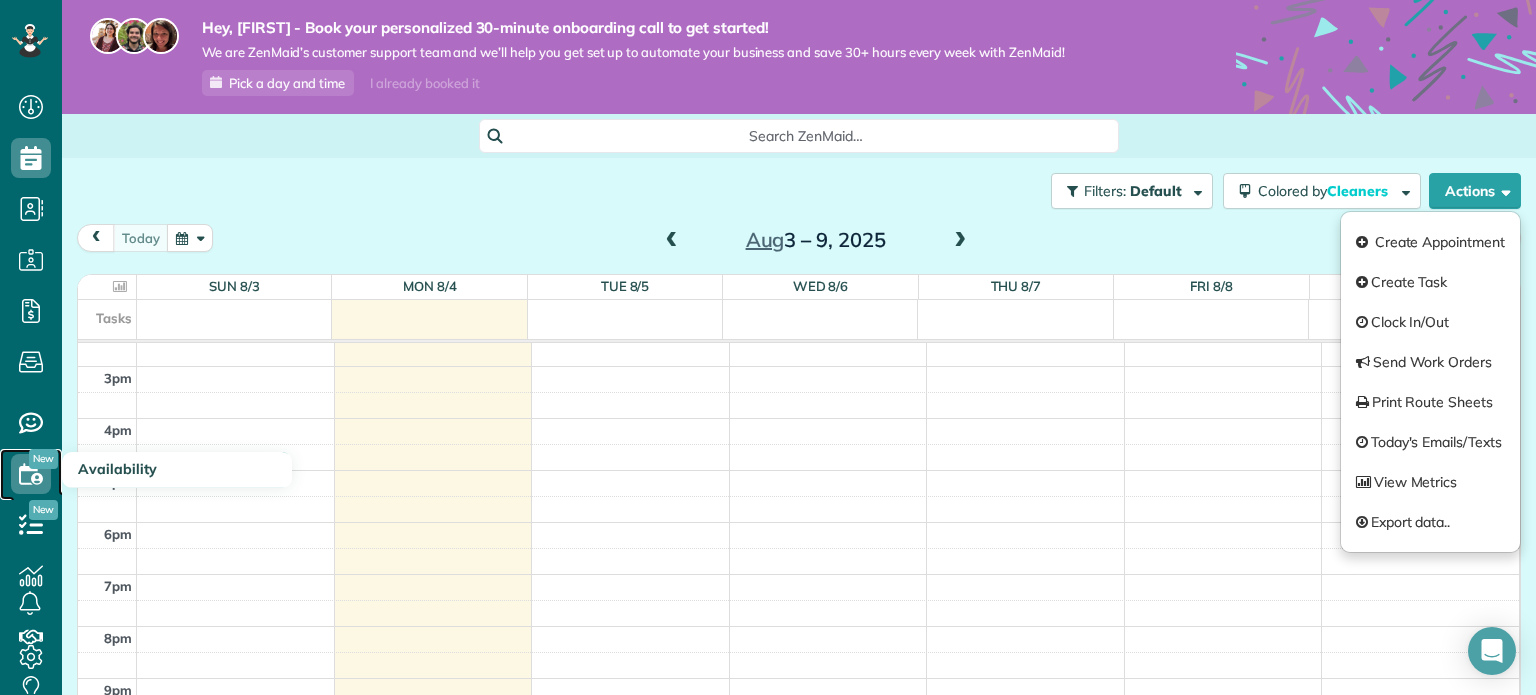 click on "Availability" at bounding box center (31, 494) 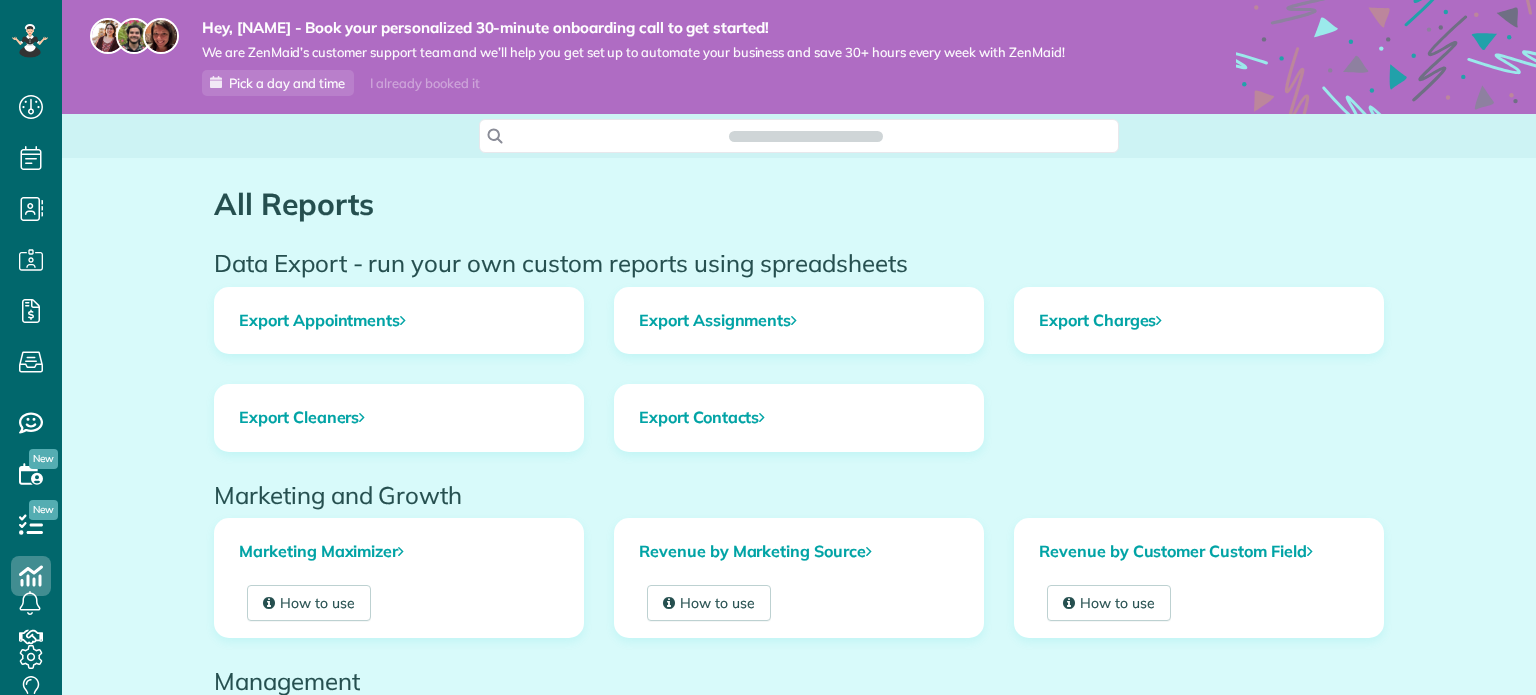 scroll, scrollTop: 0, scrollLeft: 0, axis: both 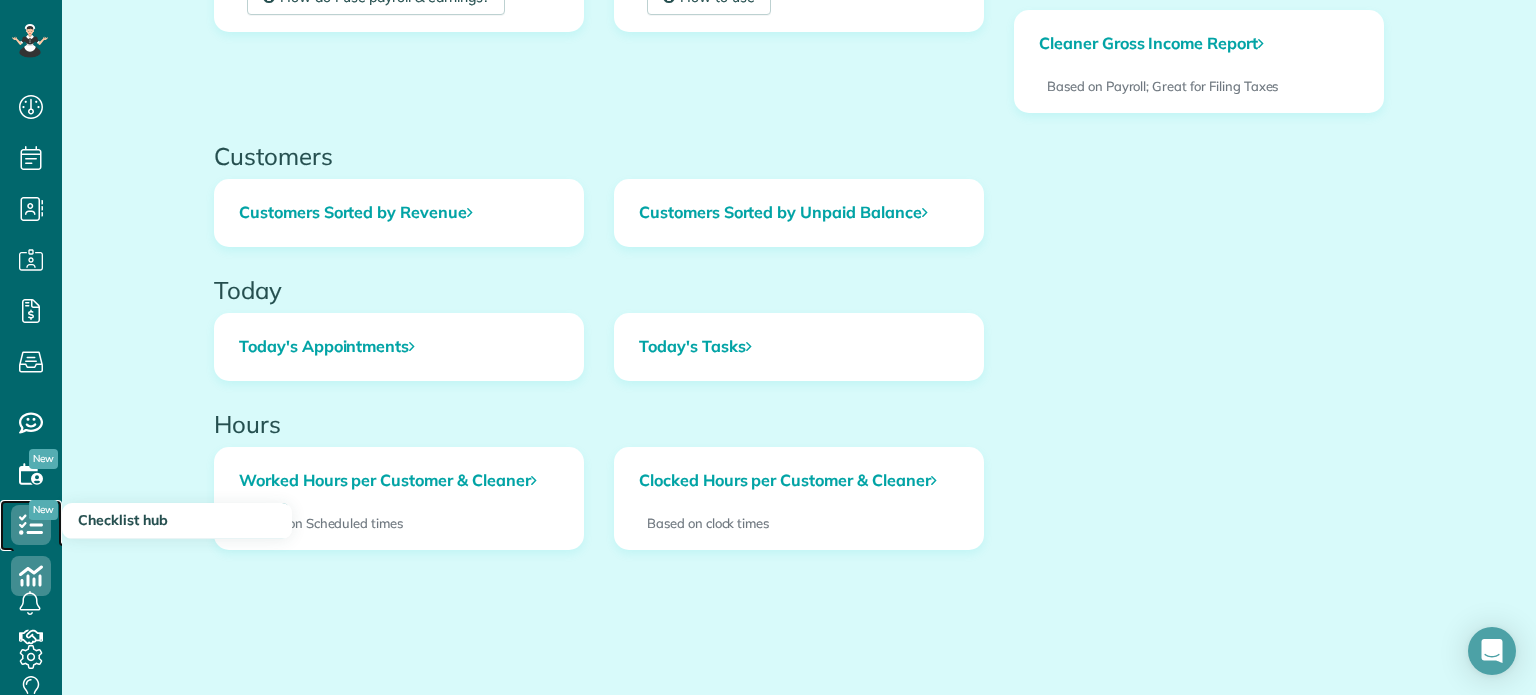 click 